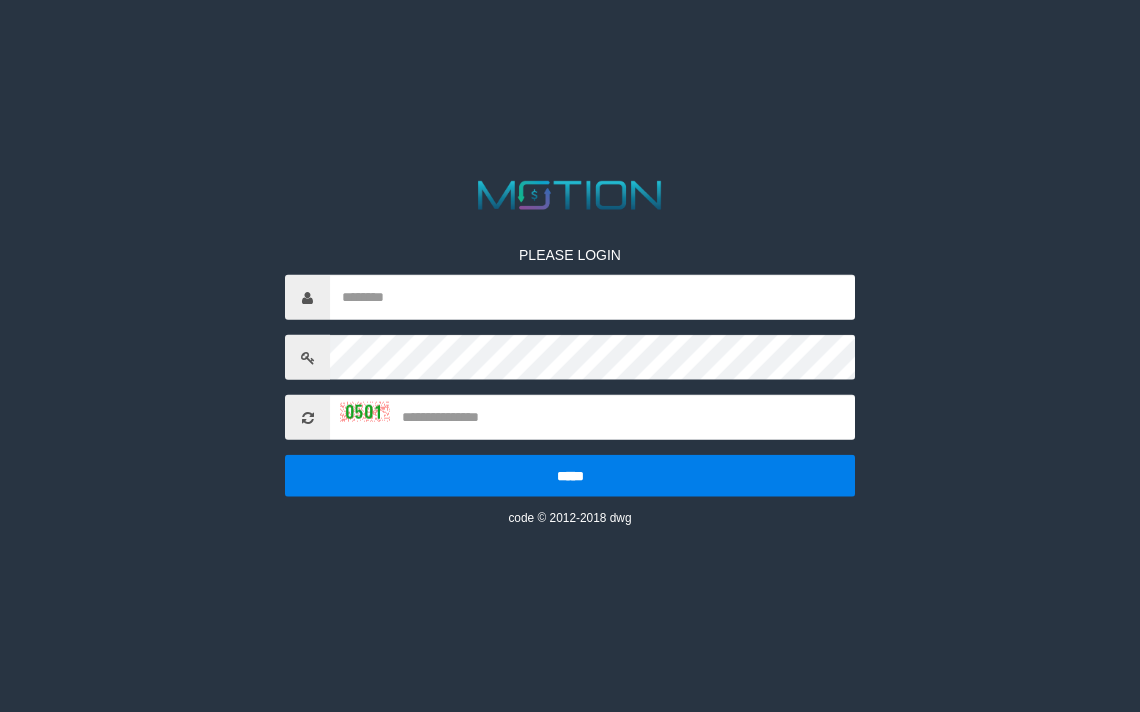 scroll, scrollTop: 0, scrollLeft: 0, axis: both 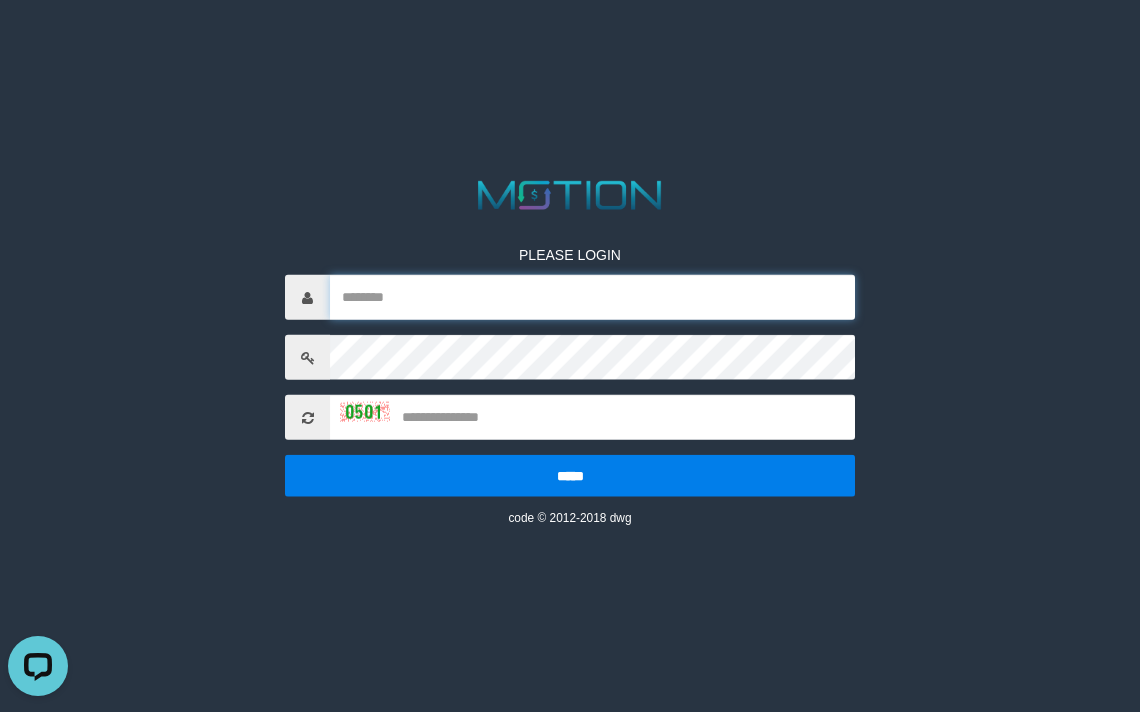 type on "**********" 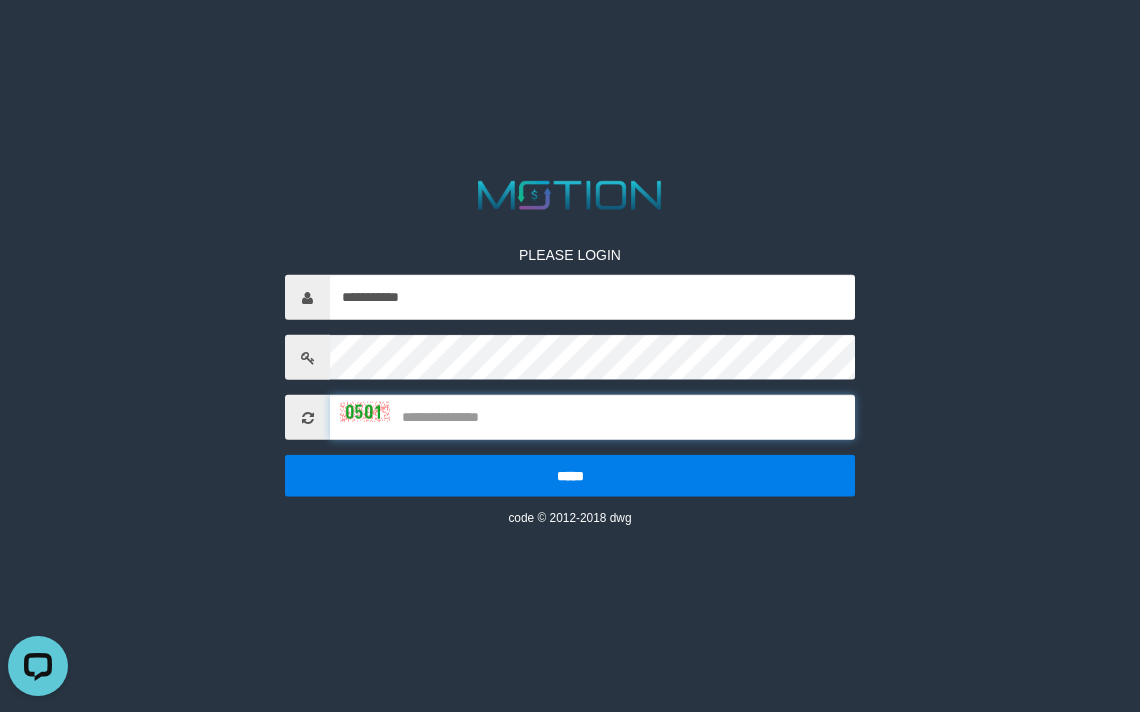 click at bounding box center (592, 417) 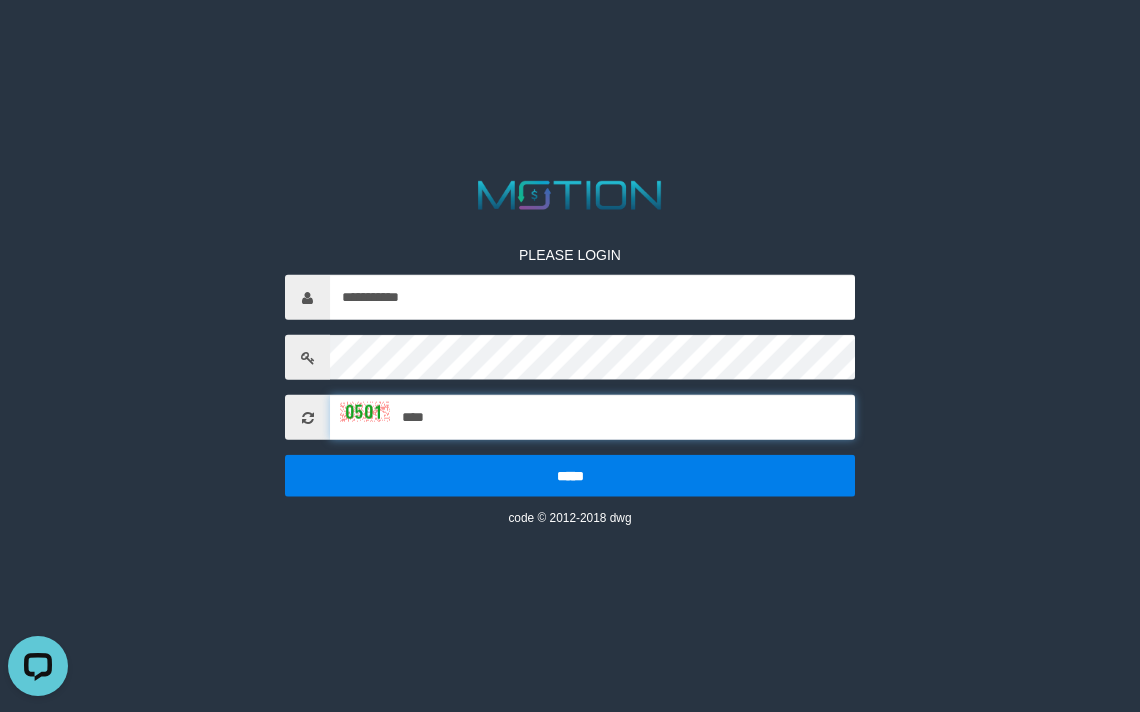 type on "****" 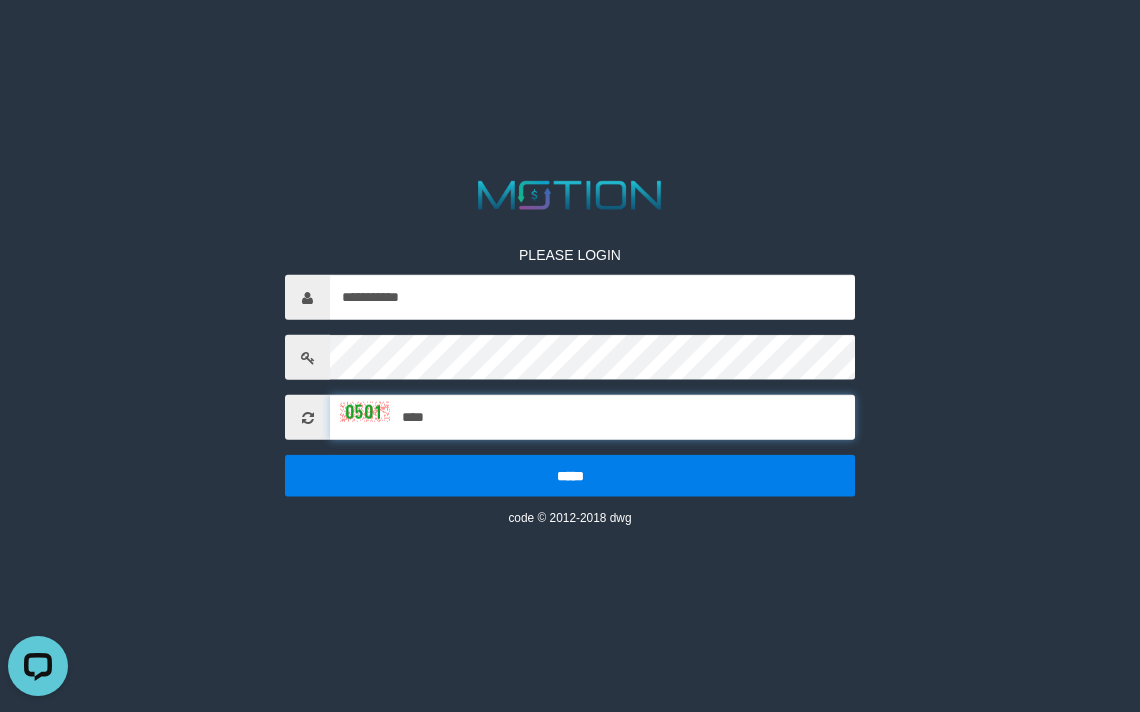 click on "*****" at bounding box center [570, 476] 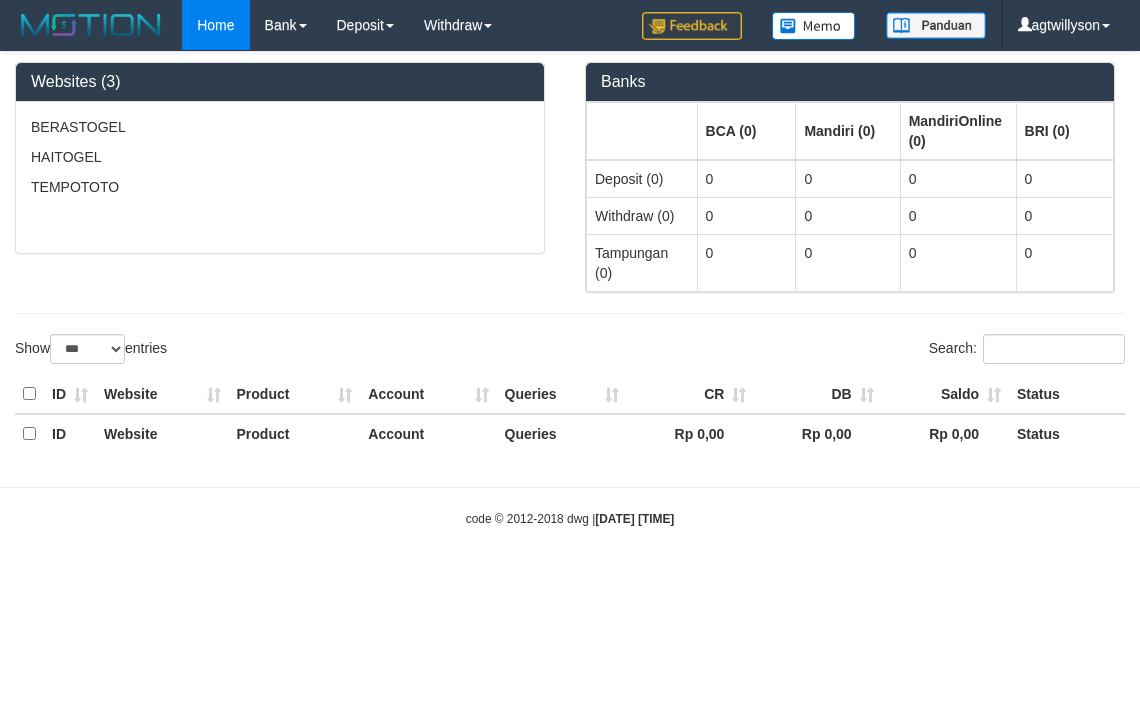 select on "***" 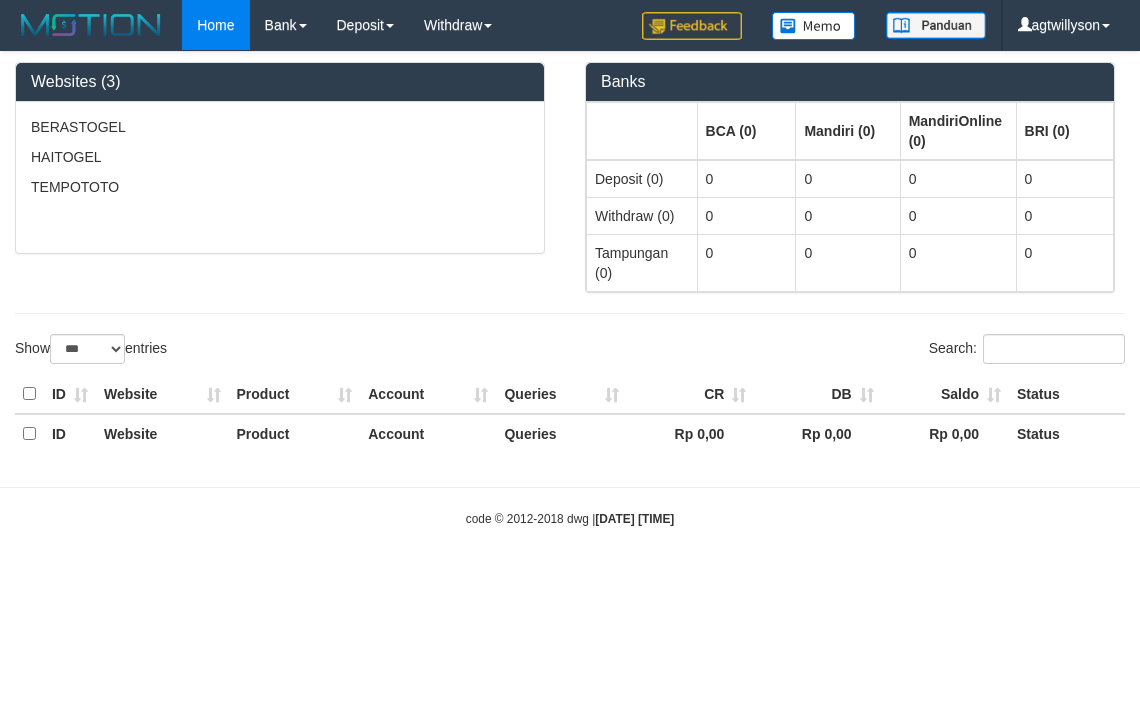 scroll, scrollTop: 0, scrollLeft: 0, axis: both 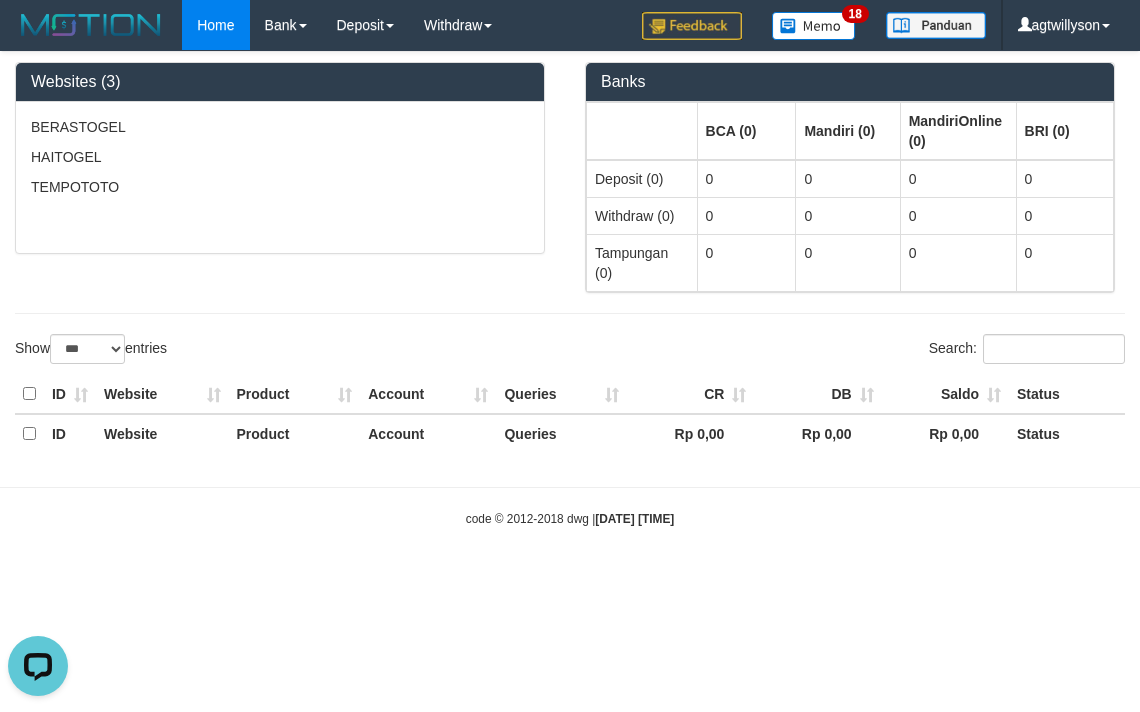click at bounding box center (570, 313) 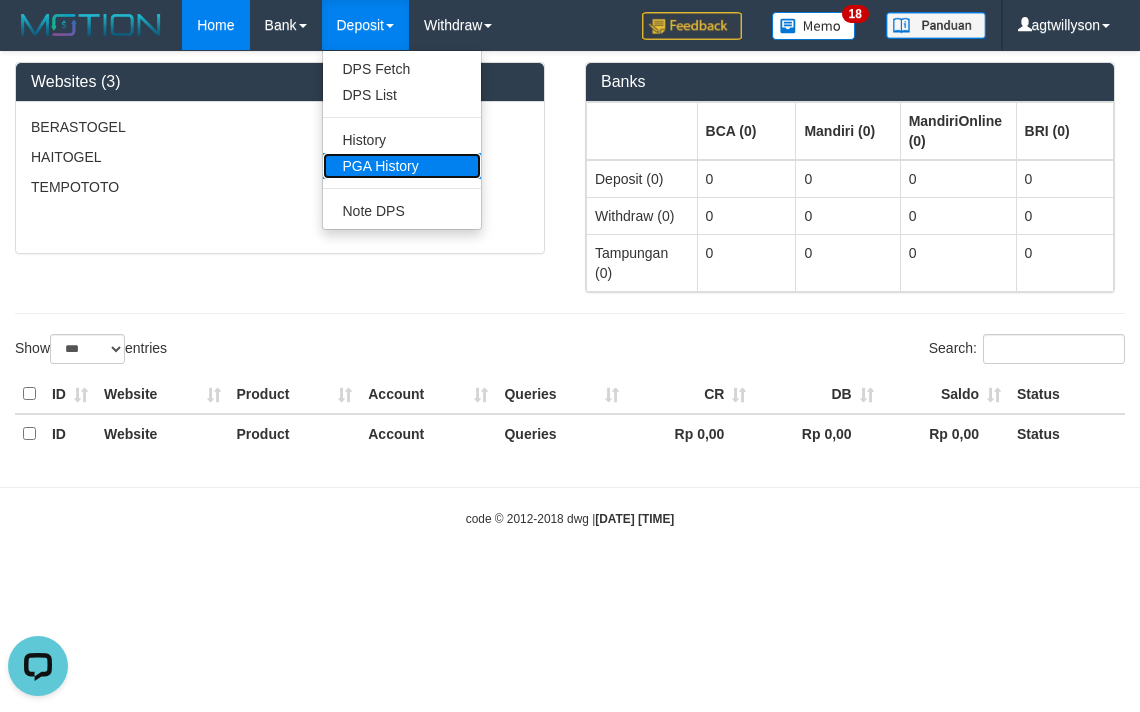 click on "PGA History" at bounding box center (402, 166) 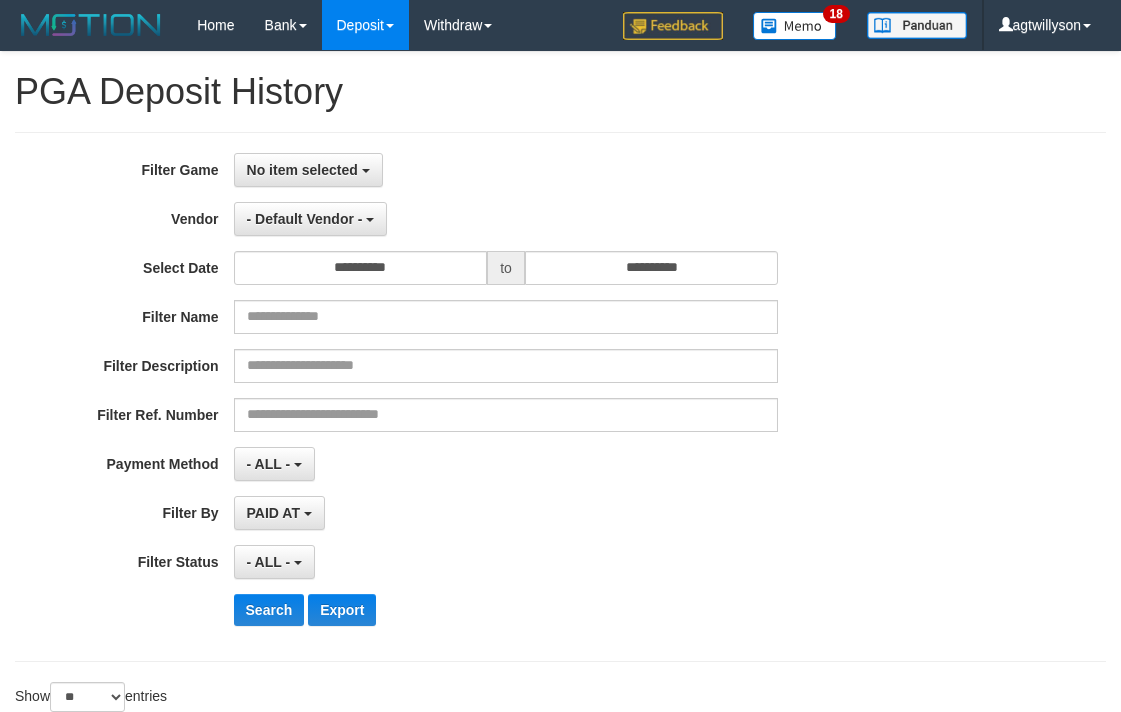 select 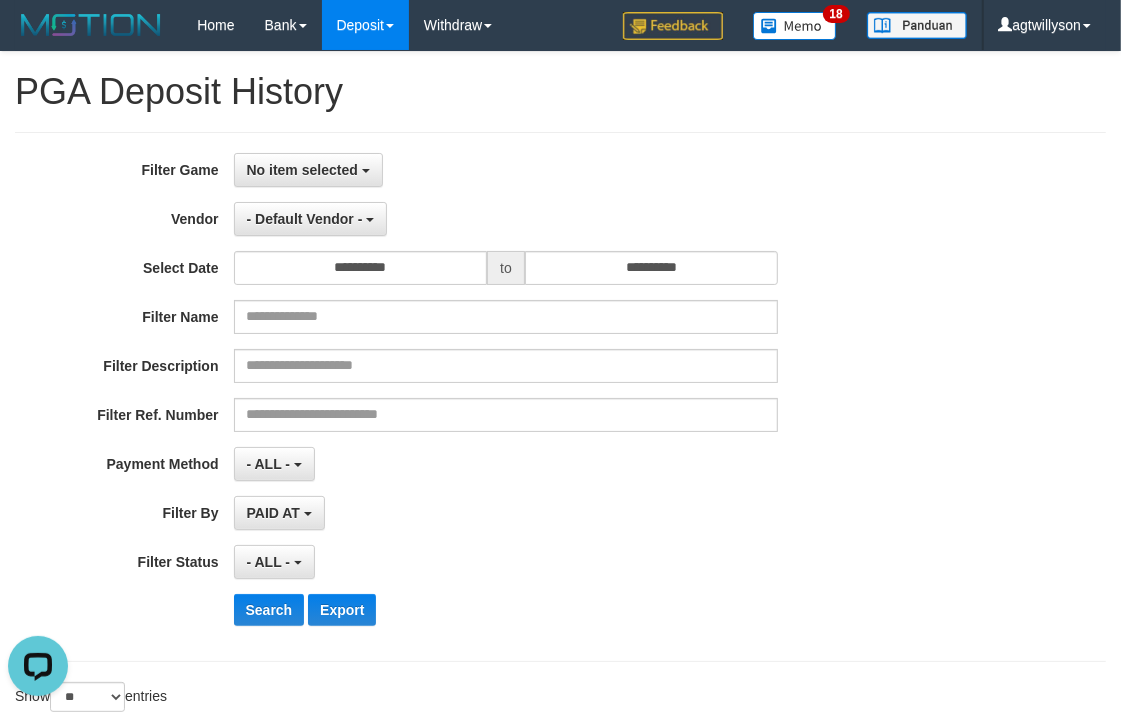scroll, scrollTop: 0, scrollLeft: 0, axis: both 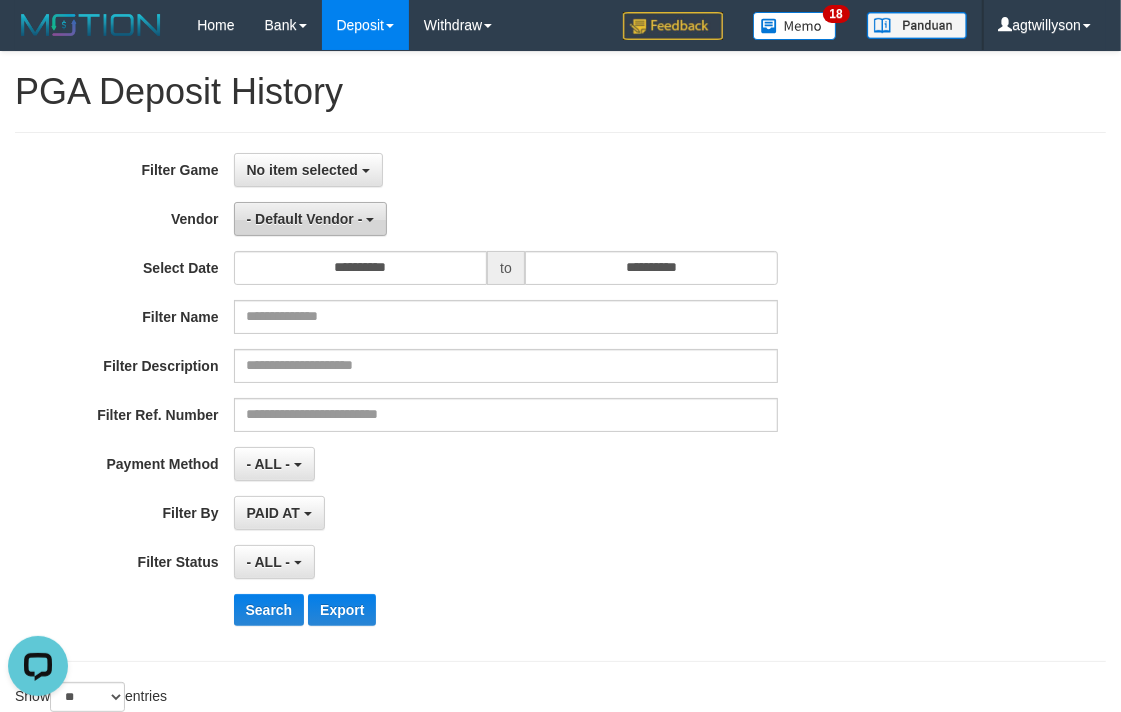 click on "- Default Vendor -" at bounding box center (305, 219) 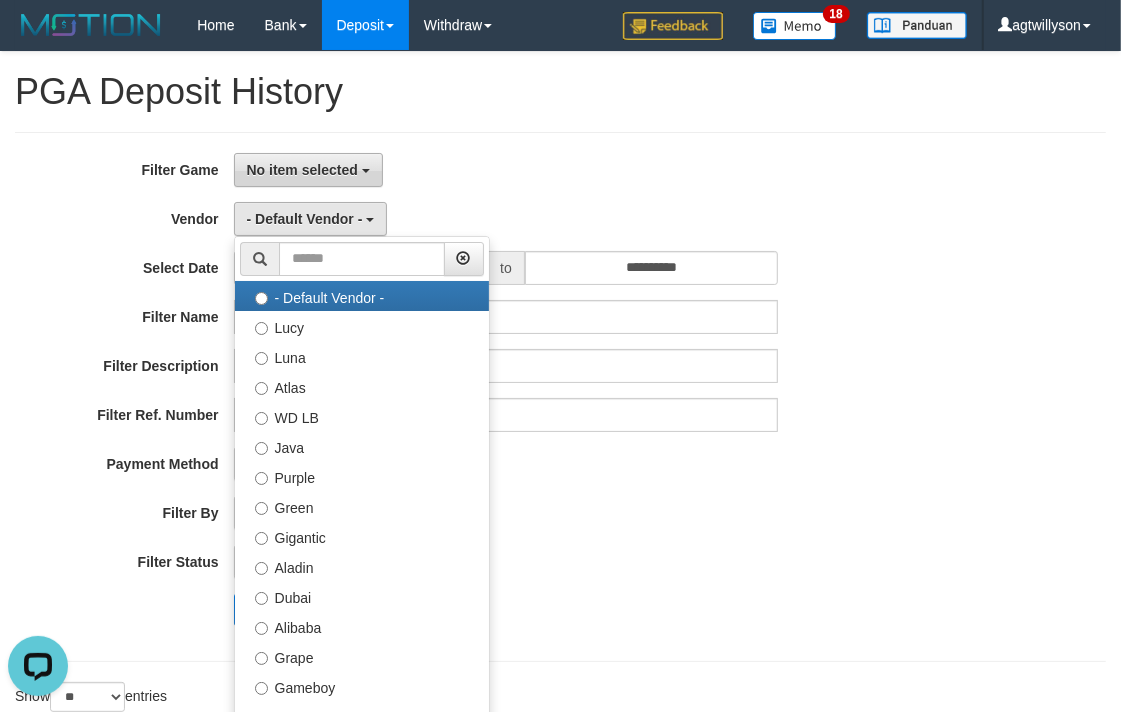 click on "No item selected" at bounding box center (308, 170) 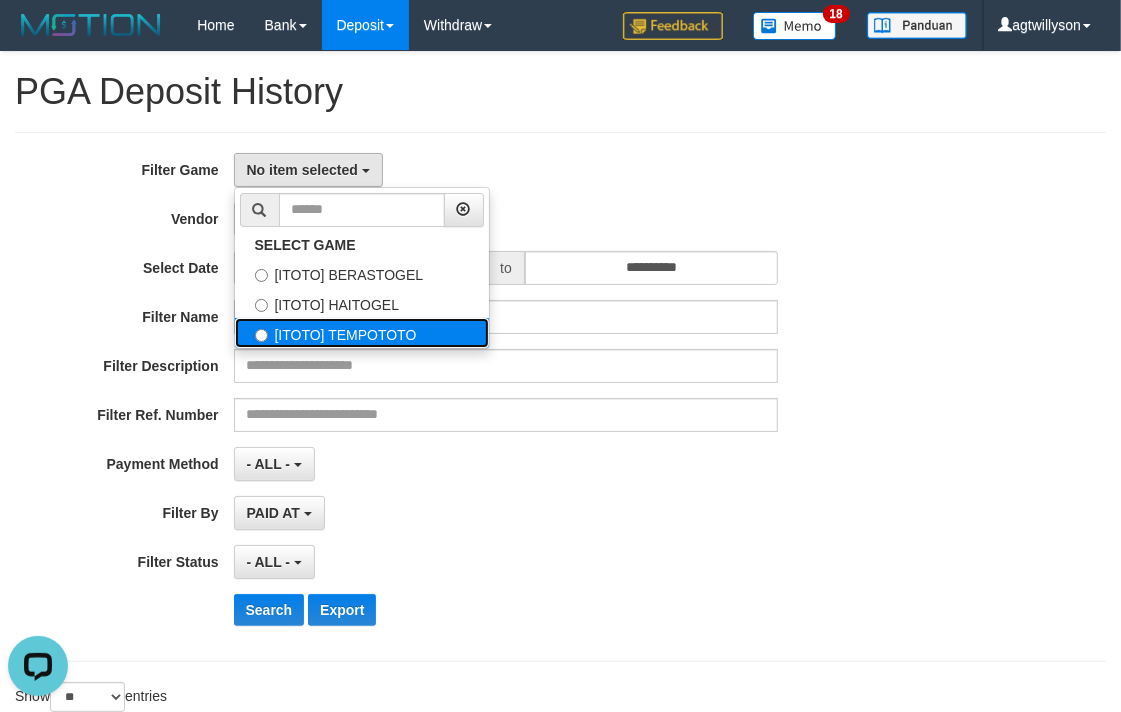 click on "[ITOTO] TEMPOTOTO" at bounding box center [362, 333] 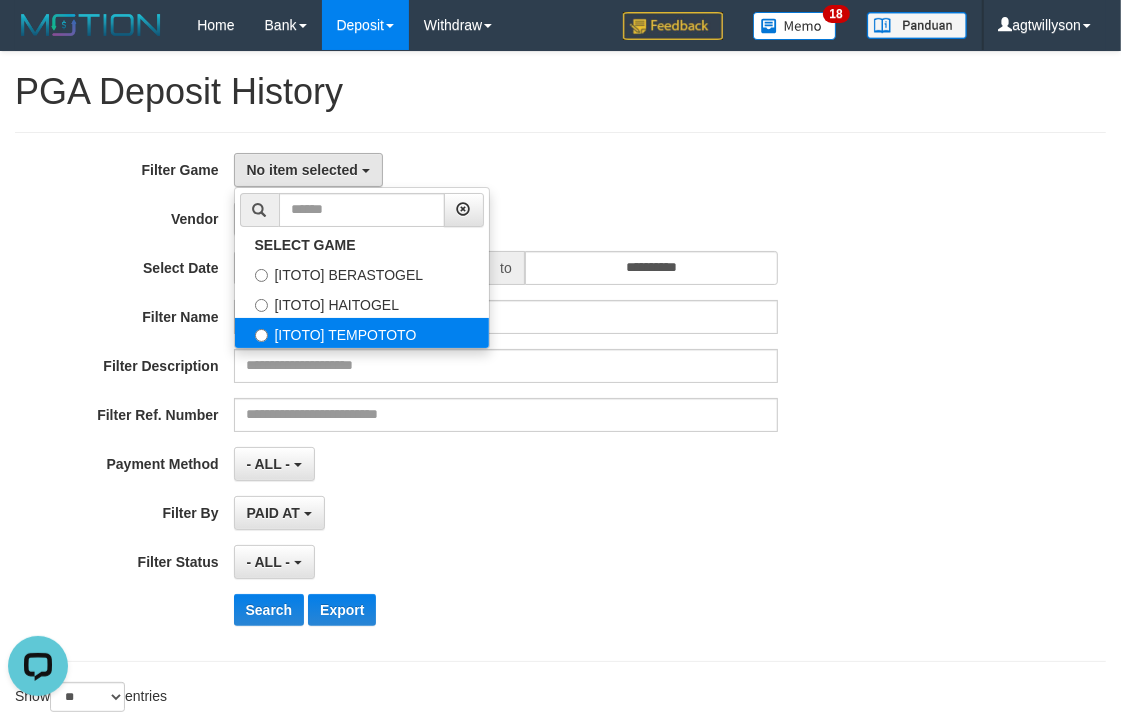 select on "****" 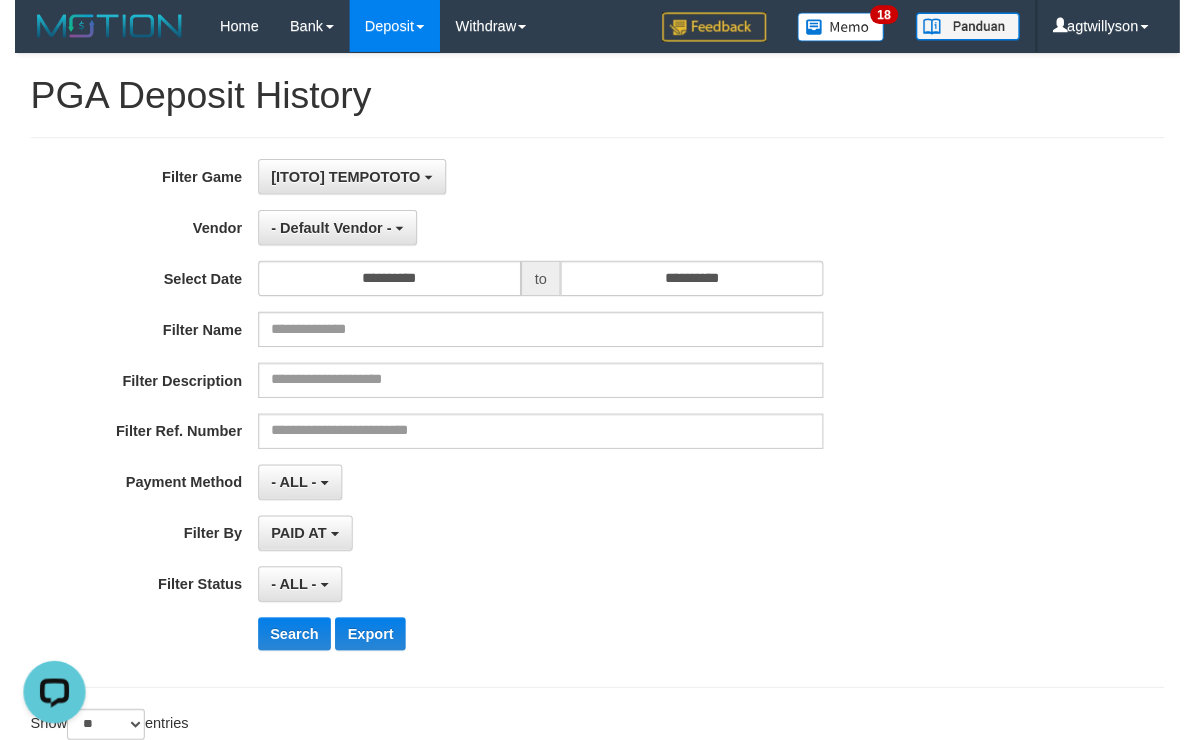 scroll, scrollTop: 51, scrollLeft: 0, axis: vertical 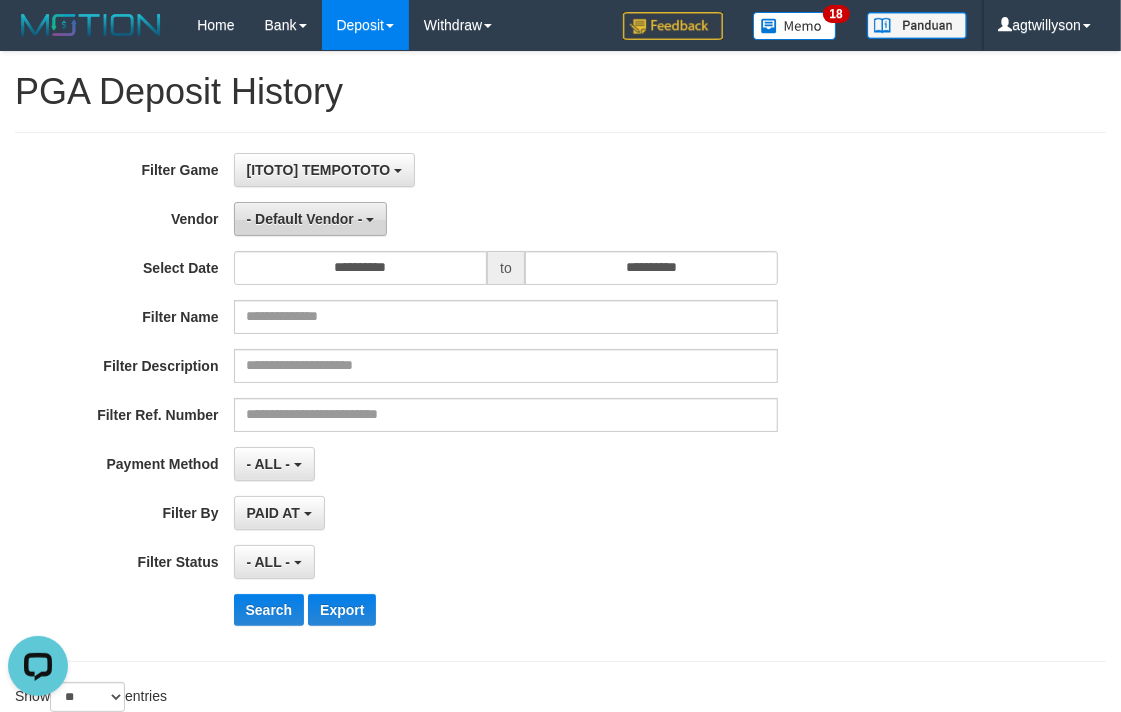click on "- Default Vendor -" at bounding box center [311, 219] 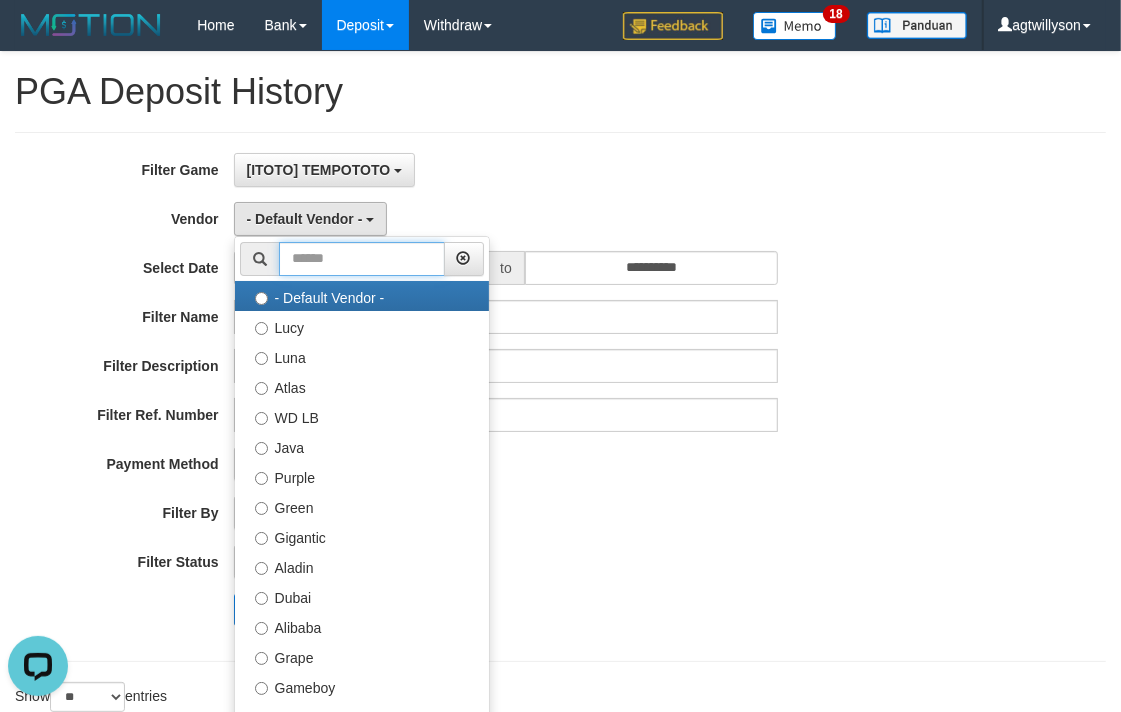 click at bounding box center (362, 259) 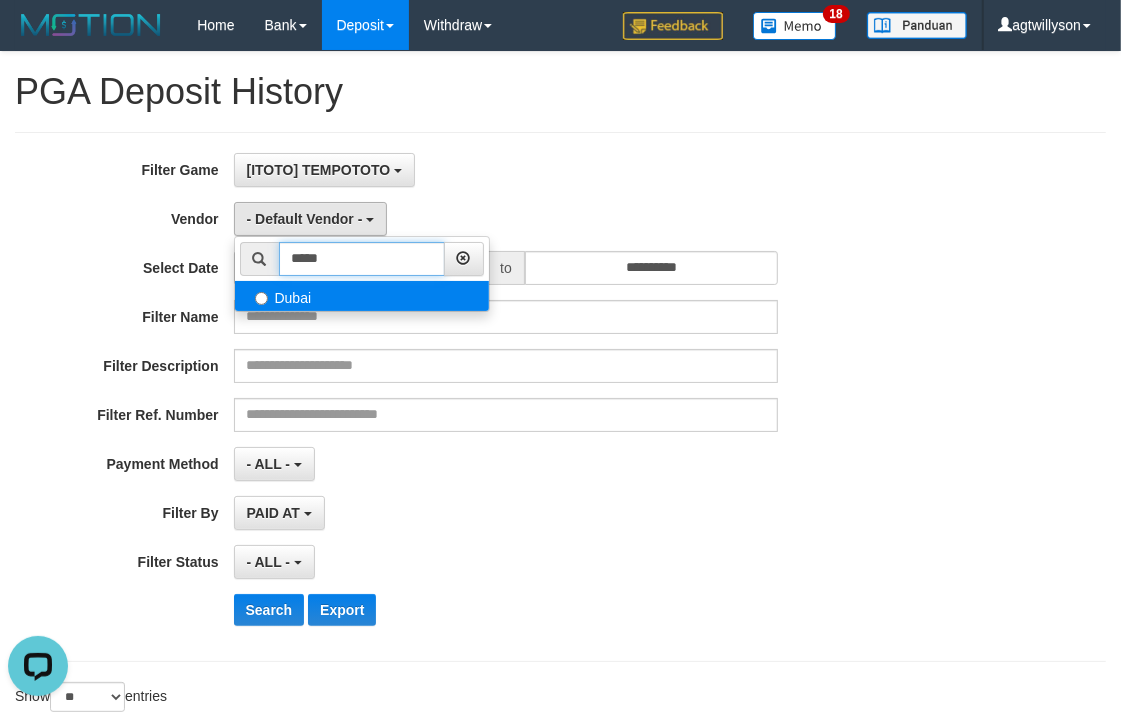 type on "*****" 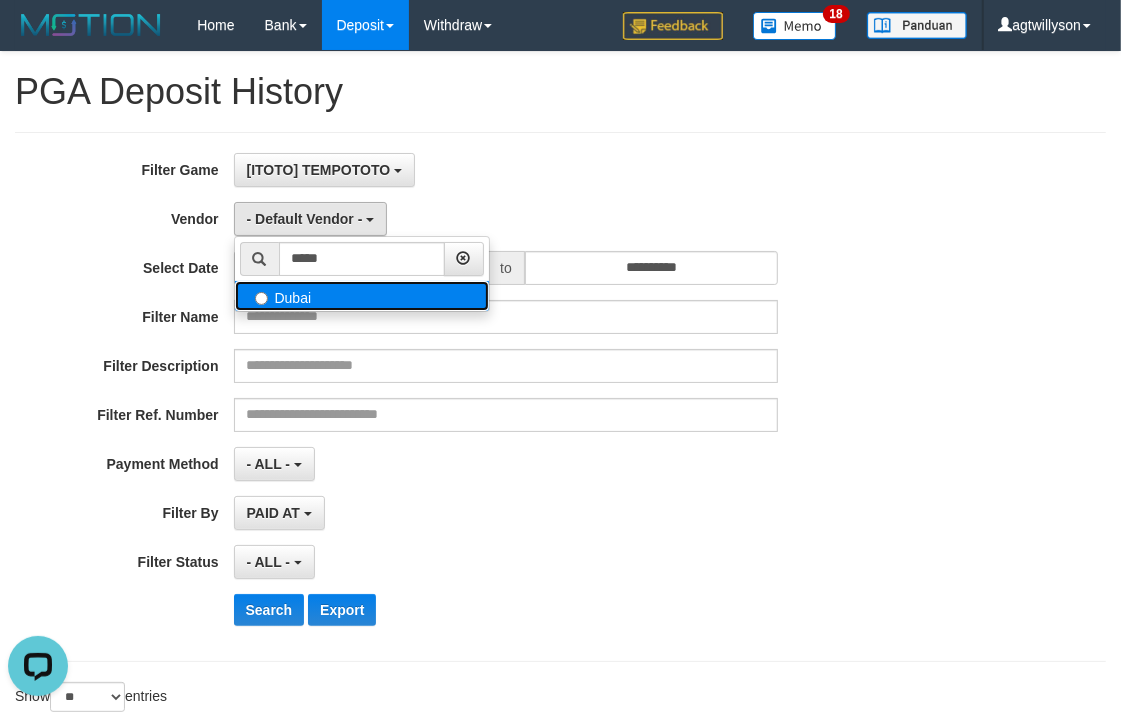 click on "Dubai" at bounding box center [362, 296] 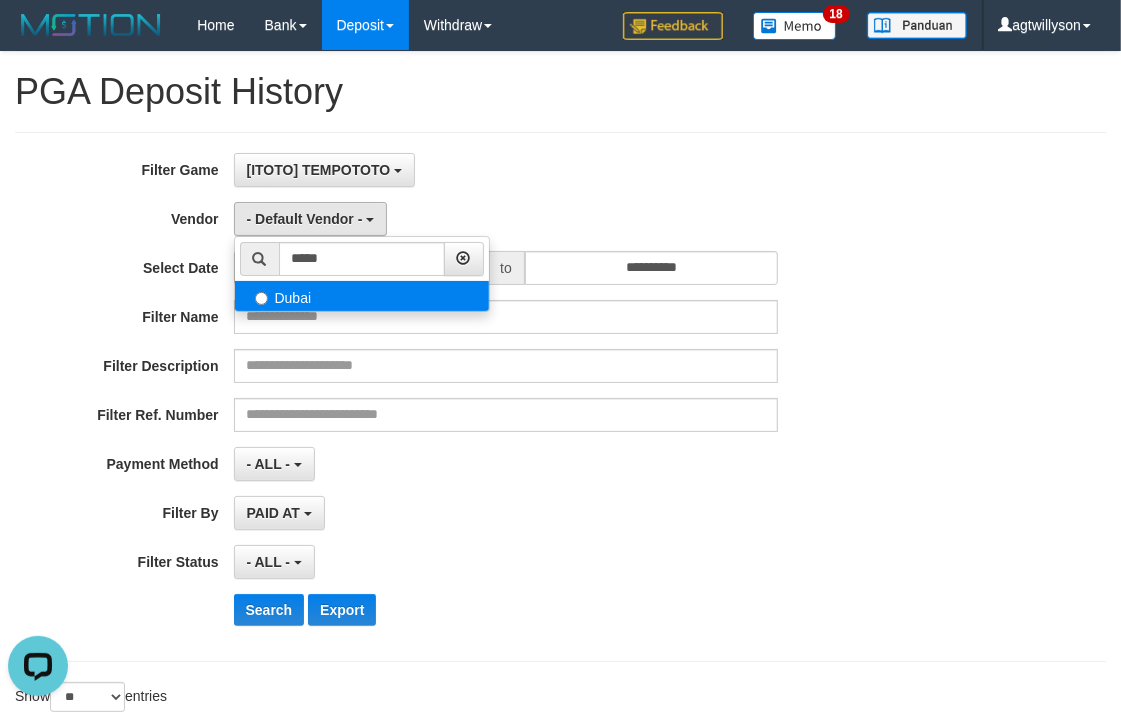 select on "**********" 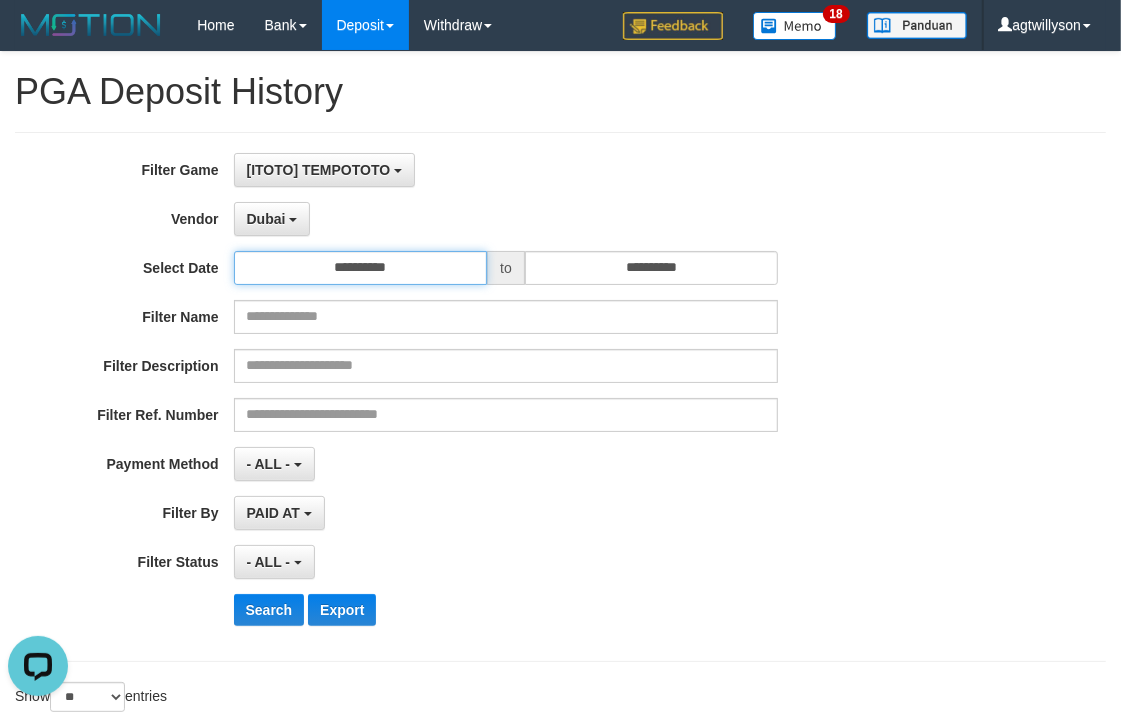 click on "**********" at bounding box center (361, 268) 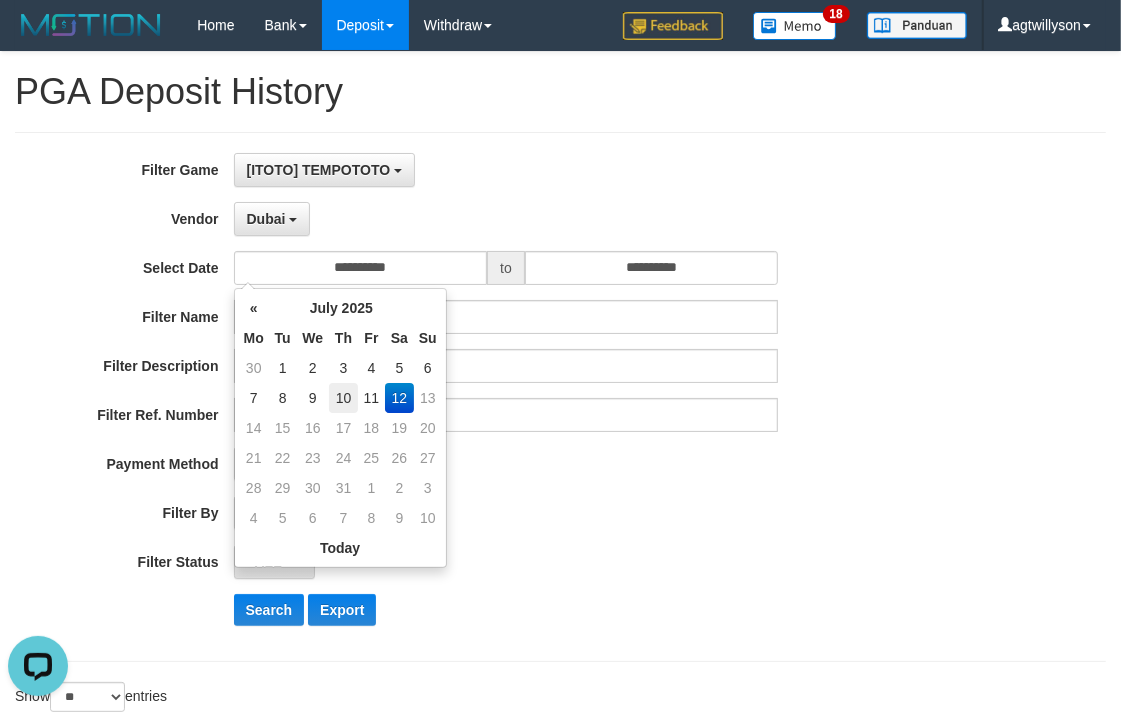 click on "10" at bounding box center [343, 398] 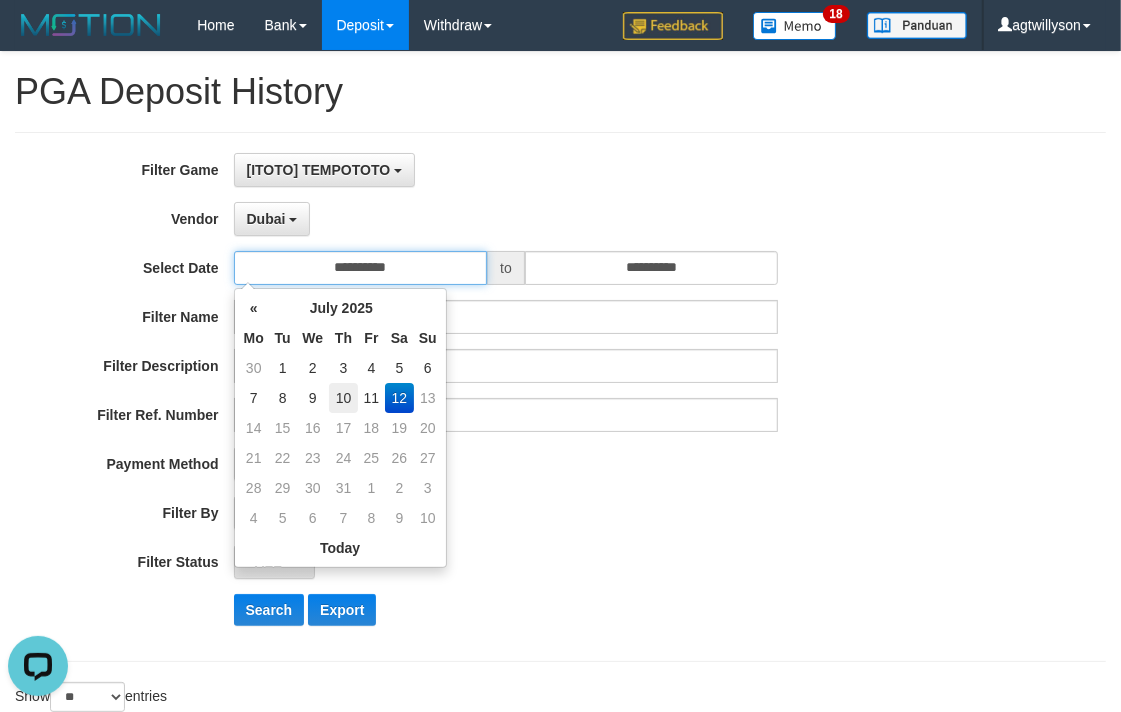 type on "**********" 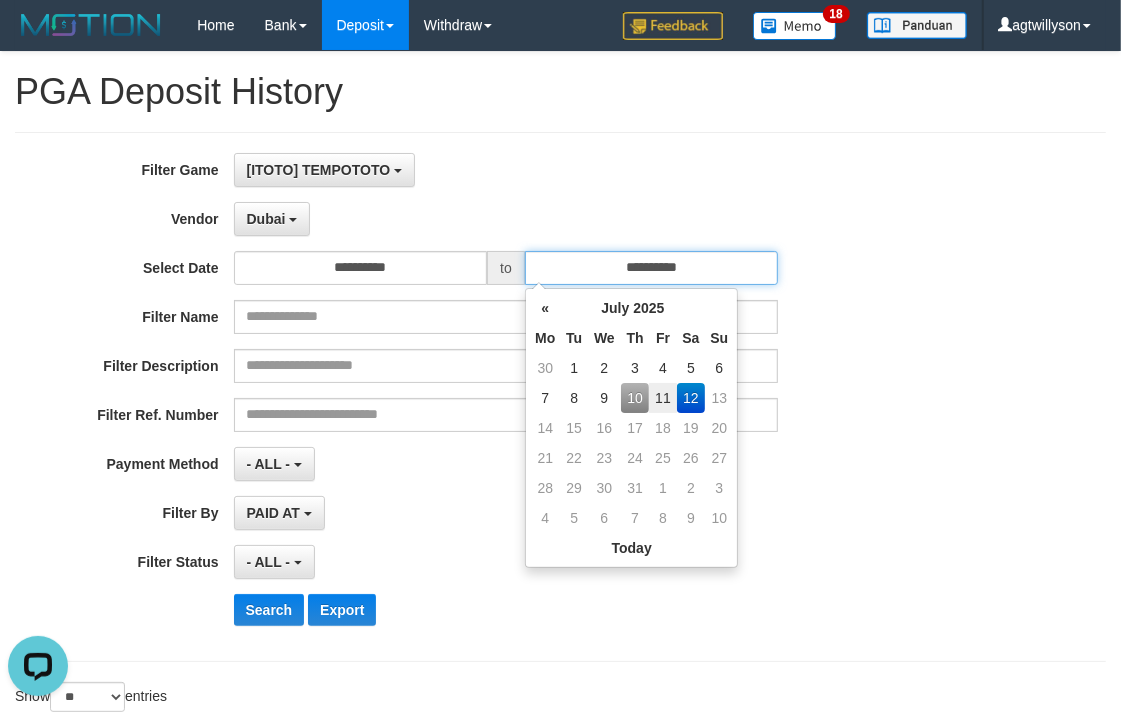 click on "**********" at bounding box center [652, 268] 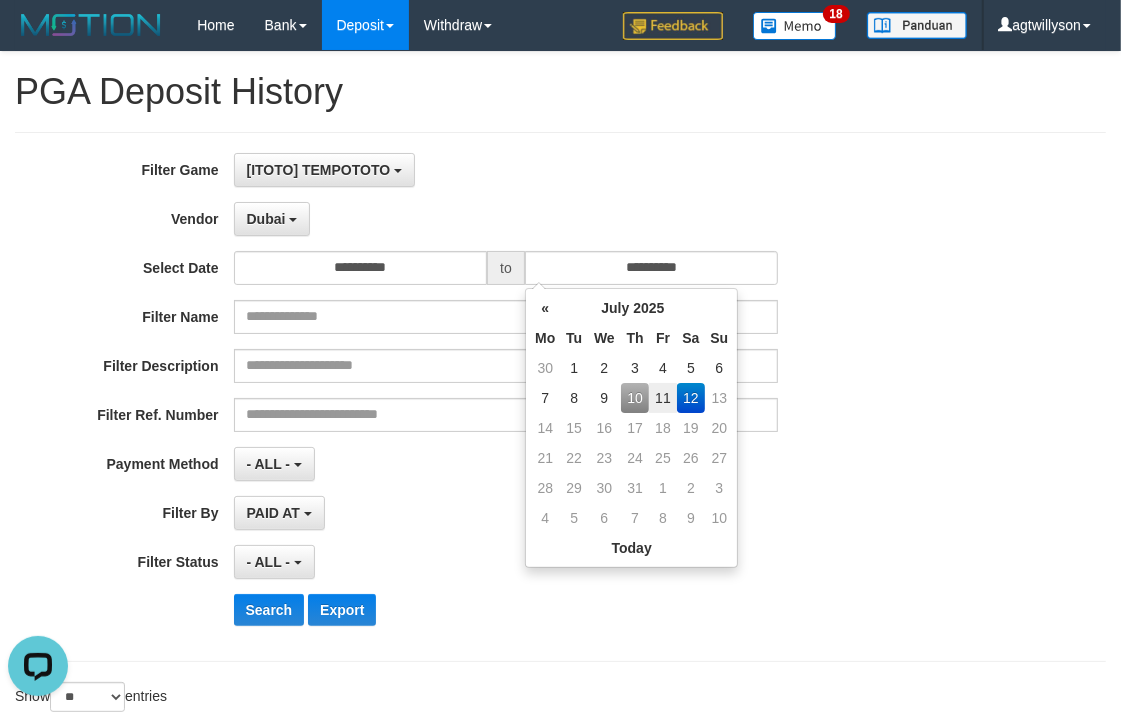 click on "10" at bounding box center [635, 398] 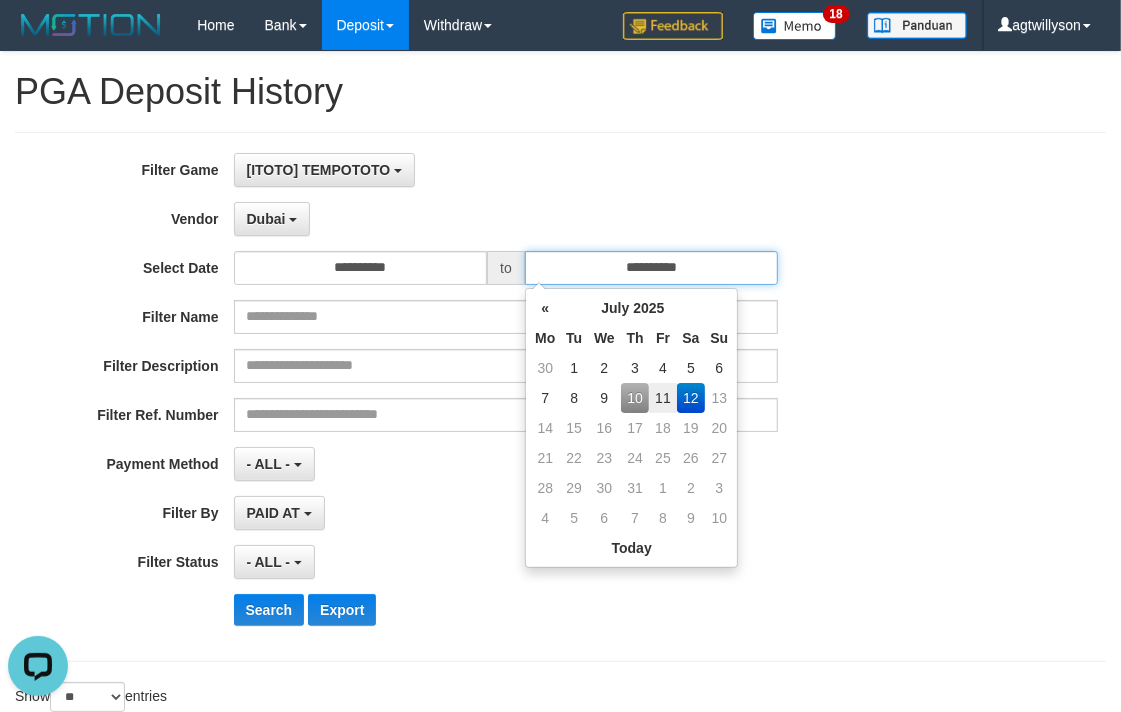 type on "**********" 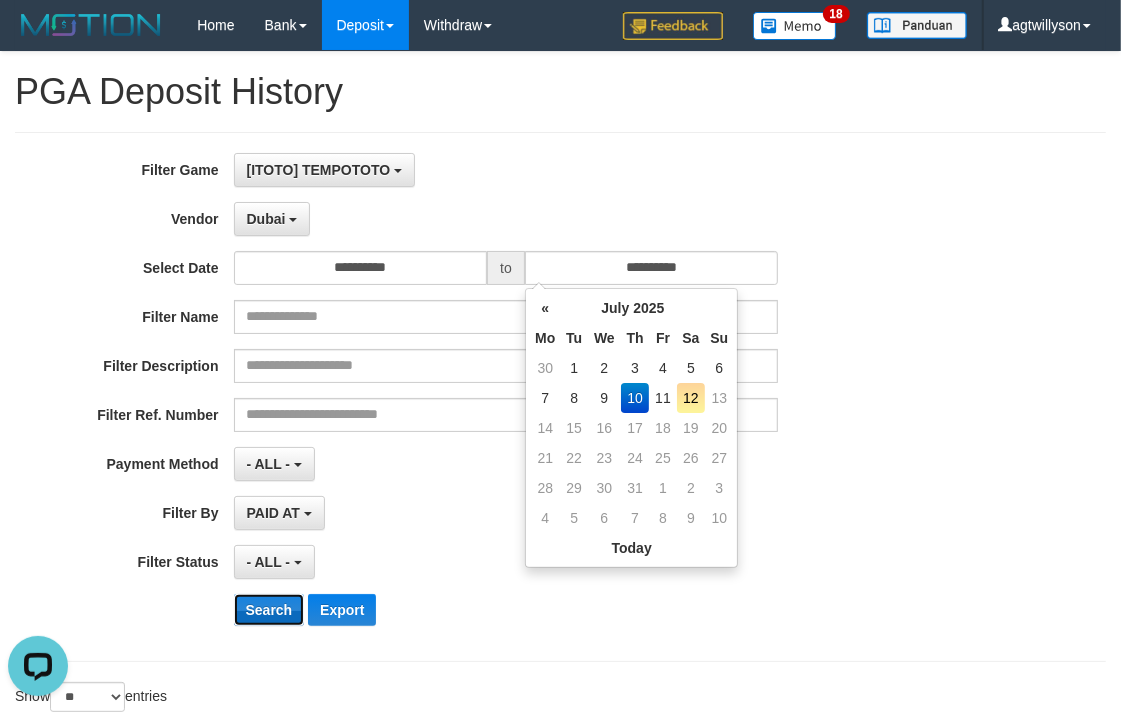 click on "Search" at bounding box center [269, 610] 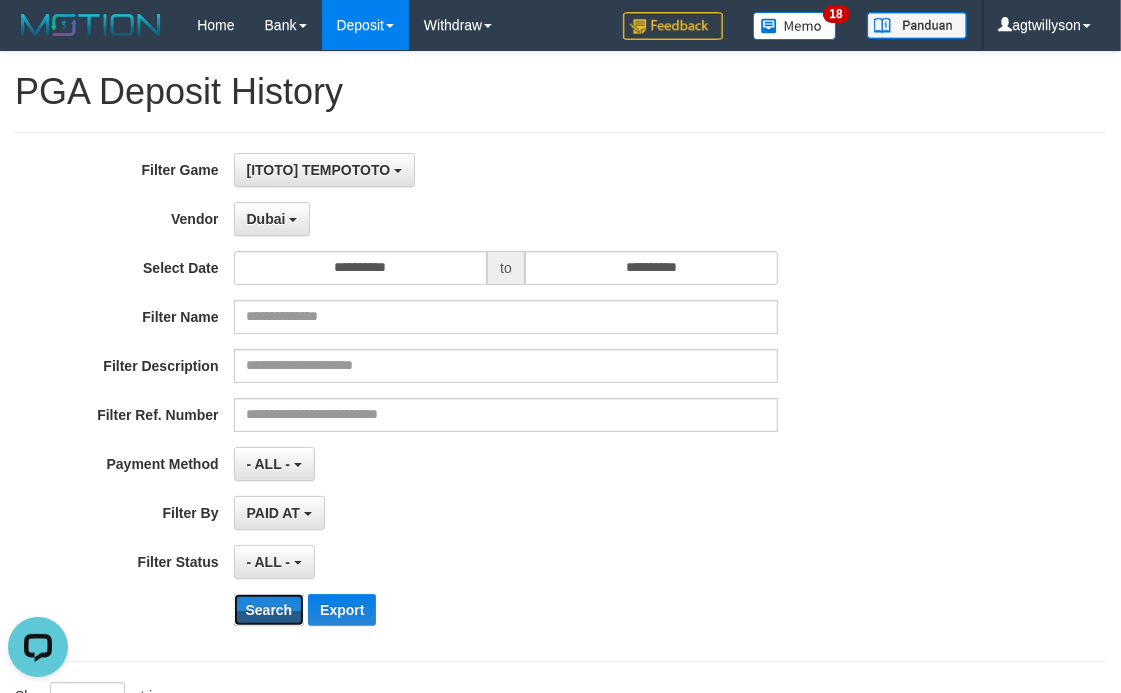 type 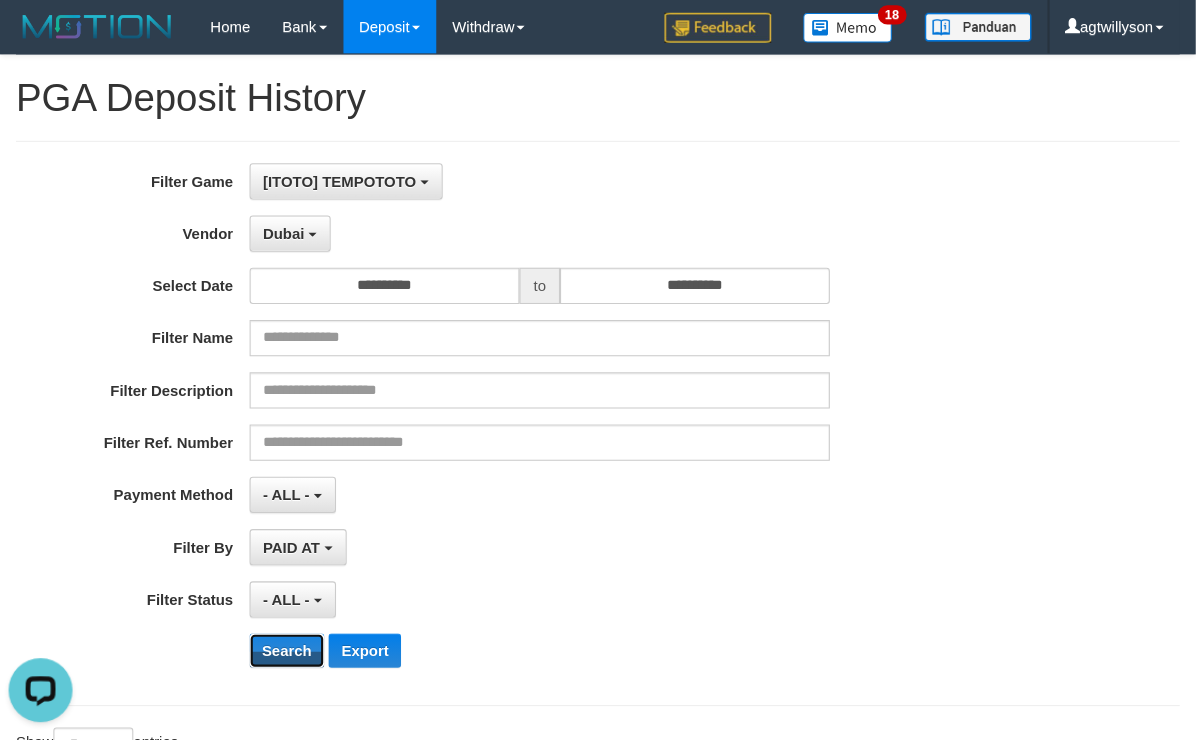 scroll, scrollTop: 50, scrollLeft: 0, axis: vertical 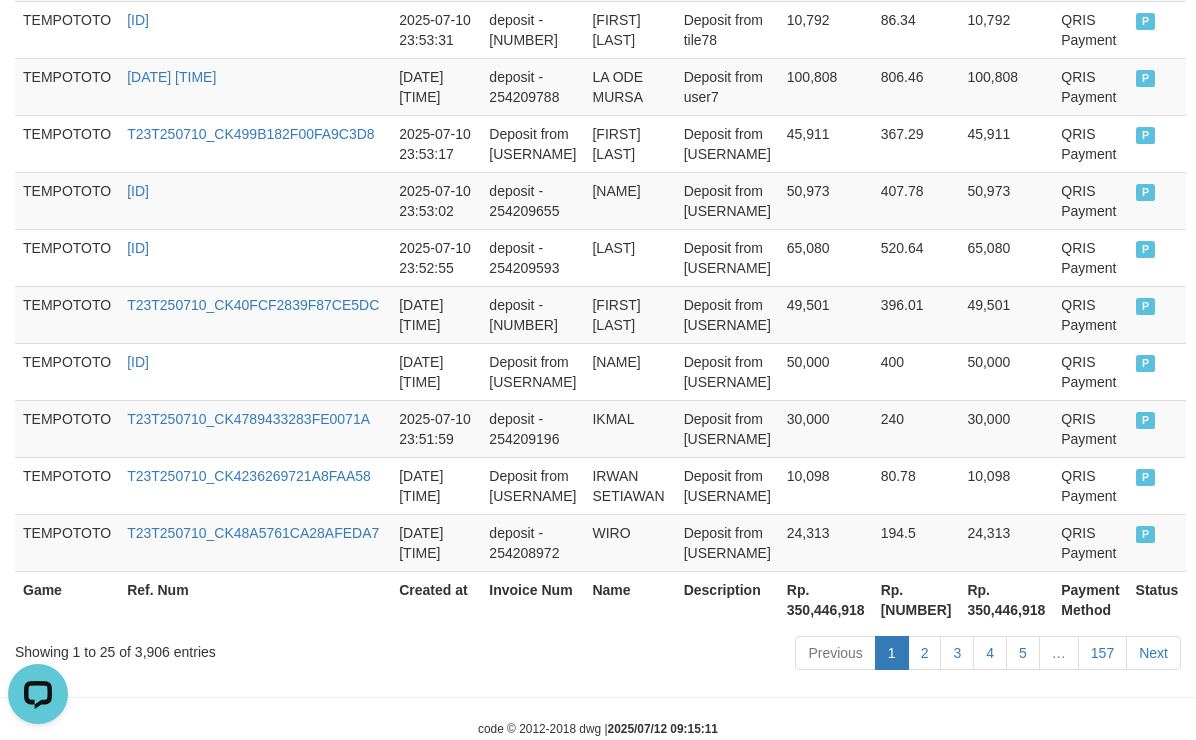 drag, startPoint x: 994, startPoint y: 484, endPoint x: 942, endPoint y: 853, distance: 372.64594 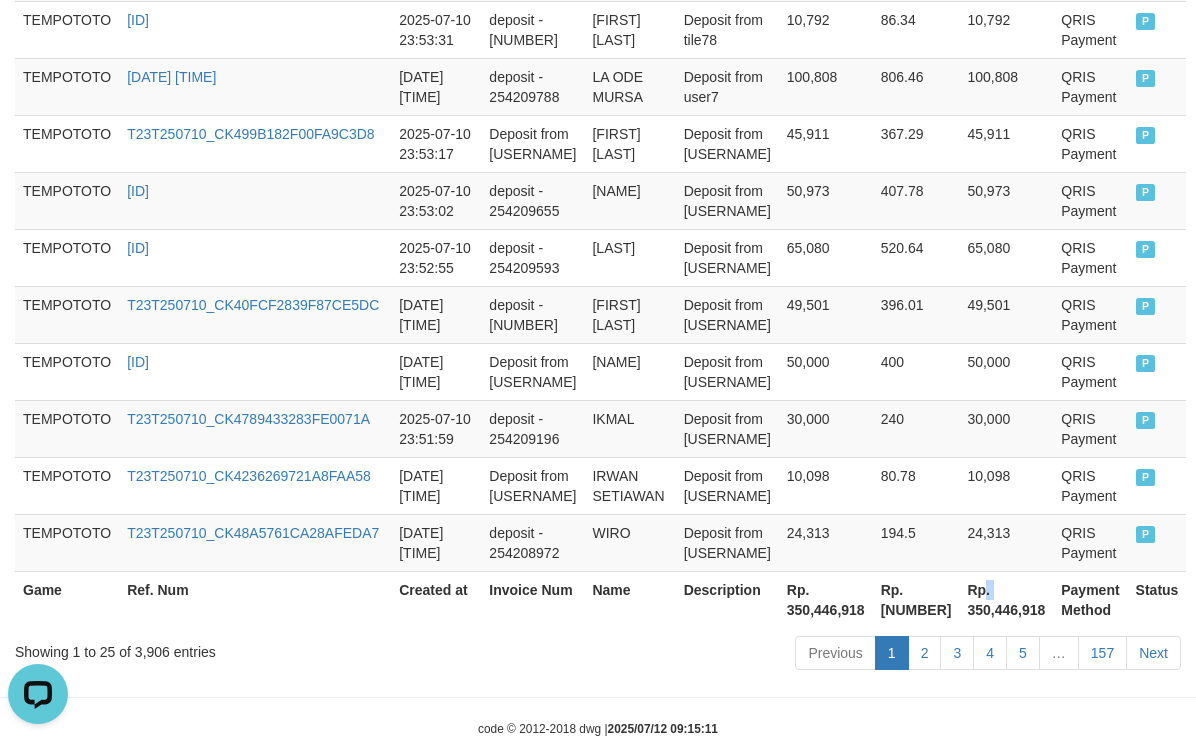 click on "Rp. 350,446,918" at bounding box center [1006, 599] 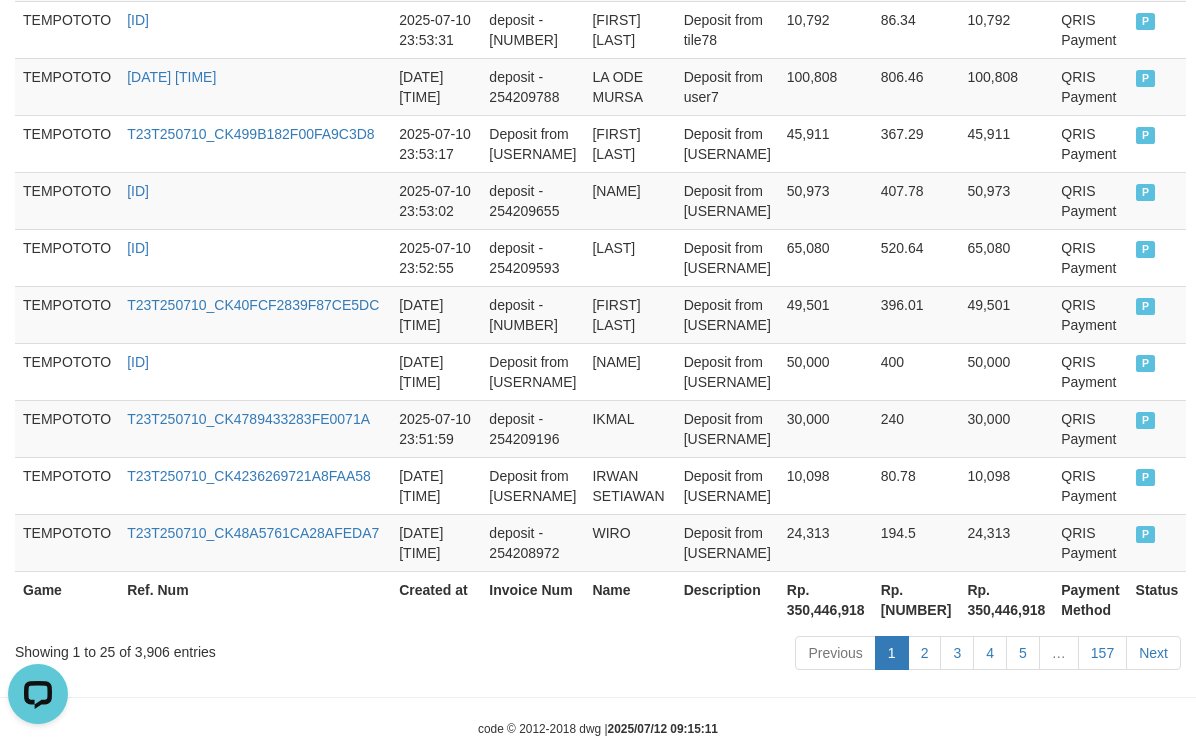 click on "Rp. 350,446,918" at bounding box center (1006, 599) 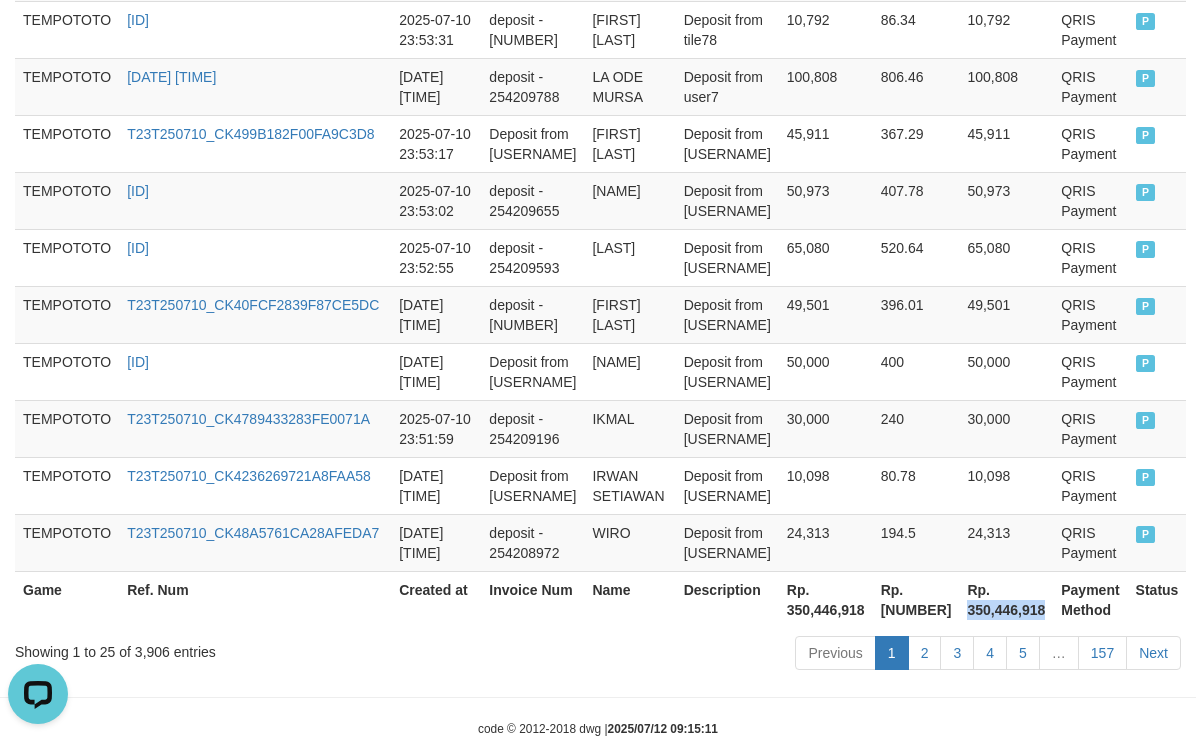 click on "Rp. 350,446,918" at bounding box center [1006, 599] 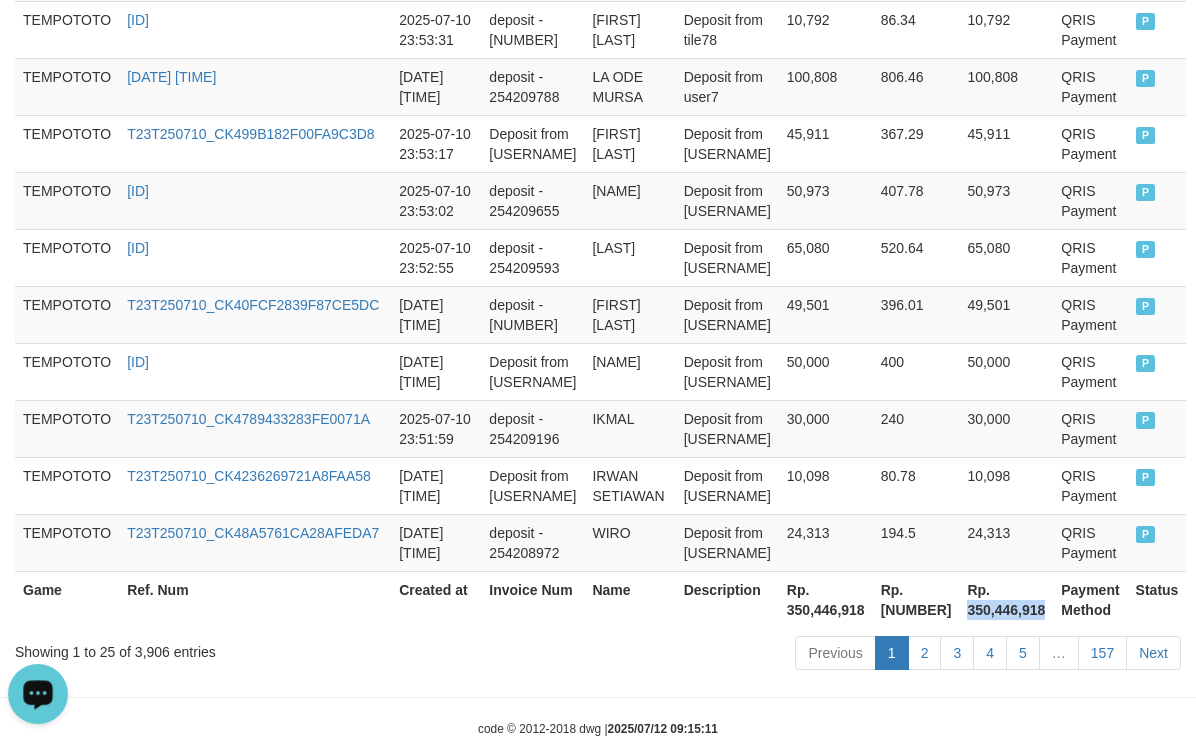 copy on "350,446,918" 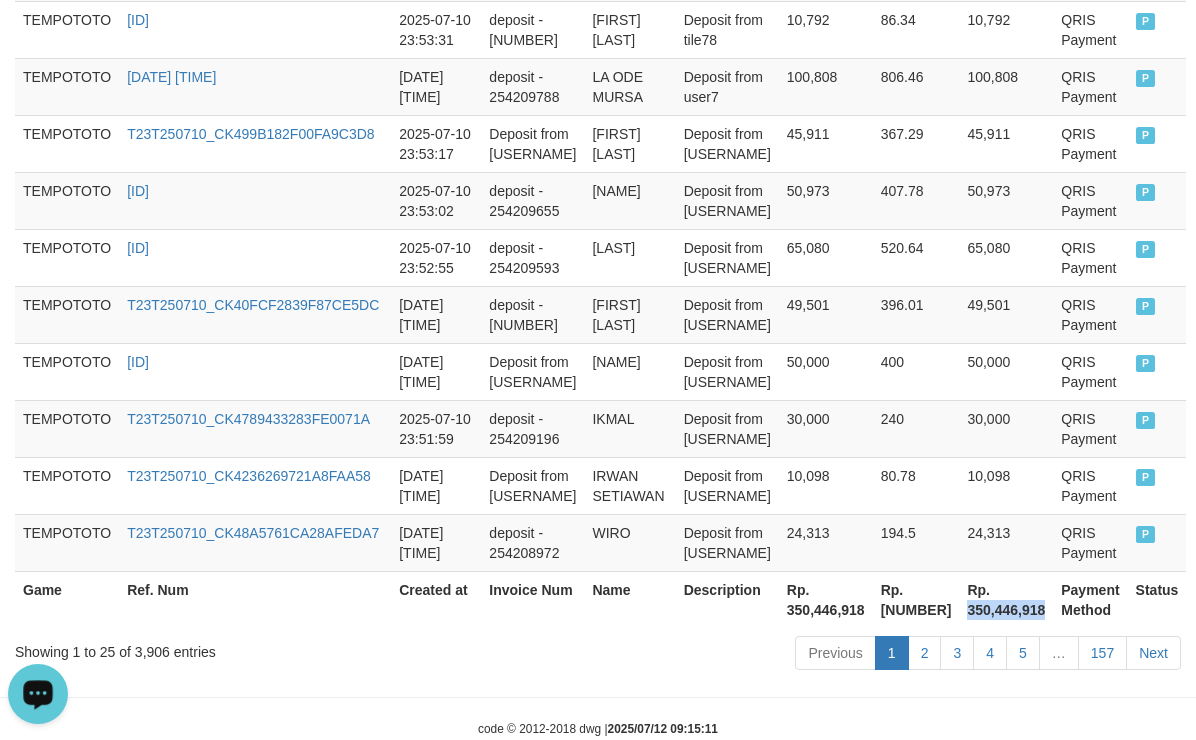 click on "Rp. 350,446,918" at bounding box center (1006, 599) 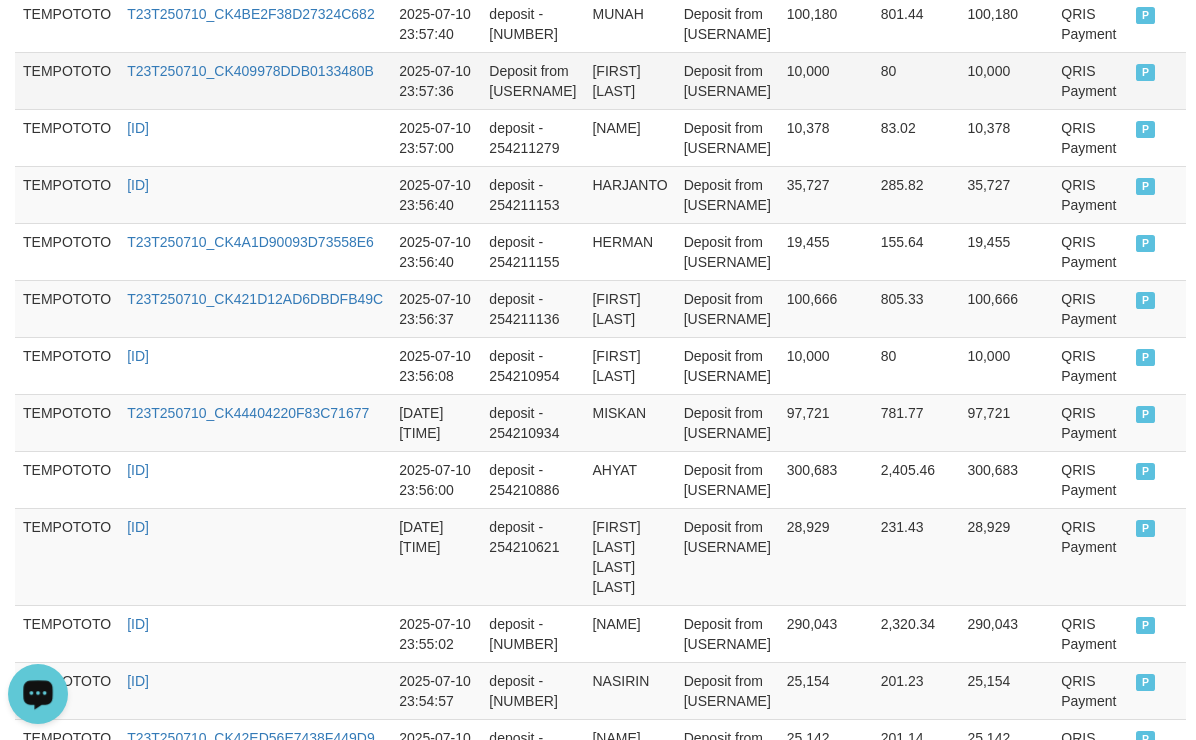 scroll, scrollTop: 0, scrollLeft: 0, axis: both 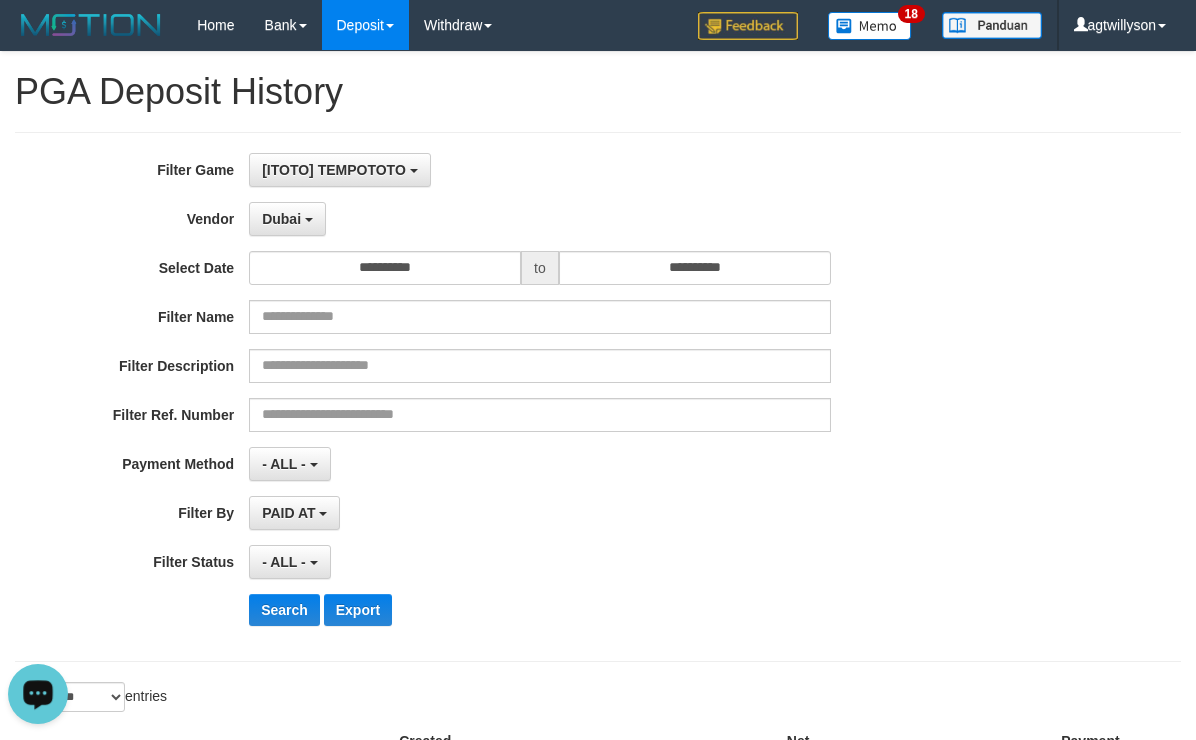 drag, startPoint x: 705, startPoint y: 430, endPoint x: 621, endPoint y: 46, distance: 393.08014 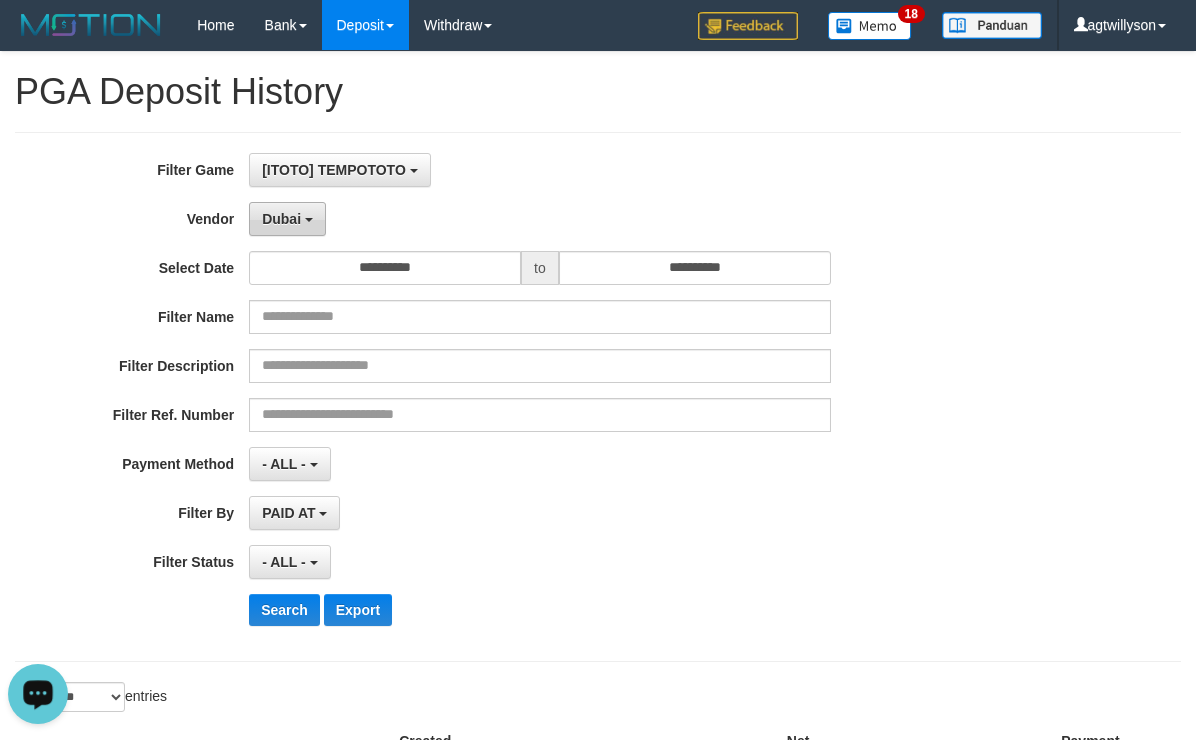 click on "Dubai" at bounding box center (287, 219) 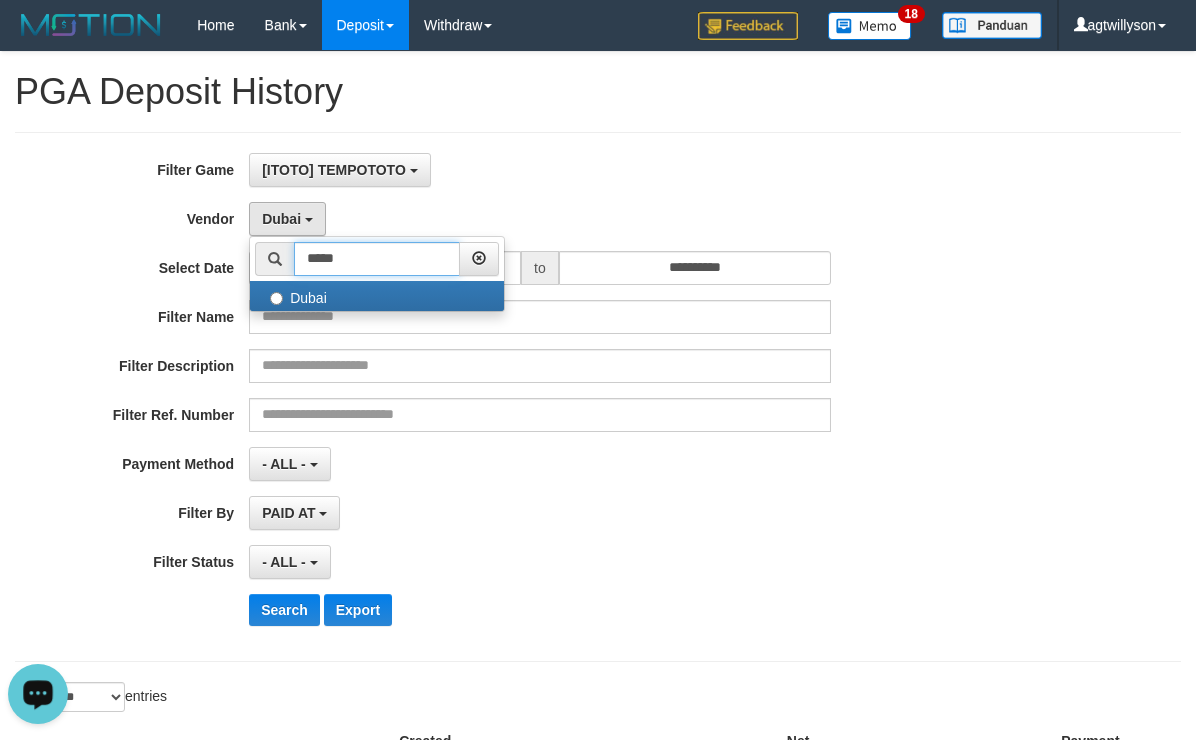 click on "*****" at bounding box center [377, 259] 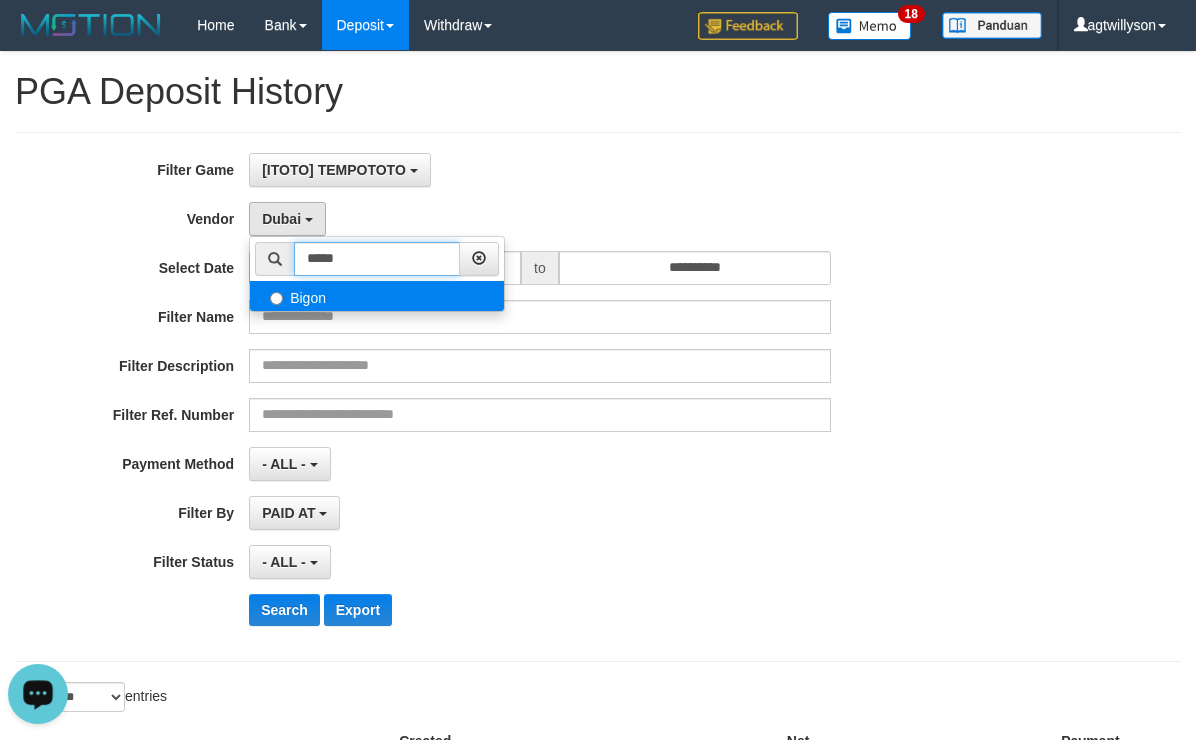 type on "*****" 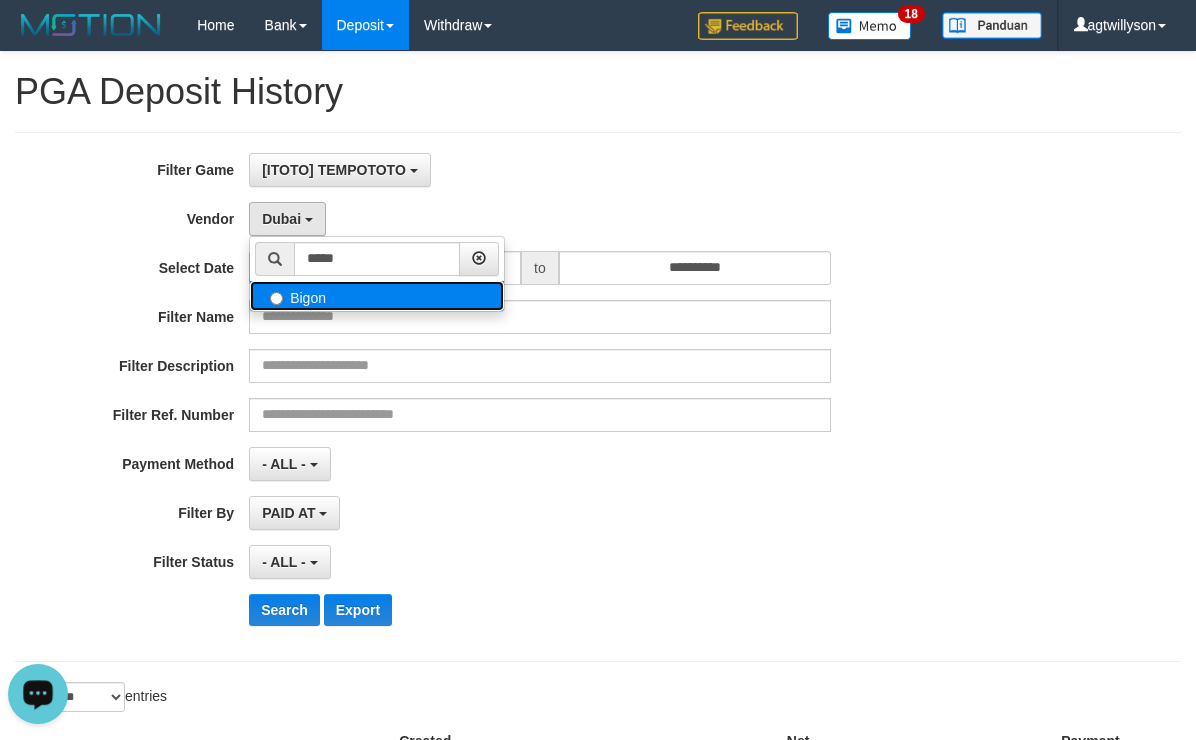 click on "Bigon" at bounding box center [377, 296] 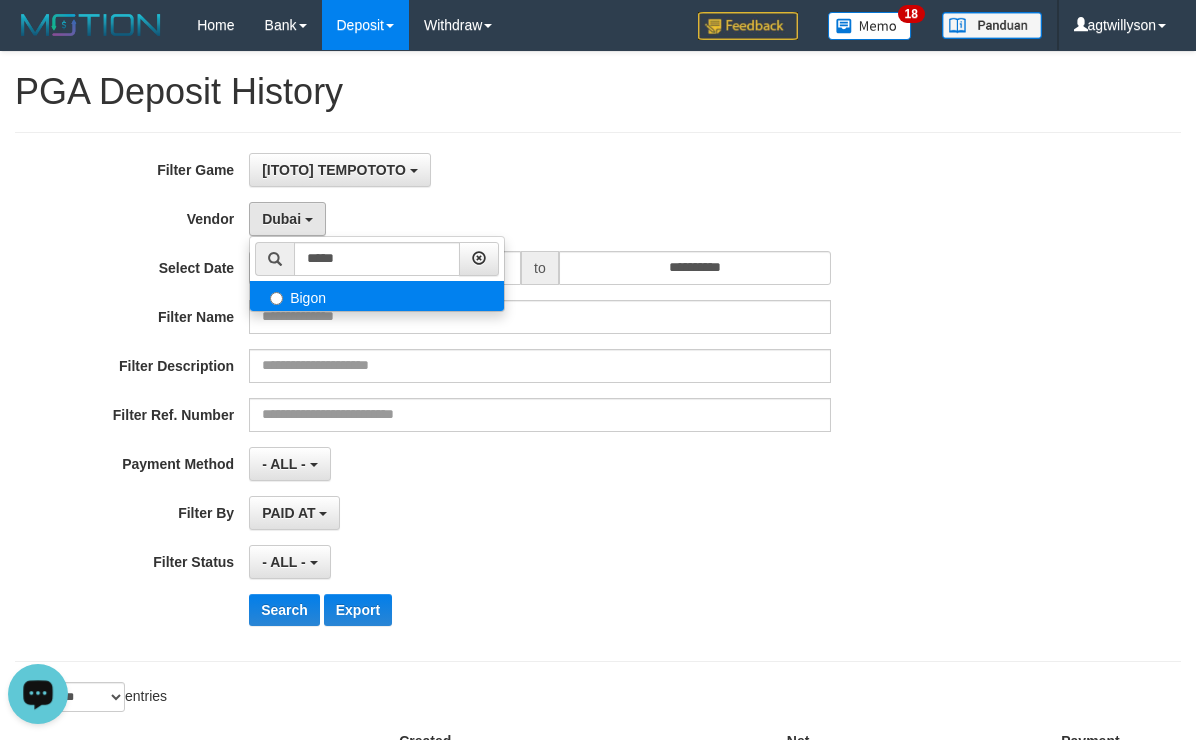 select on "**********" 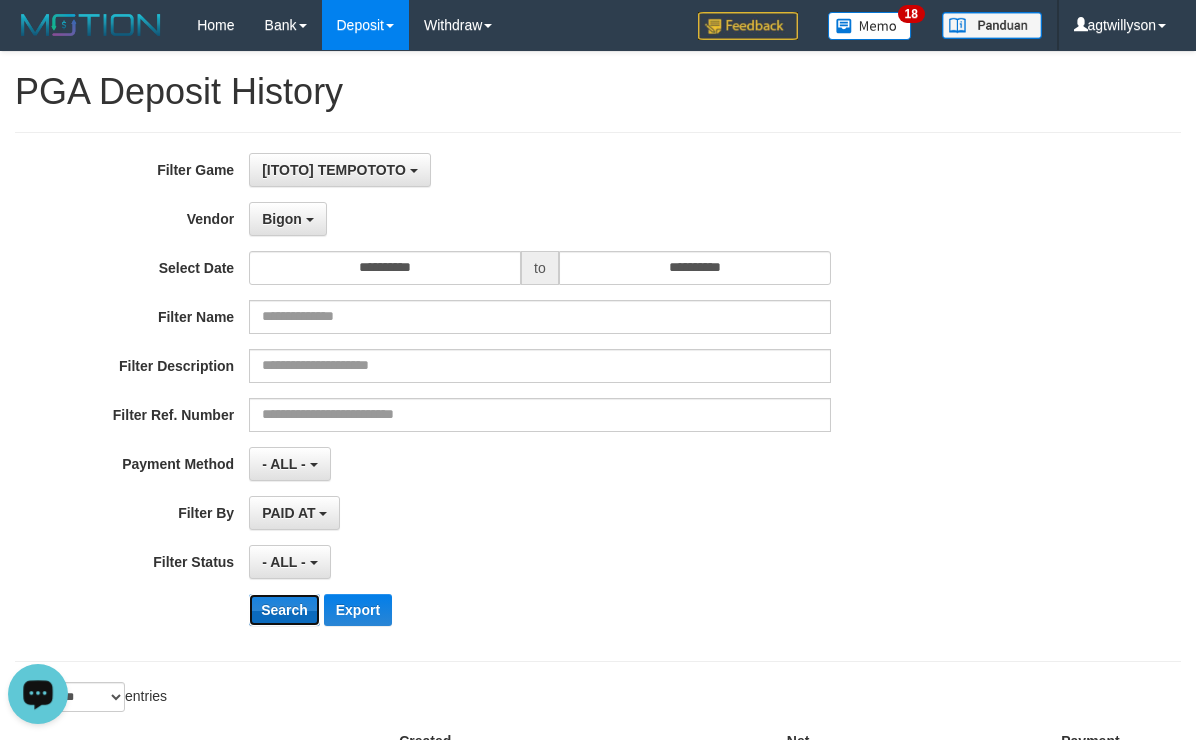 click on "Search" at bounding box center (284, 610) 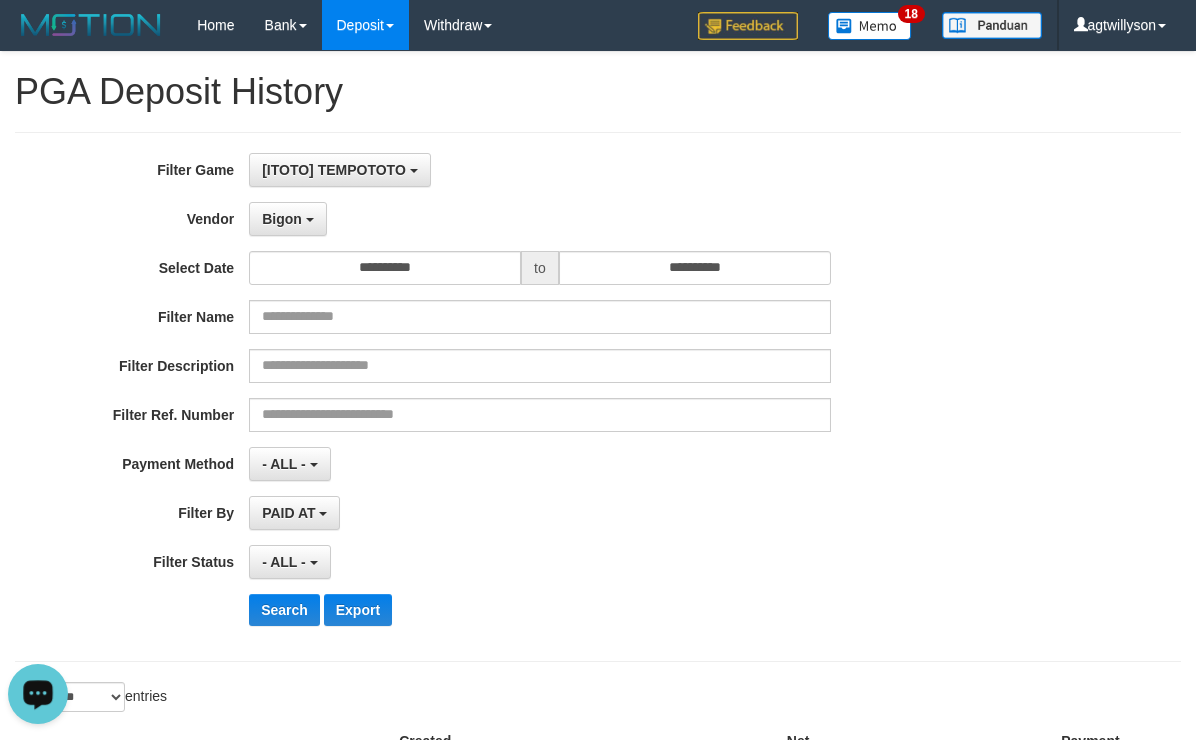 scroll, scrollTop: 1694, scrollLeft: 0, axis: vertical 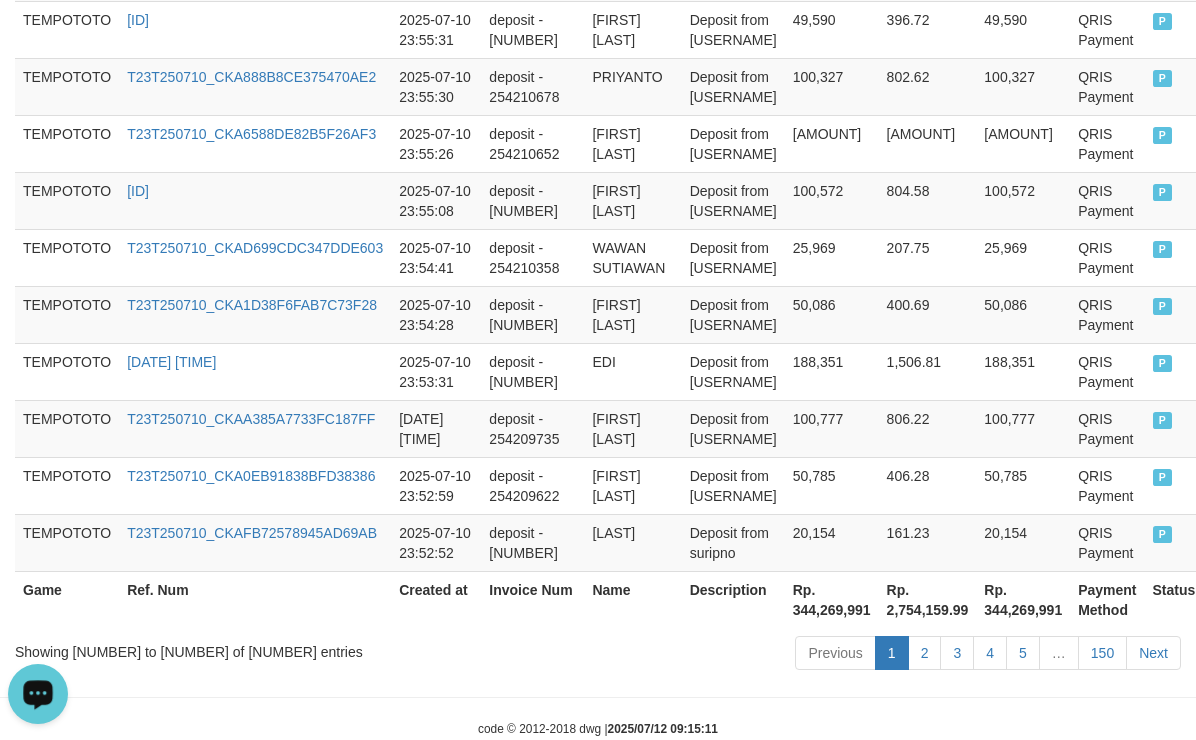 drag, startPoint x: 964, startPoint y: 168, endPoint x: 873, endPoint y: 868, distance: 705.8902 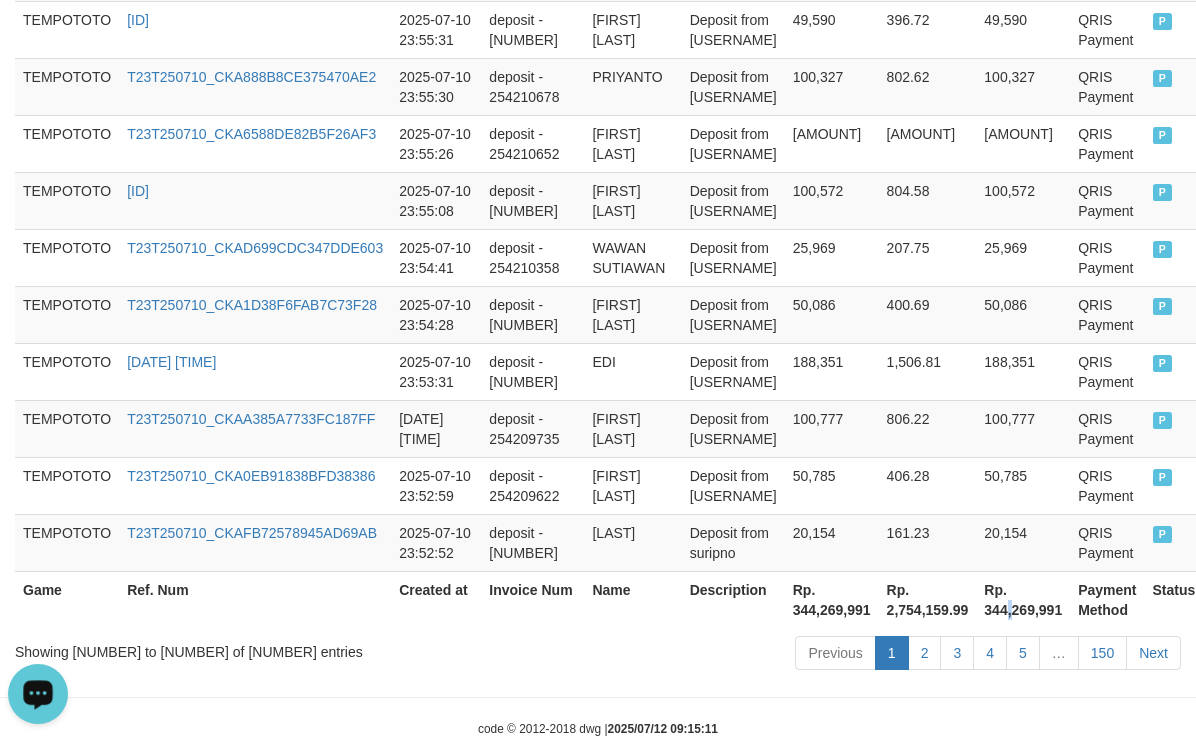 click on "Rp. 344,269,991" at bounding box center [1023, 599] 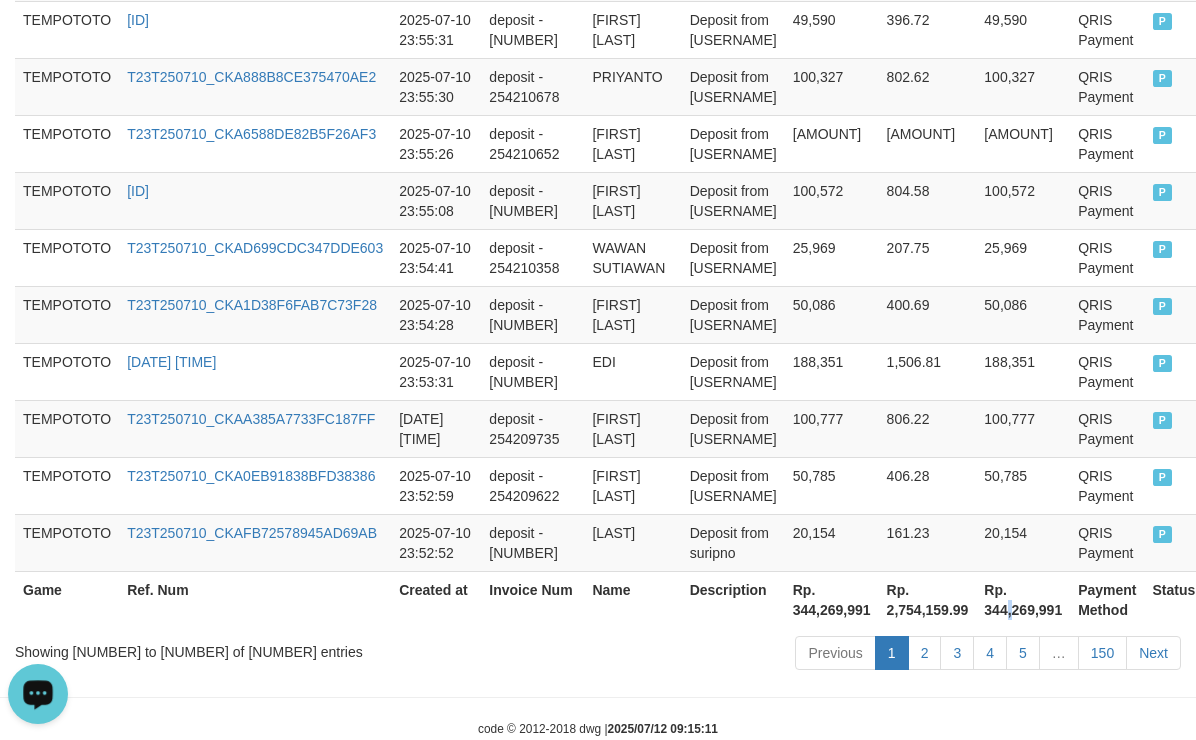 click on "Rp. 344,269,991" at bounding box center [1023, 599] 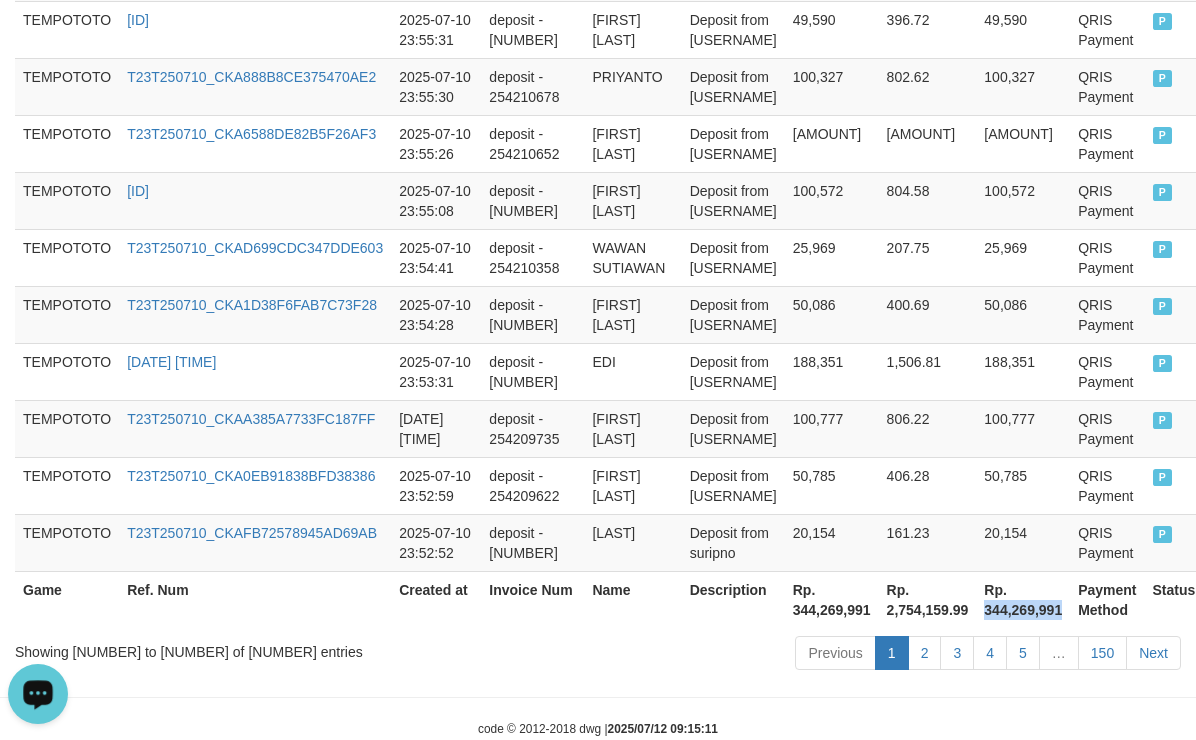 click on "Rp. 344,269,991" at bounding box center (1023, 599) 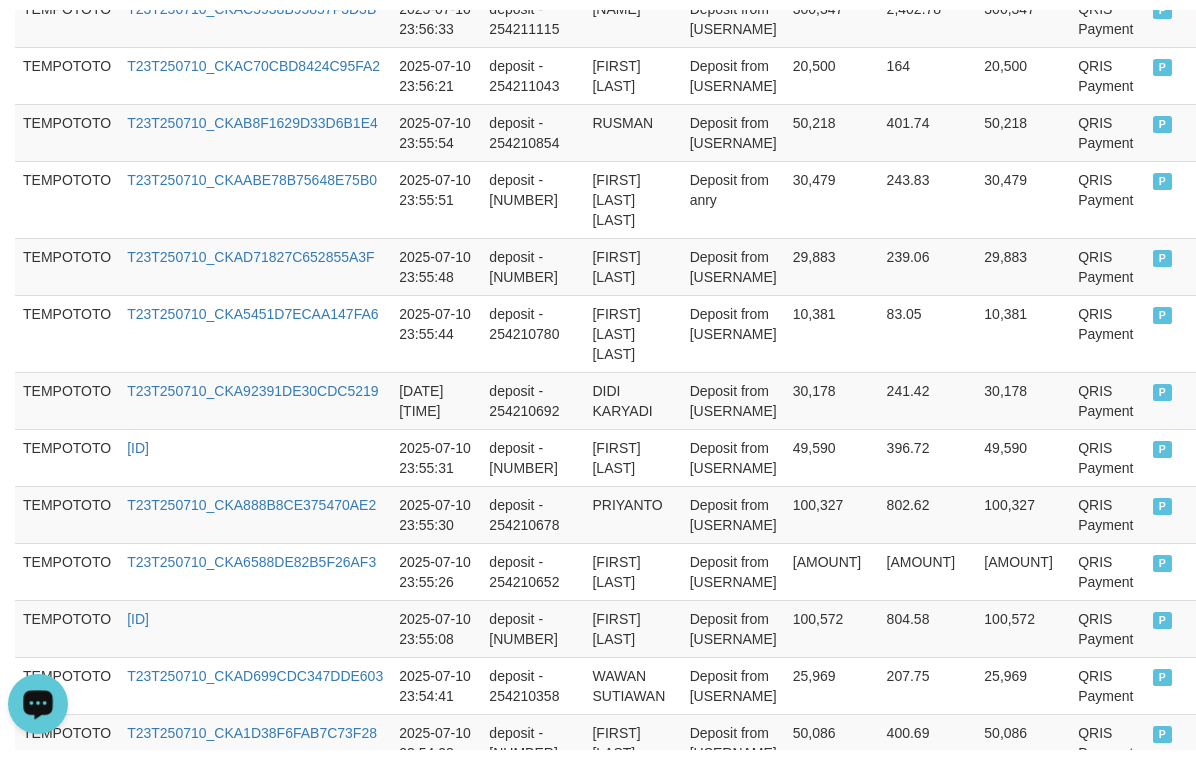 scroll, scrollTop: 0, scrollLeft: 0, axis: both 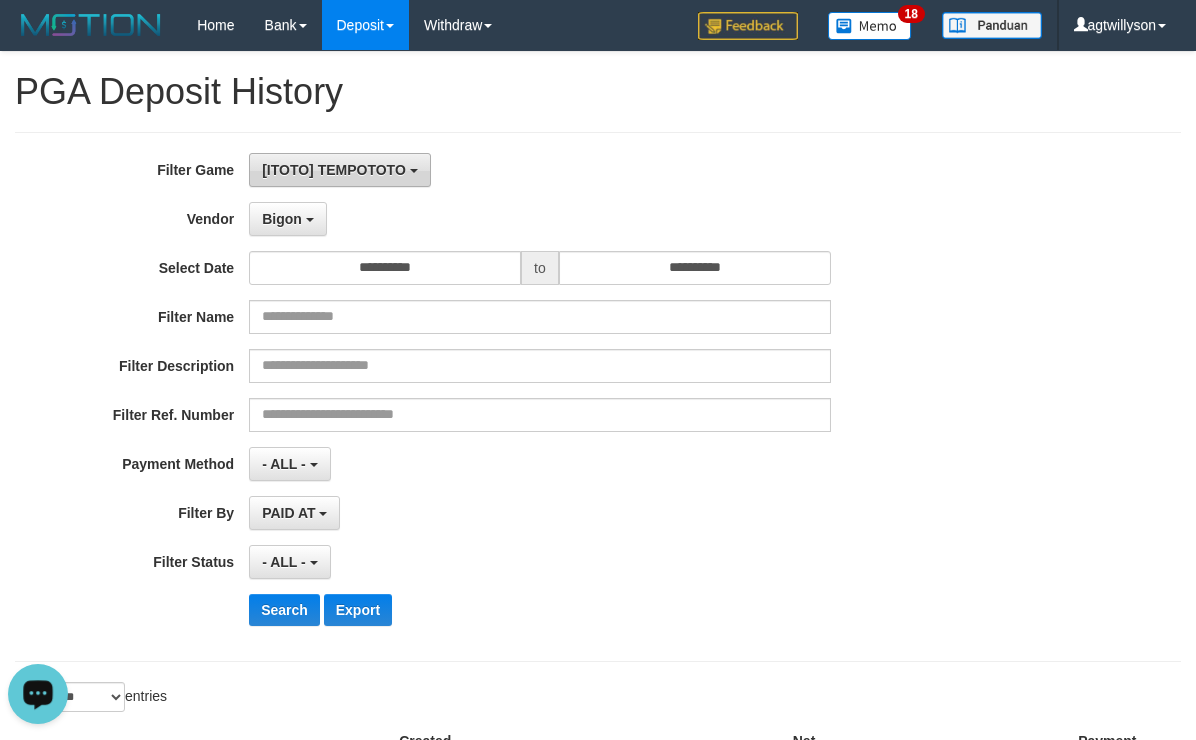 drag, startPoint x: 790, startPoint y: 480, endPoint x: 424, endPoint y: 173, distance: 477.70807 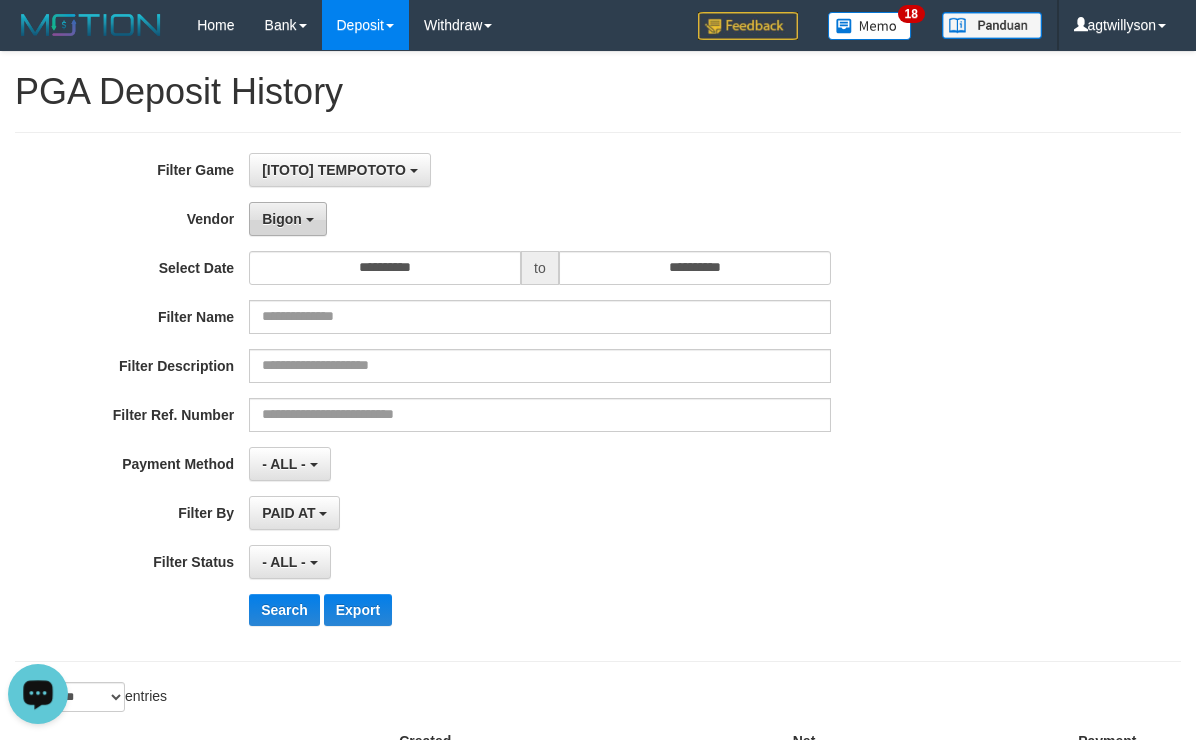 click on "Bigon" at bounding box center [288, 219] 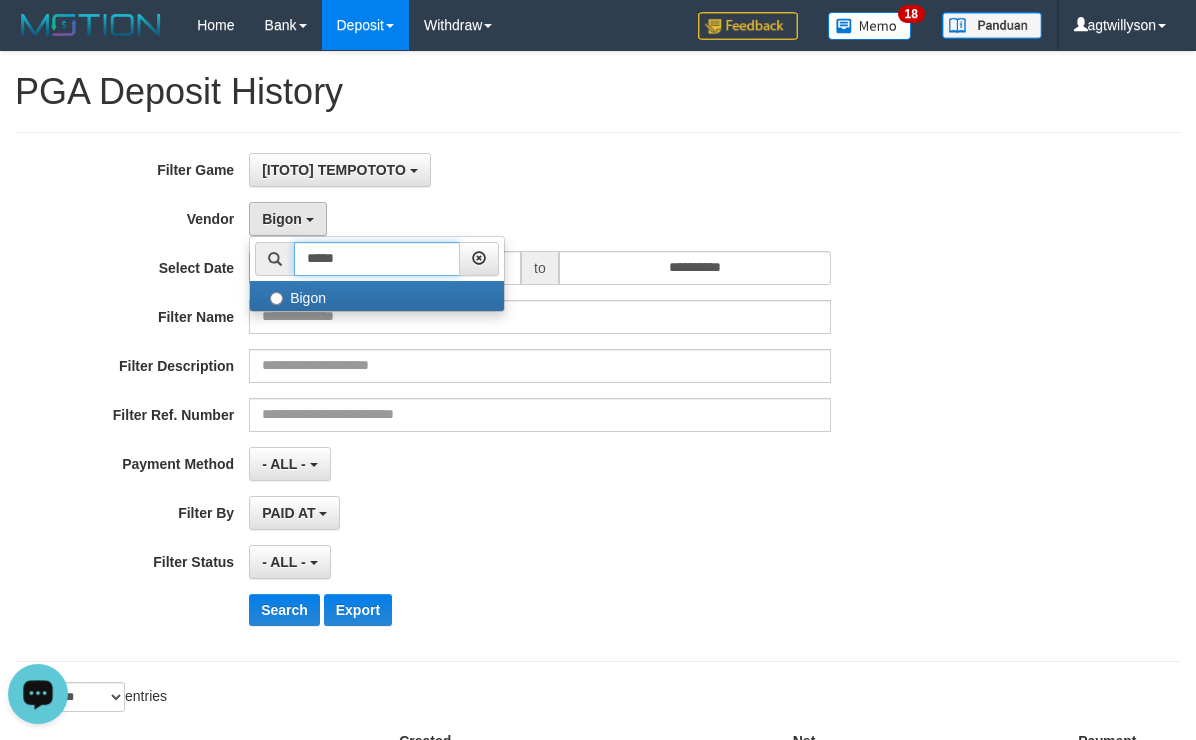 click on "*****" at bounding box center (377, 259) 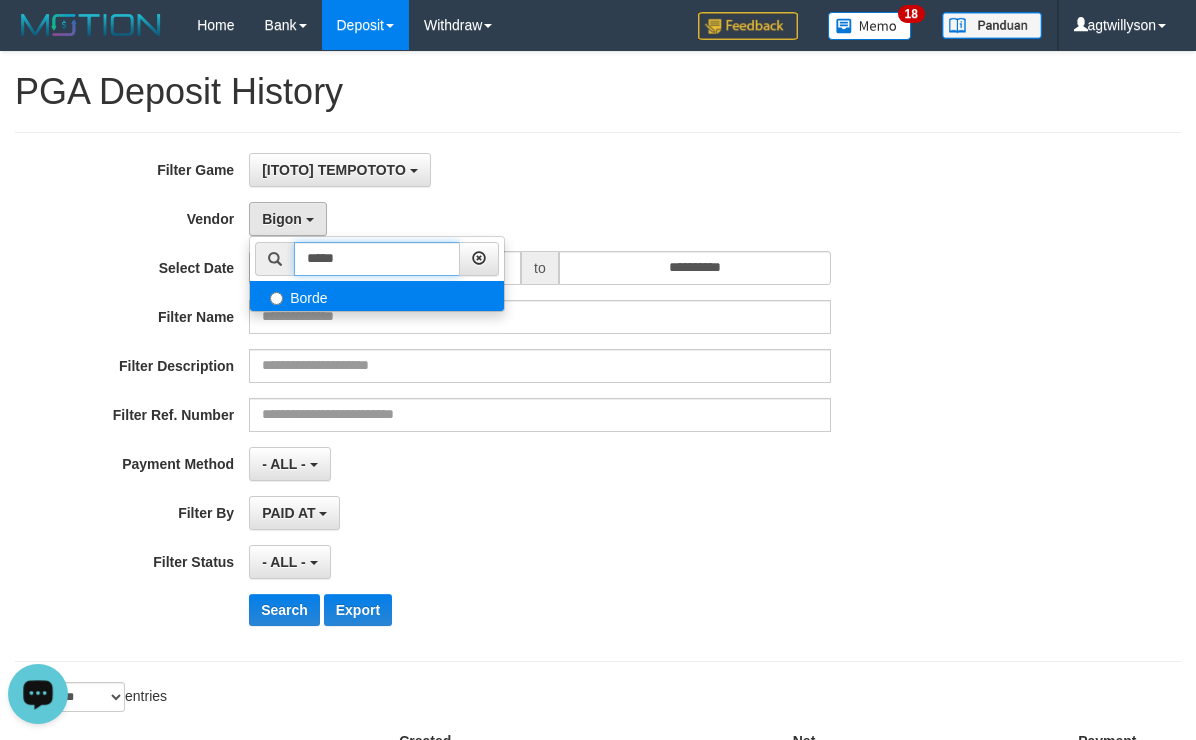 type on "*****" 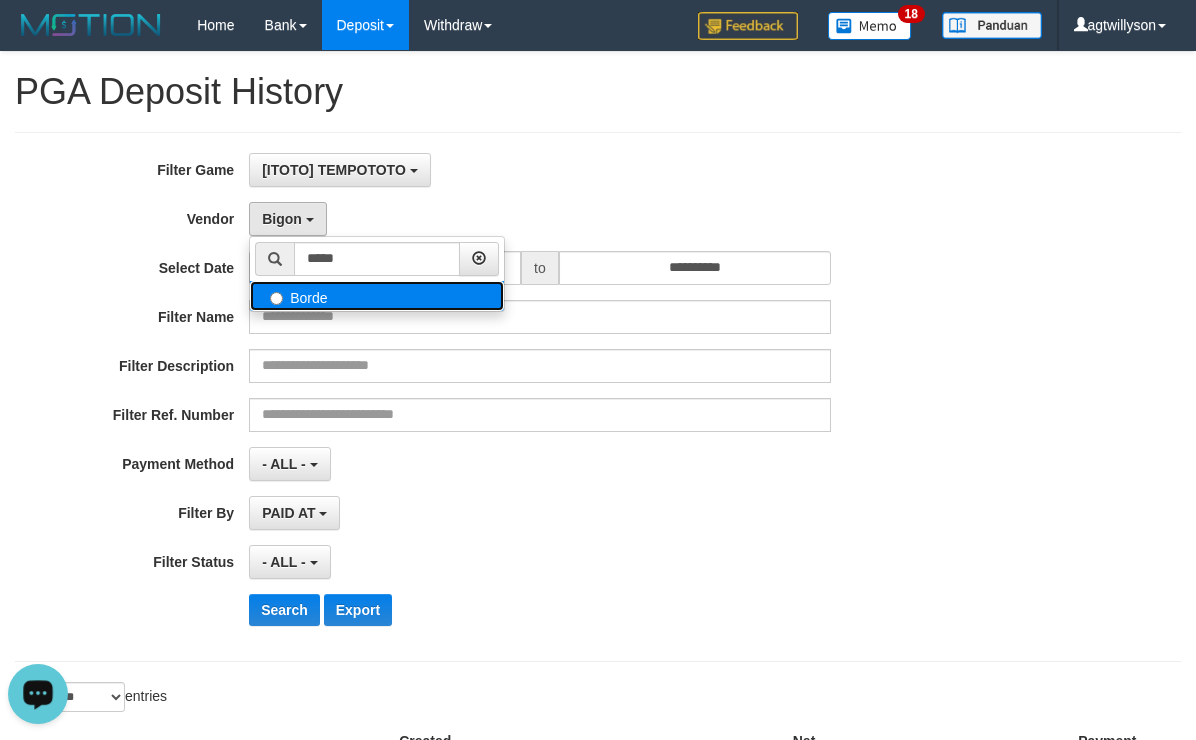 click on "Borde" at bounding box center (377, 296) 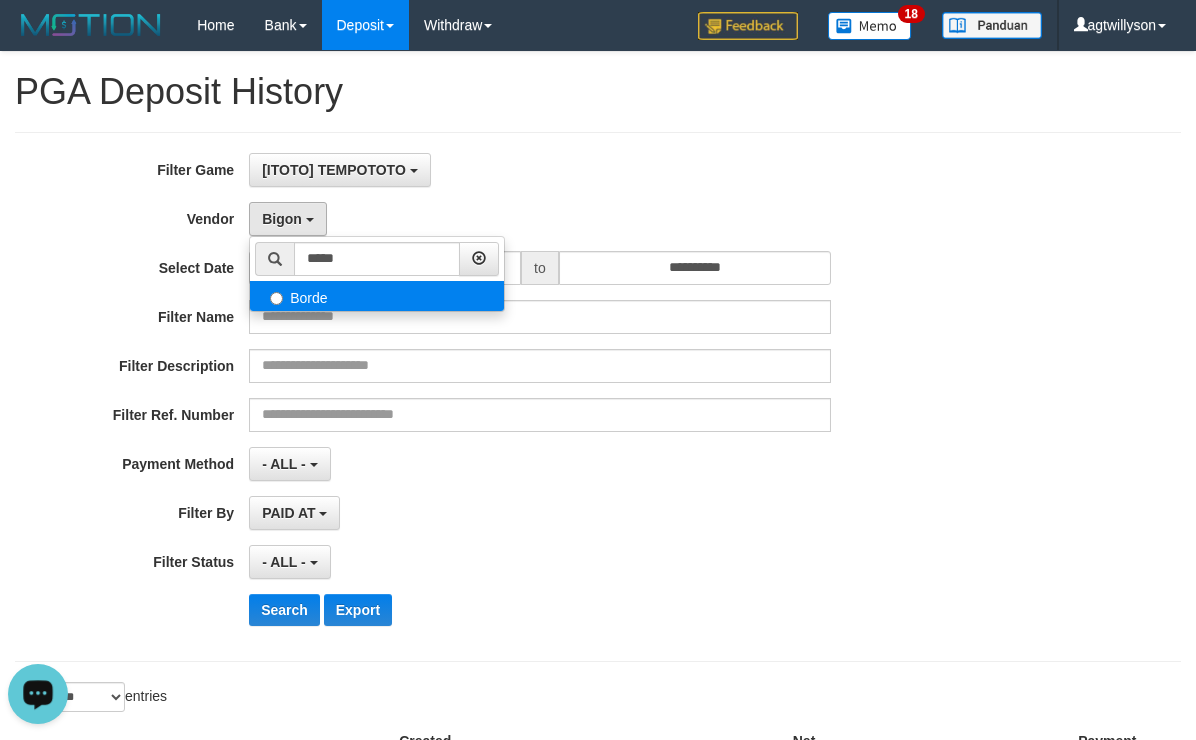 select on "**********" 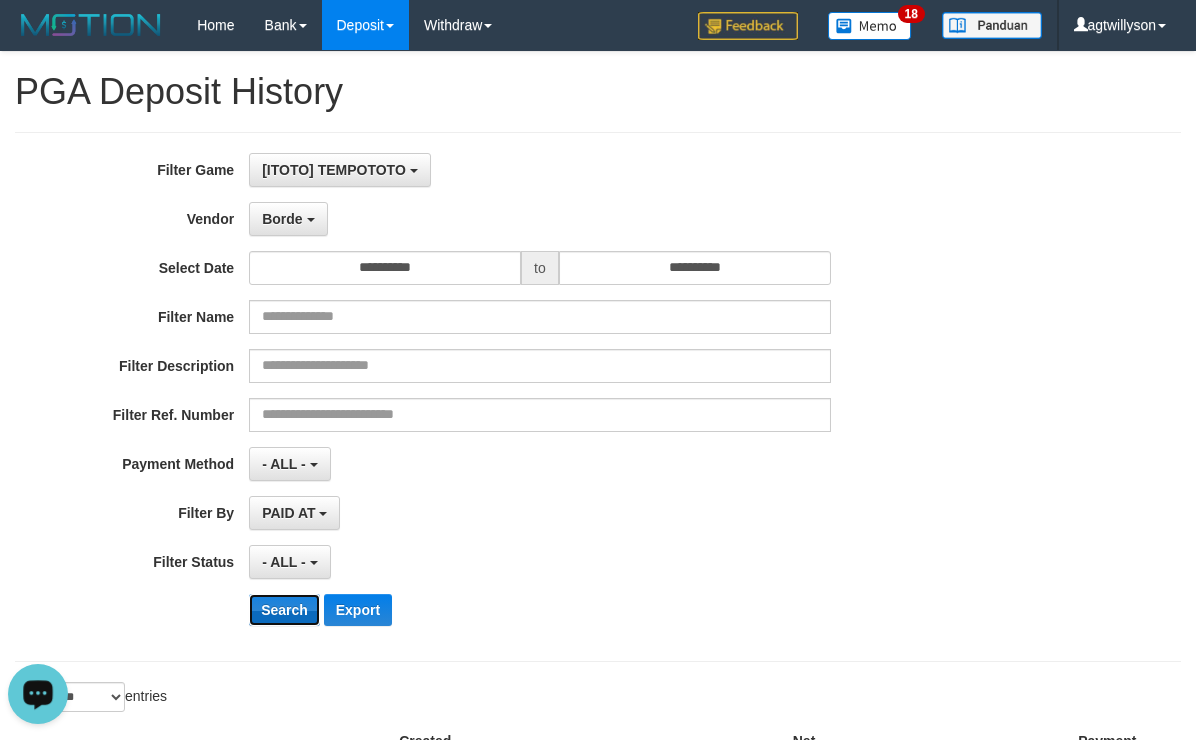 click on "Search" at bounding box center [284, 610] 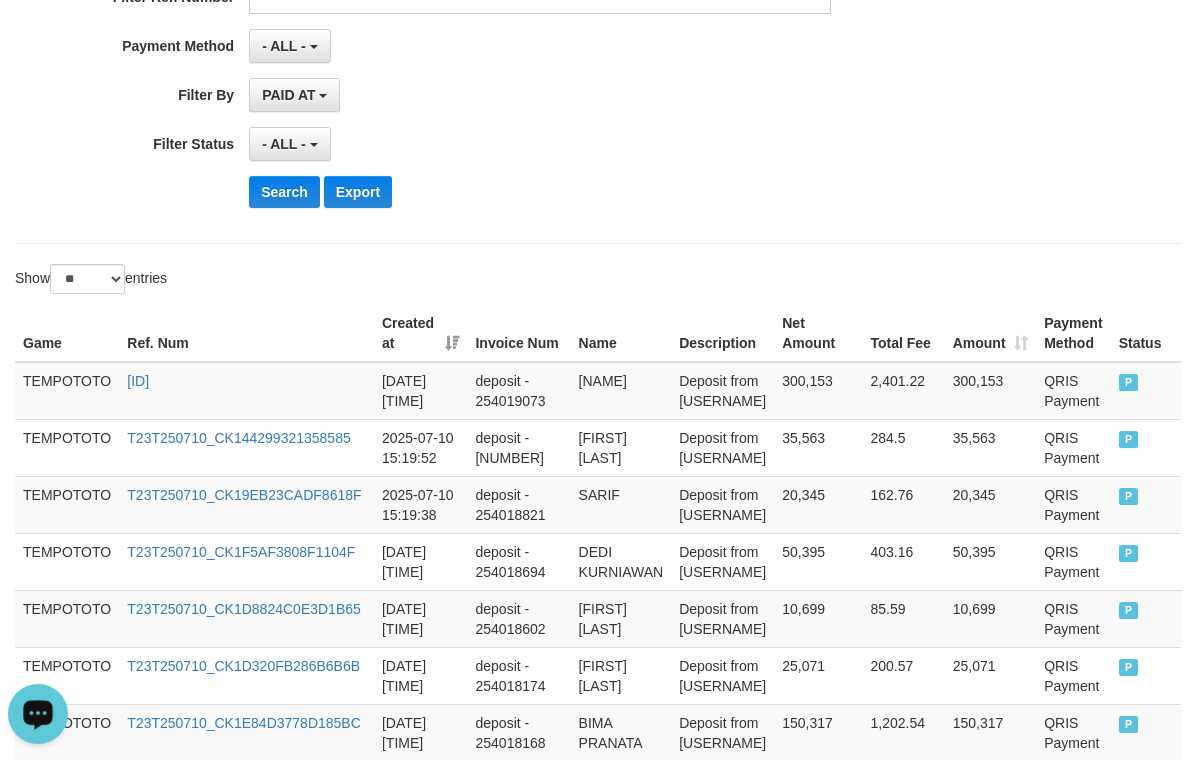 scroll, scrollTop: 1674, scrollLeft: 0, axis: vertical 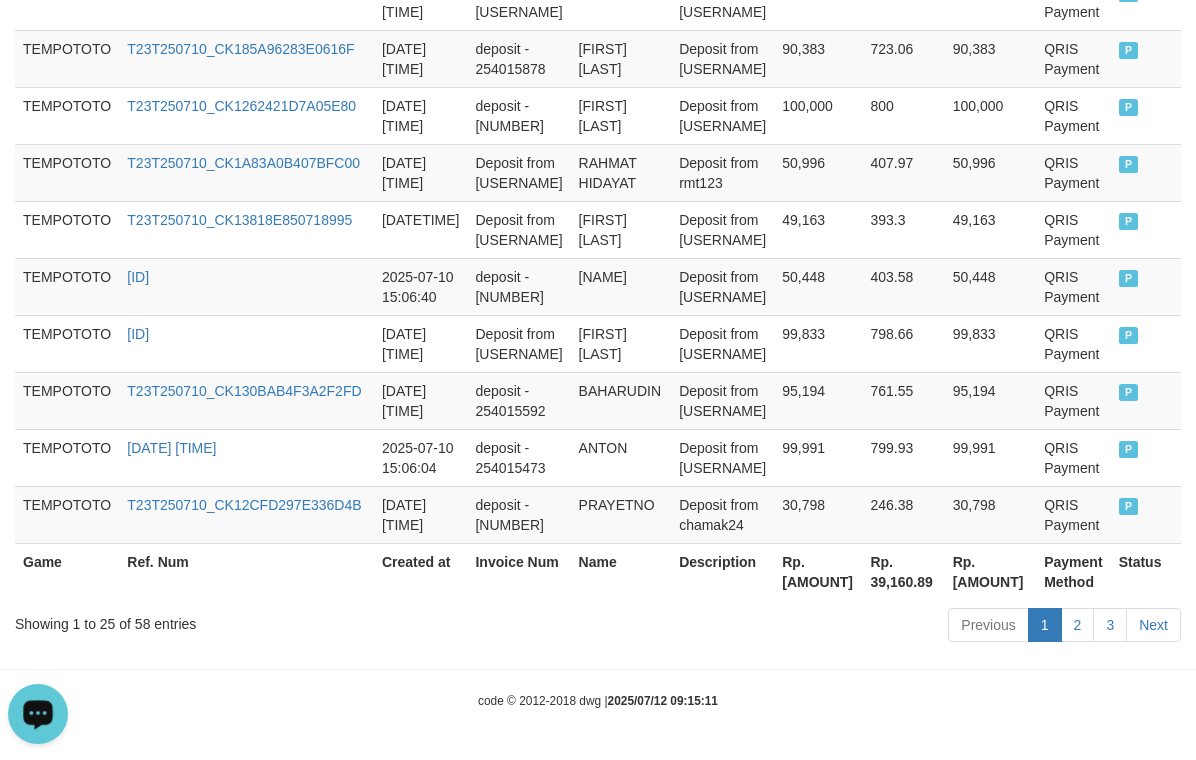 drag, startPoint x: 776, startPoint y: 669, endPoint x: 881, endPoint y: 578, distance: 138.94603 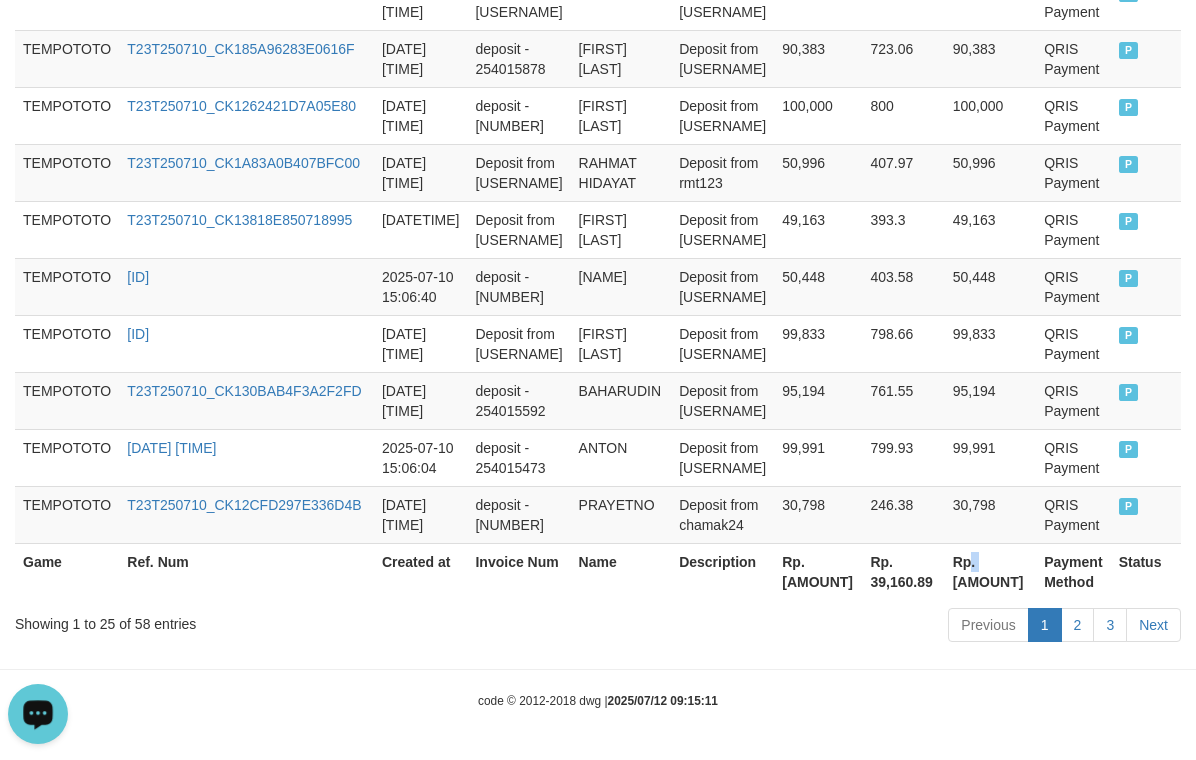 click on "Rp. [AMOUNT]" at bounding box center (991, 571) 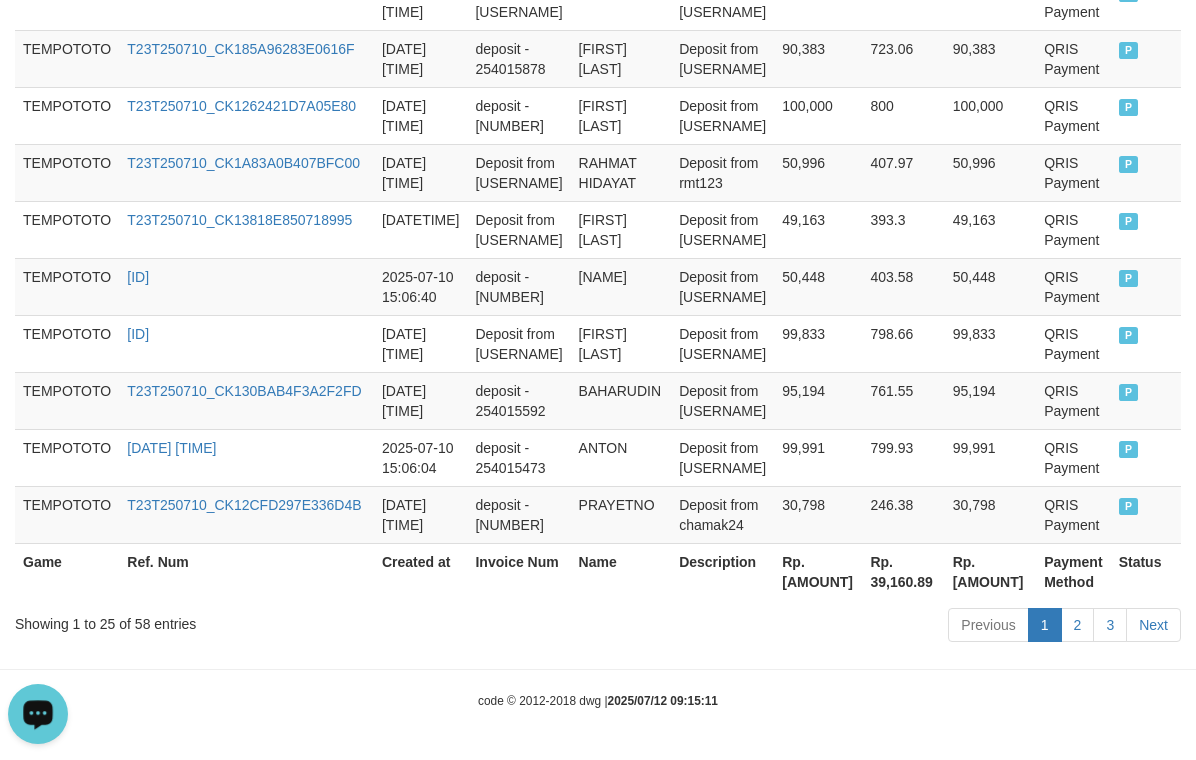 click on "Rp. [AMOUNT]" at bounding box center (991, 571) 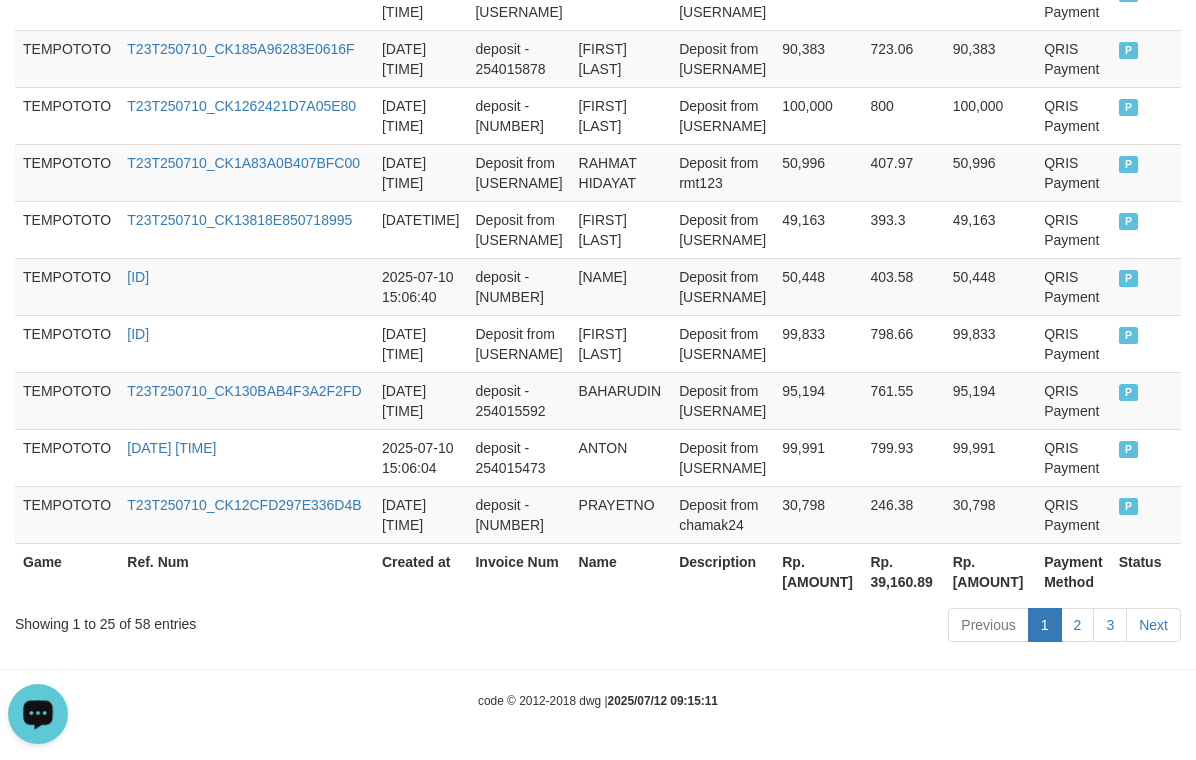 scroll, scrollTop: 0, scrollLeft: 0, axis: both 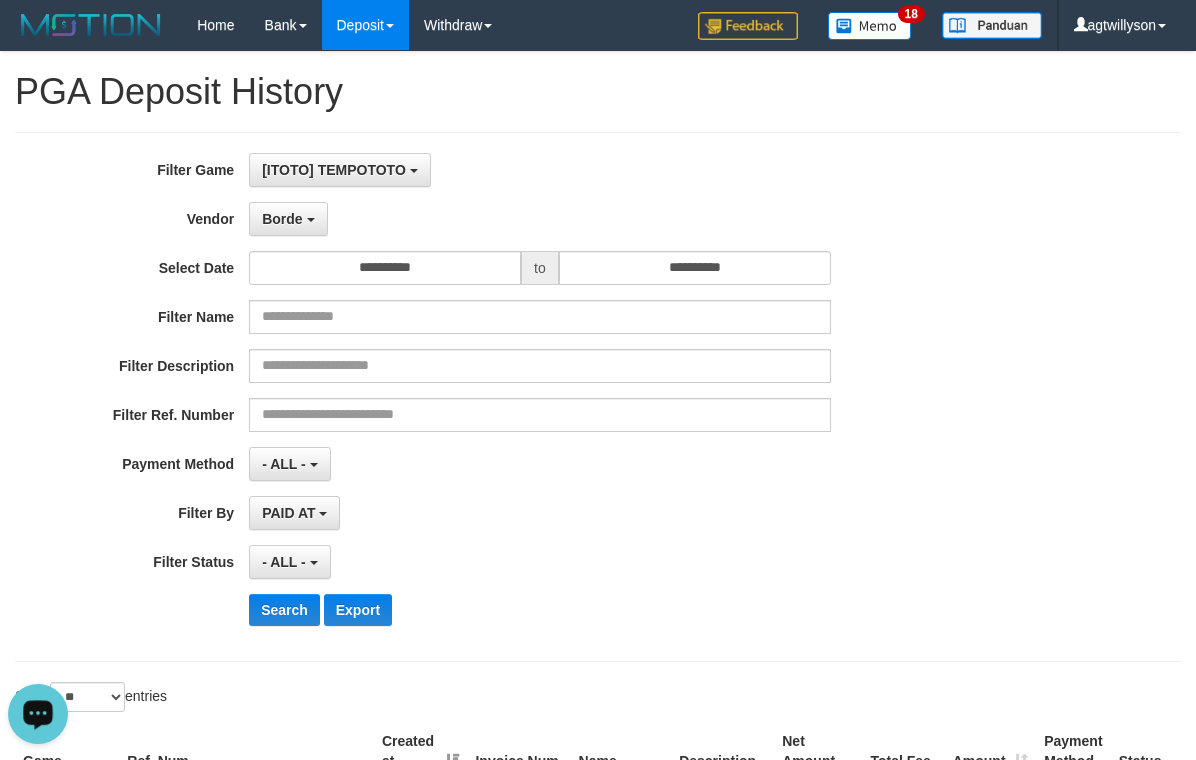 drag, startPoint x: 734, startPoint y: 106, endPoint x: 657, endPoint y: 58, distance: 90.73588 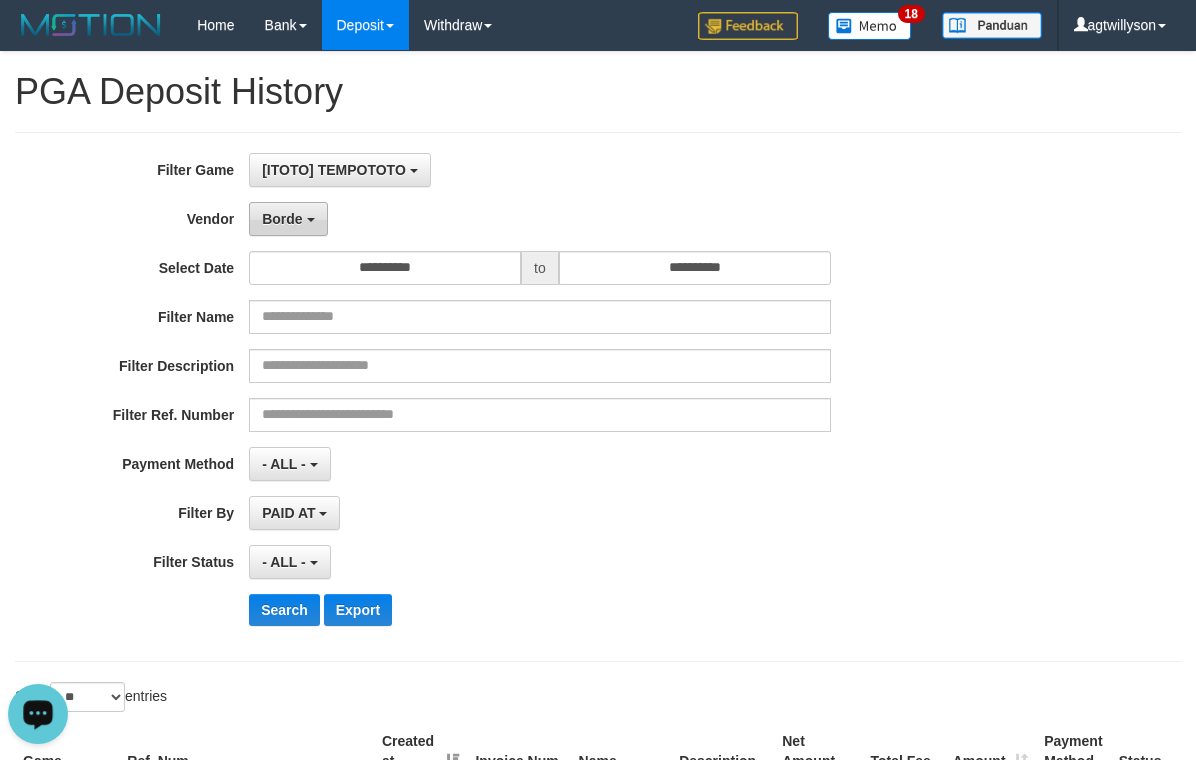 click on "Borde" at bounding box center (282, 219) 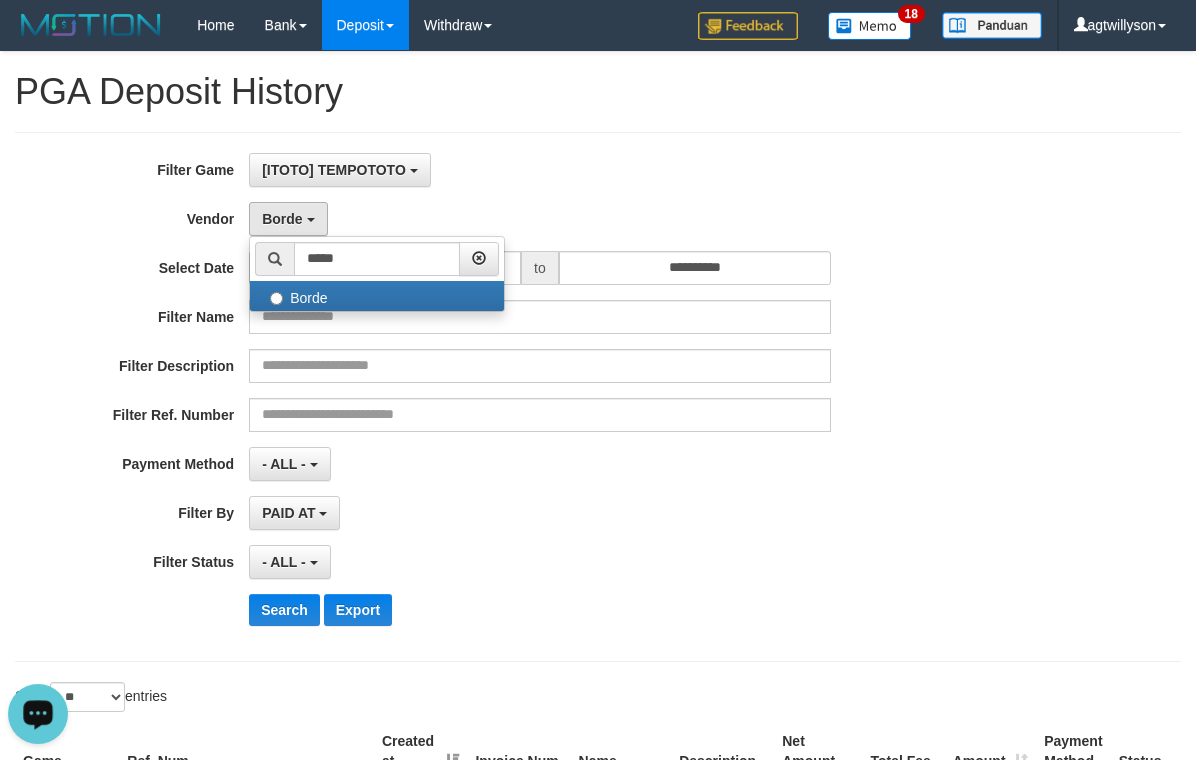 click on "*****  - Default Vendor -  Lucy  Luna  Atlas  WD LB  Java  Purple  Green  Gigantic  Aladin  Dubai  Alibaba  Grape  Gameboy  Bigon  Allstar  Xtr  Gama  IBX11  Selat  Borde  Indahjualpulsa  Lemavo  Gogogoy  Itudo  Yuwanatopup  Sidikgame  Voucher100  Awalpulsa  Lambda  Combo  IBX3 NUANSATOPUP  IBX3 Pusatjualpulsa  IBX3 Itemgame  IBX3 SILAKSA  IBX3 Makmurvoucher  IBX3 MAKMURTOPUP  IBX3 Pilihvoucher" at bounding box center [377, 274] 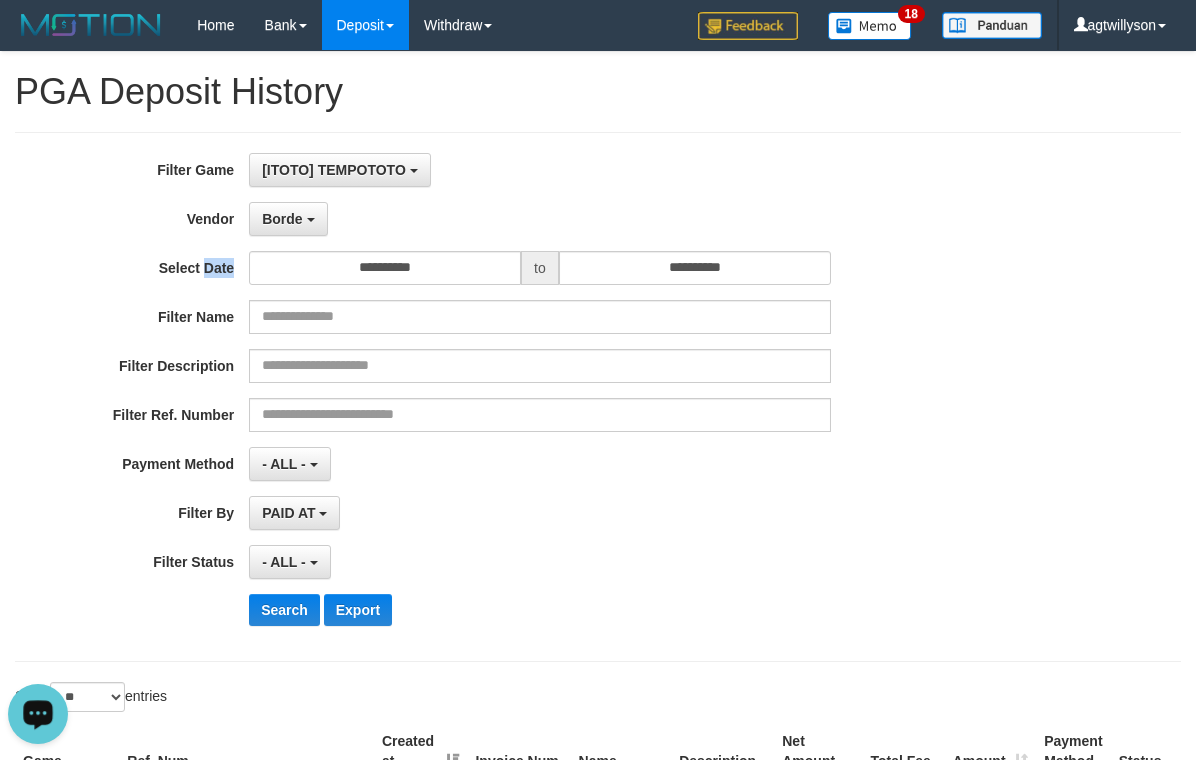 click on "**********" at bounding box center (498, 397) 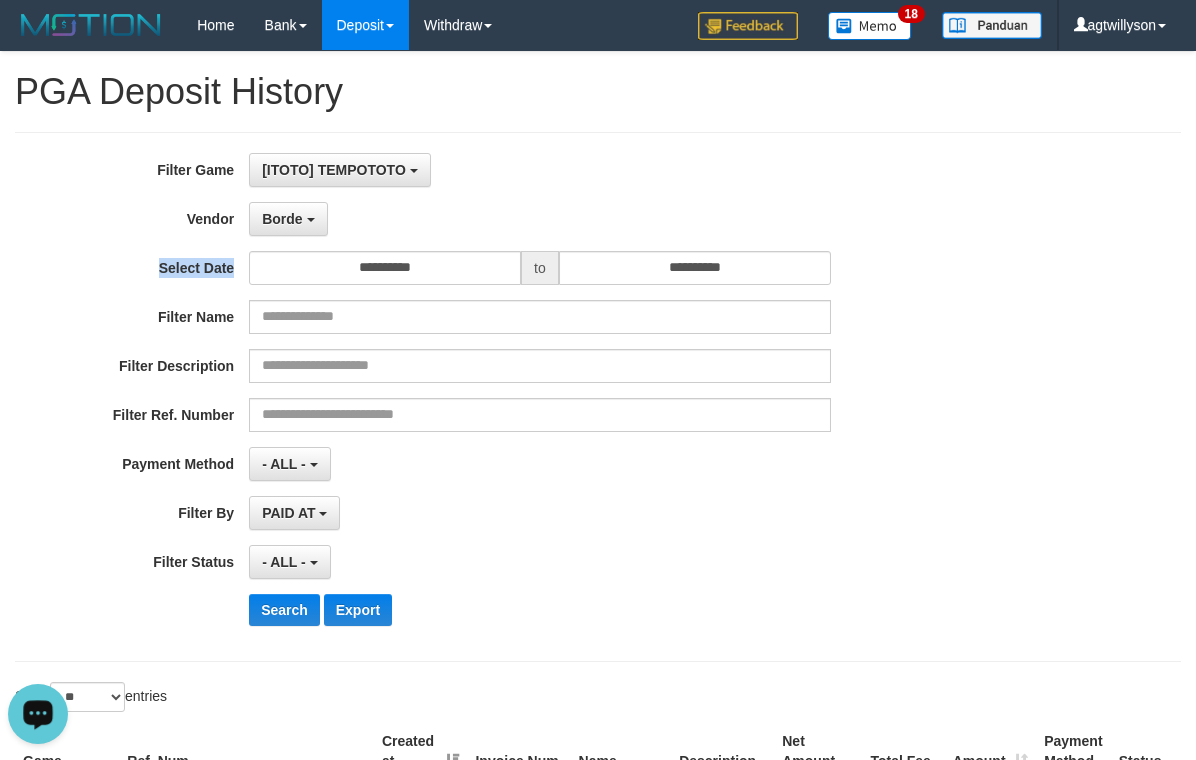 click on "**********" at bounding box center (498, 397) 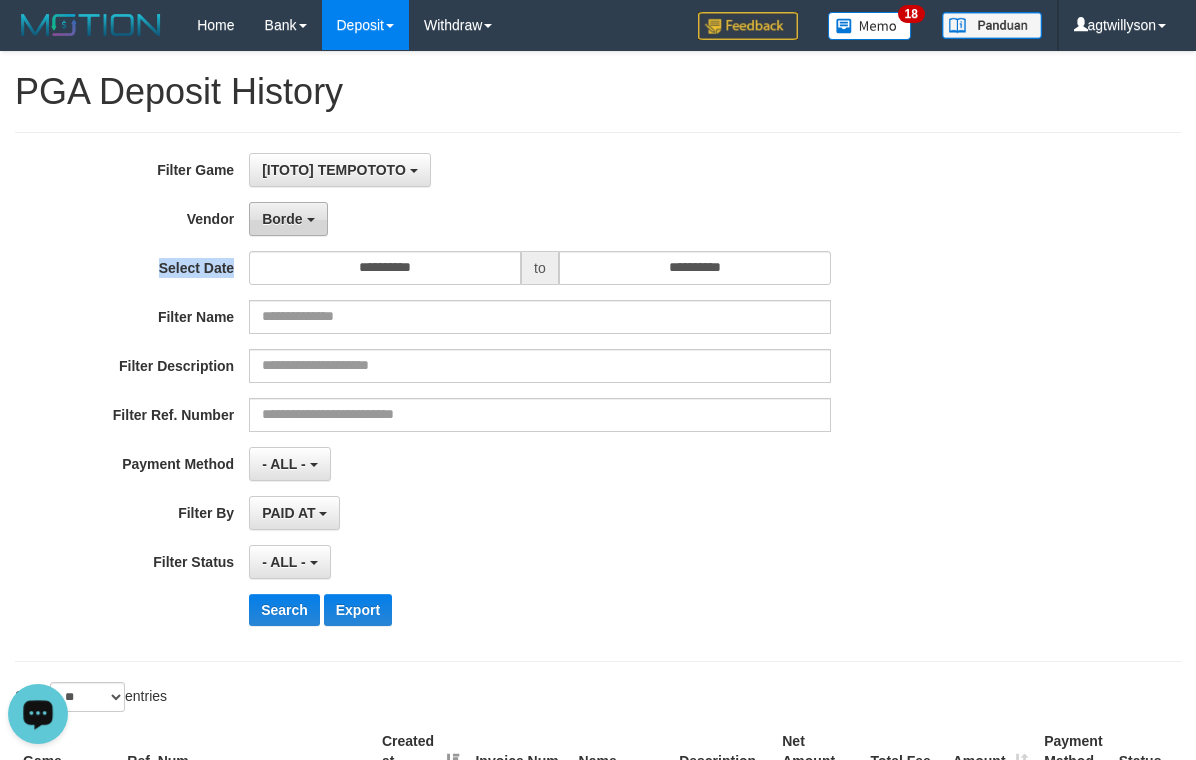 click on "Borde" at bounding box center (288, 219) 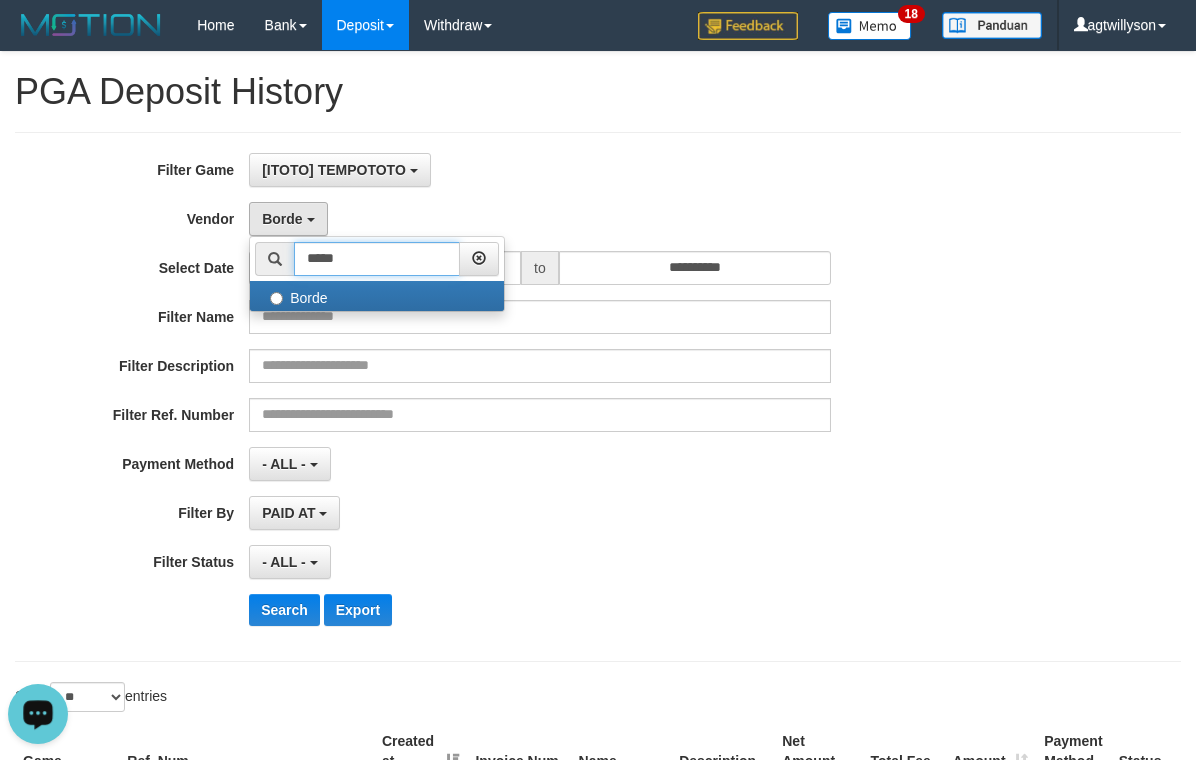 click on "*****" at bounding box center (377, 259) 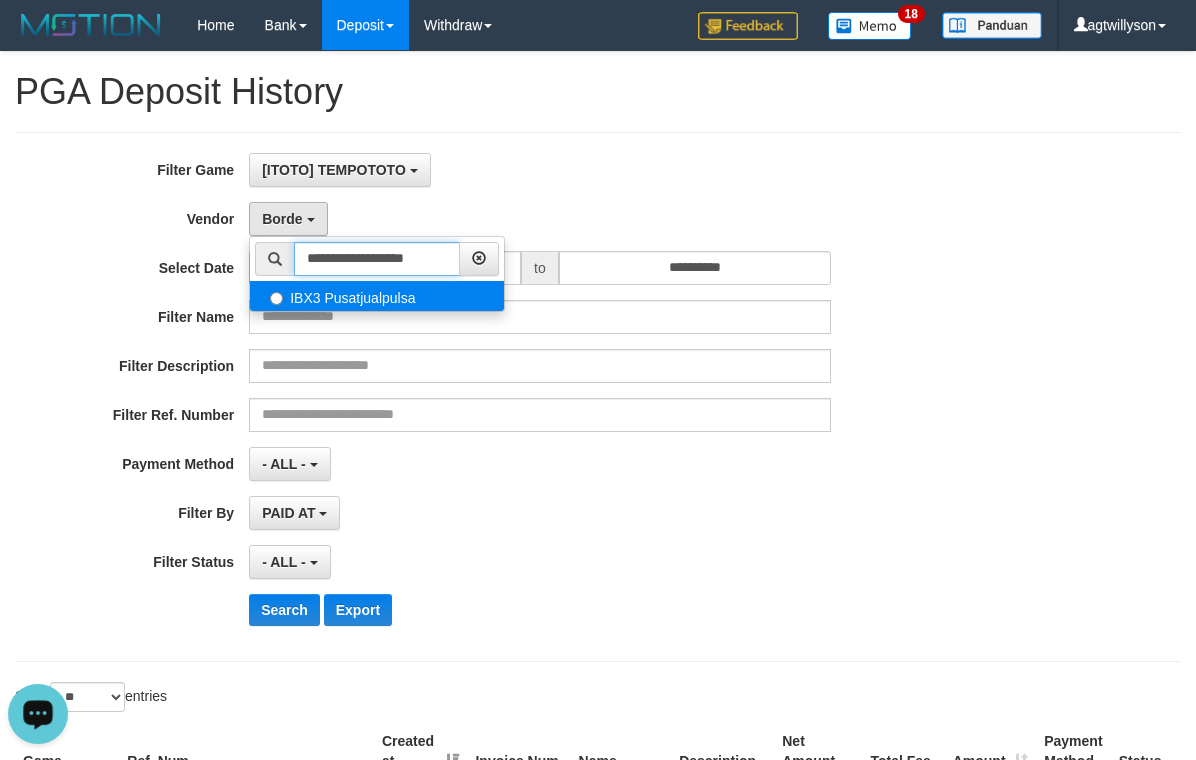 type on "**********" 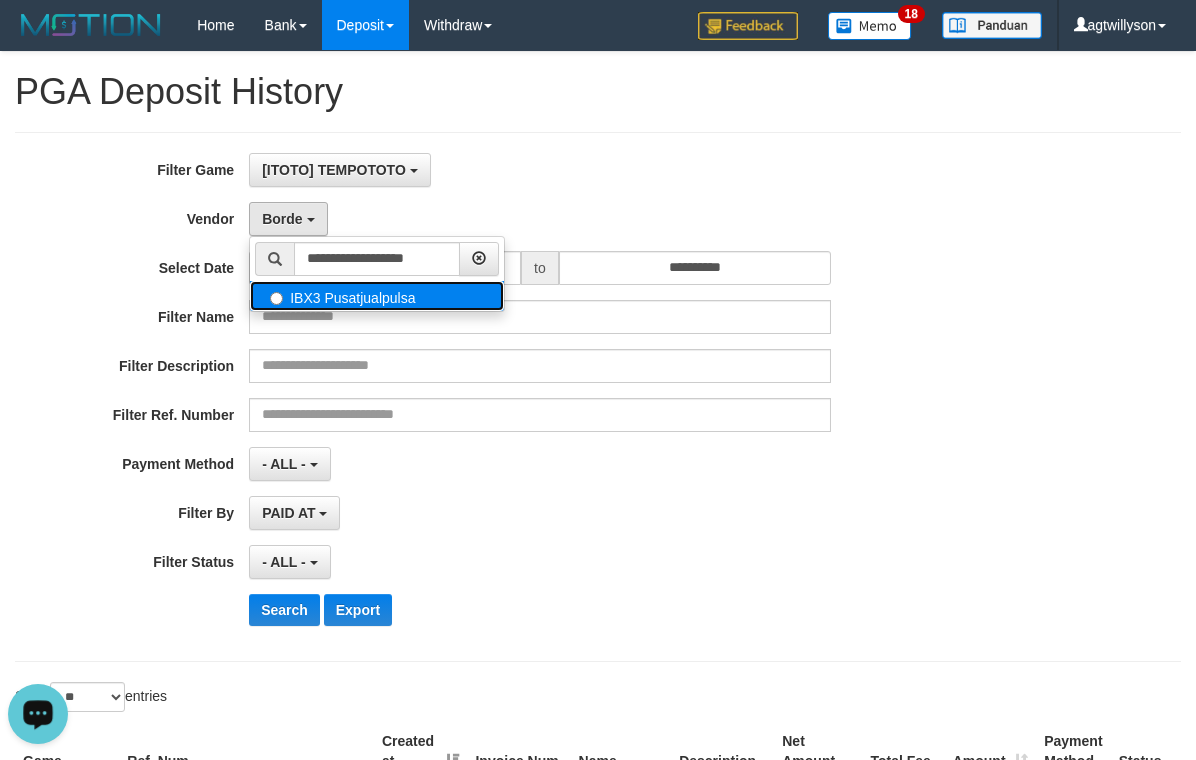 click on "IBX3 Pusatjualpulsa" at bounding box center [377, 296] 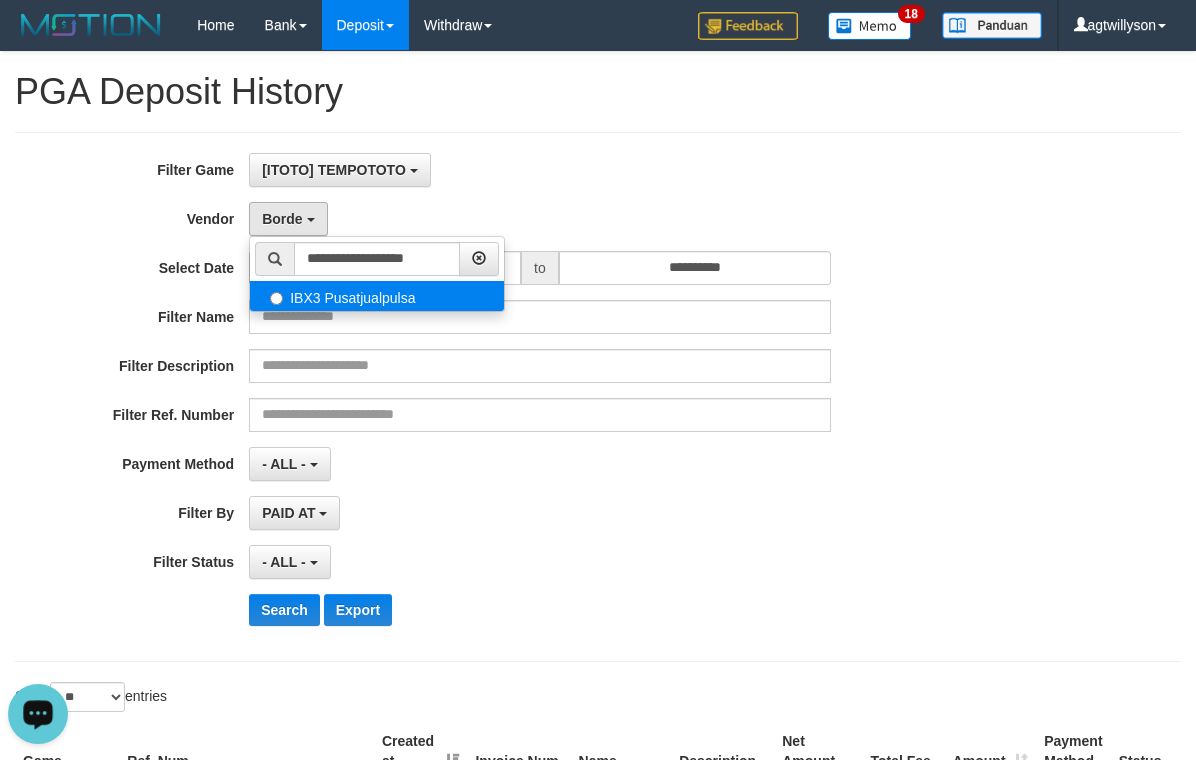 select on "**********" 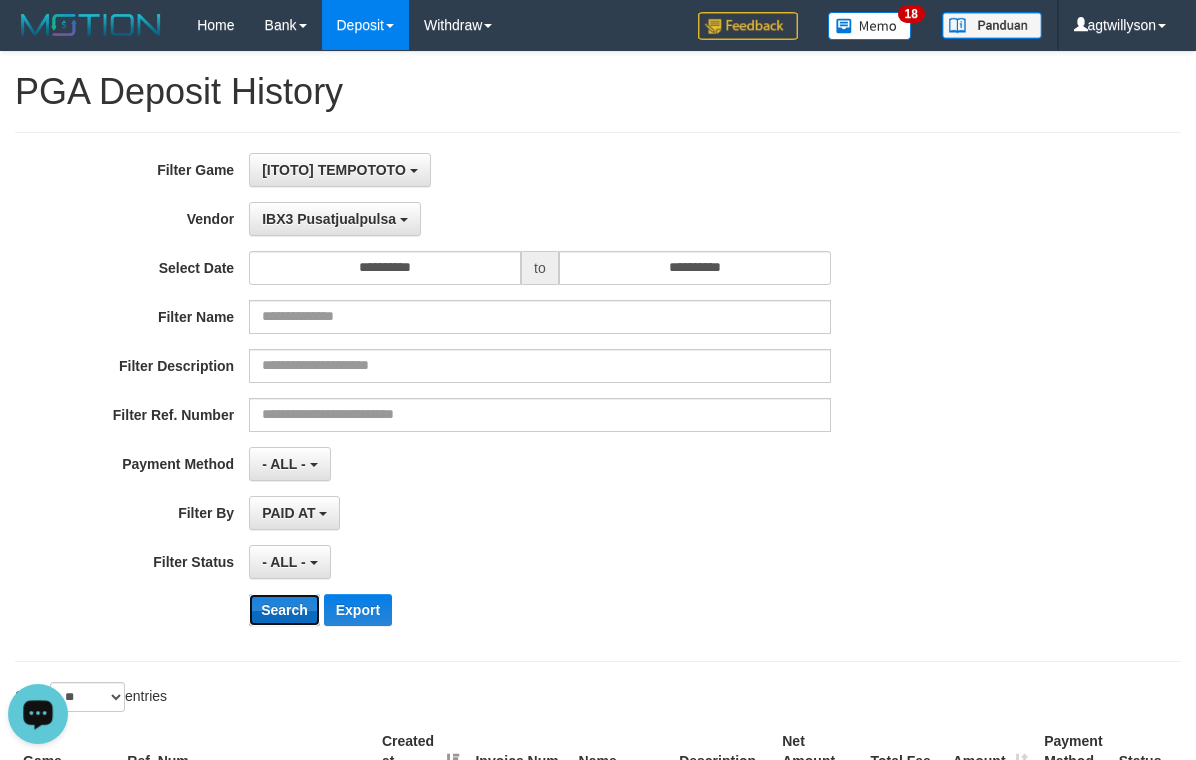 click on "Search" at bounding box center [284, 610] 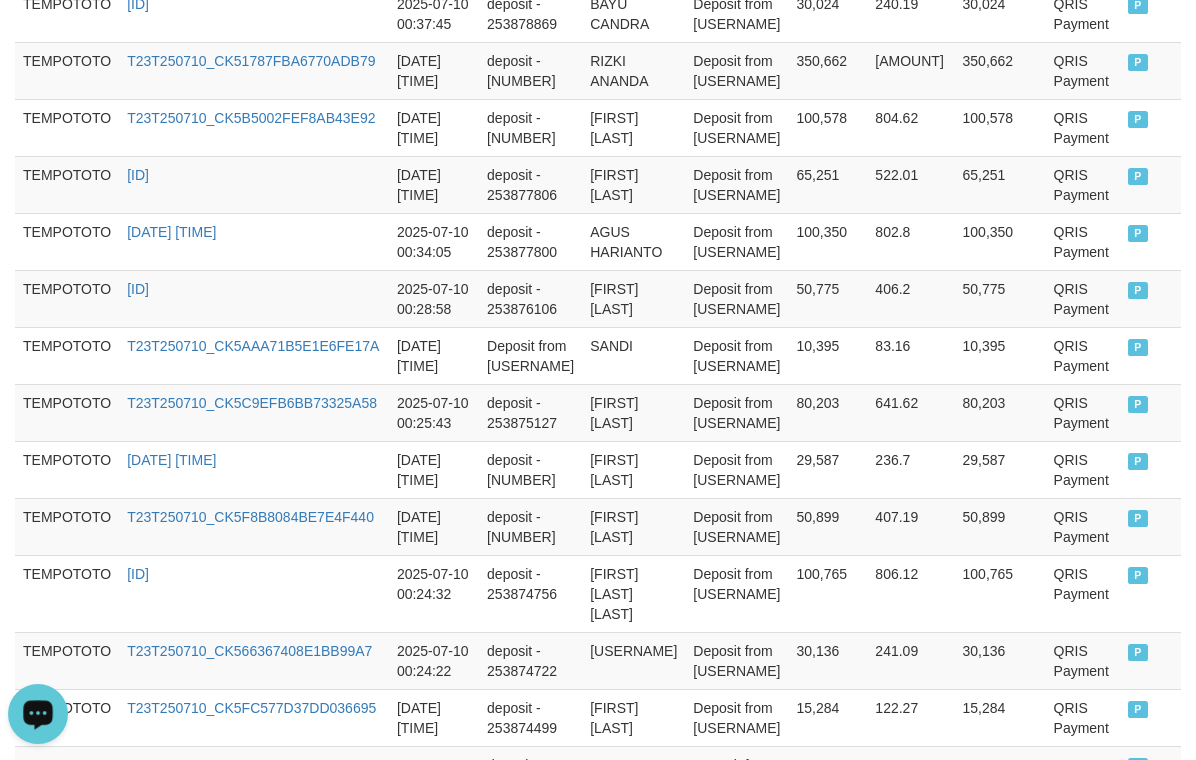 scroll, scrollTop: 1714, scrollLeft: 0, axis: vertical 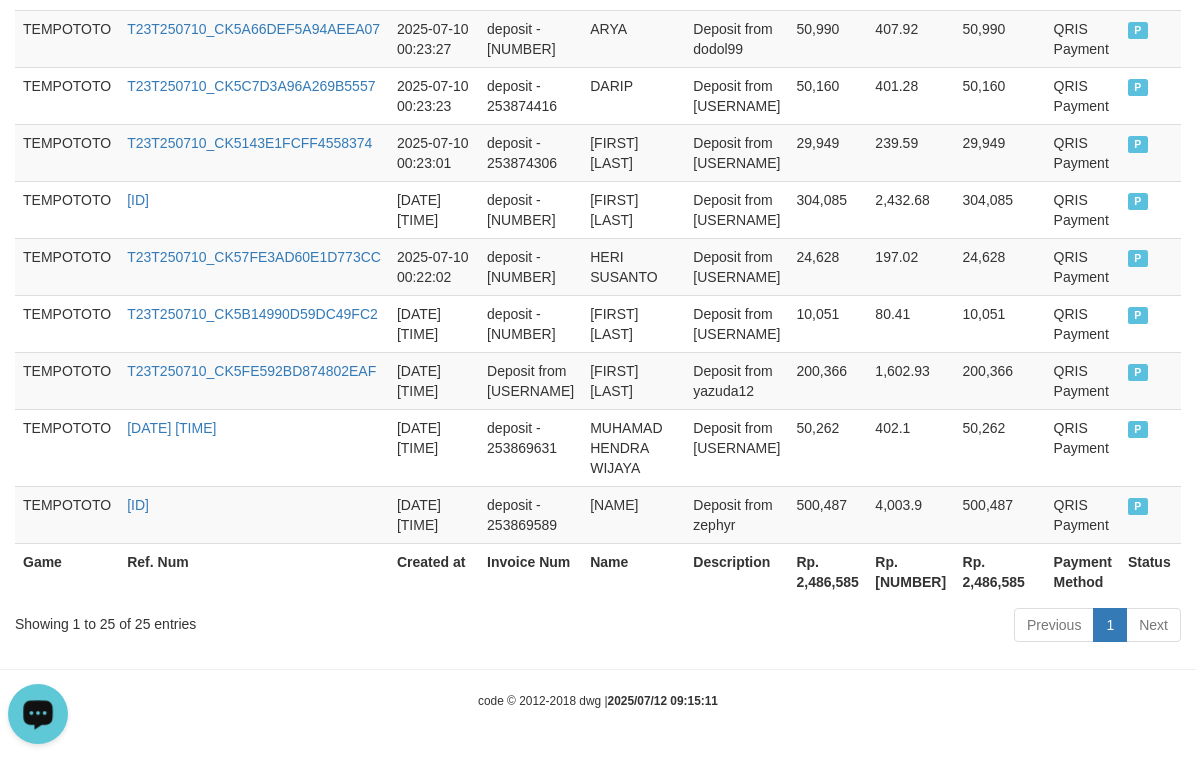 drag, startPoint x: 892, startPoint y: 356, endPoint x: 849, endPoint y: 701, distance: 347.66937 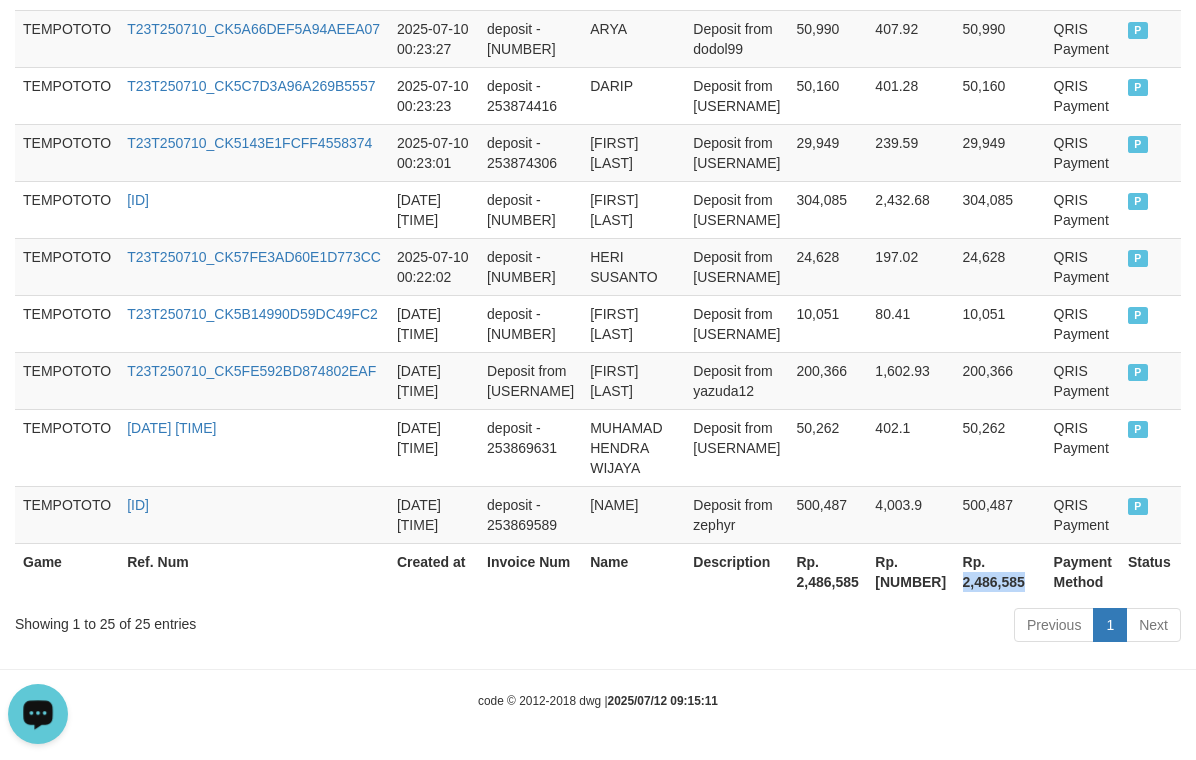 click on "Rp. 2,486,585" at bounding box center [1000, 571] 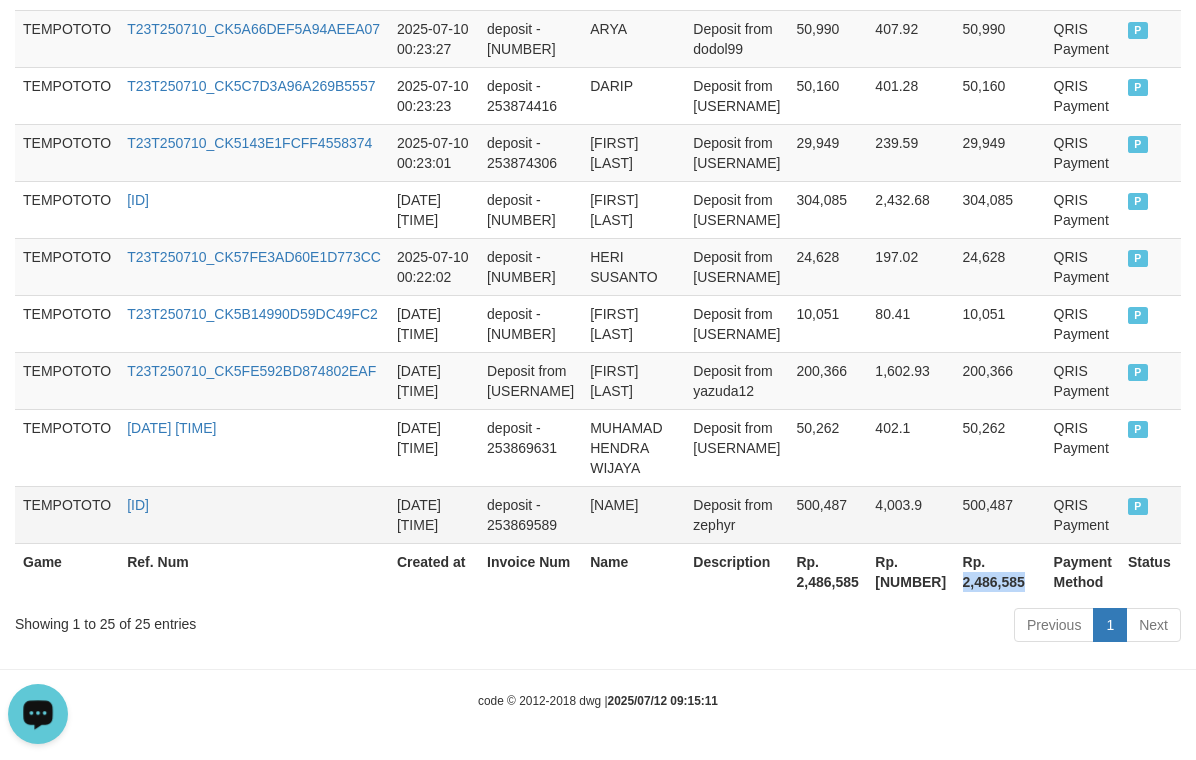 copy on "2,486,585" 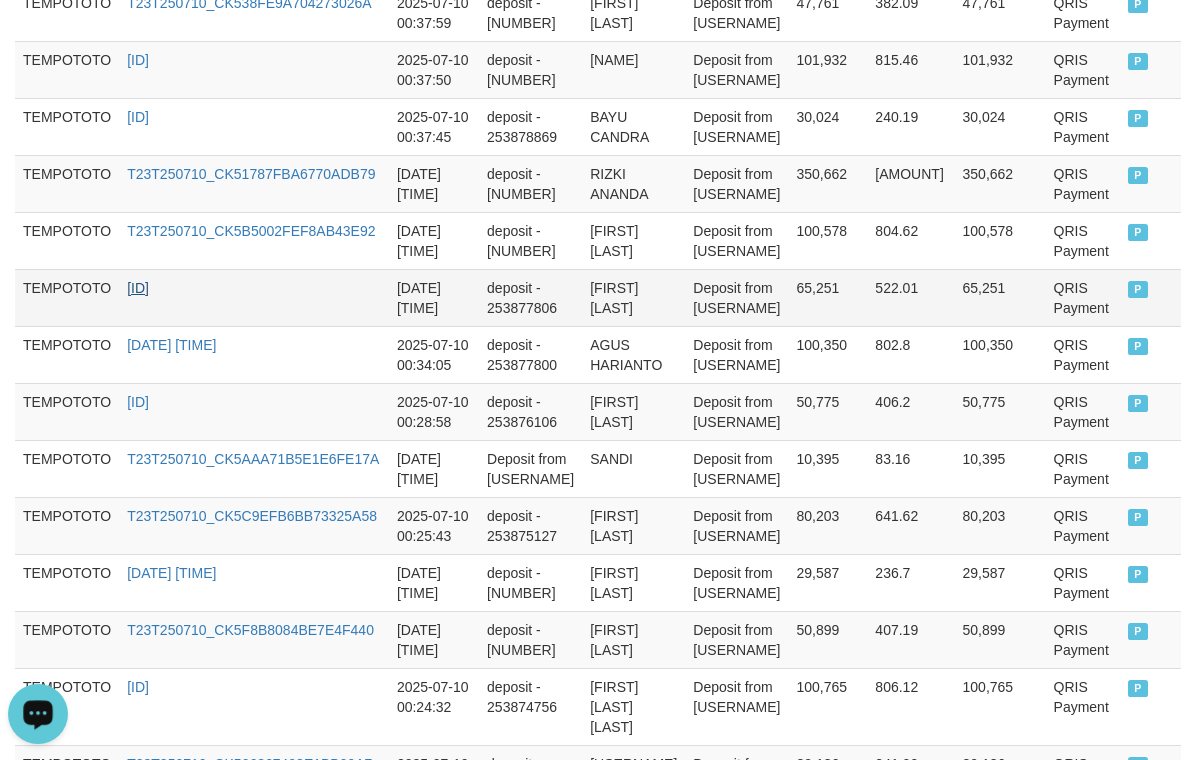 scroll, scrollTop: 0, scrollLeft: 0, axis: both 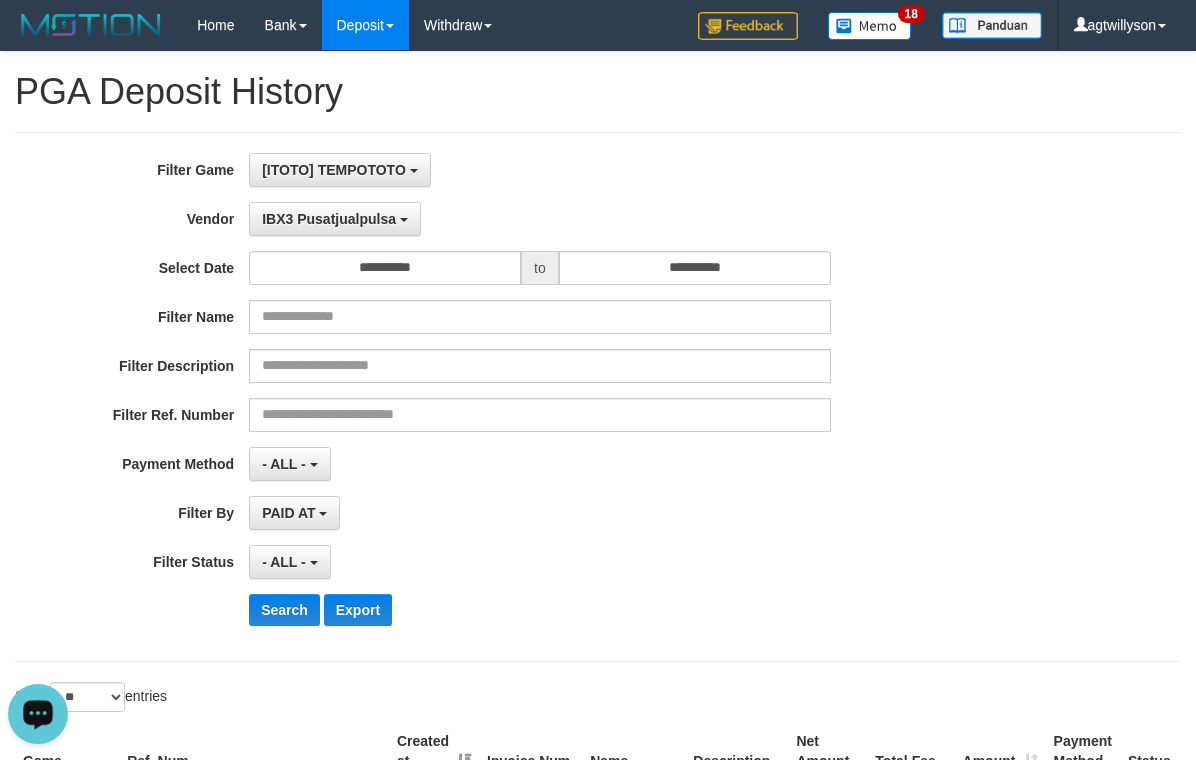 drag, startPoint x: 433, startPoint y: 458, endPoint x: 338, endPoint y: 96, distance: 374.25793 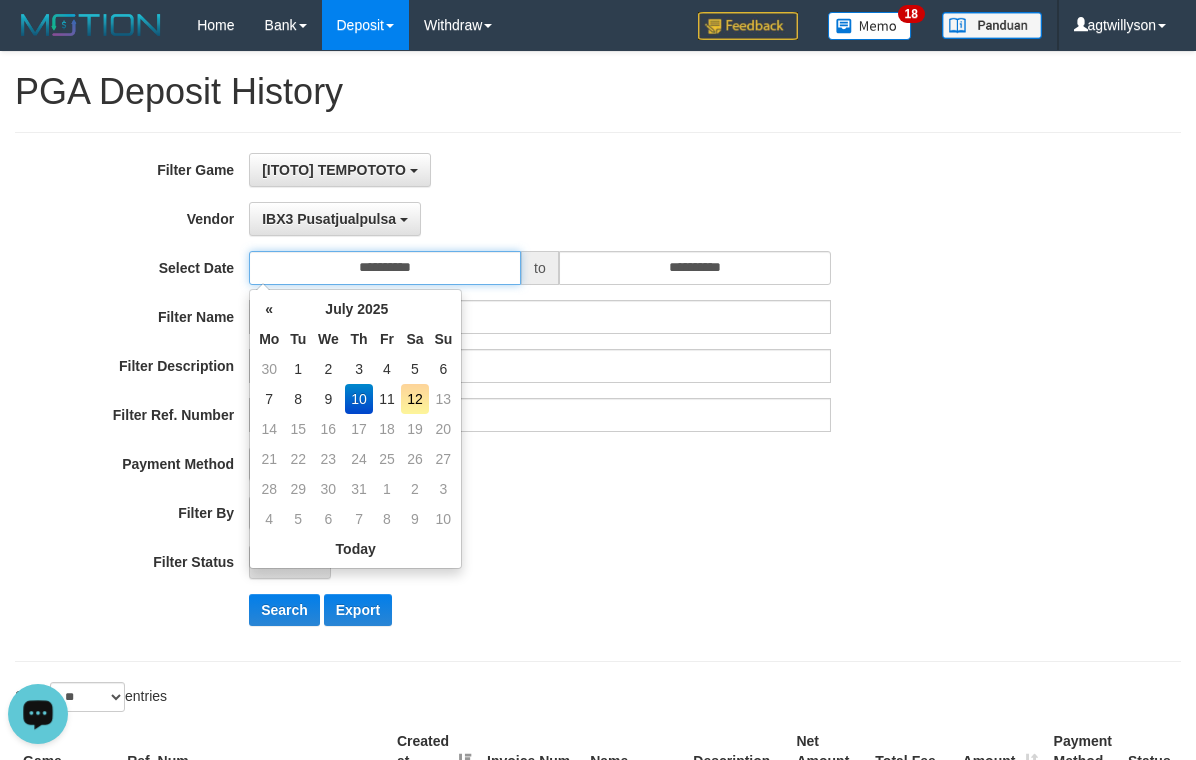 click on "**********" at bounding box center (385, 268) 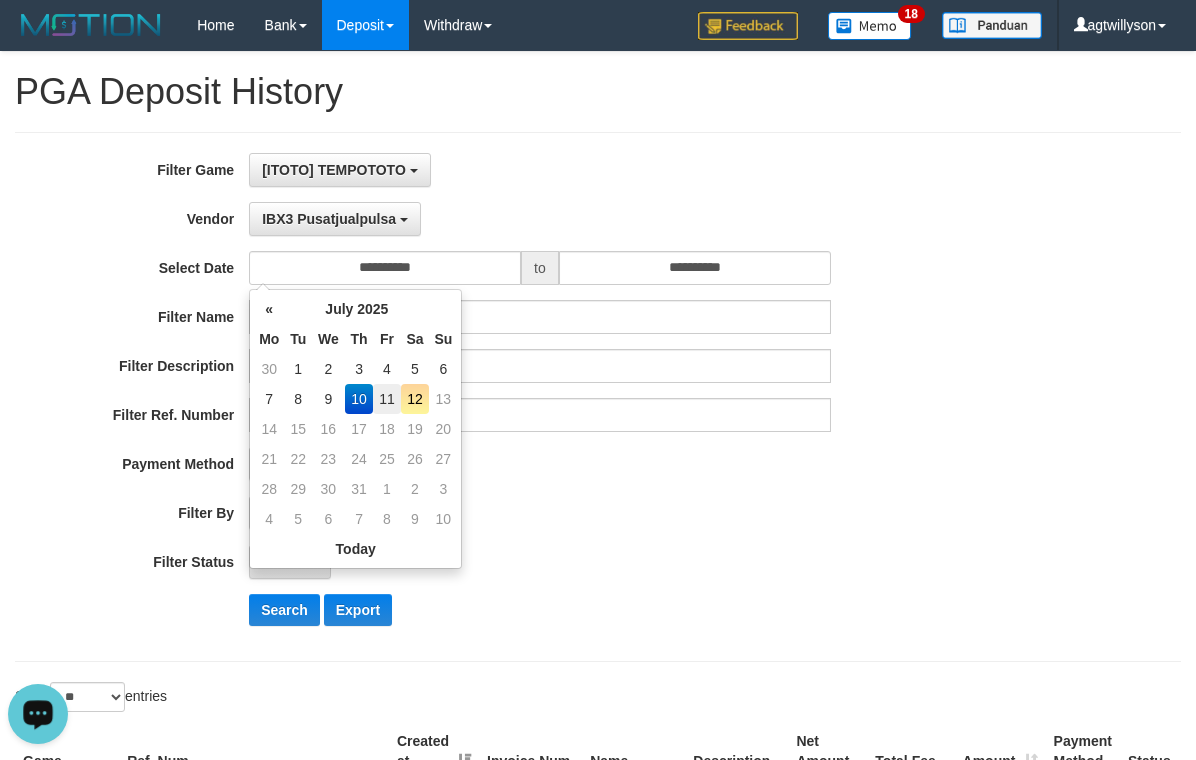 click on "11" at bounding box center (386, 399) 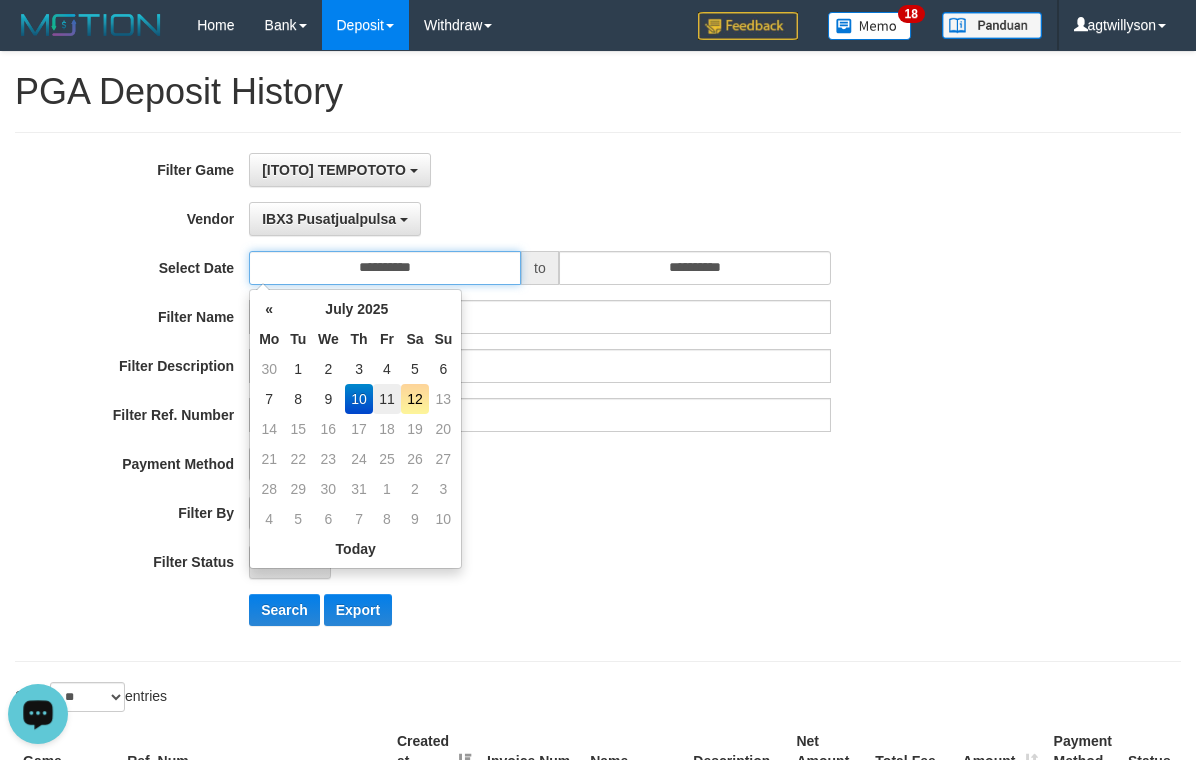 type on "**********" 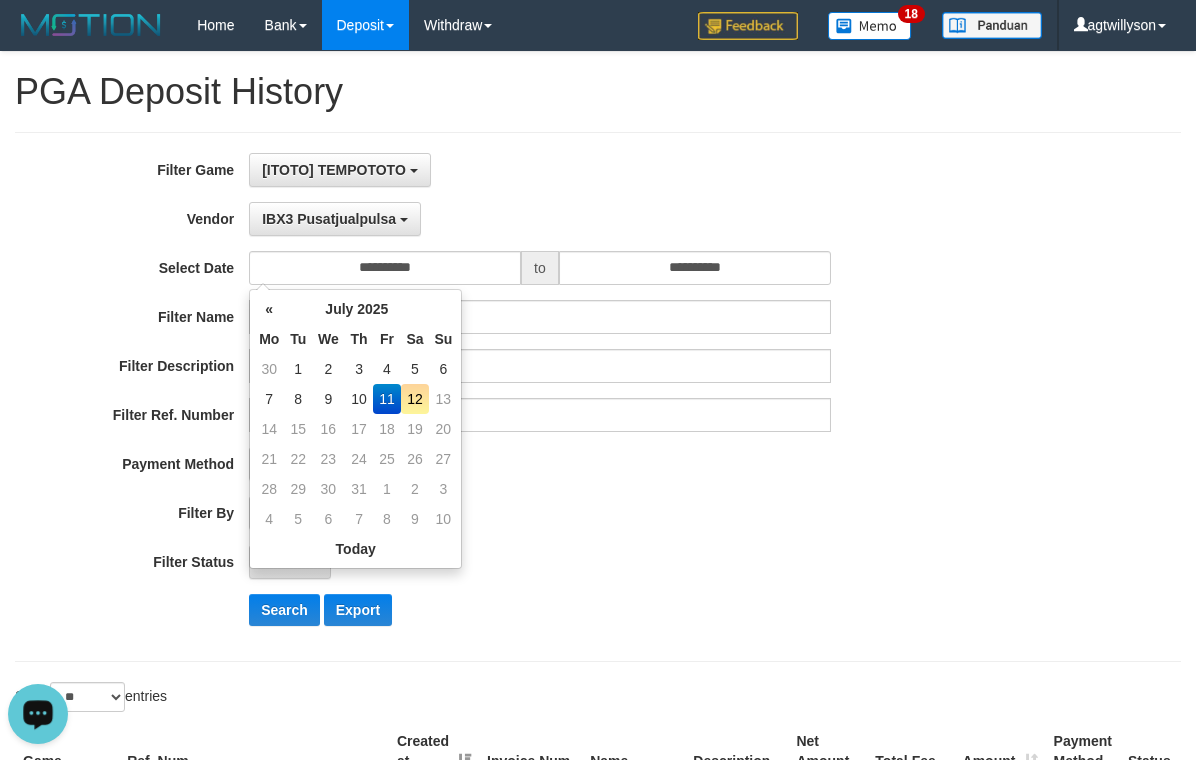 click on "**********" at bounding box center (498, 397) 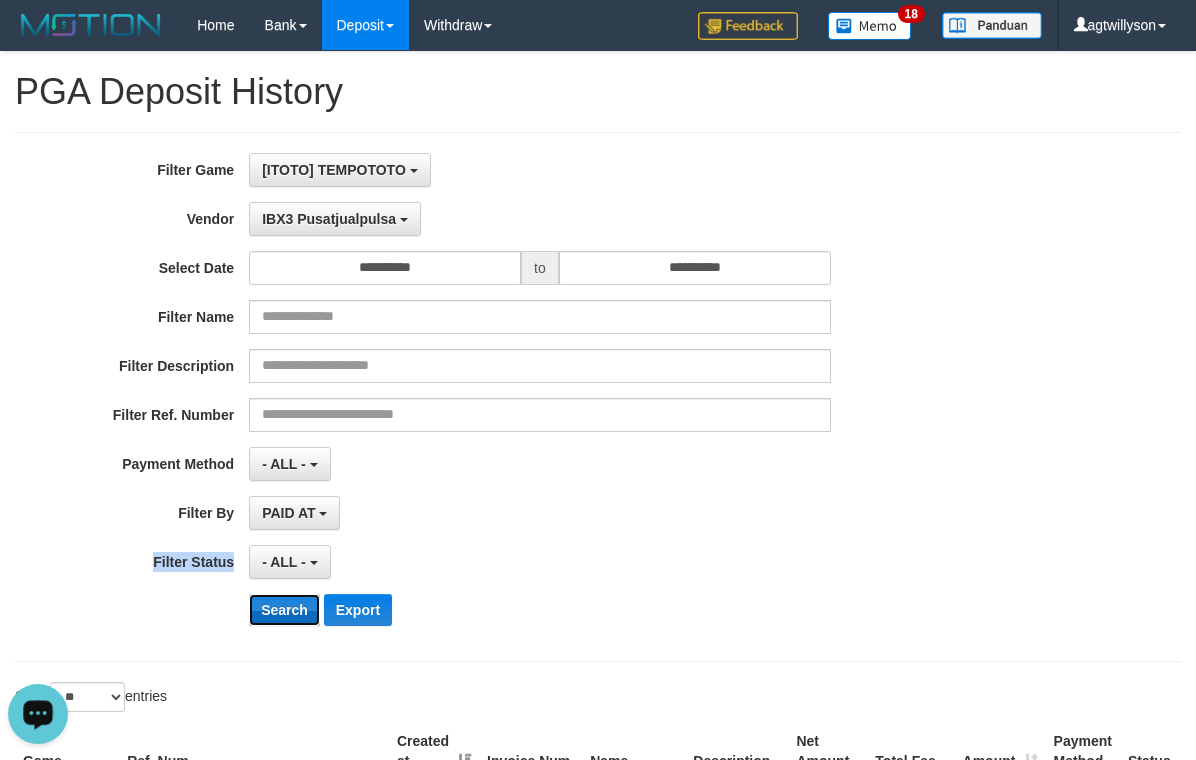 click on "Search" at bounding box center [284, 610] 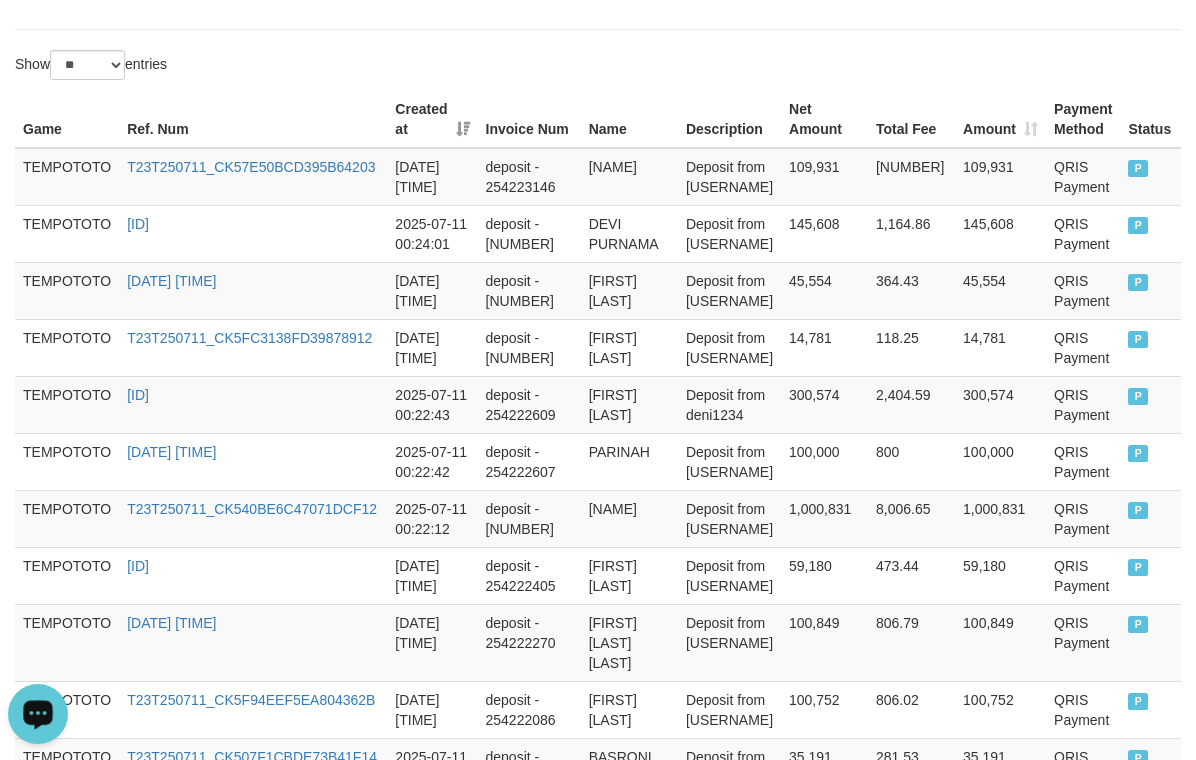 scroll, scrollTop: 1388, scrollLeft: 0, axis: vertical 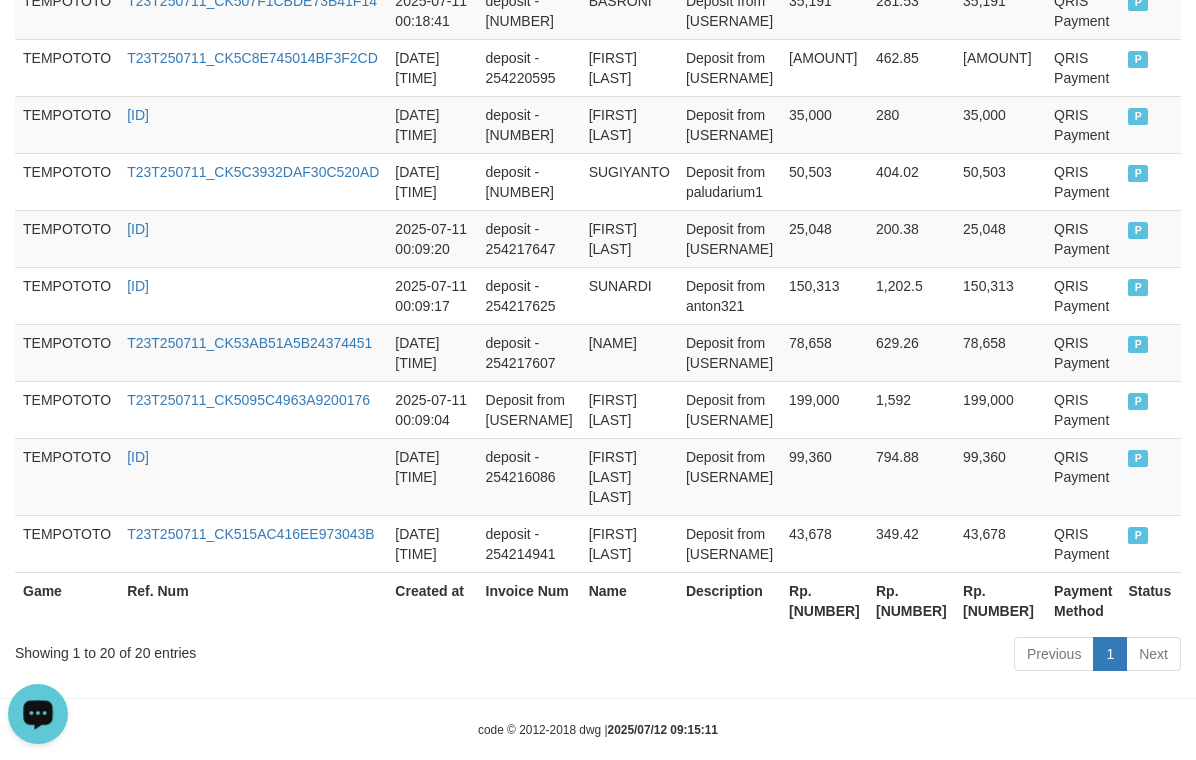 drag, startPoint x: 680, startPoint y: 824, endPoint x: 982, endPoint y: 733, distance: 315.4124 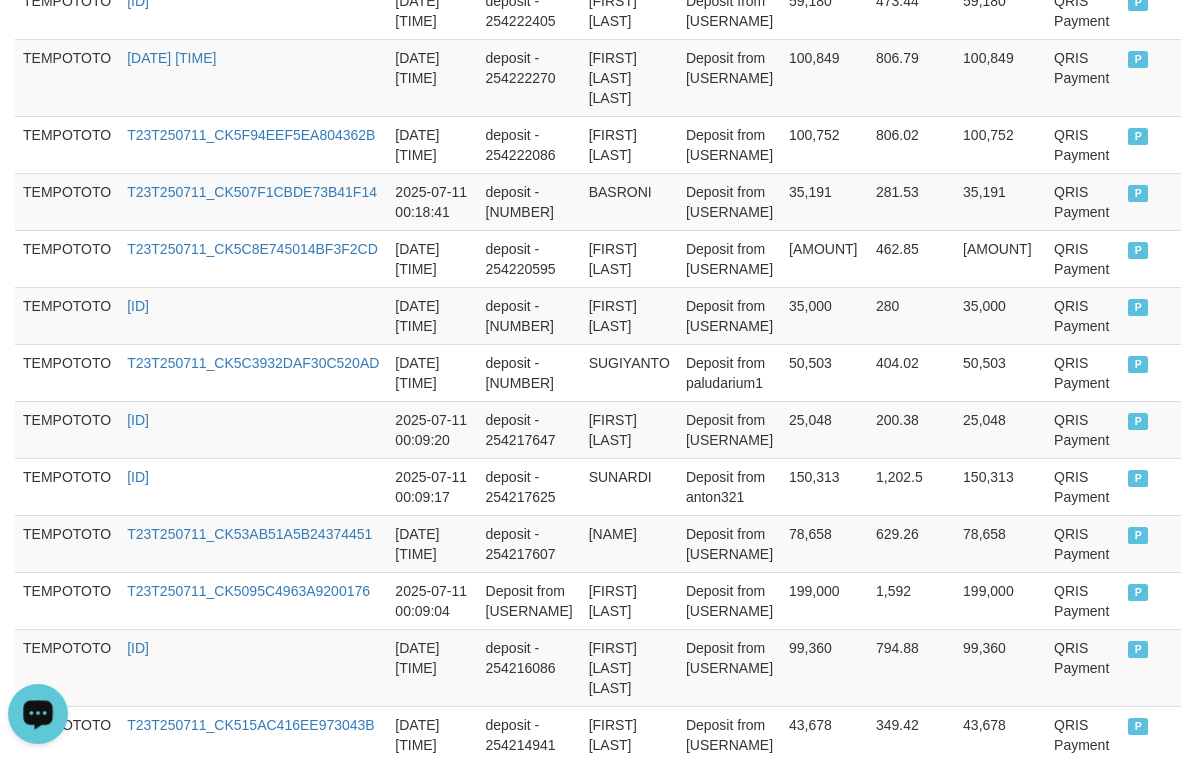 scroll, scrollTop: 0, scrollLeft: 0, axis: both 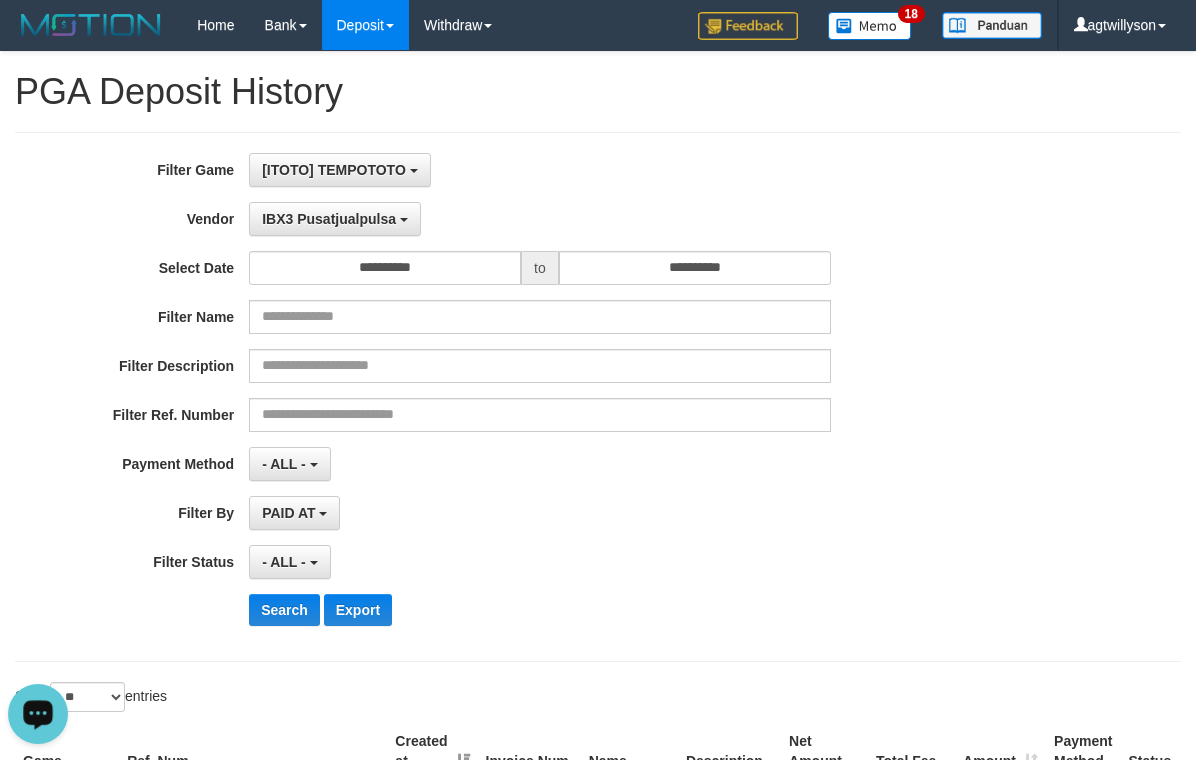 drag, startPoint x: 560, startPoint y: 370, endPoint x: 488, endPoint y: 253, distance: 137.37904 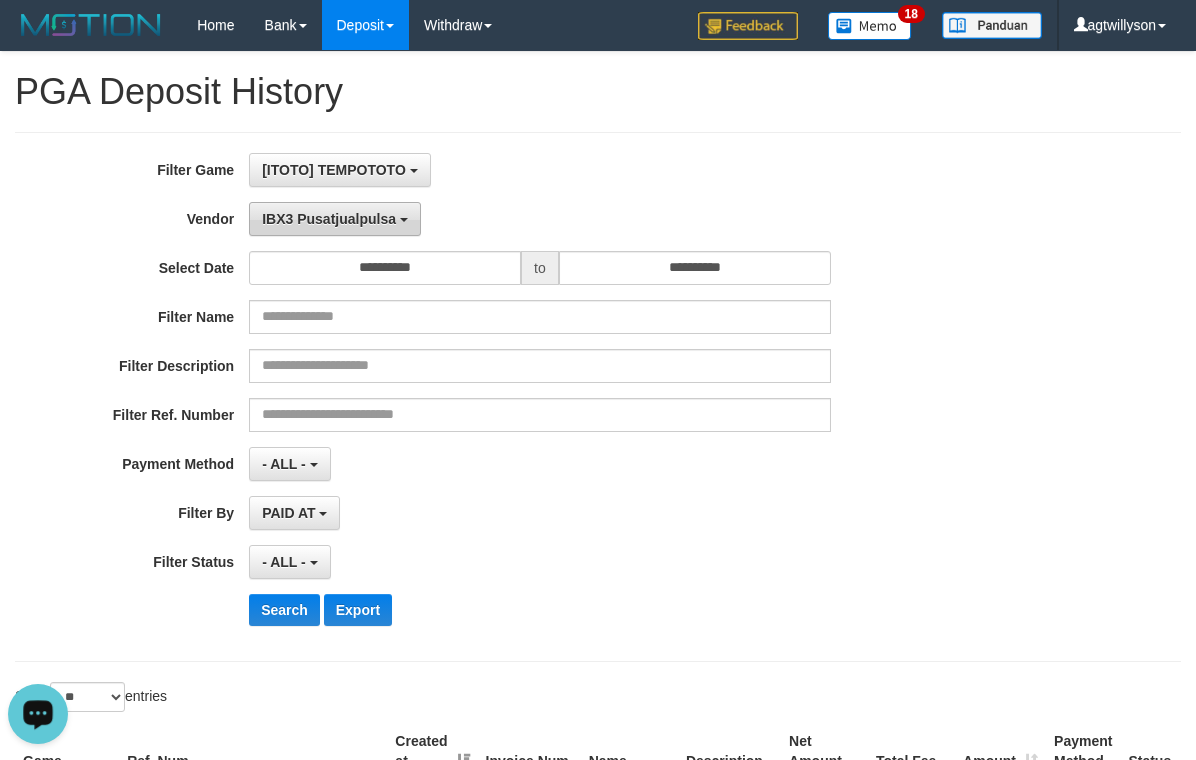 click on "IBX3 Pusatjualpulsa" at bounding box center [335, 219] 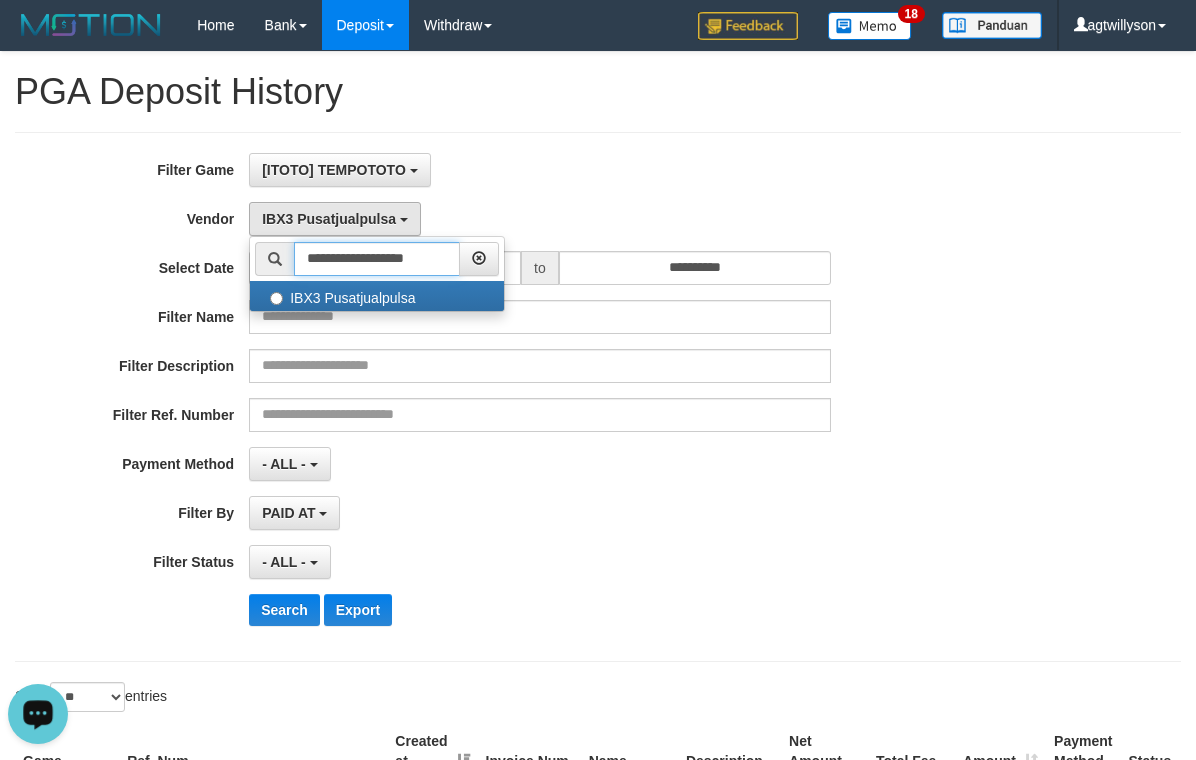 click on "**********" at bounding box center (377, 259) 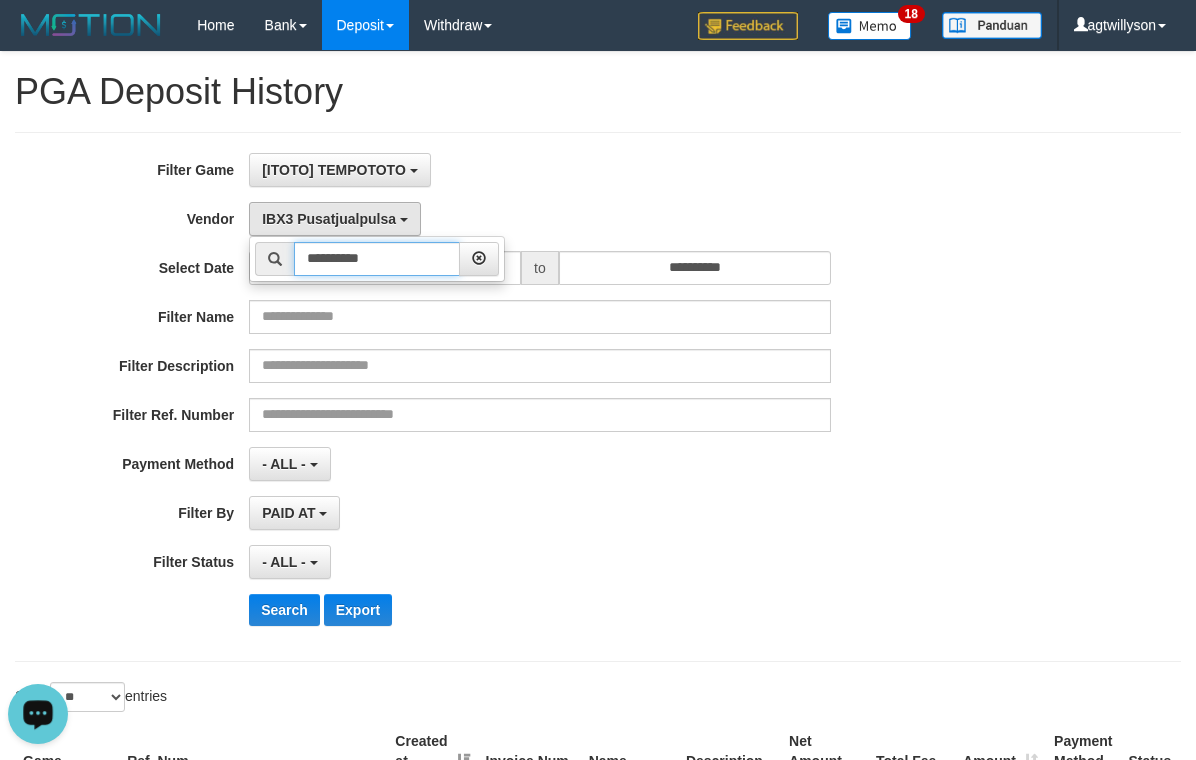 paste 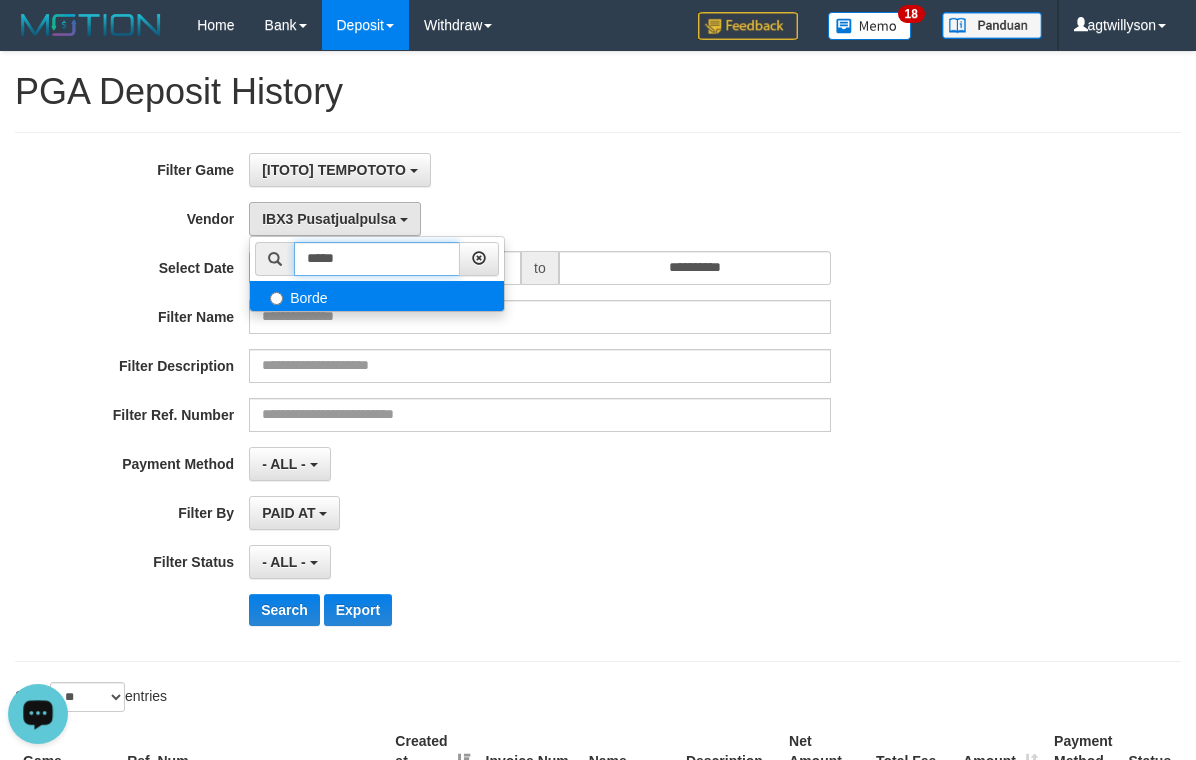 type on "*****" 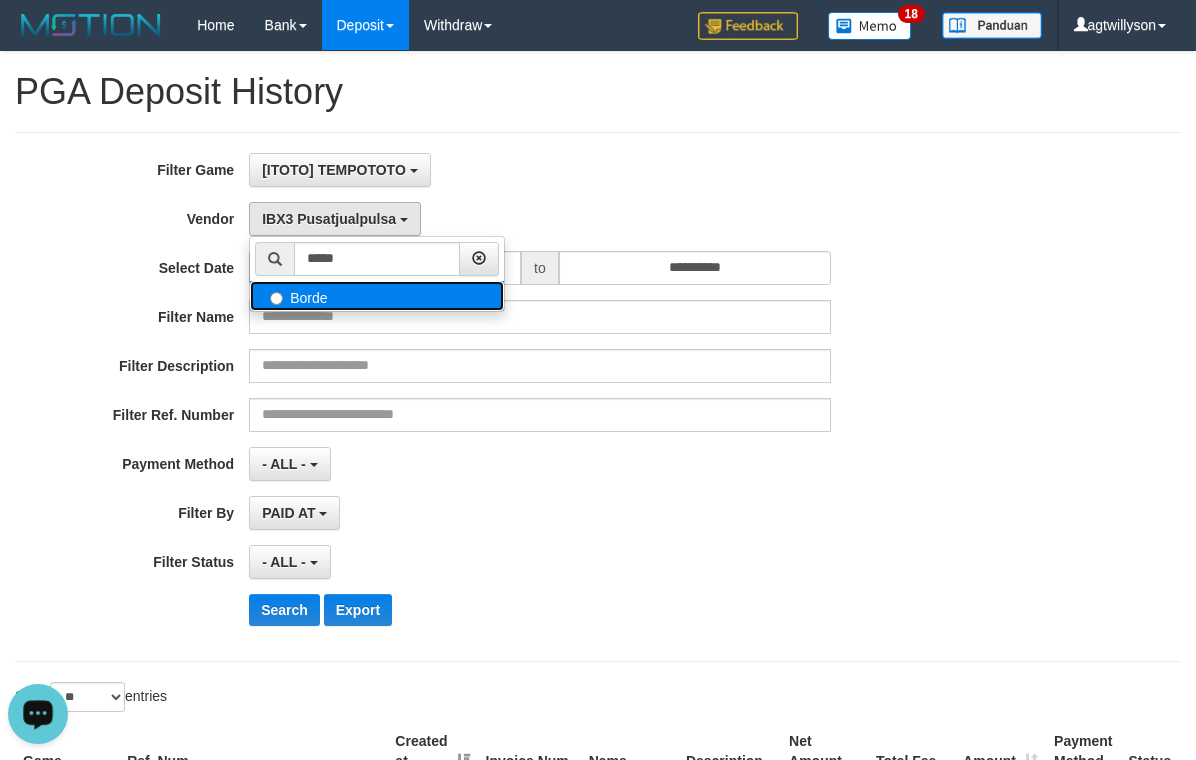 click on "Borde" at bounding box center (377, 296) 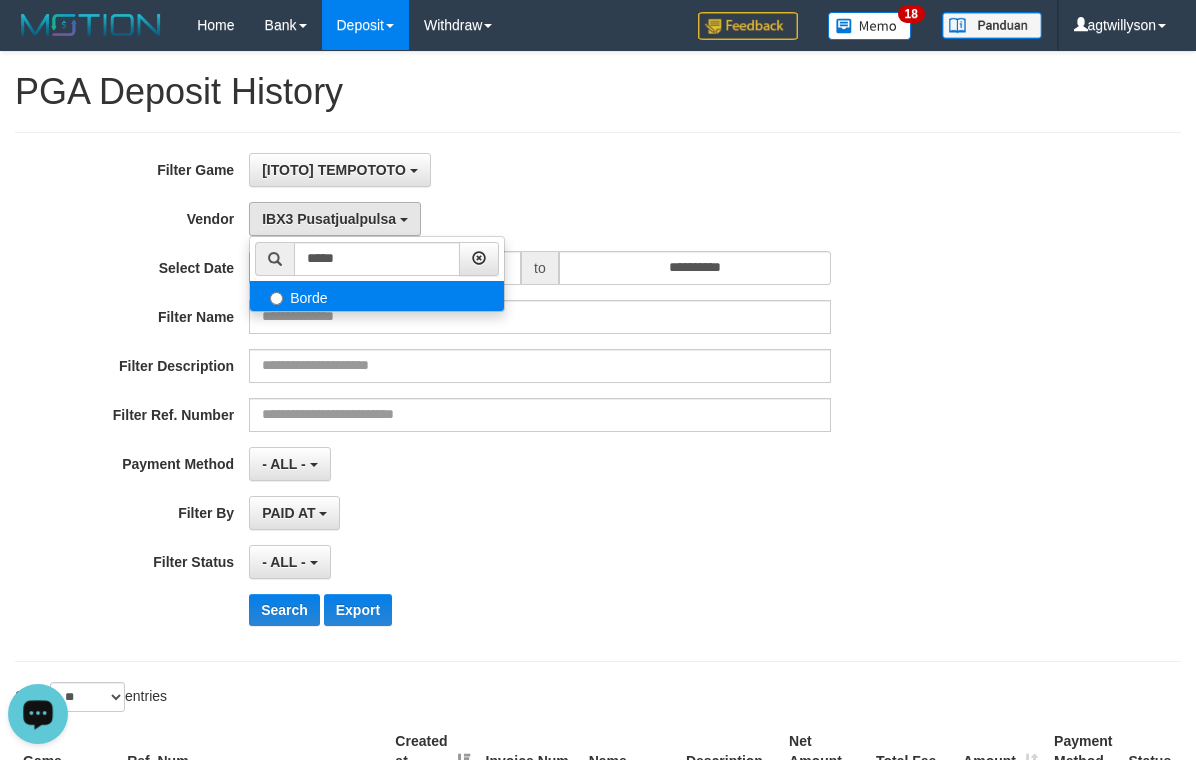 select on "**********" 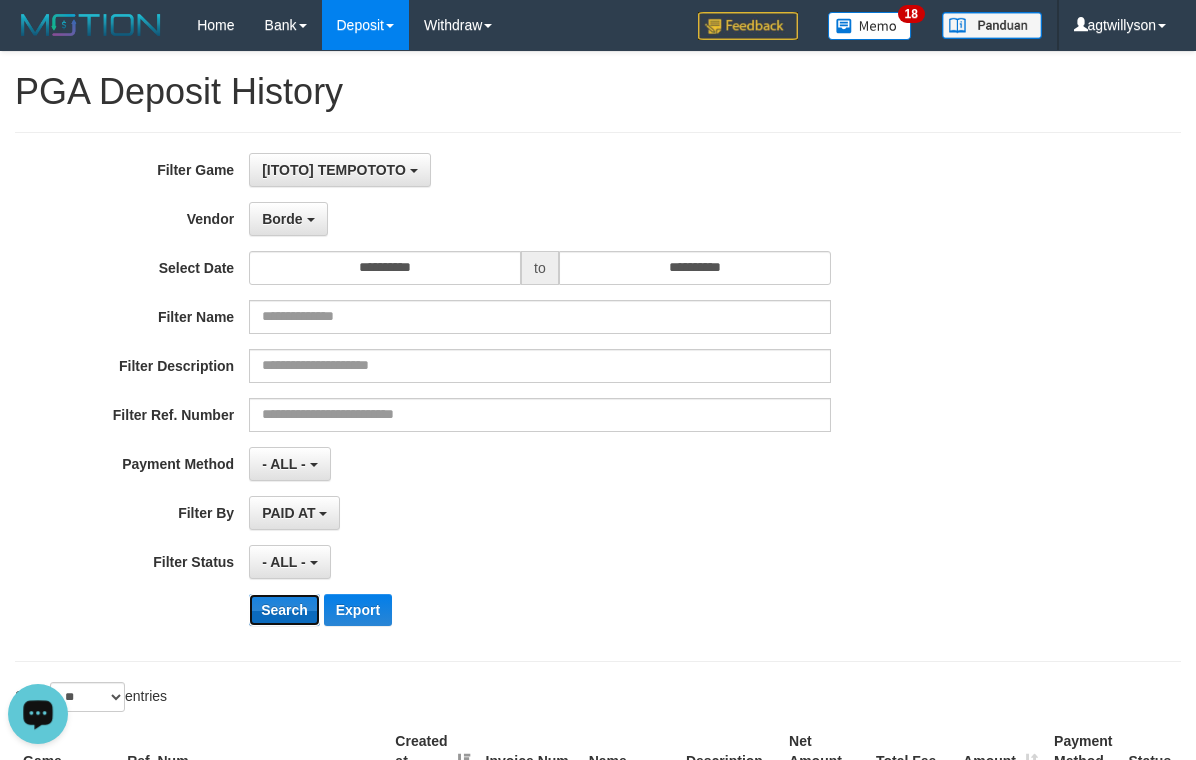 click on "Search" at bounding box center [284, 610] 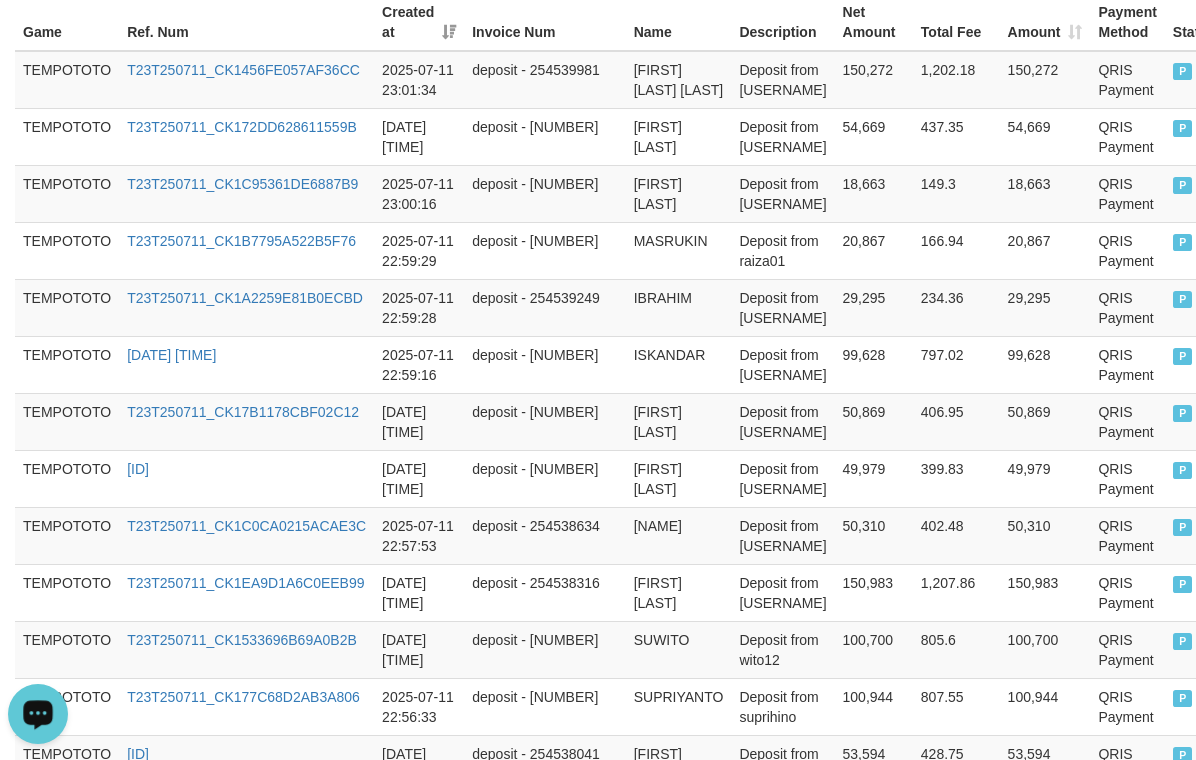 scroll, scrollTop: 1694, scrollLeft: 0, axis: vertical 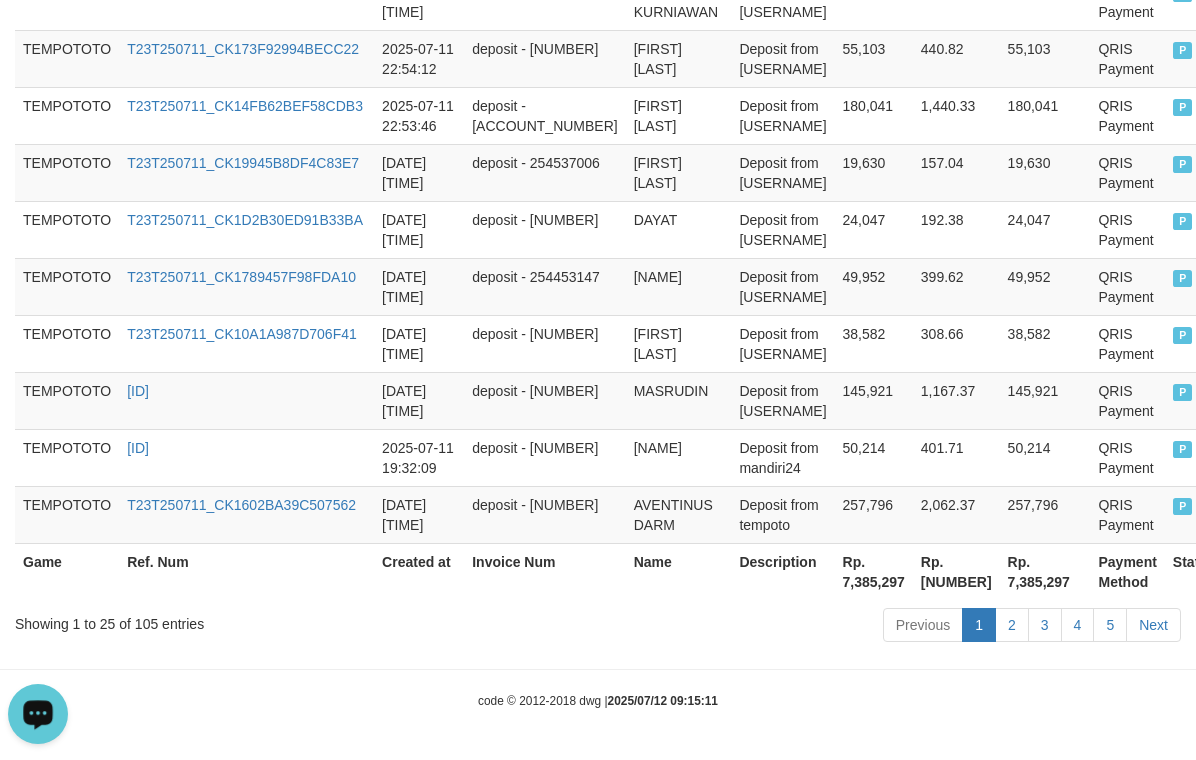 drag, startPoint x: 622, startPoint y: 437, endPoint x: 502, endPoint y: 954, distance: 530.74384 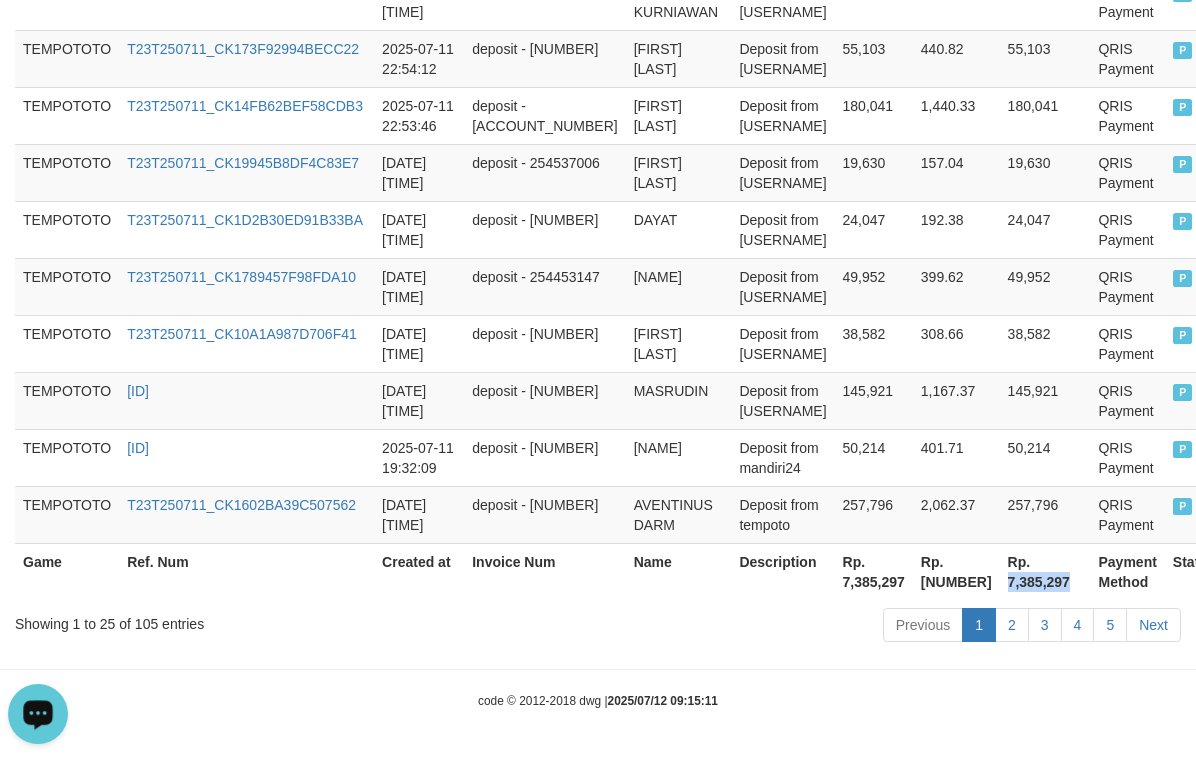 click on "Rp. 7,385,297" at bounding box center [1045, 571] 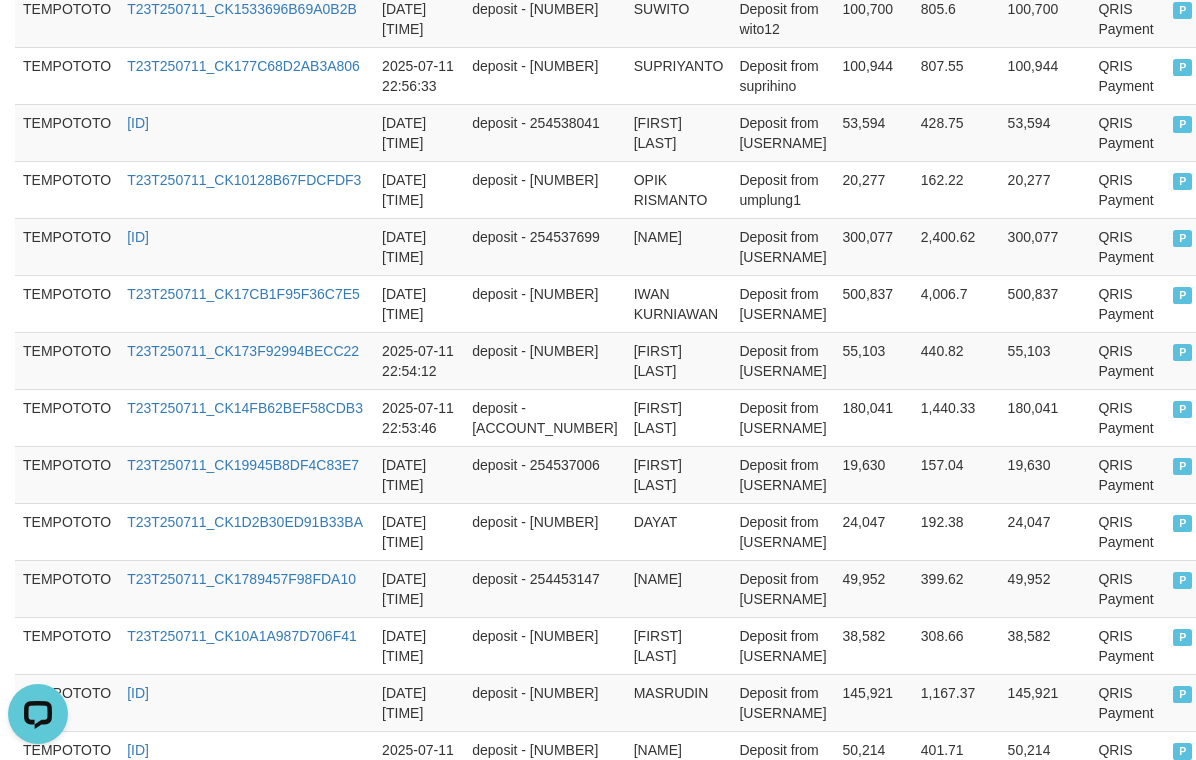 scroll, scrollTop: 0, scrollLeft: 0, axis: both 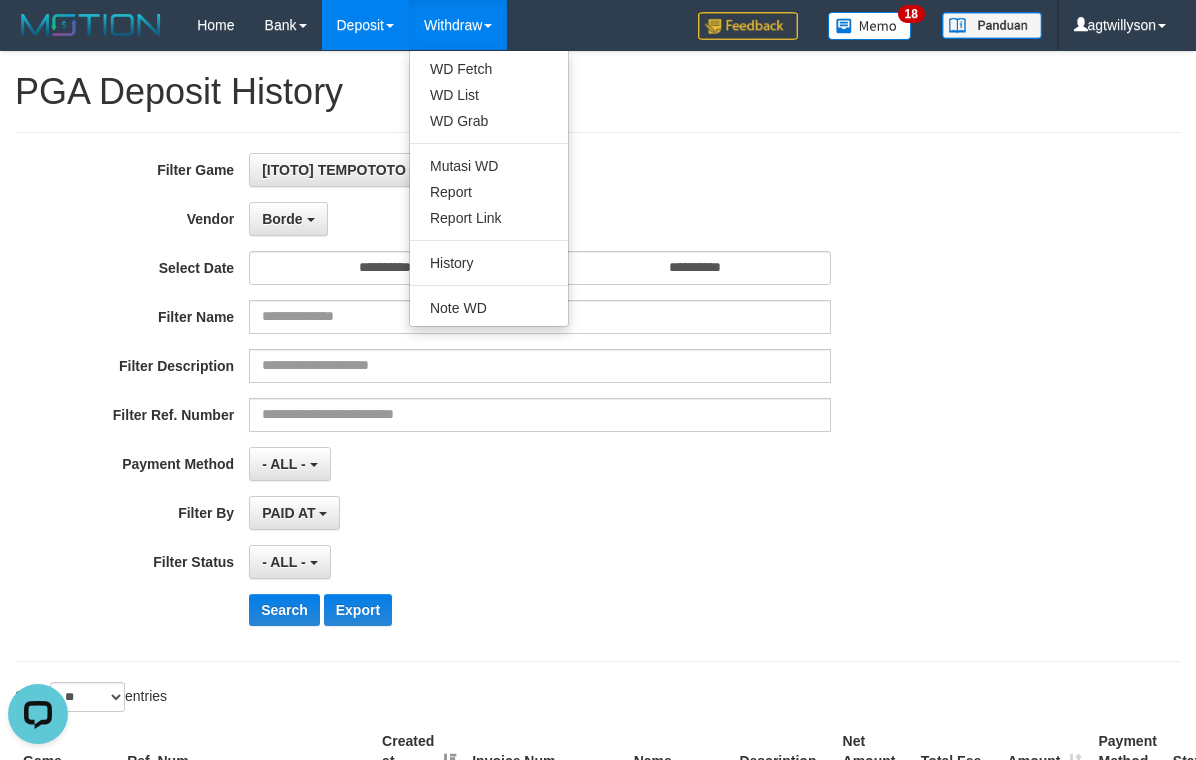 drag, startPoint x: 596, startPoint y: 341, endPoint x: 292, endPoint y: 144, distance: 362.2499 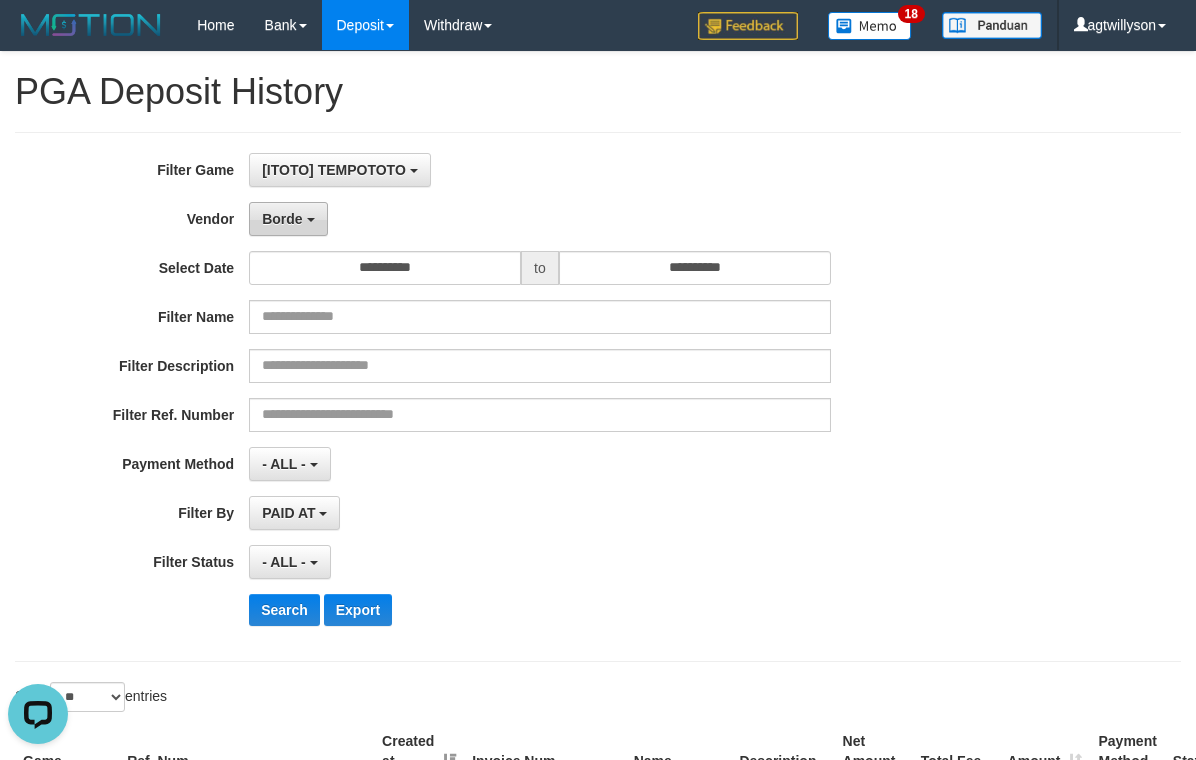 click on "Borde" at bounding box center [288, 219] 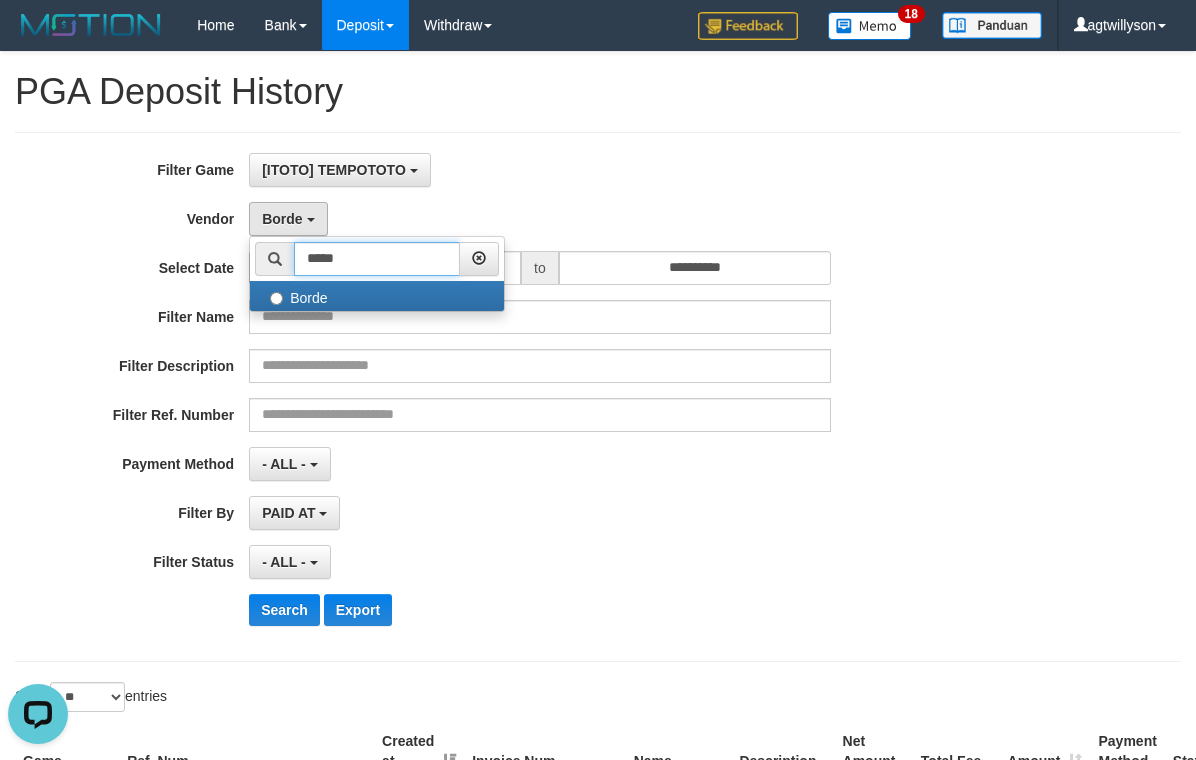 click on "*****" at bounding box center [377, 259] 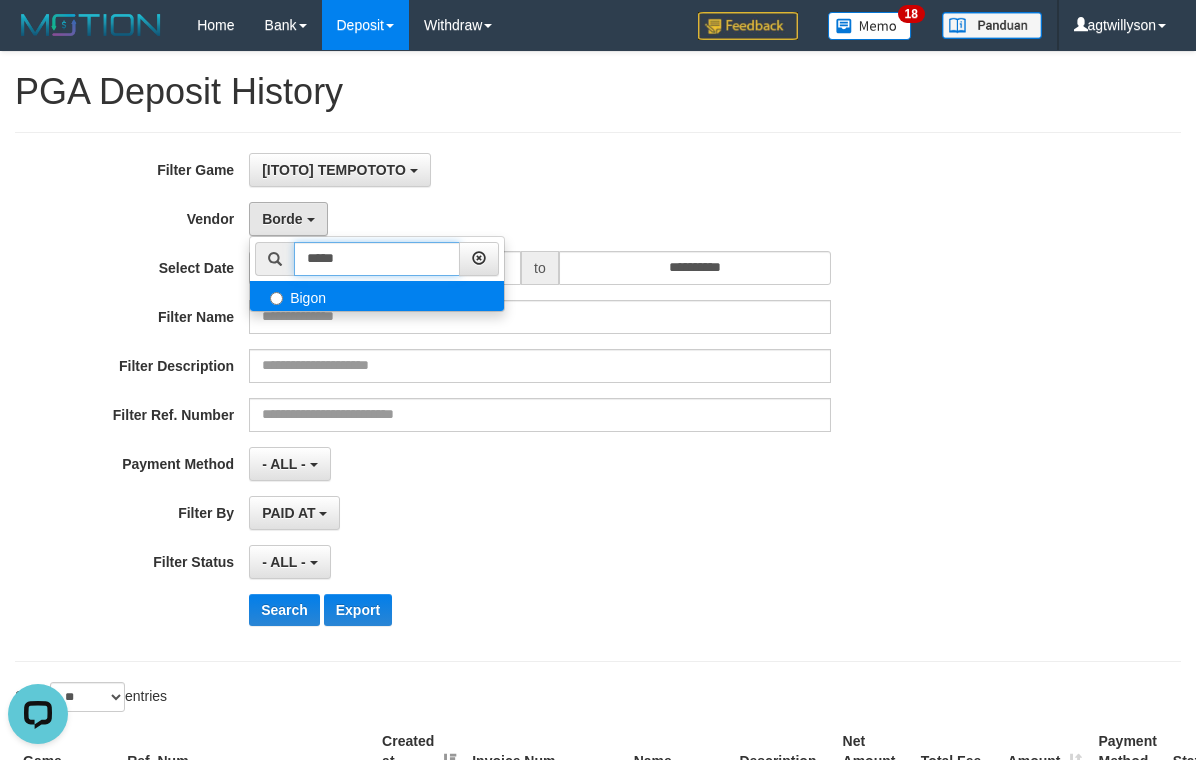 type on "*****" 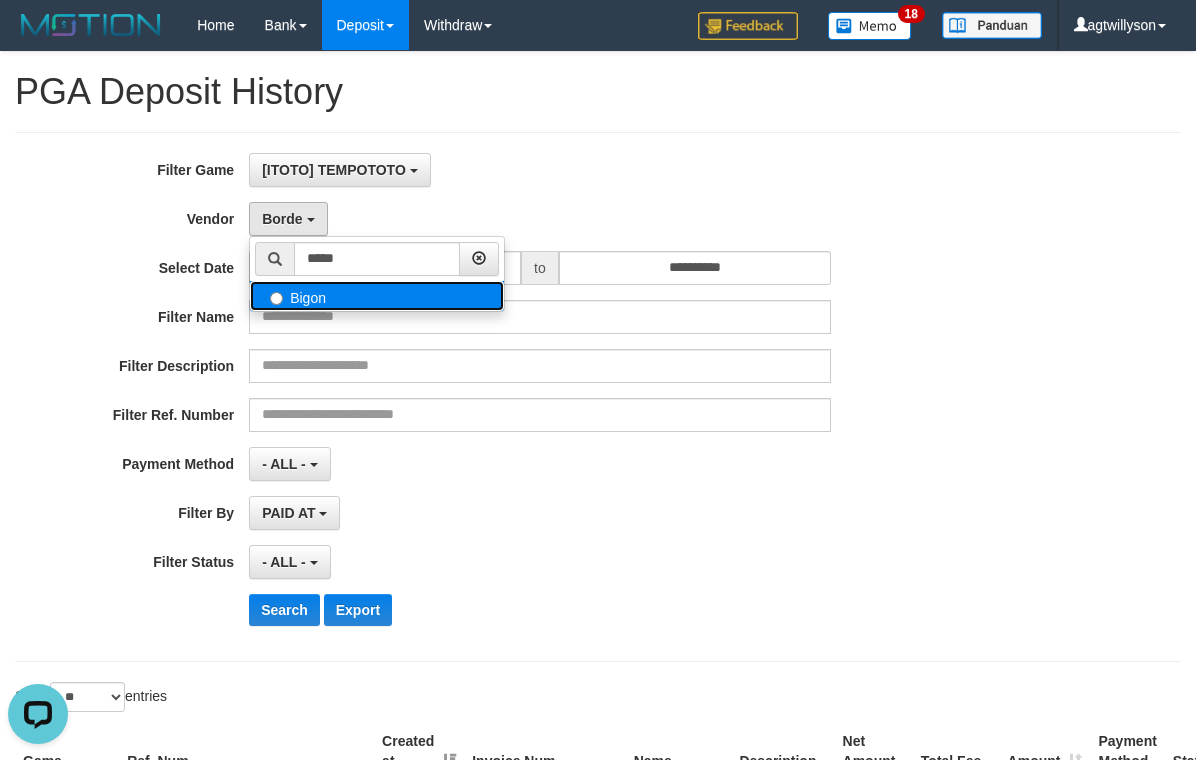 click on "Bigon" at bounding box center (377, 296) 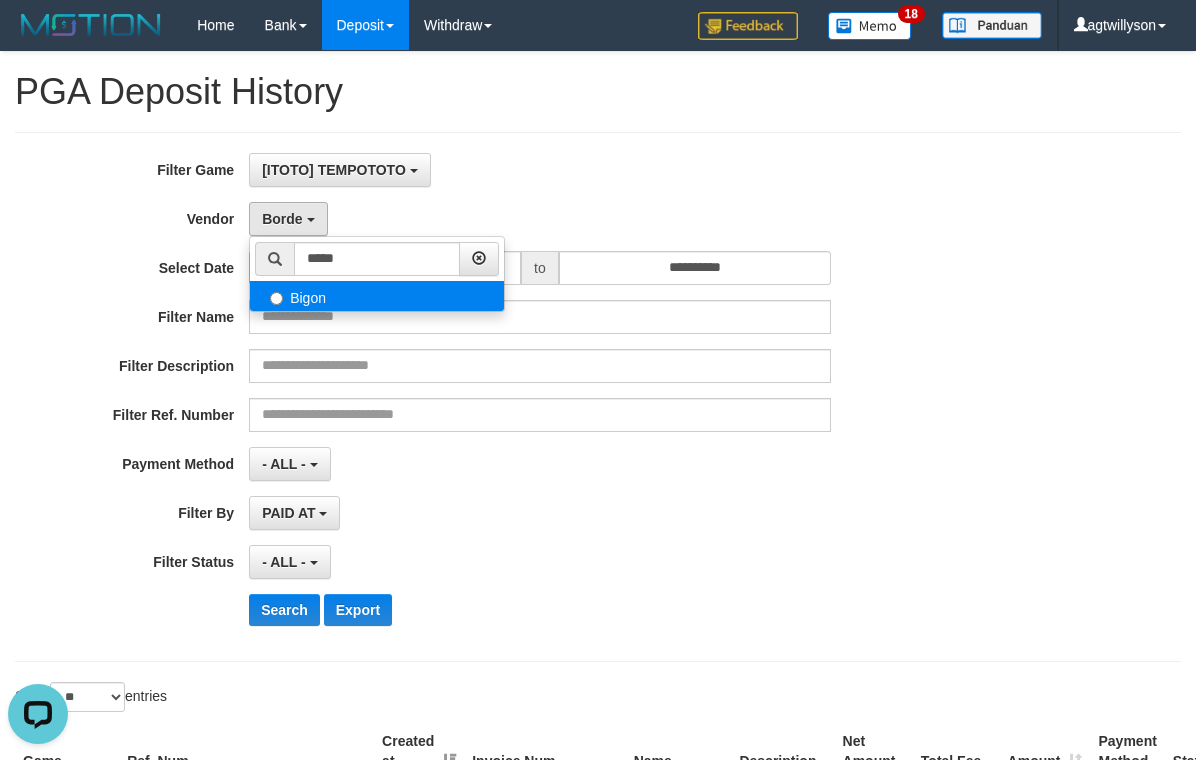 select on "**********" 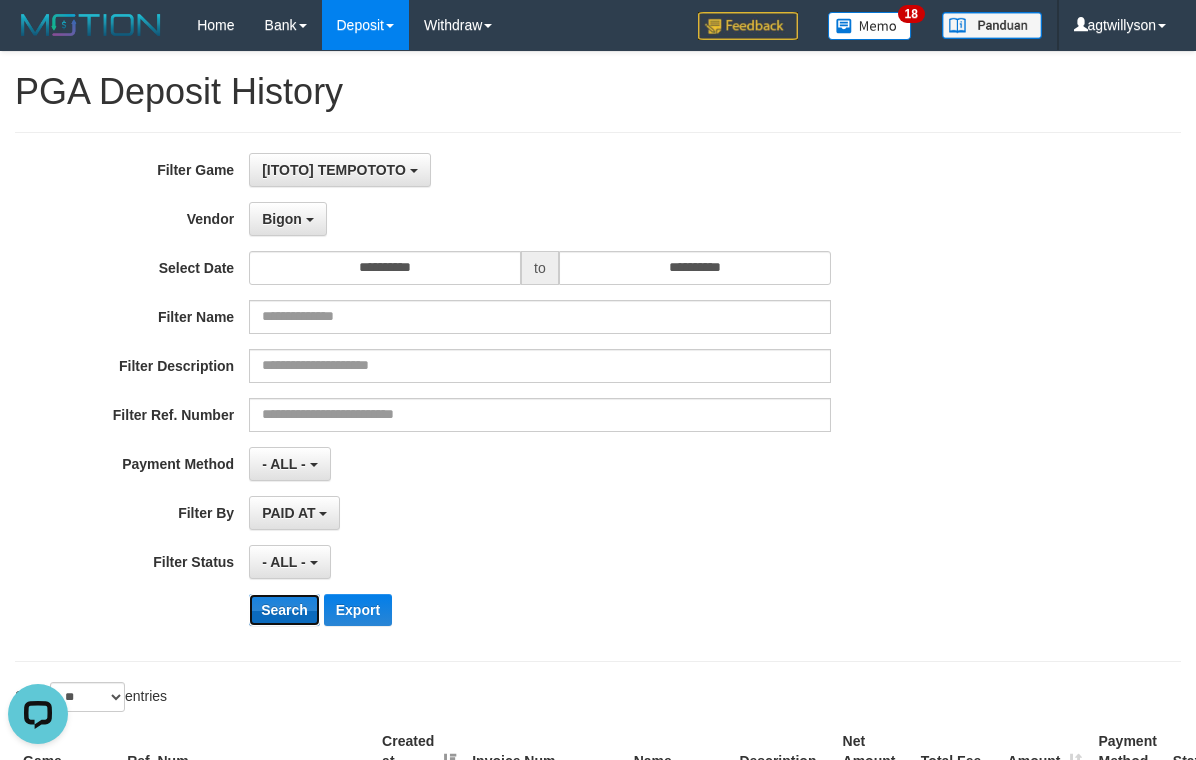 click on "Search" at bounding box center (284, 610) 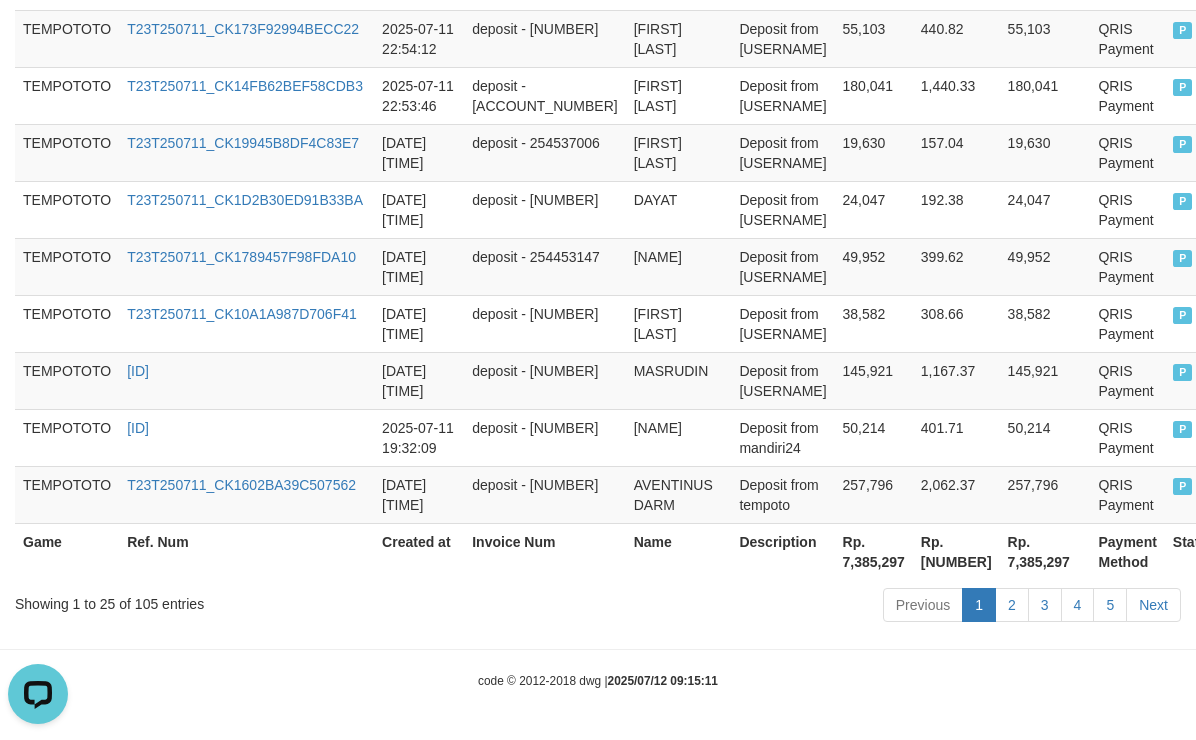 scroll, scrollTop: 1714, scrollLeft: 0, axis: vertical 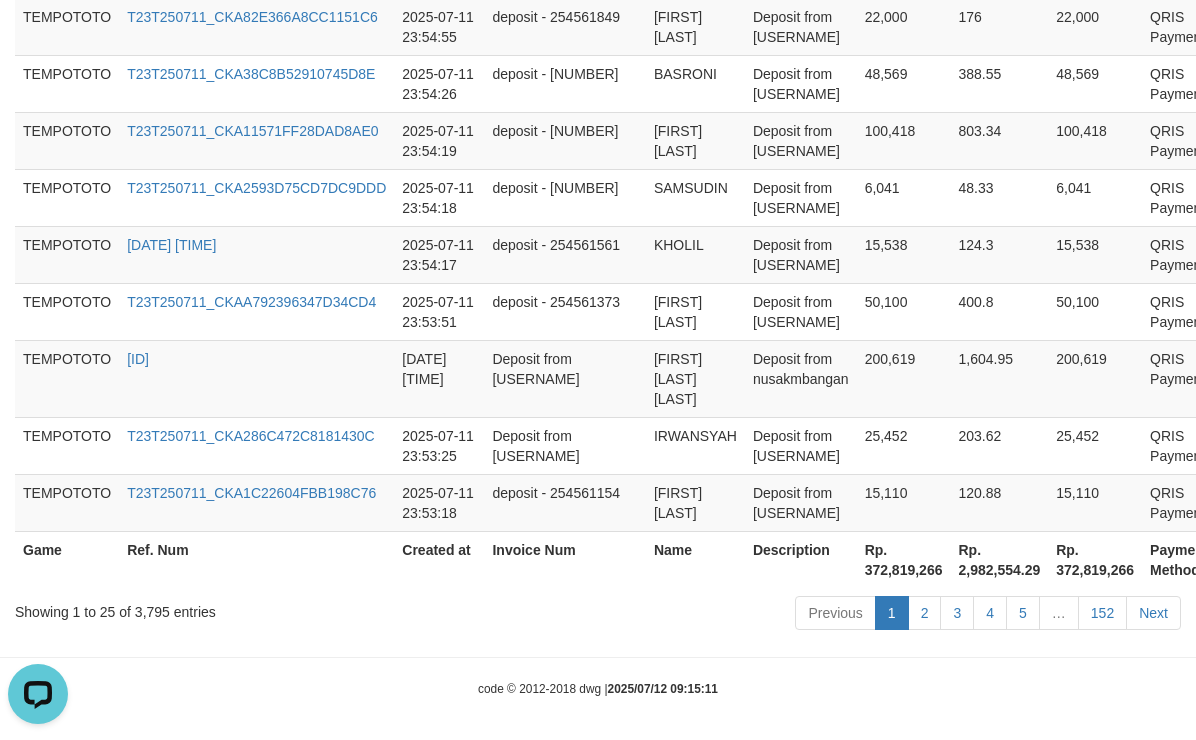 click on "Rp. 372,819,266" at bounding box center (1095, 559) 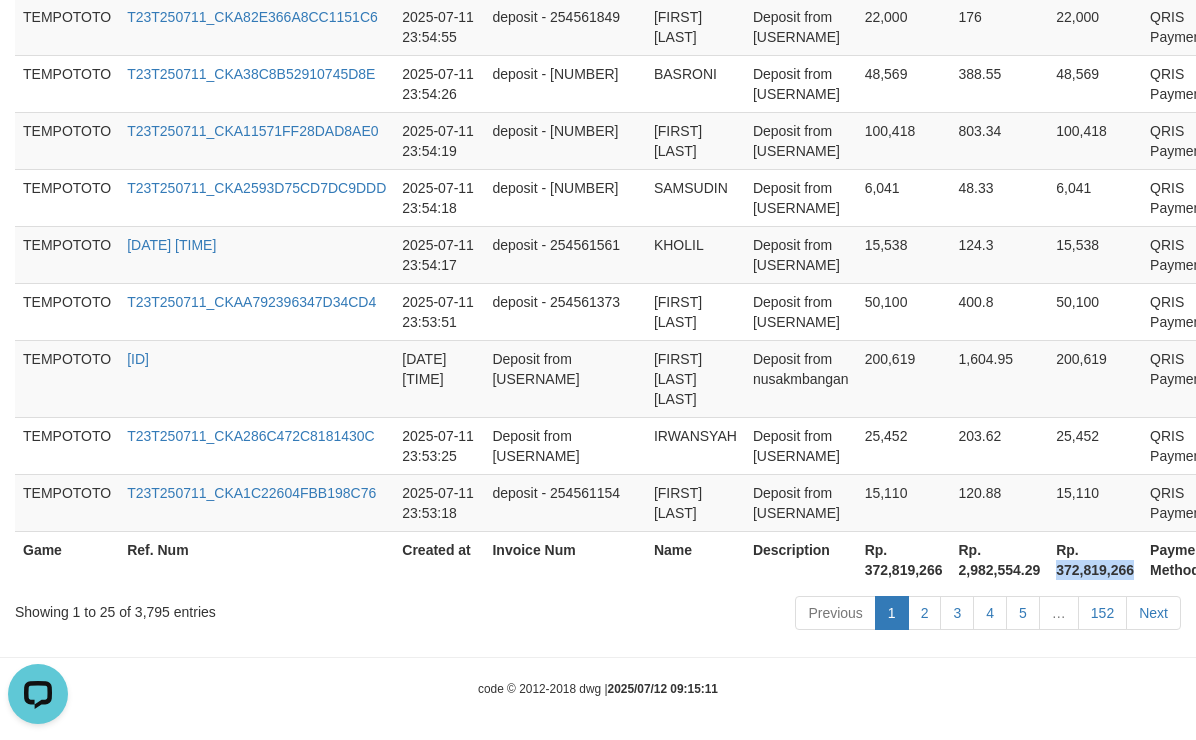 click on "Rp. 372,819,266" at bounding box center [1095, 559] 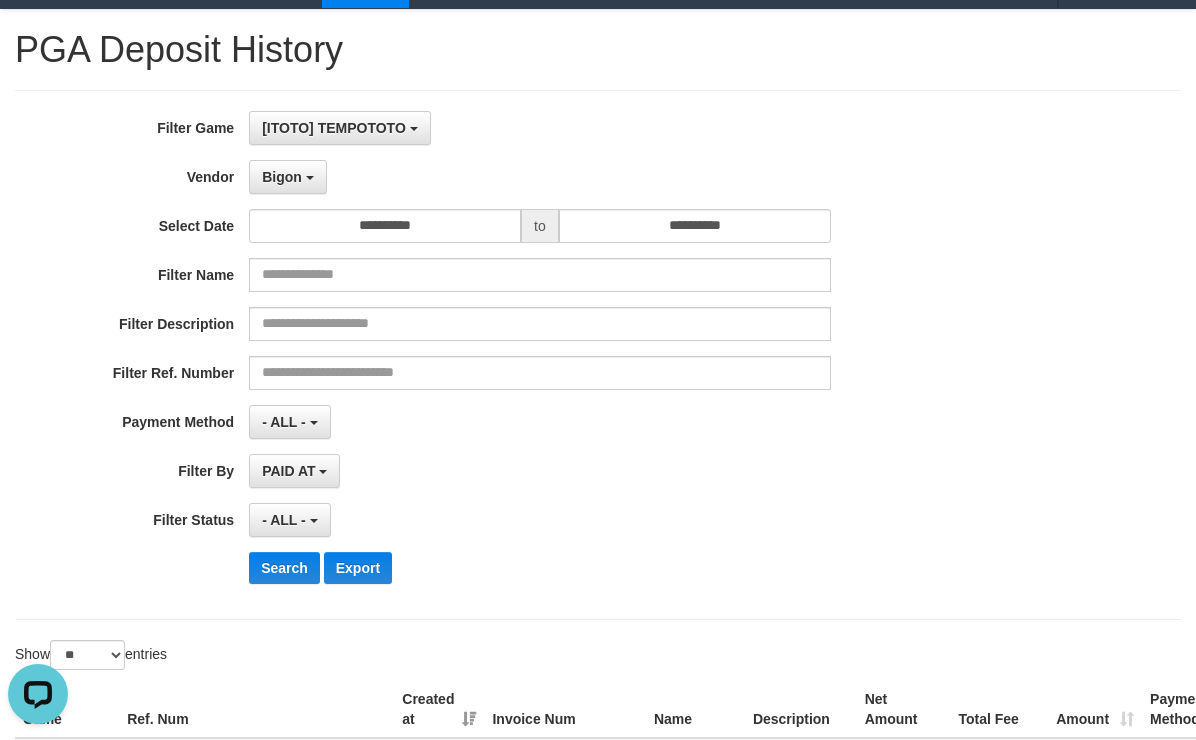 scroll, scrollTop: 0, scrollLeft: 0, axis: both 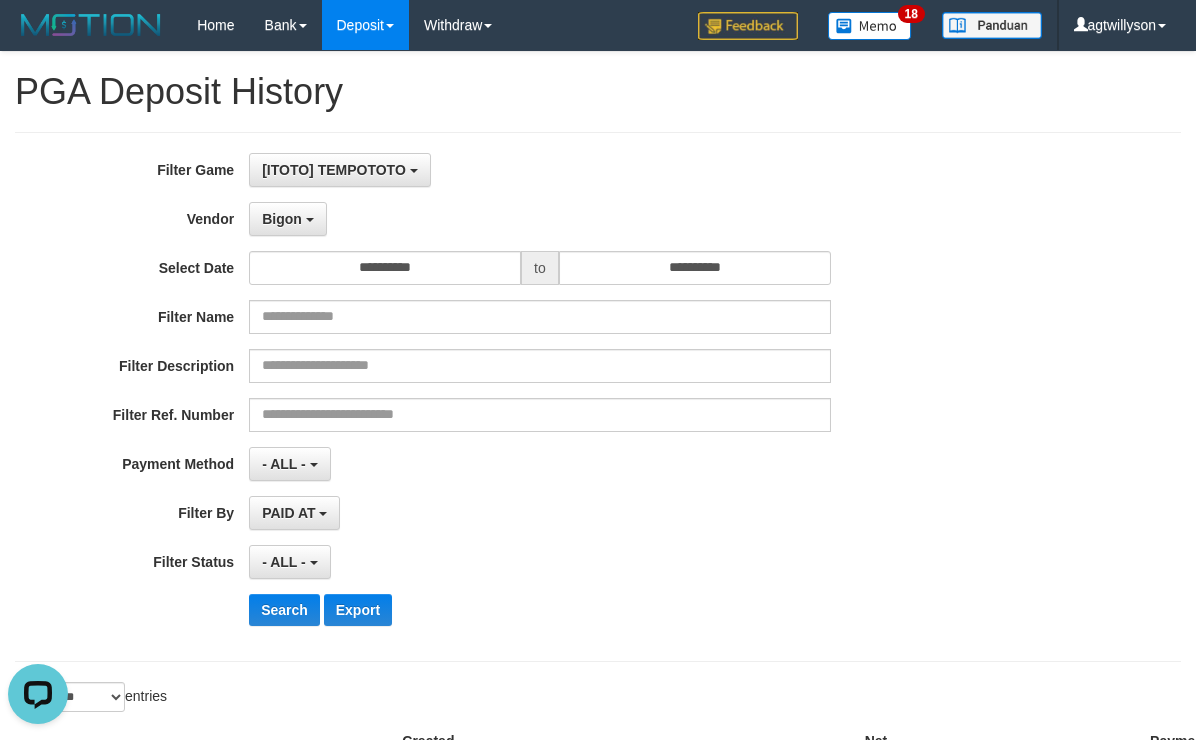 drag, startPoint x: 506, startPoint y: 114, endPoint x: 446, endPoint y: 92, distance: 63.90618 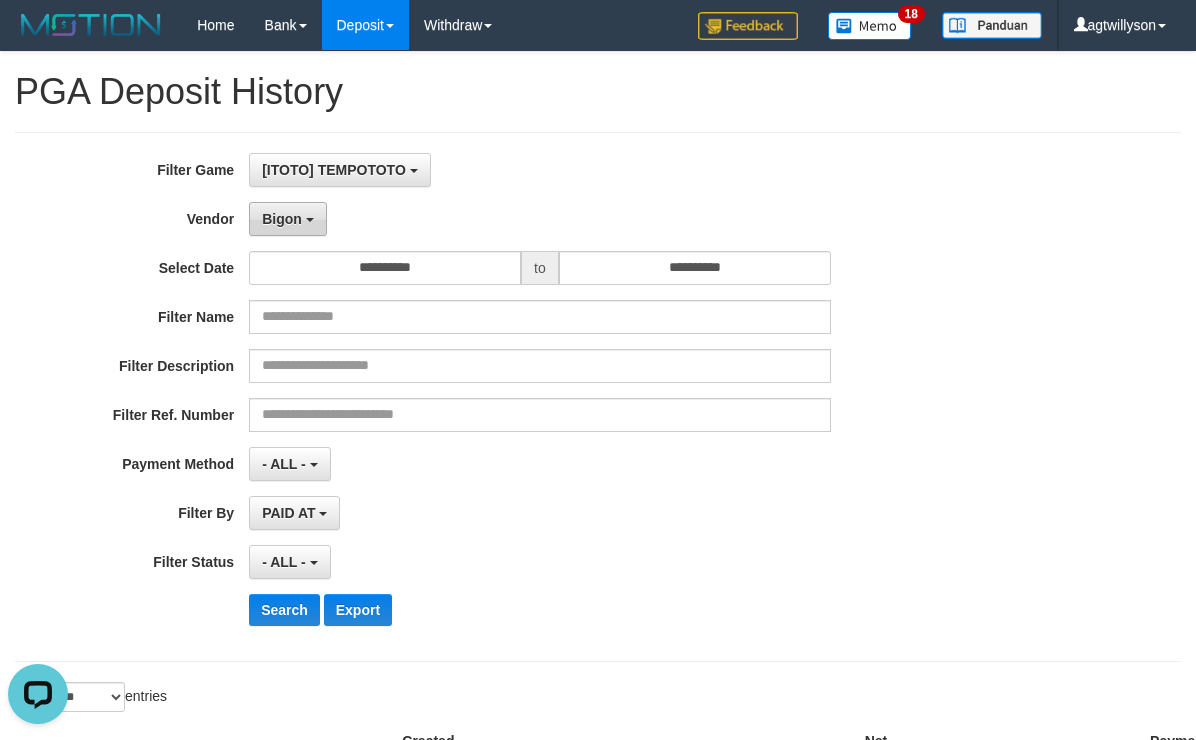 click on "Bigon" at bounding box center (288, 219) 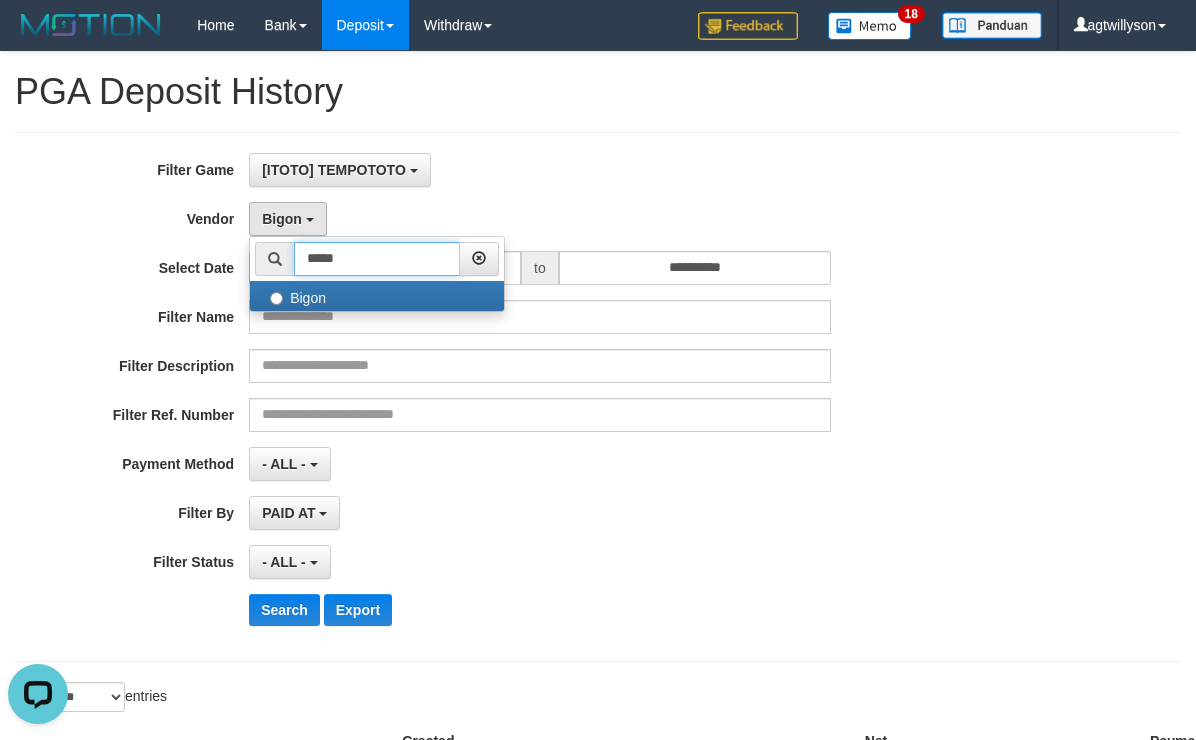 click on "*****" at bounding box center (377, 259) 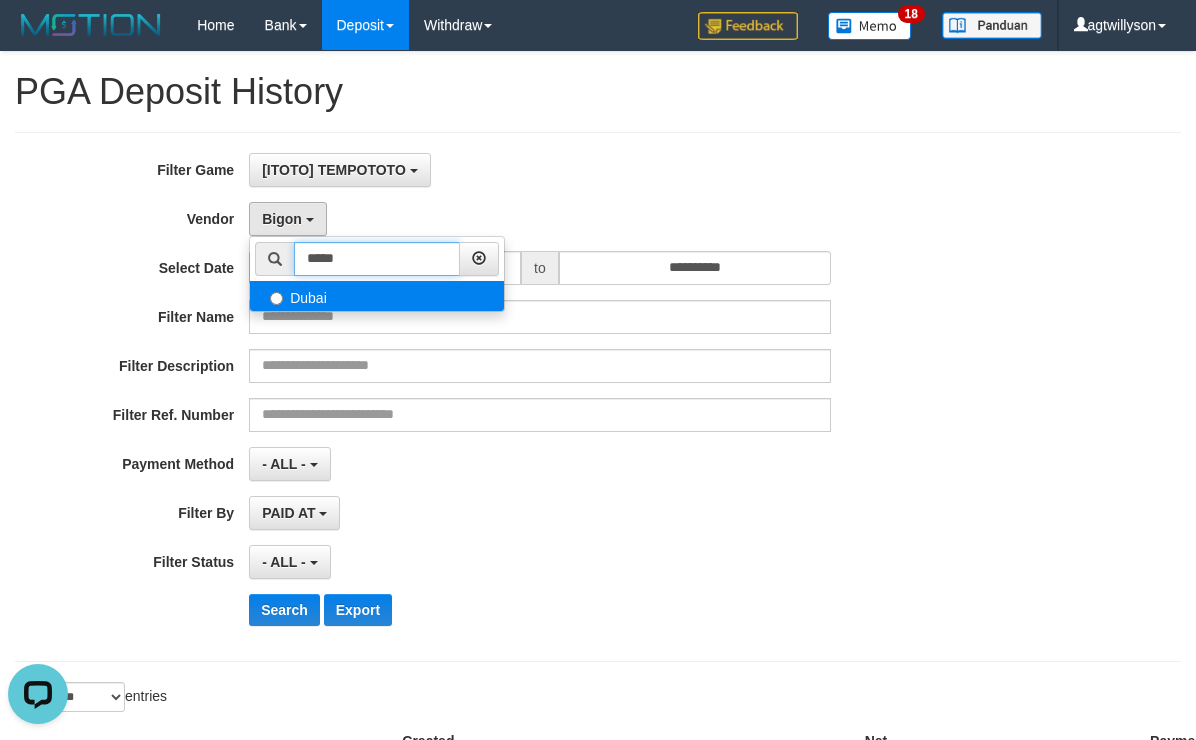 type on "*****" 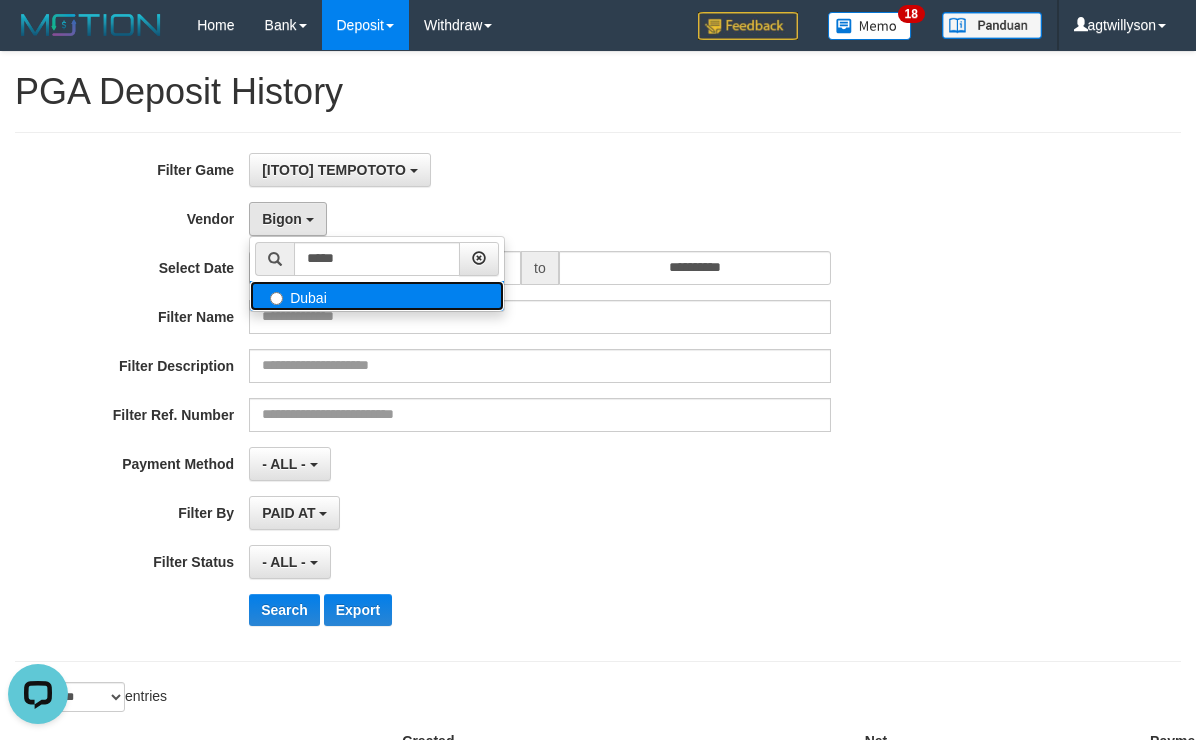 click on "Dubai" at bounding box center (377, 296) 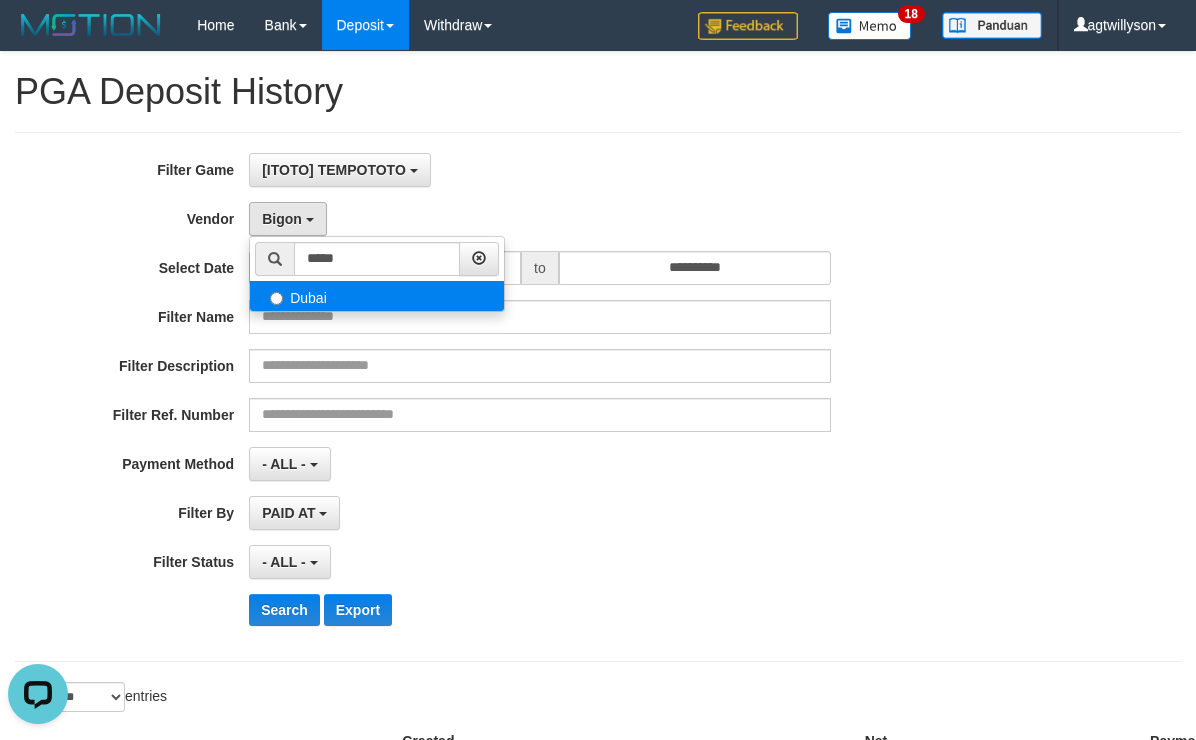 select on "**********" 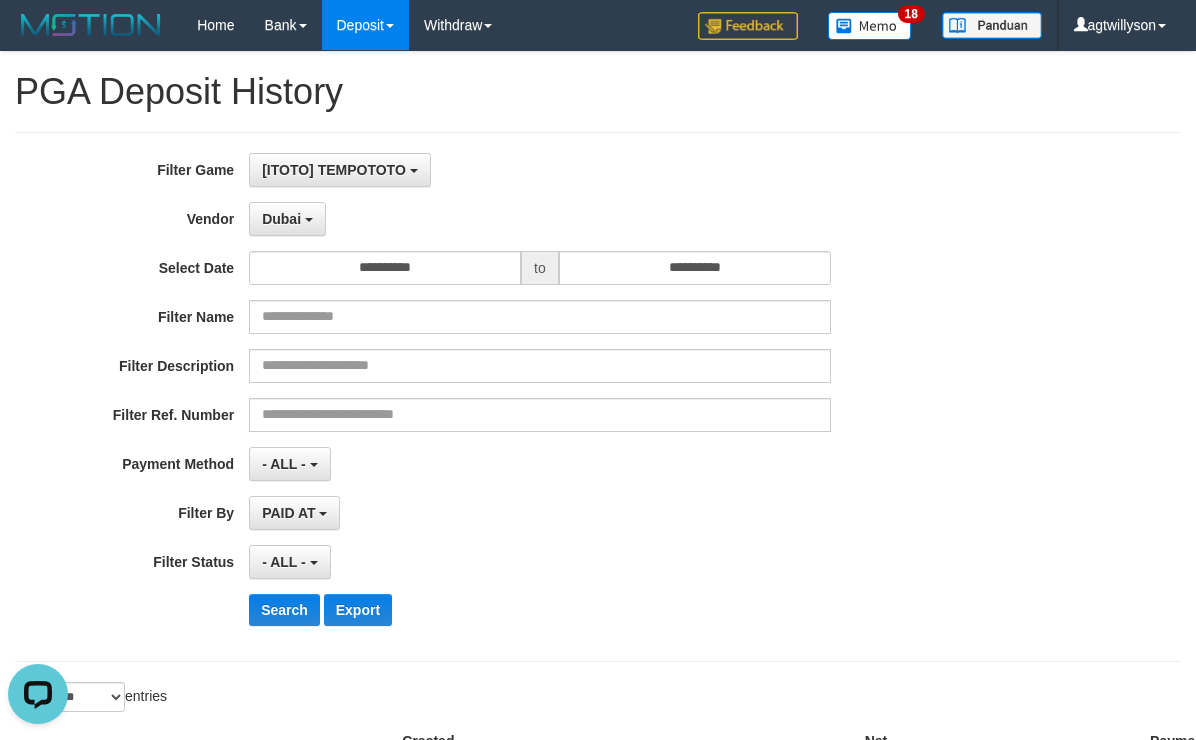 click on "**********" at bounding box center [498, 397] 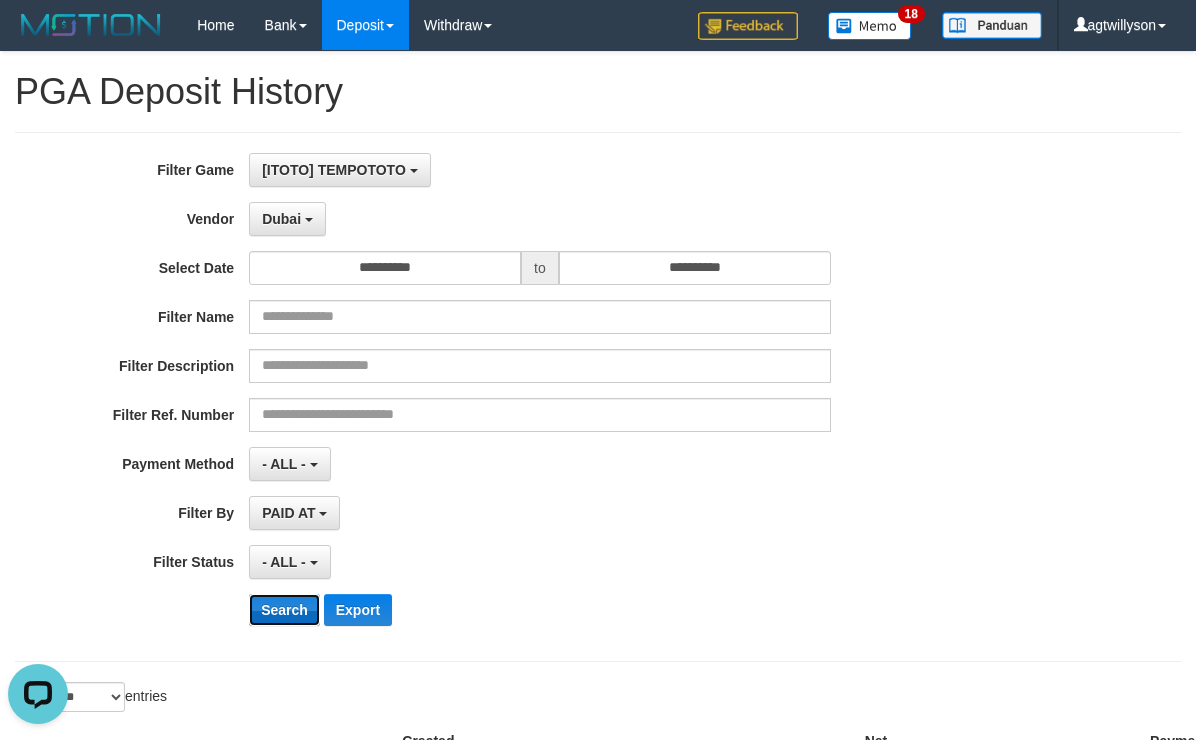 click on "Search" at bounding box center (284, 610) 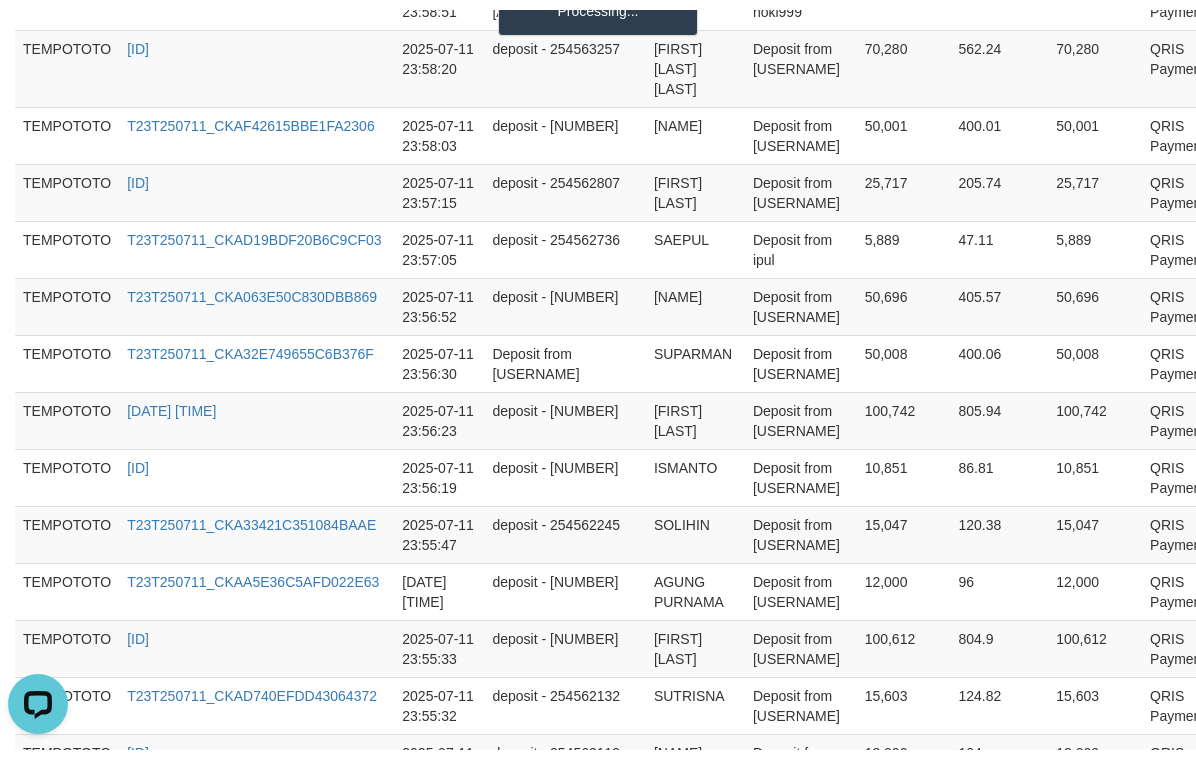scroll, scrollTop: 2114, scrollLeft: 0, axis: vertical 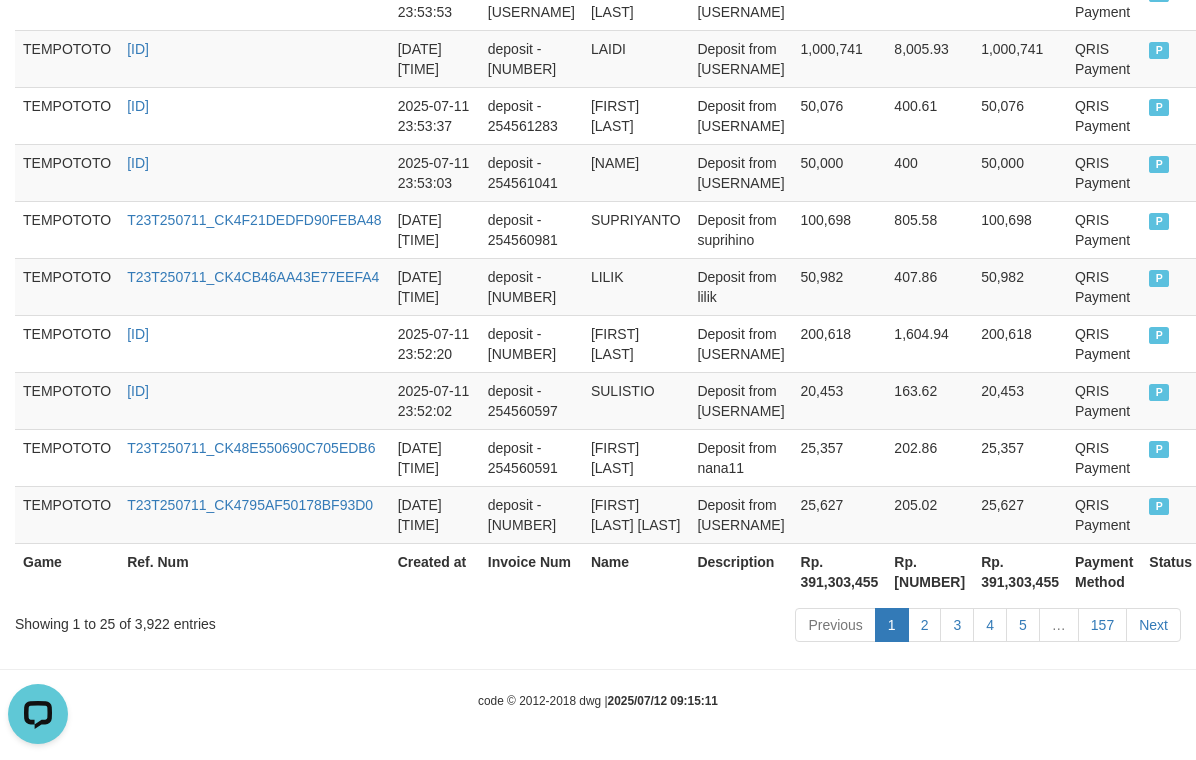 drag, startPoint x: 798, startPoint y: 324, endPoint x: 757, endPoint y: 805, distance: 482.74423 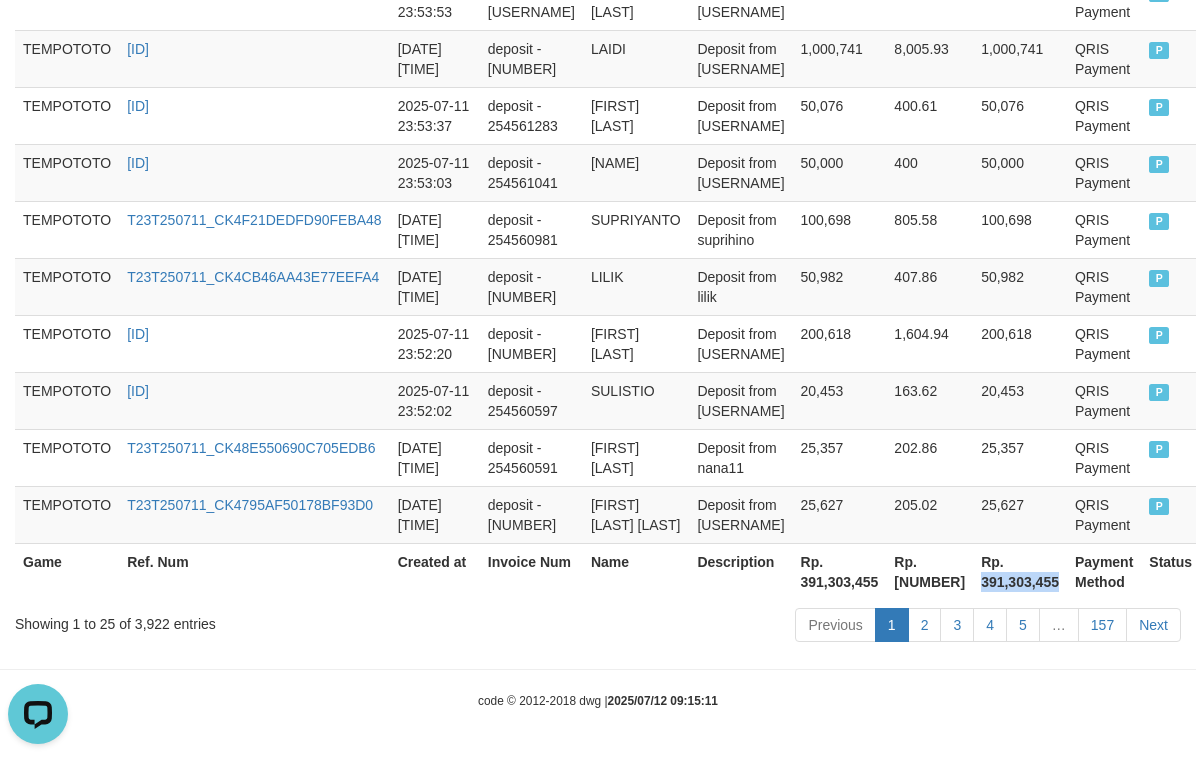 click on "Rp. 391,303,455" at bounding box center [1020, 571] 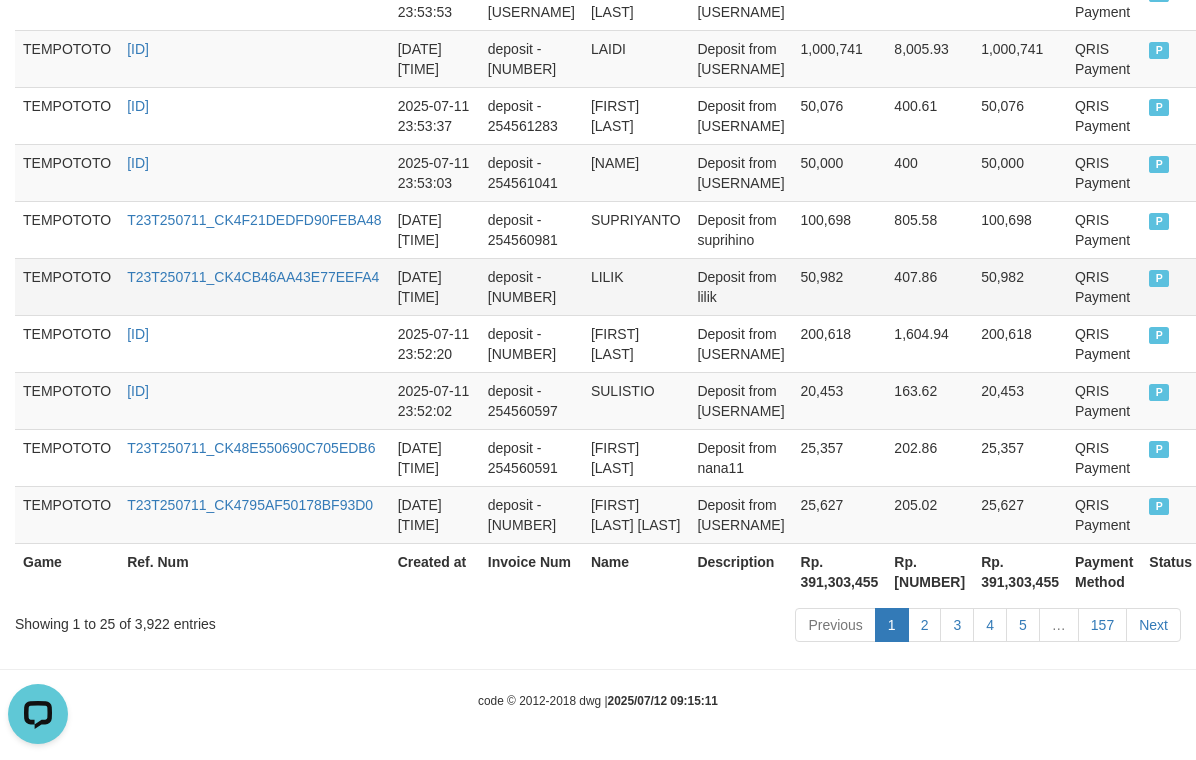 click on "407.86" at bounding box center (929, 286) 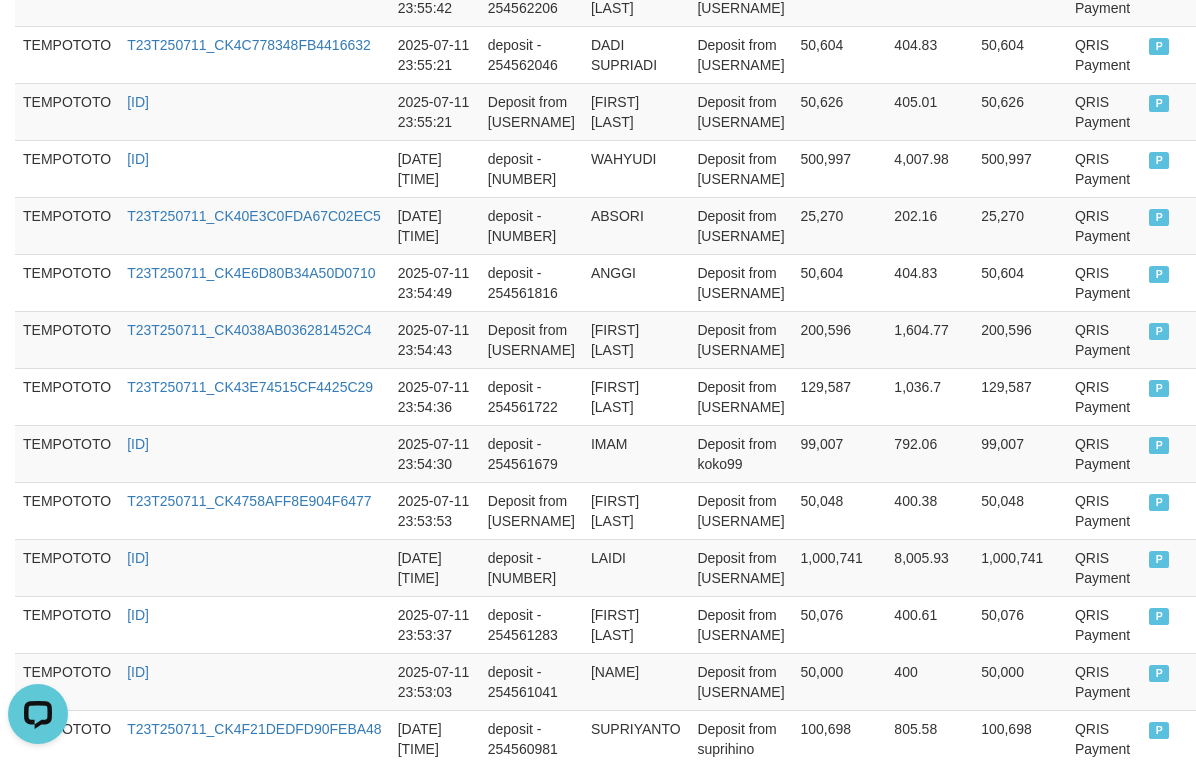 scroll, scrollTop: 0, scrollLeft: 0, axis: both 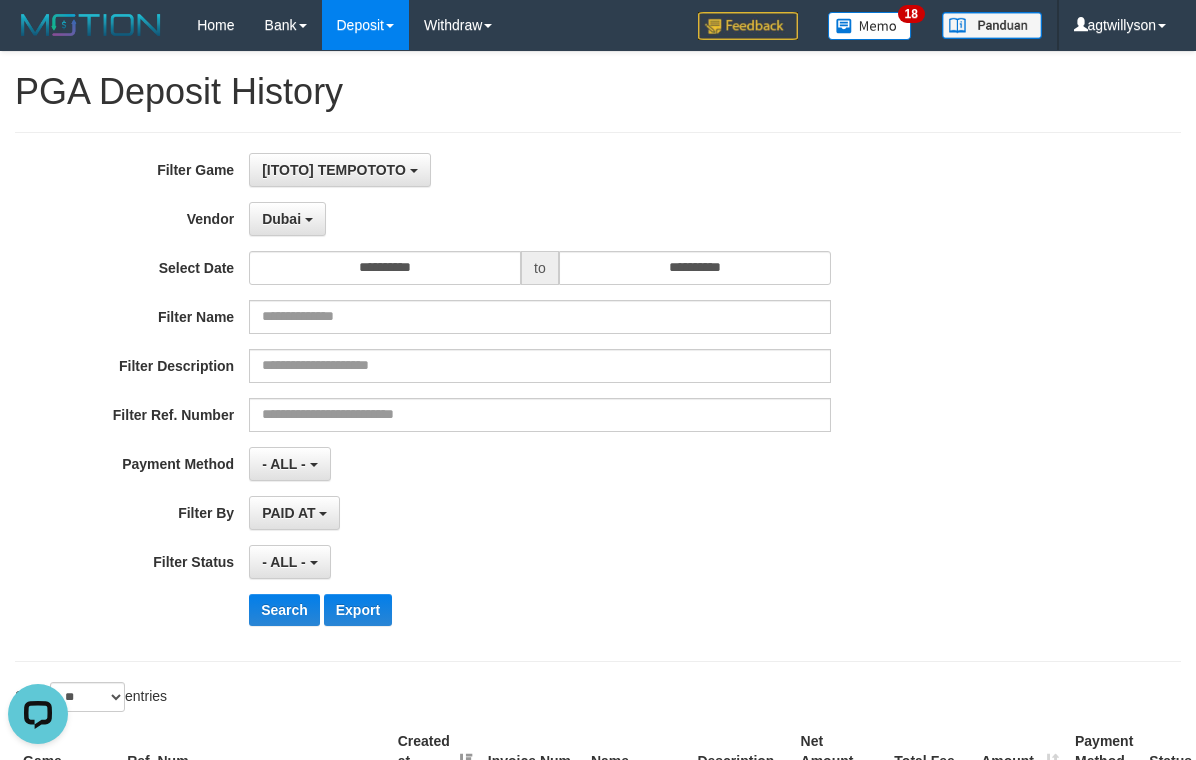 drag, startPoint x: 794, startPoint y: 320, endPoint x: 534, endPoint y: 62, distance: 366.28406 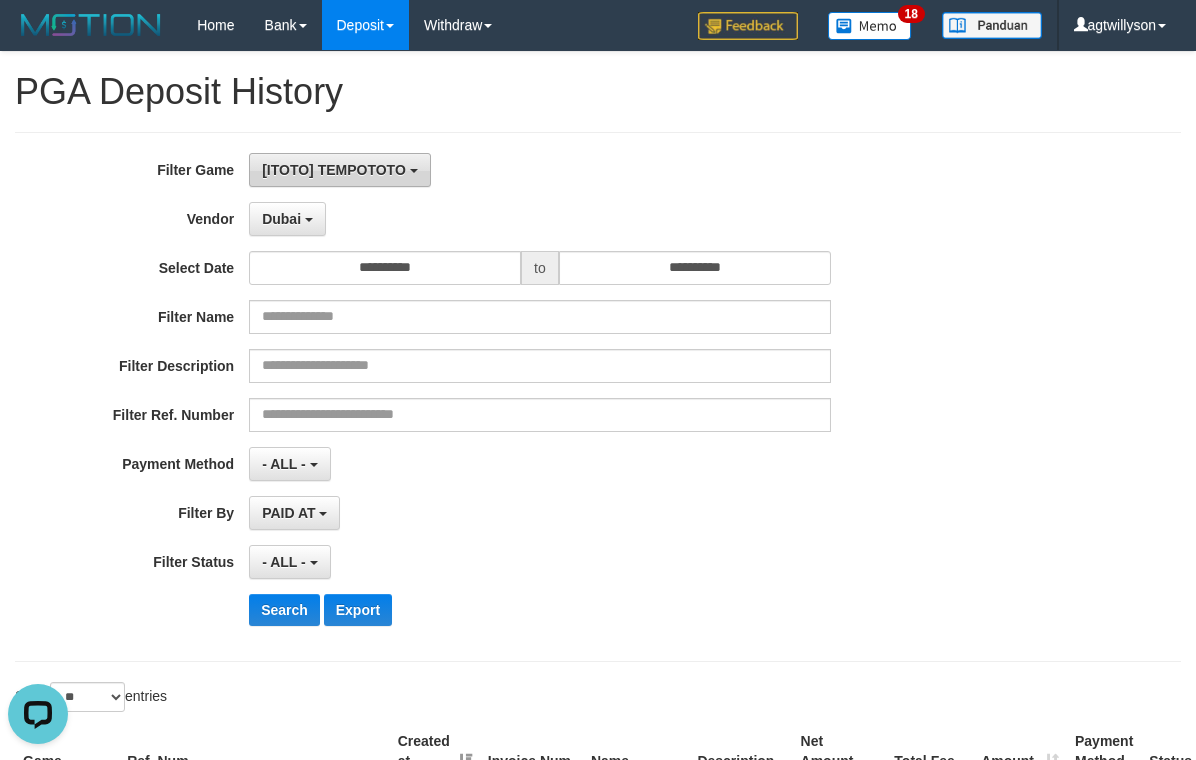 click on "[ITOTO] TEMPOTOTO" at bounding box center [340, 170] 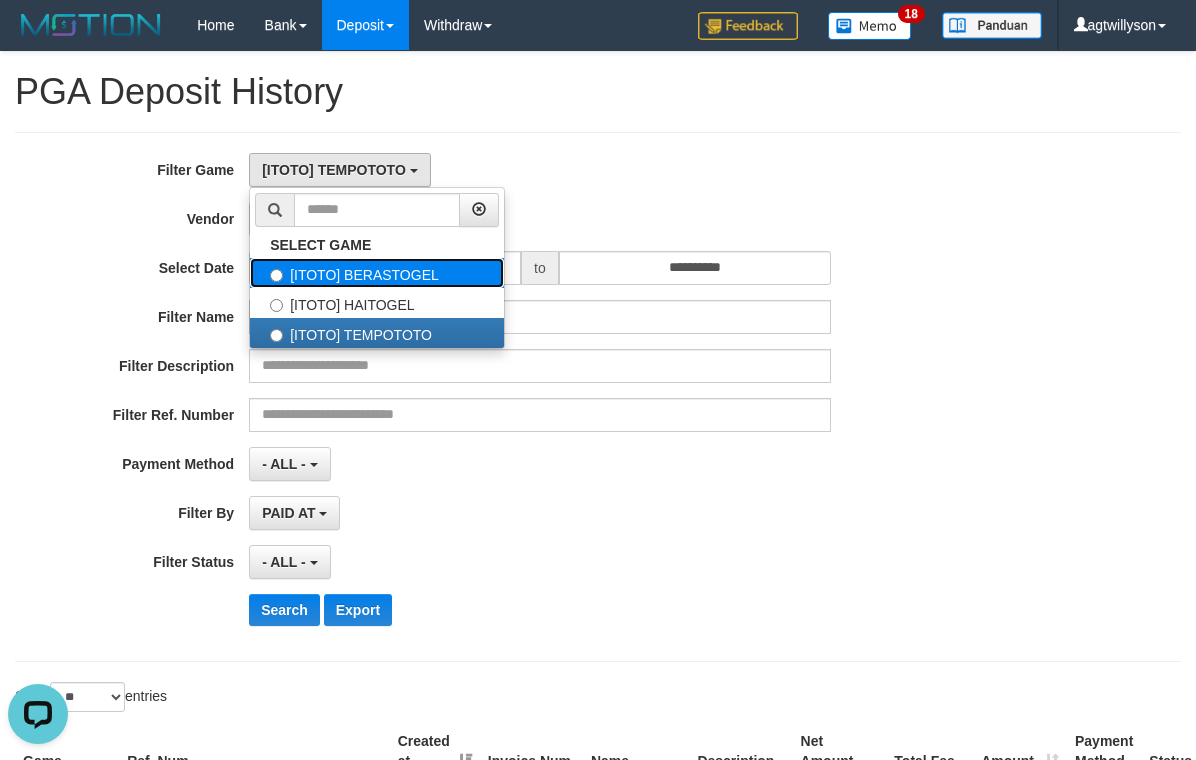 click on "[ITOTO] BERASTOGEL" at bounding box center (377, 273) 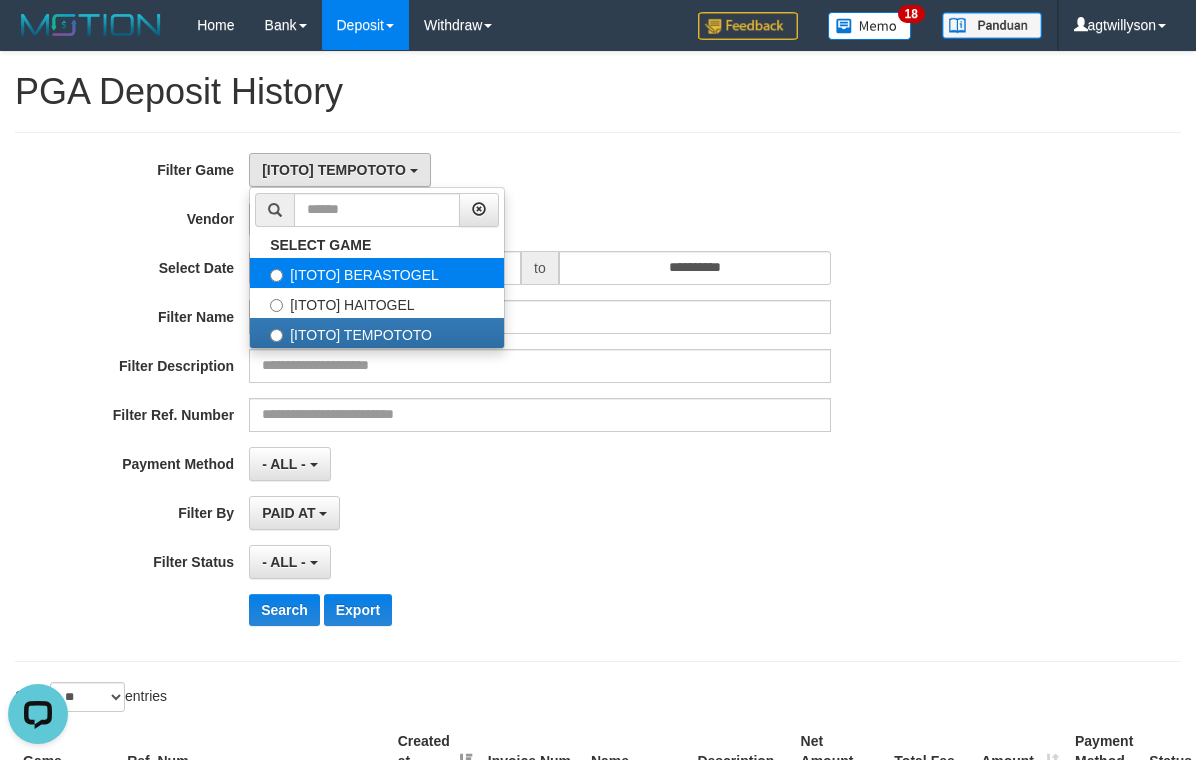 select on "****" 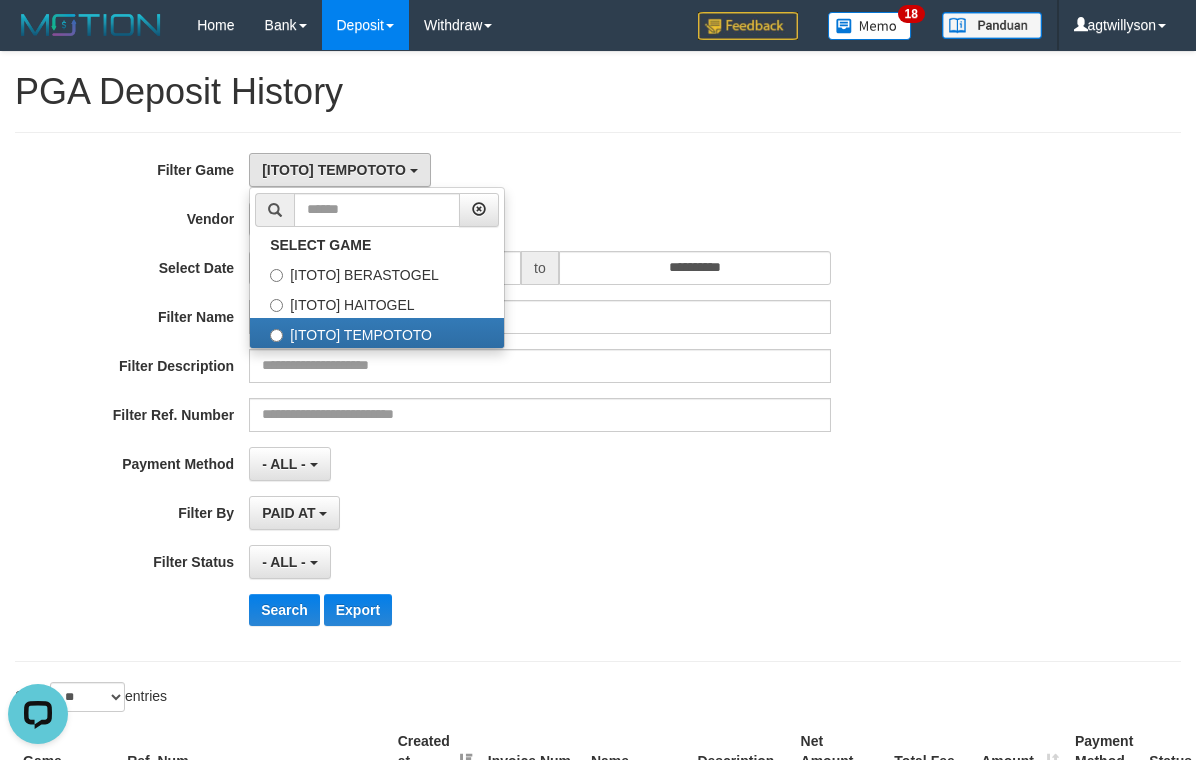 scroll, scrollTop: 33, scrollLeft: 0, axis: vertical 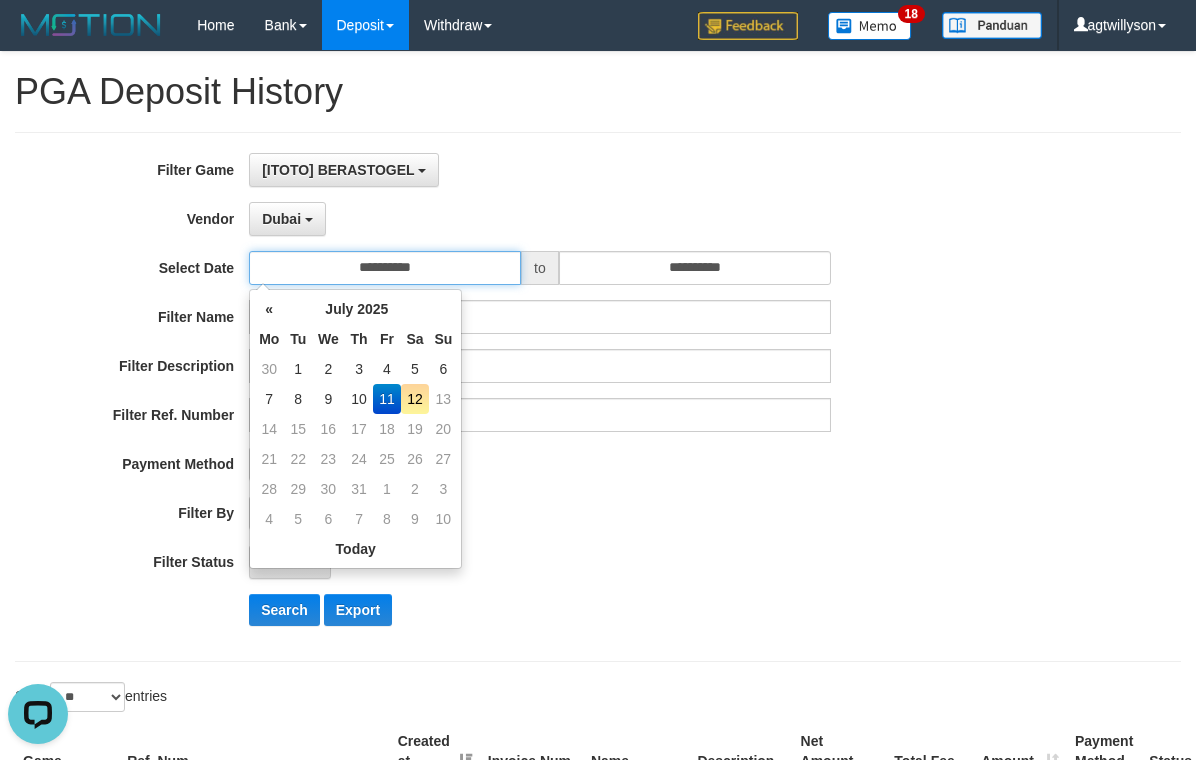 click on "**********" at bounding box center (385, 268) 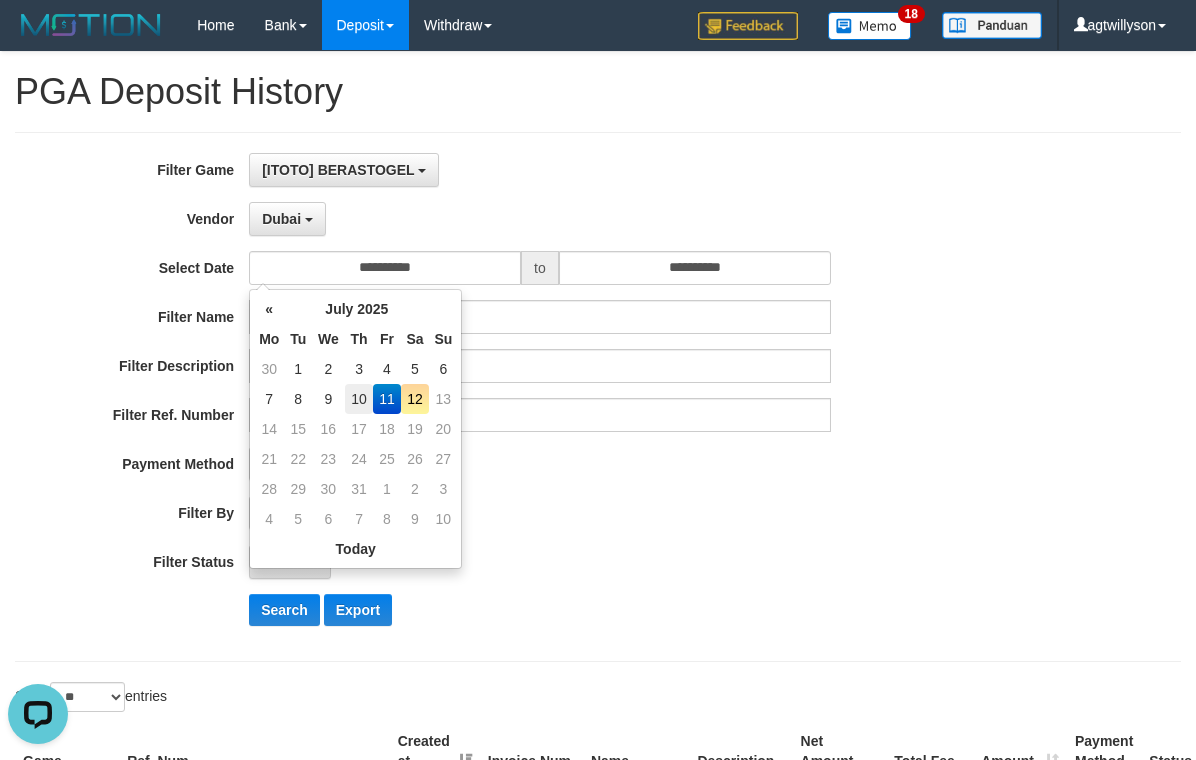 click on "10" at bounding box center (359, 399) 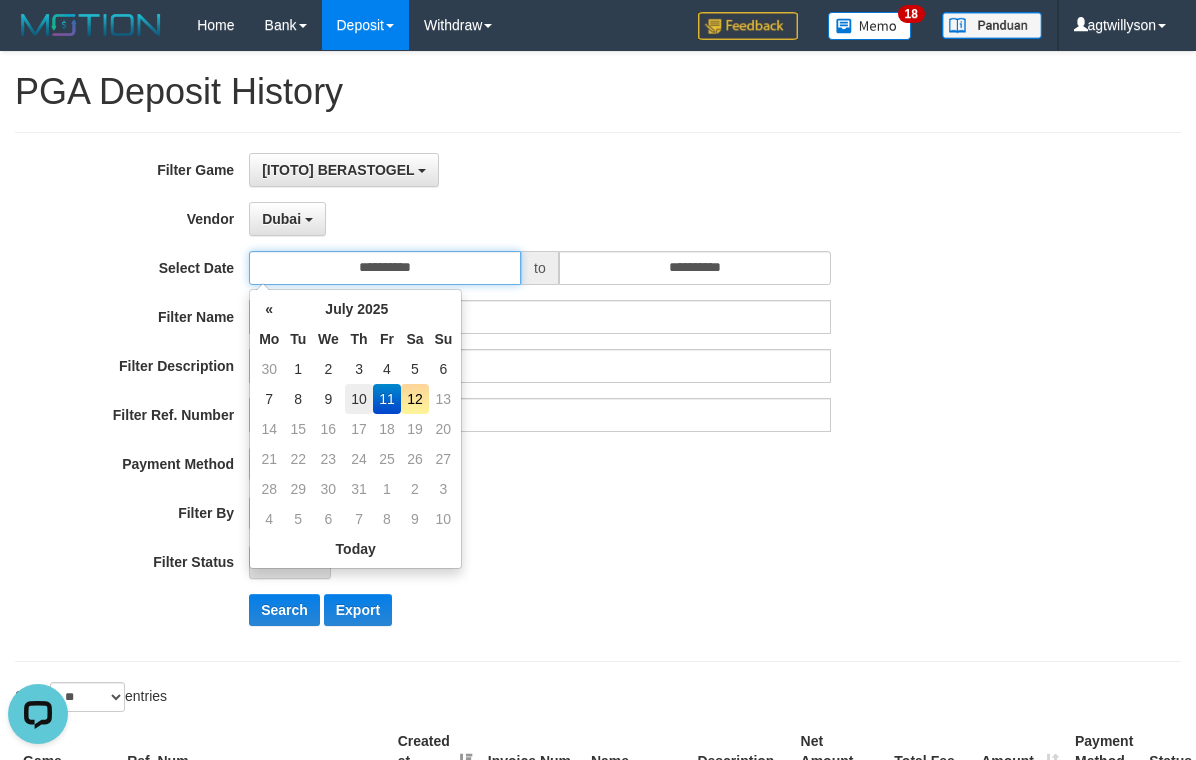 type on "**********" 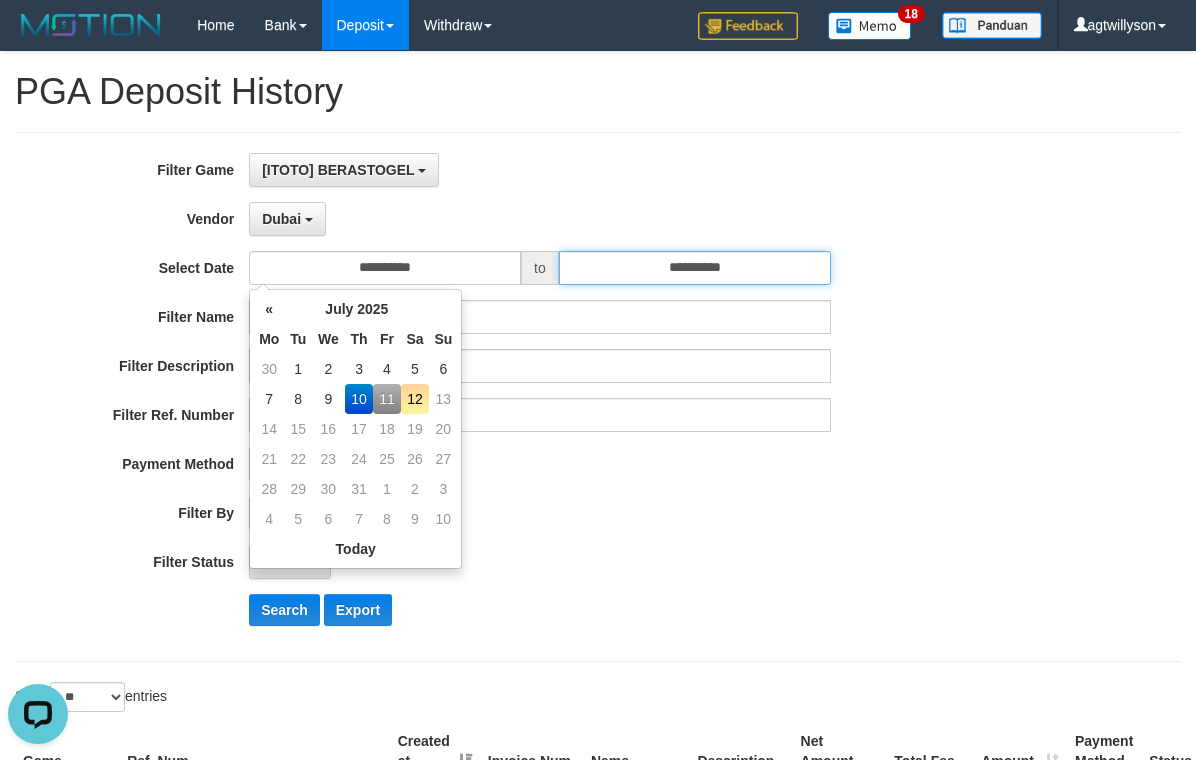 click on "**********" at bounding box center (695, 268) 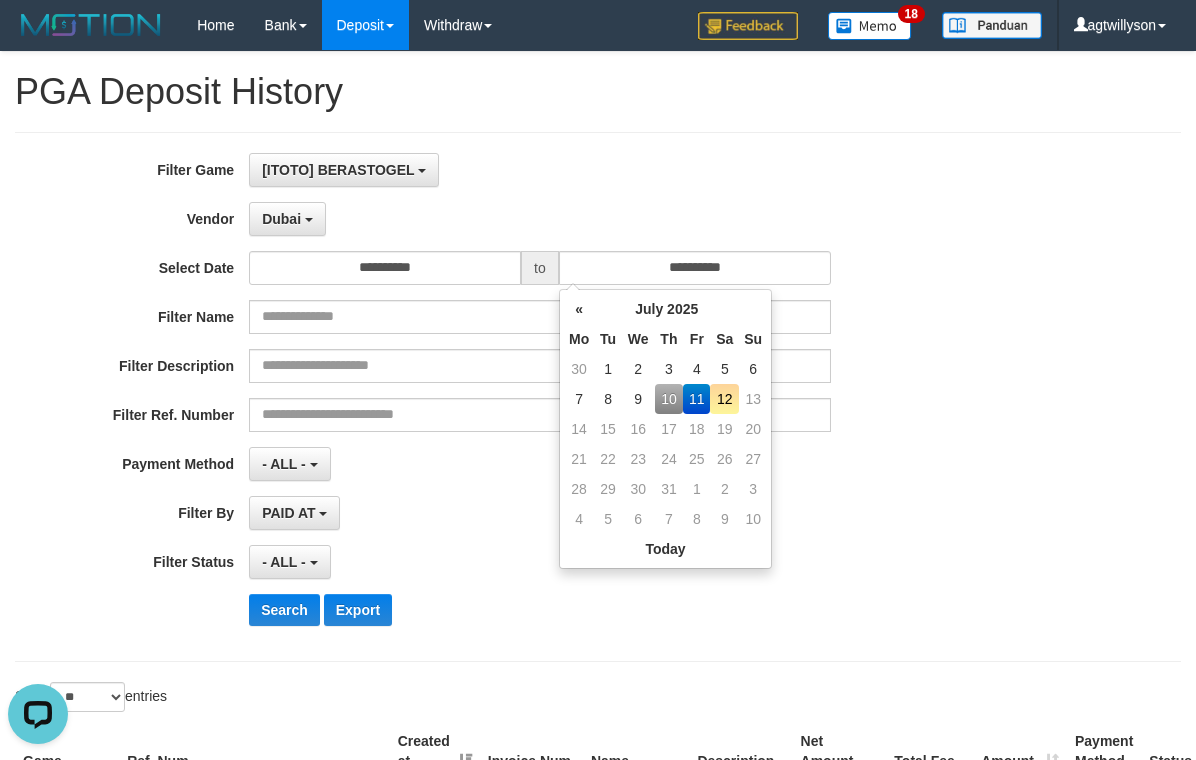 click on "10" at bounding box center [669, 399] 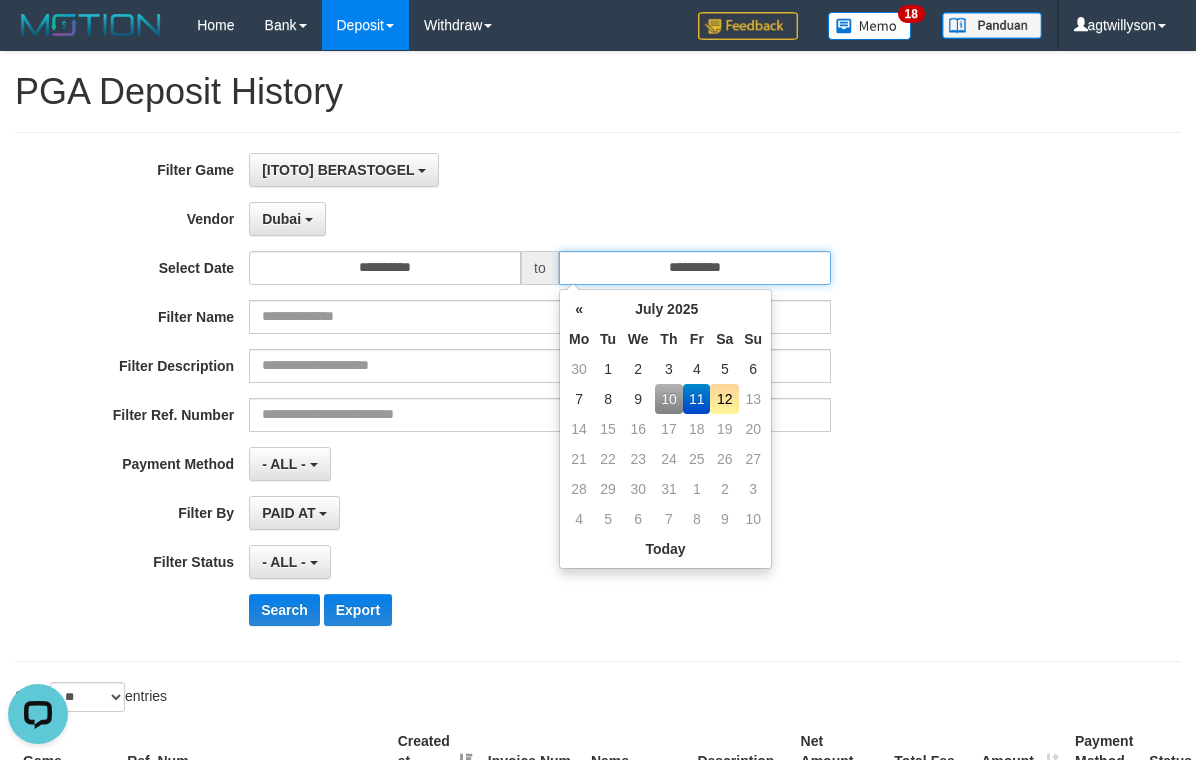 type on "**********" 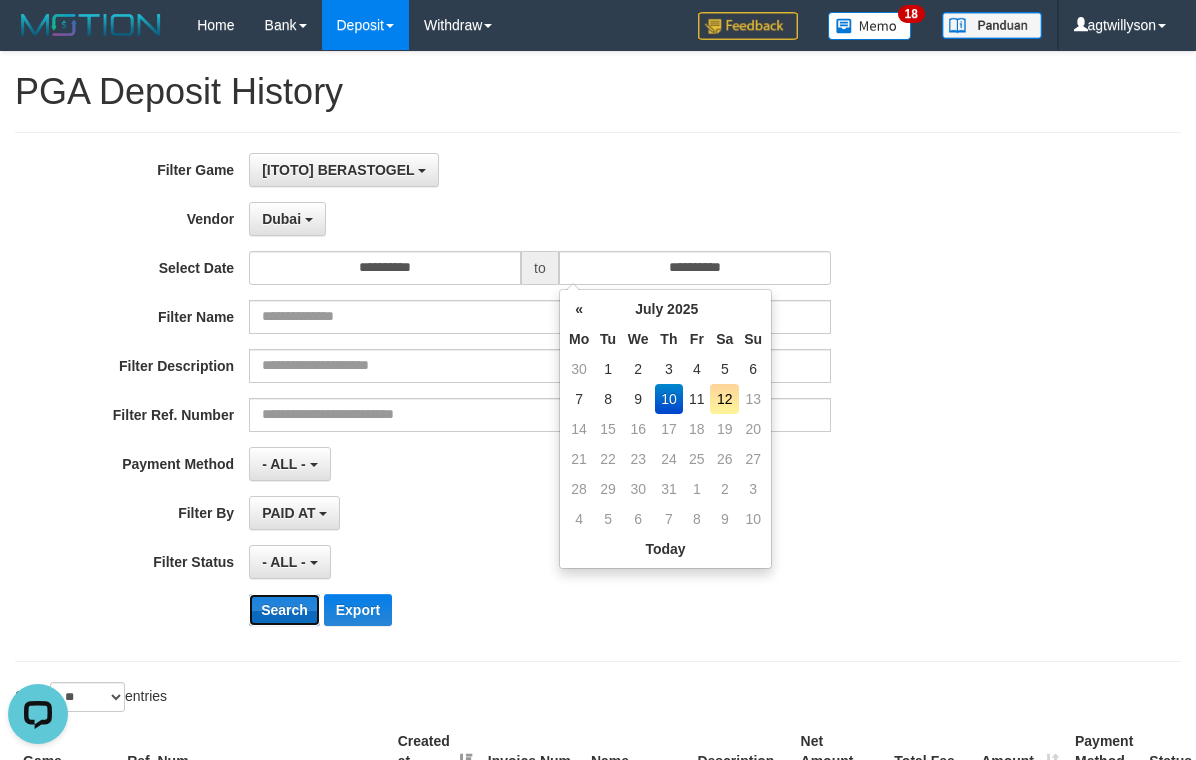 click on "Search" at bounding box center (284, 610) 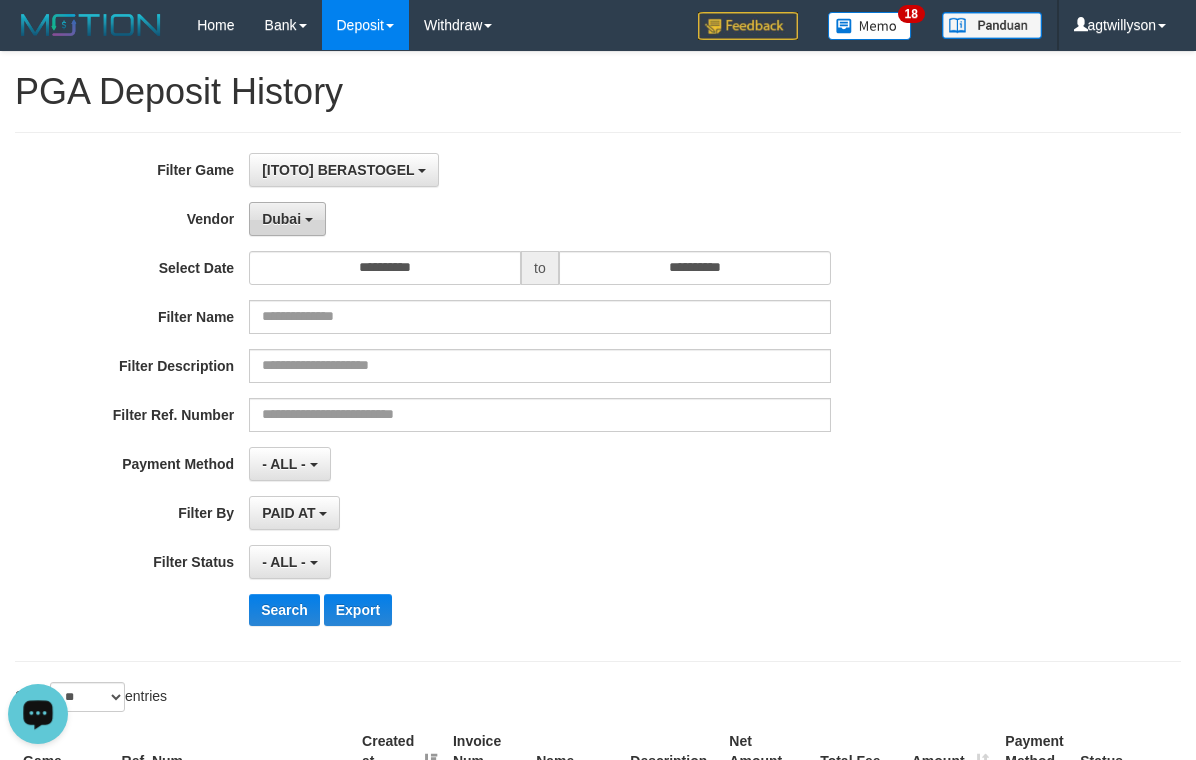 type 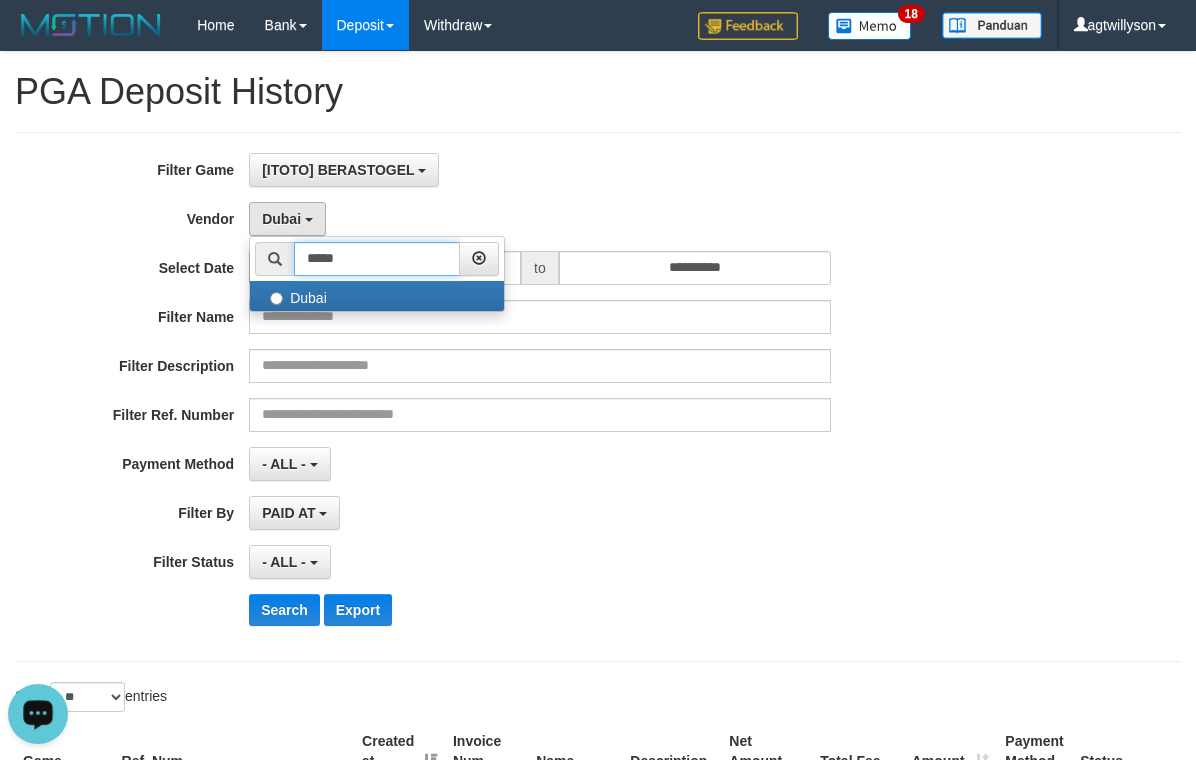 click on "*****" at bounding box center (377, 259) 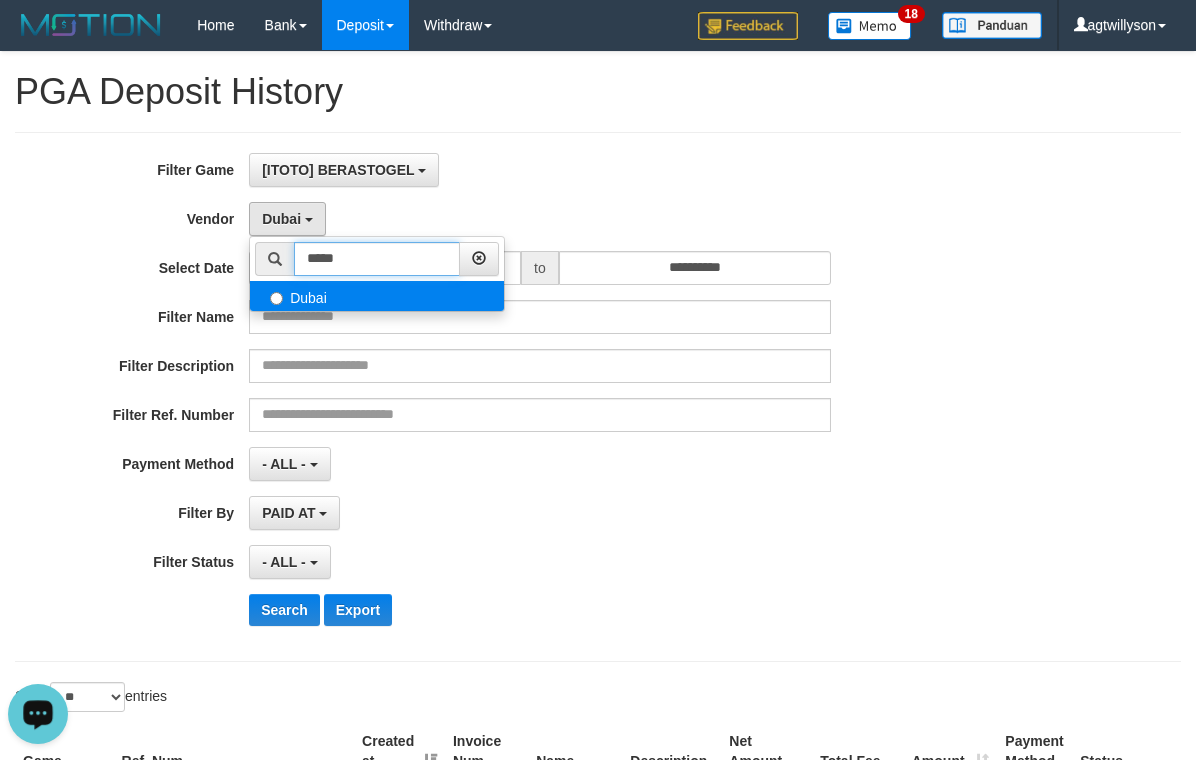 paste on "*" 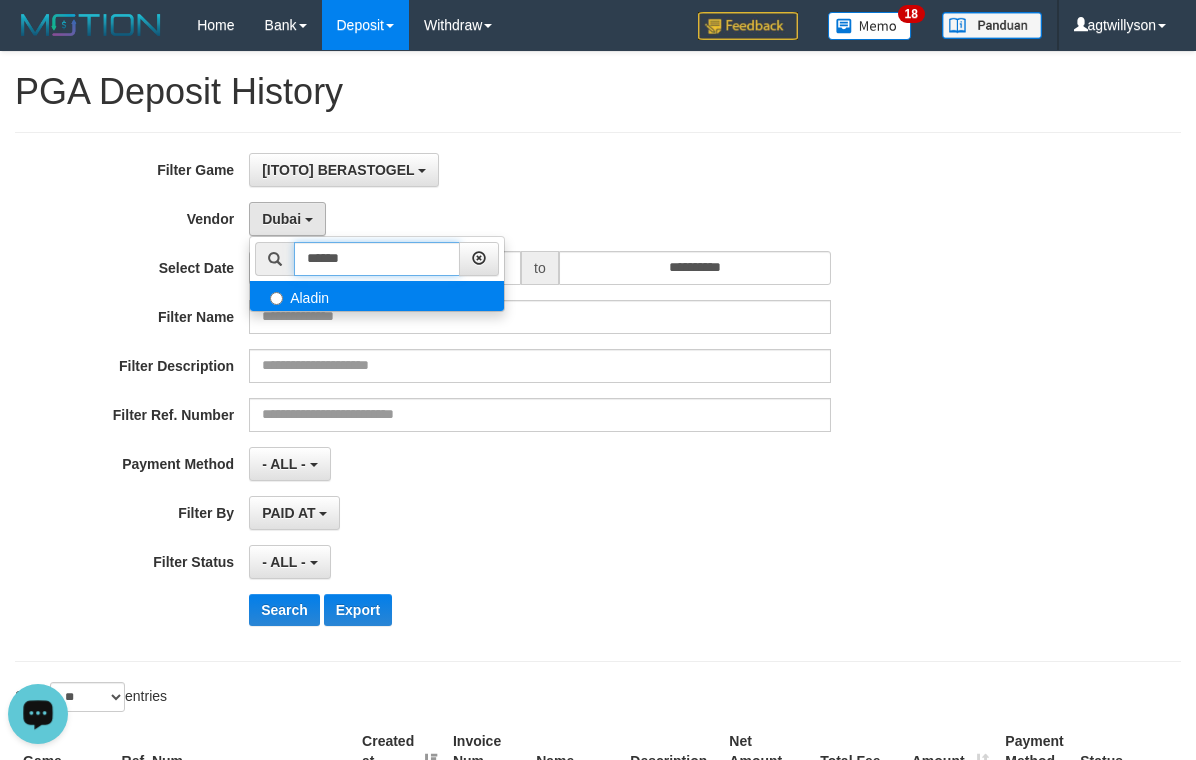 type on "******" 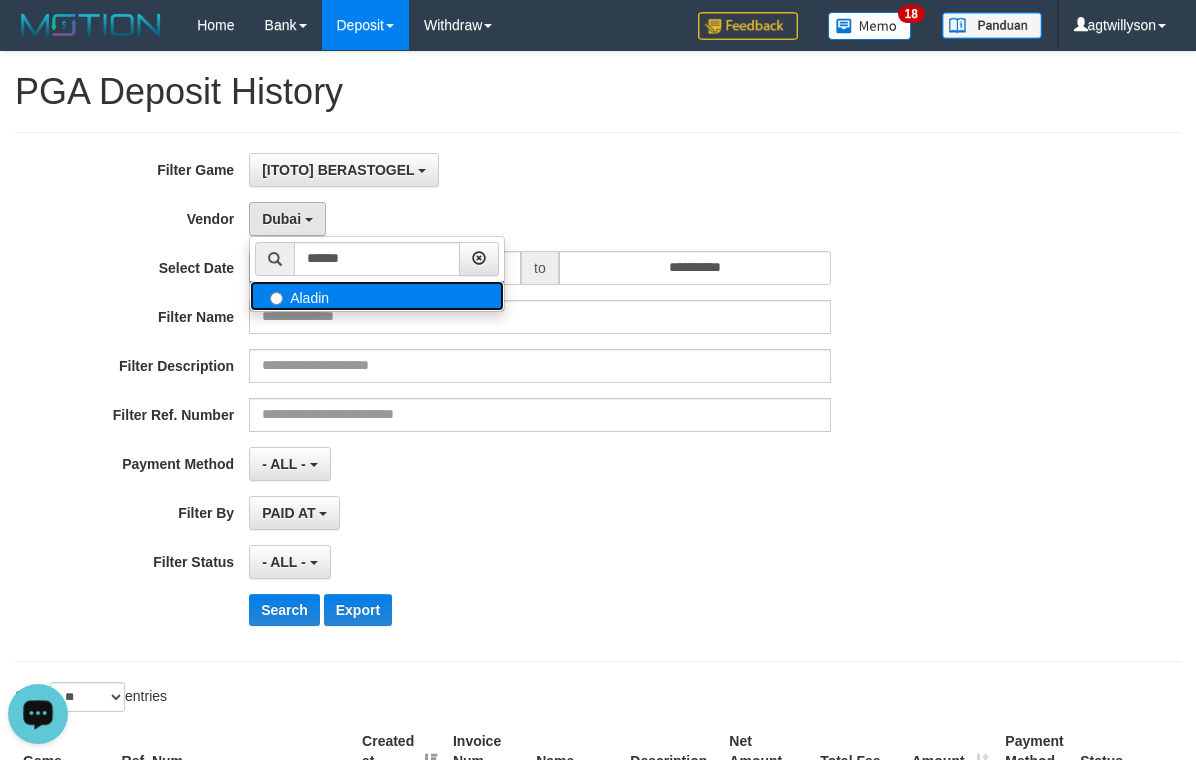 click on "Aladin" at bounding box center [377, 296] 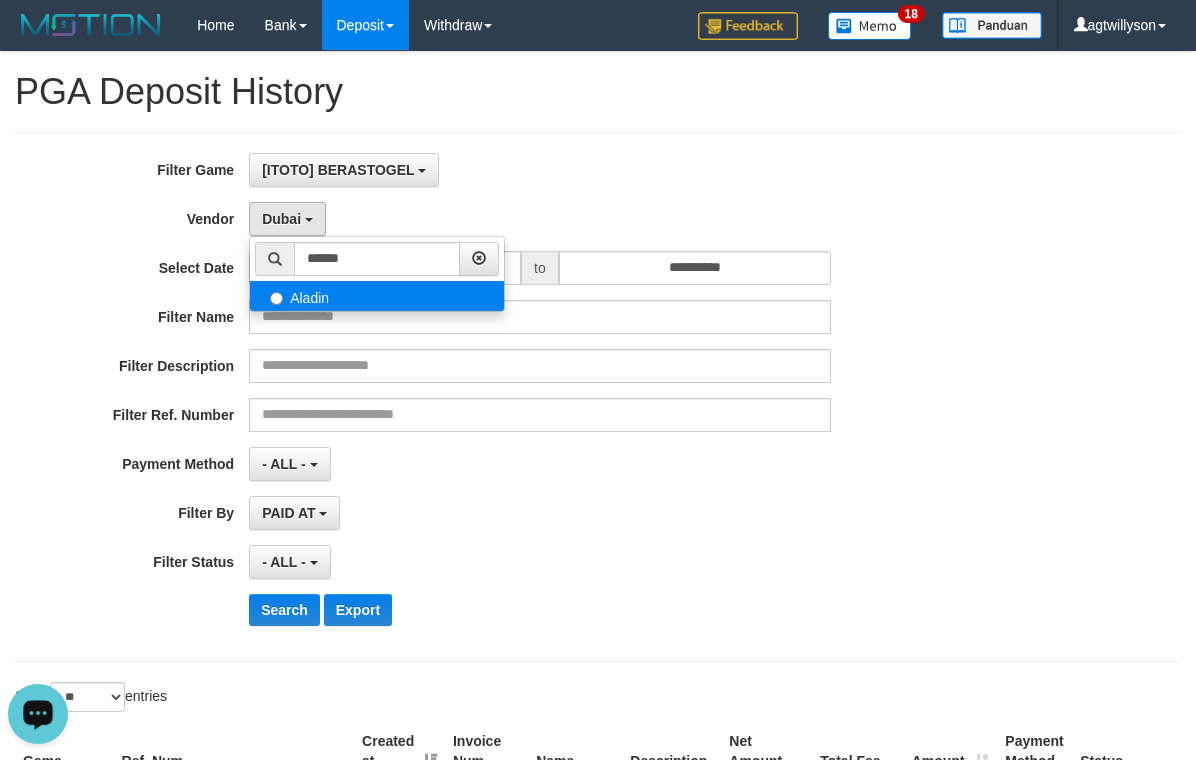 select on "**********" 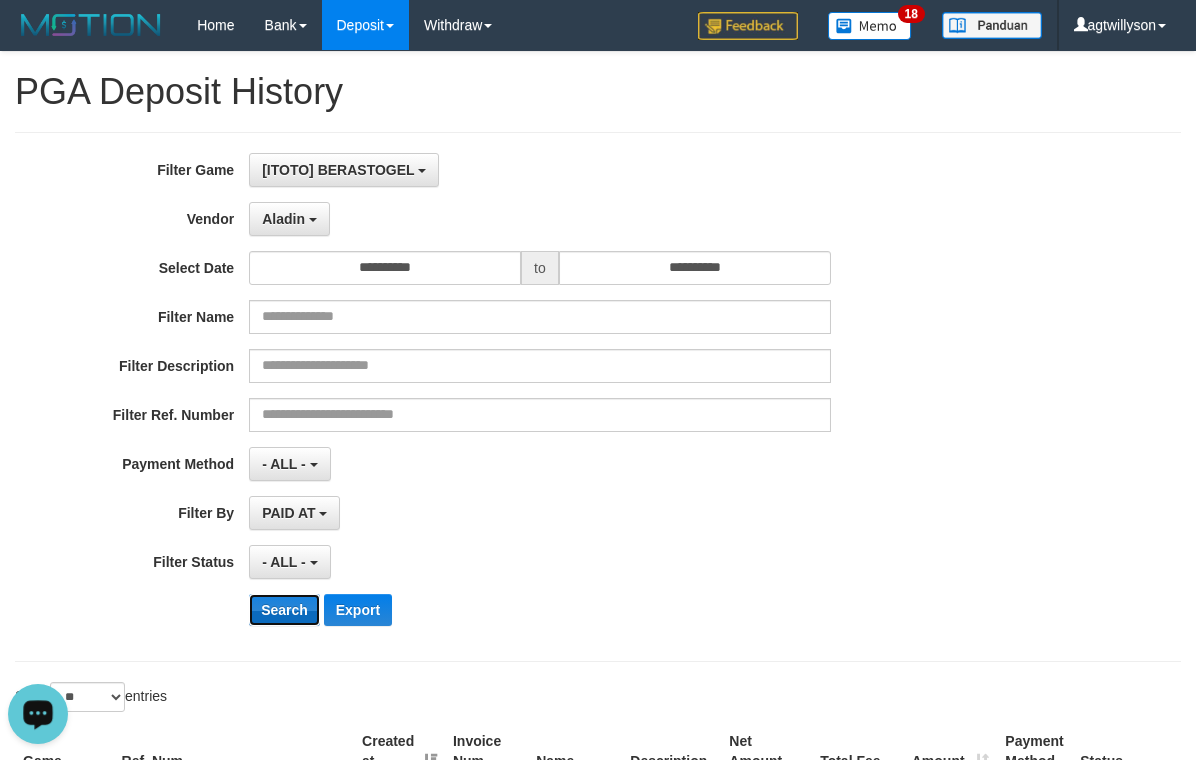 click on "Search" at bounding box center [284, 610] 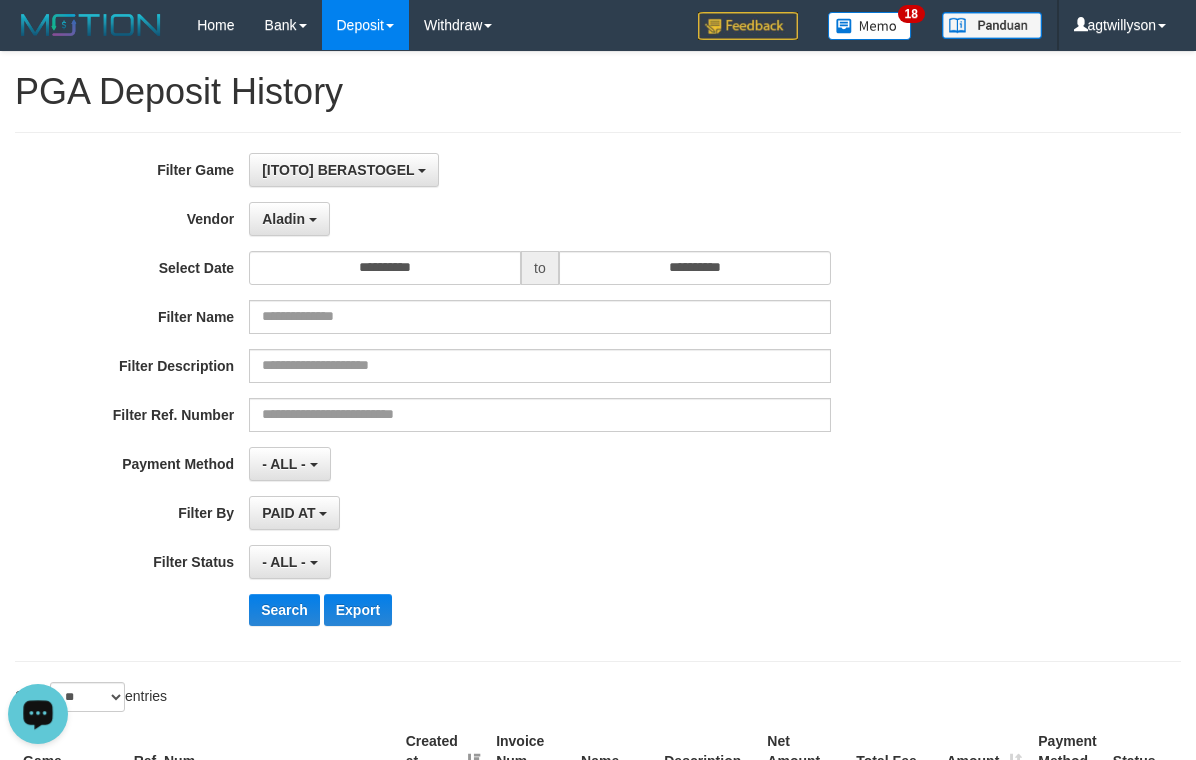 scroll, scrollTop: 1714, scrollLeft: 0, axis: vertical 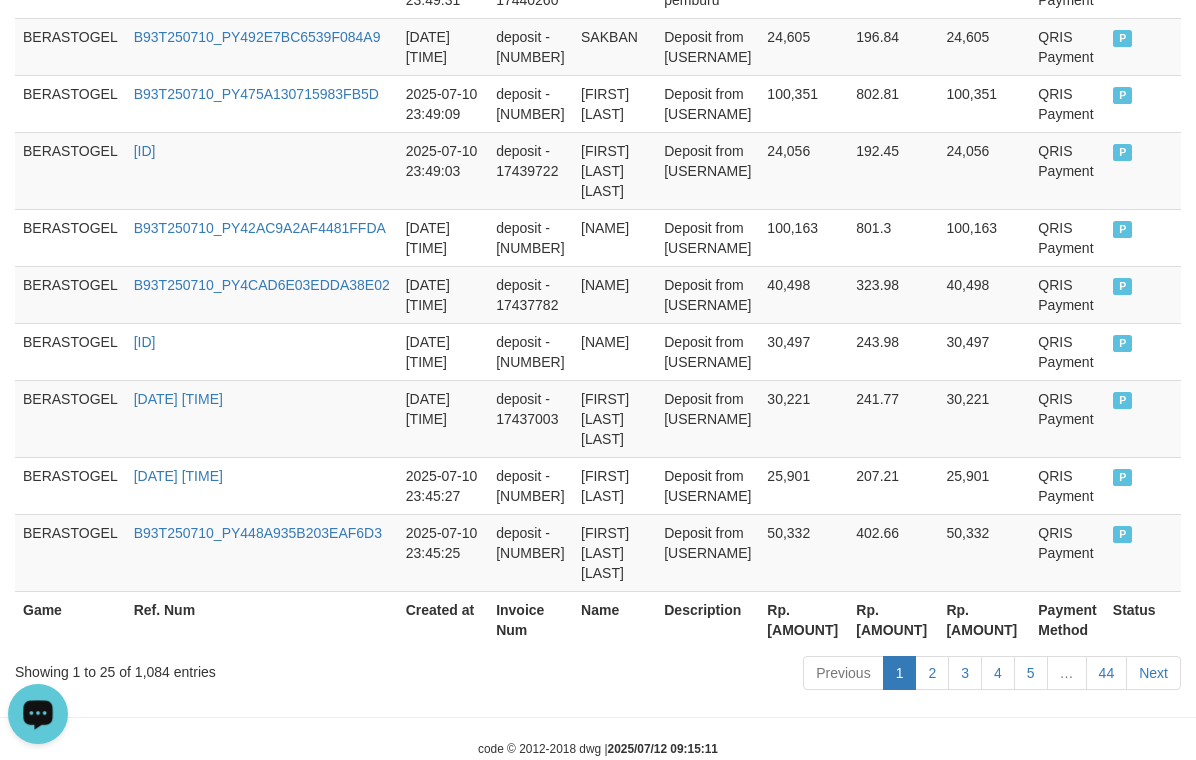 drag, startPoint x: 873, startPoint y: 794, endPoint x: 872, endPoint y: 812, distance: 18.027756 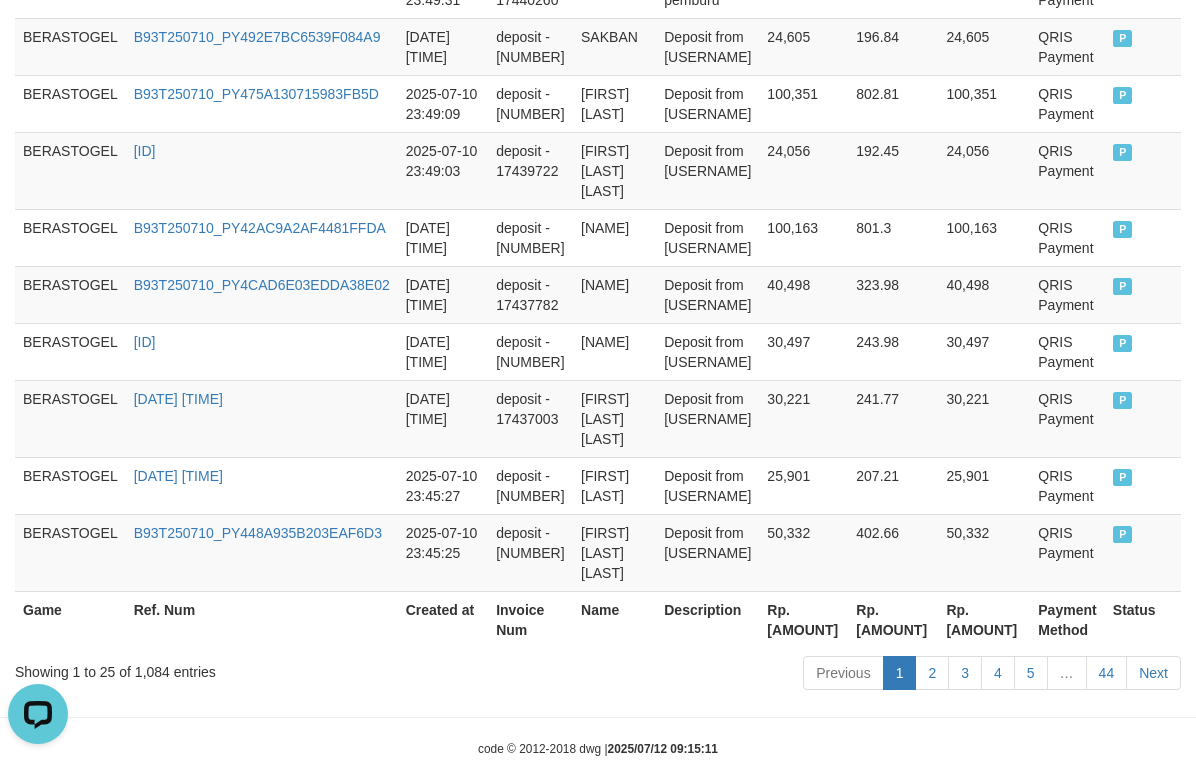 scroll, scrollTop: 0, scrollLeft: 0, axis: both 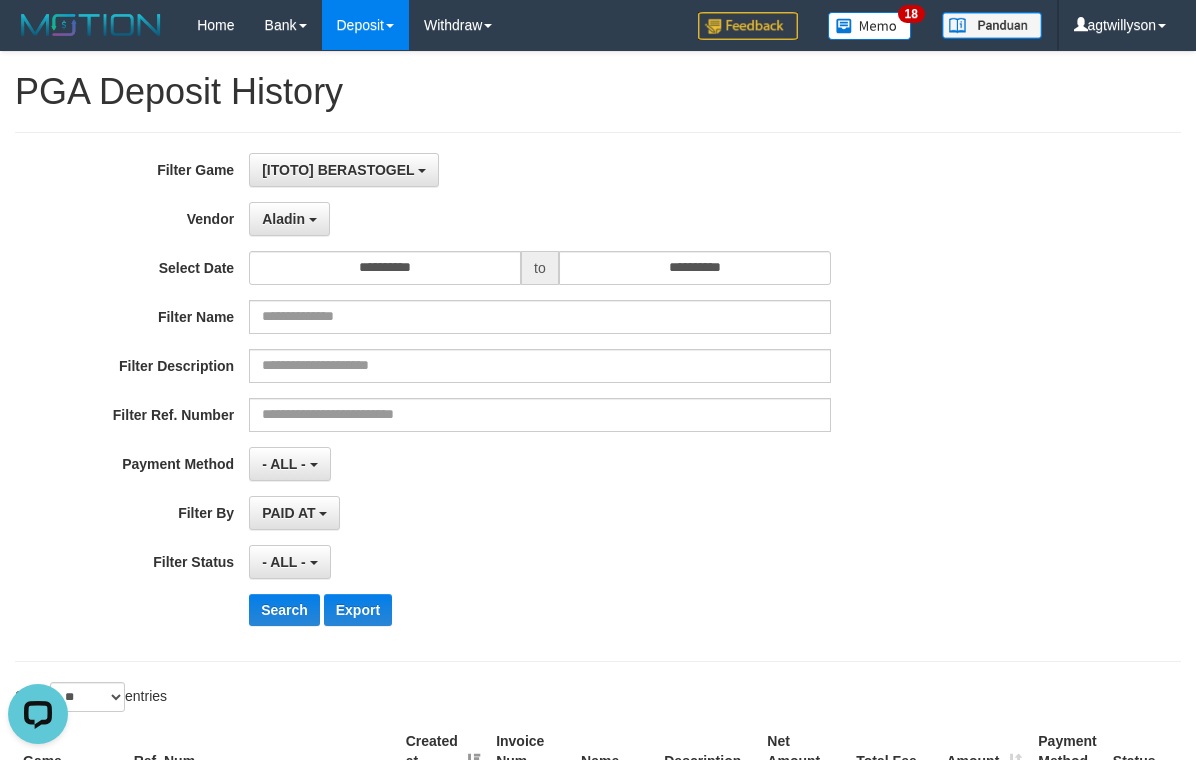 drag, startPoint x: 714, startPoint y: 384, endPoint x: 381, endPoint y: 134, distance: 416.40005 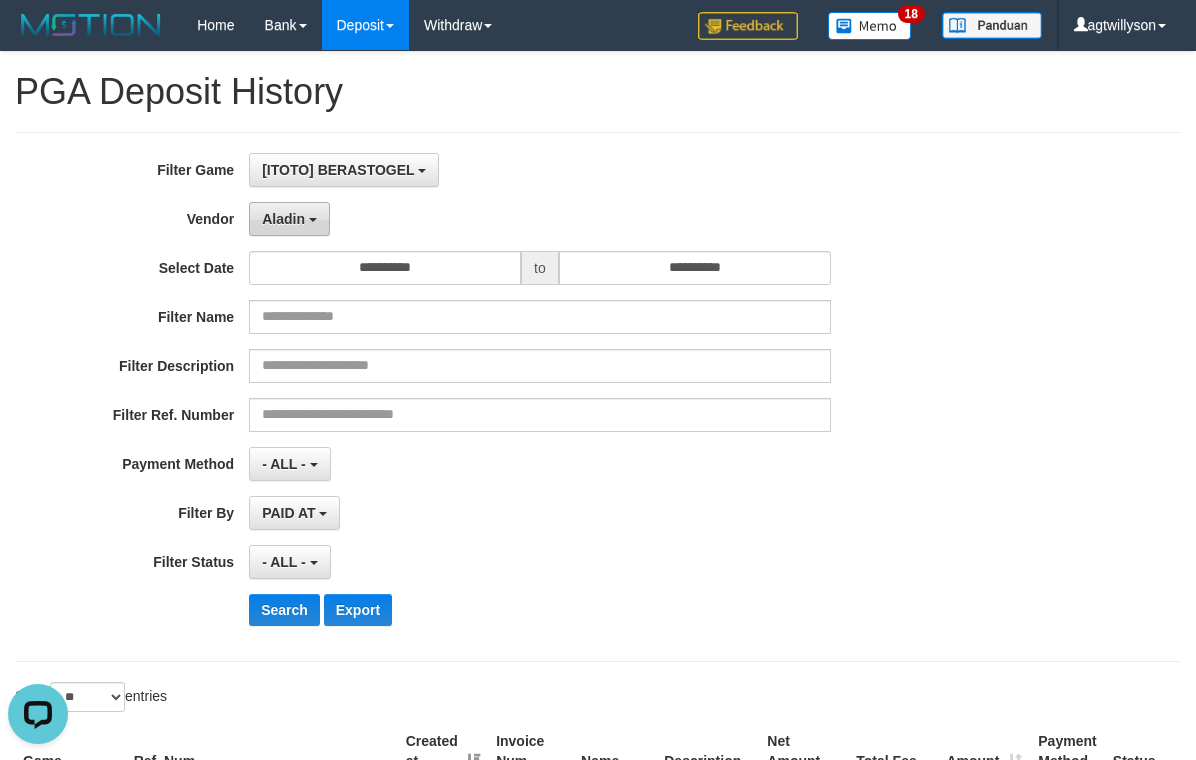 click on "Aladin" at bounding box center [289, 219] 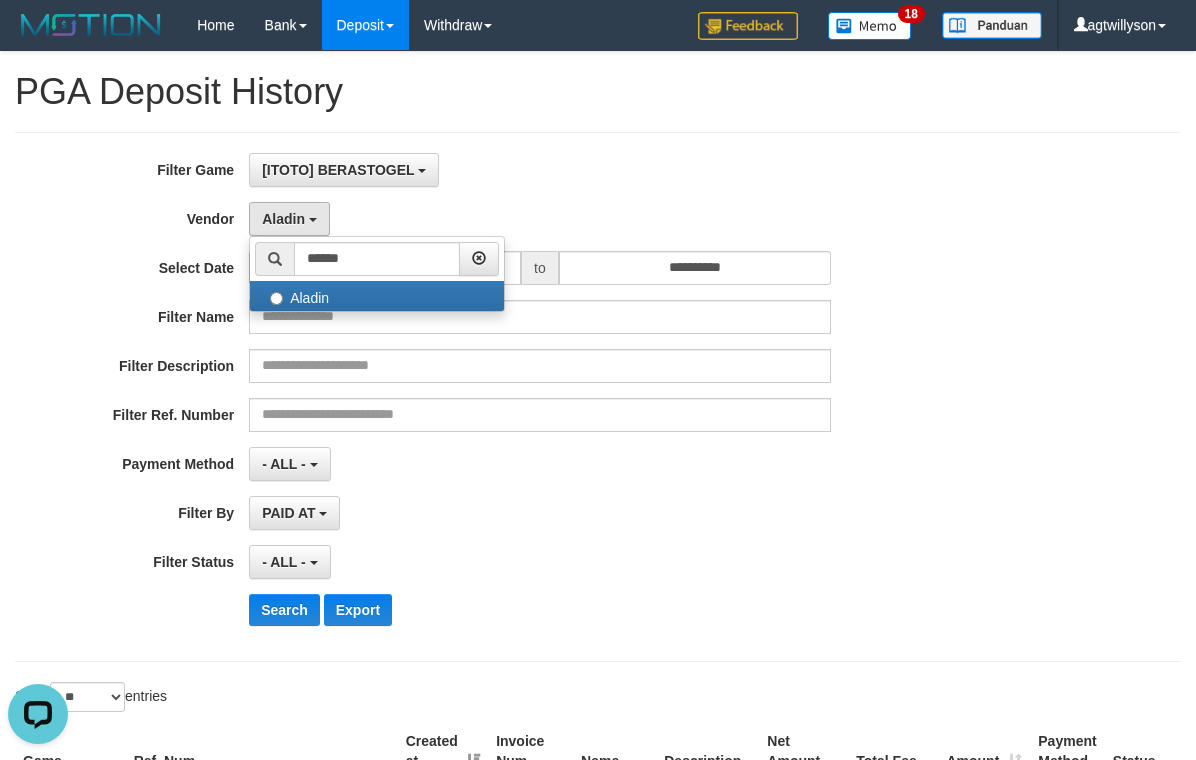click on "******  - Default Vendor -  [USERNAME]  [USERNAME]  Atlas  WD LB  Java  Purple  Green  Gigantic  Aladin  Dubai  Alibaba  Grape  Gameboy  Bigon  Allstar  Xtr  Gama  IBX11  Selat  Borde  Indahjualpulsa  Lemavo  Gogogoy  Itudo  Yuwanatopup  Sidikgame  Voucher100  Awalpulsa  Lambda  Combo  IBX3 NUANSATOPUP  IBX3 Pusatjualpulsa  IBX3 Itemgame  IBX3 SILAKSA  IBX3 Makmurvoucher  IBX3 MAKMURTOPUP  IBX3 Pilihvoucher" at bounding box center (377, 274) 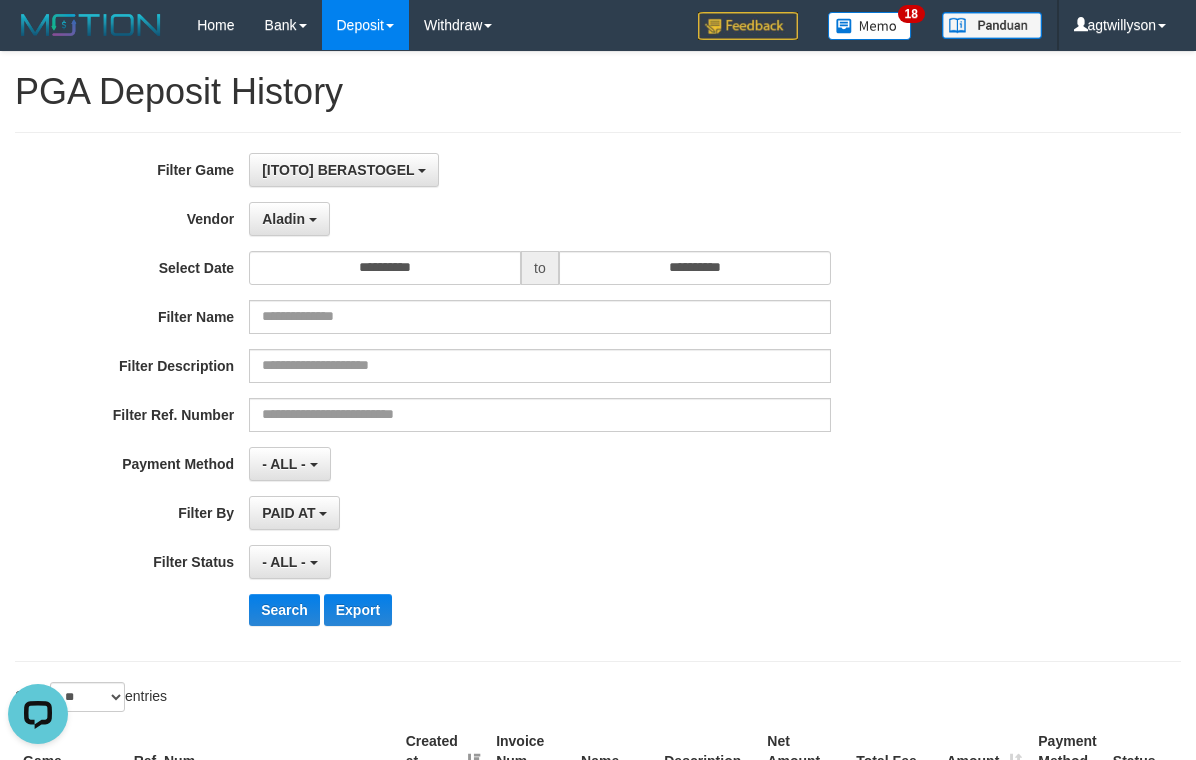click on "**********" at bounding box center (498, 397) 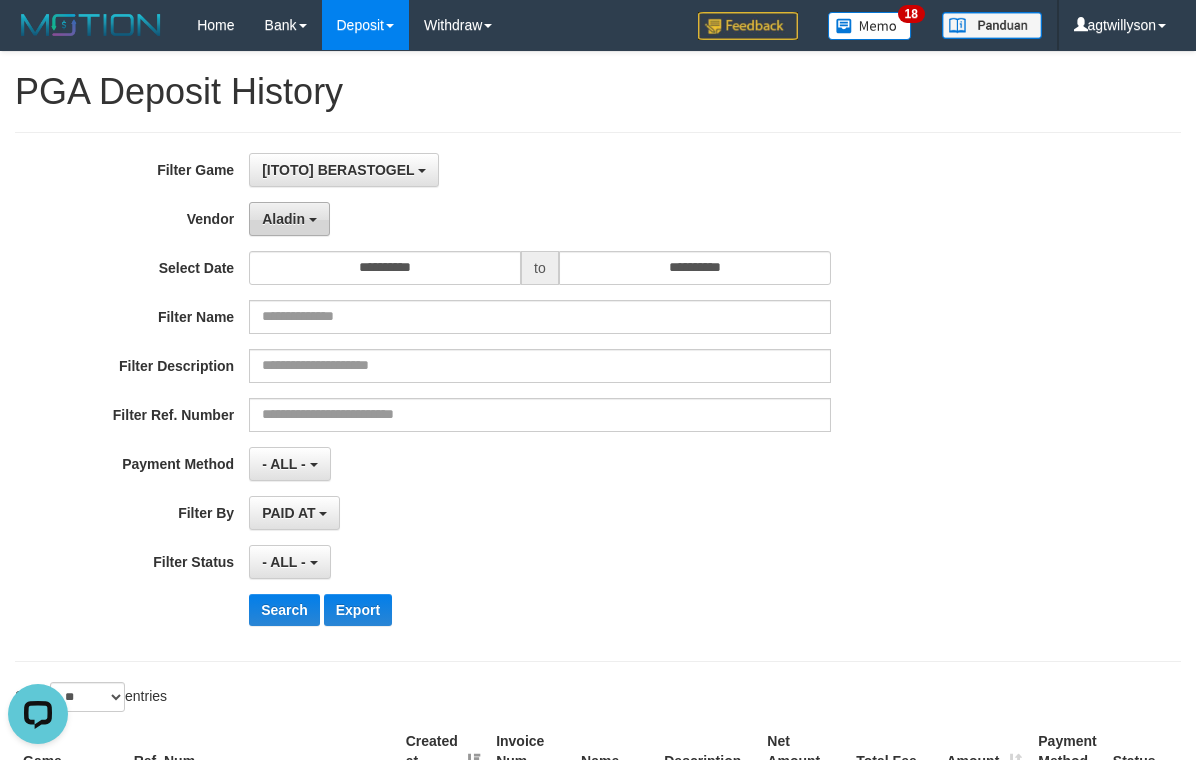 click on "Aladin" at bounding box center [289, 219] 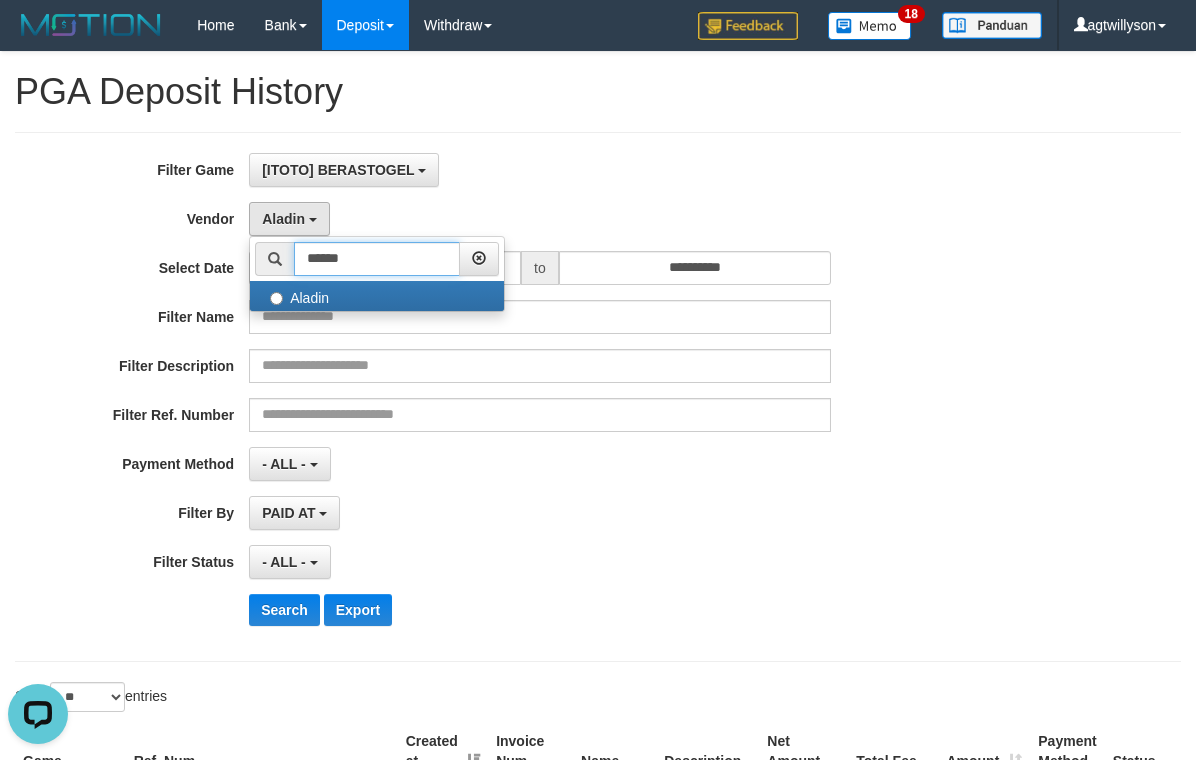 click on "******" at bounding box center [377, 259] 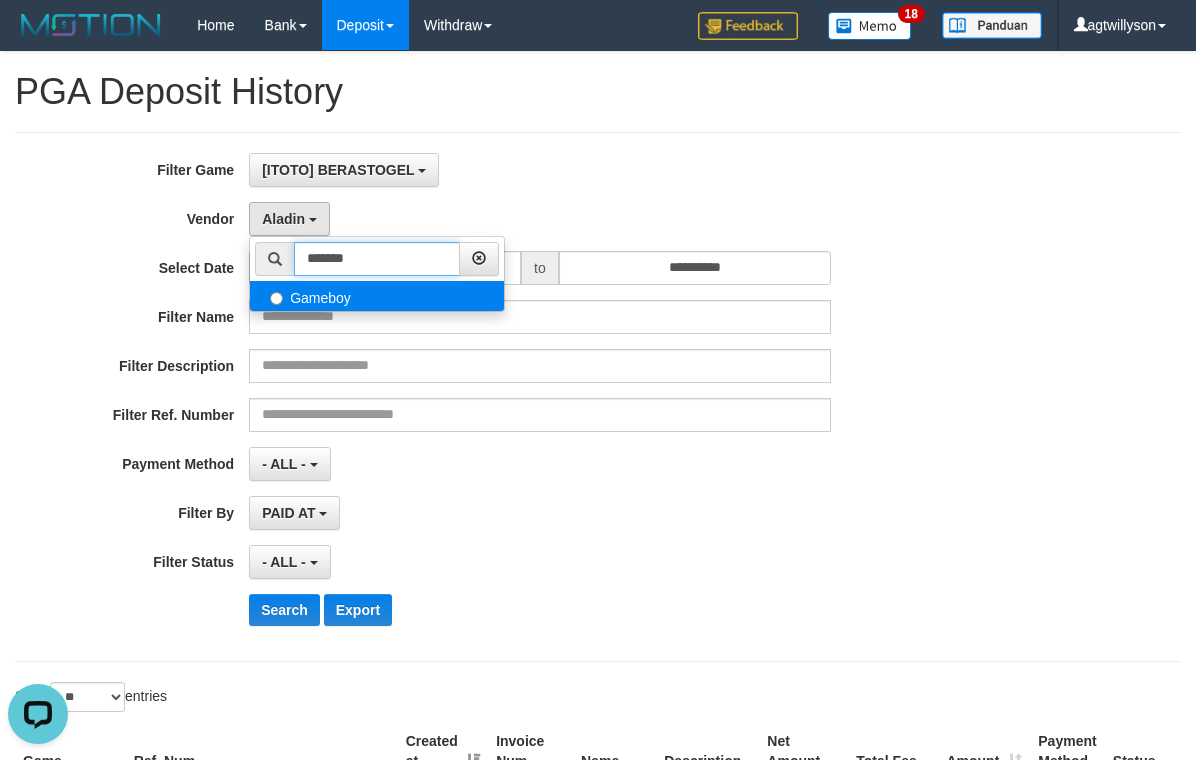 type on "*******" 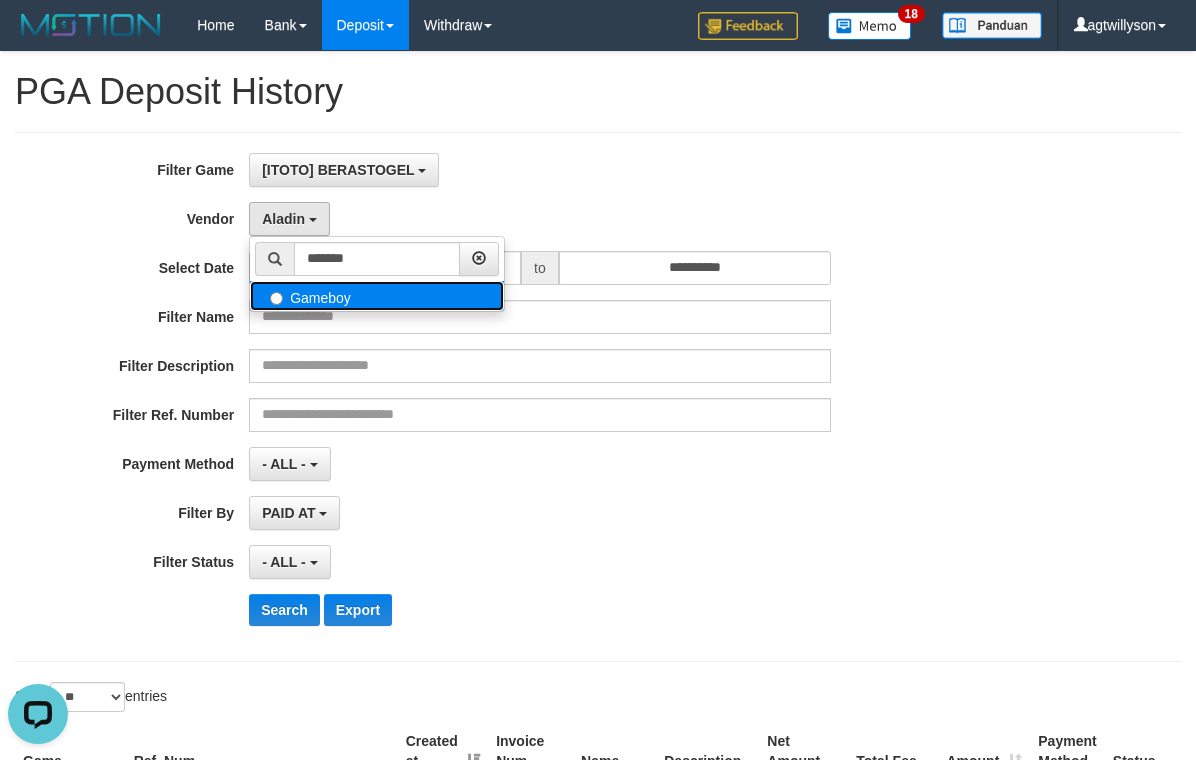 click on "Gameboy" at bounding box center (377, 296) 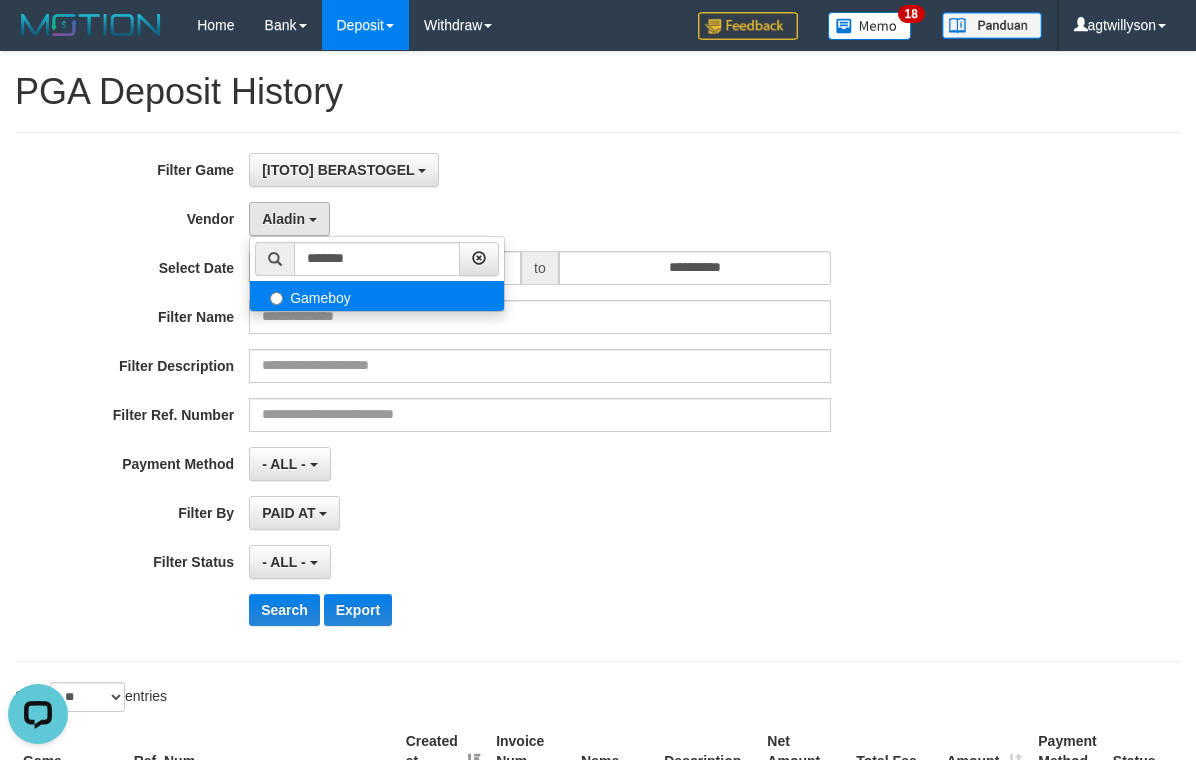 select on "**********" 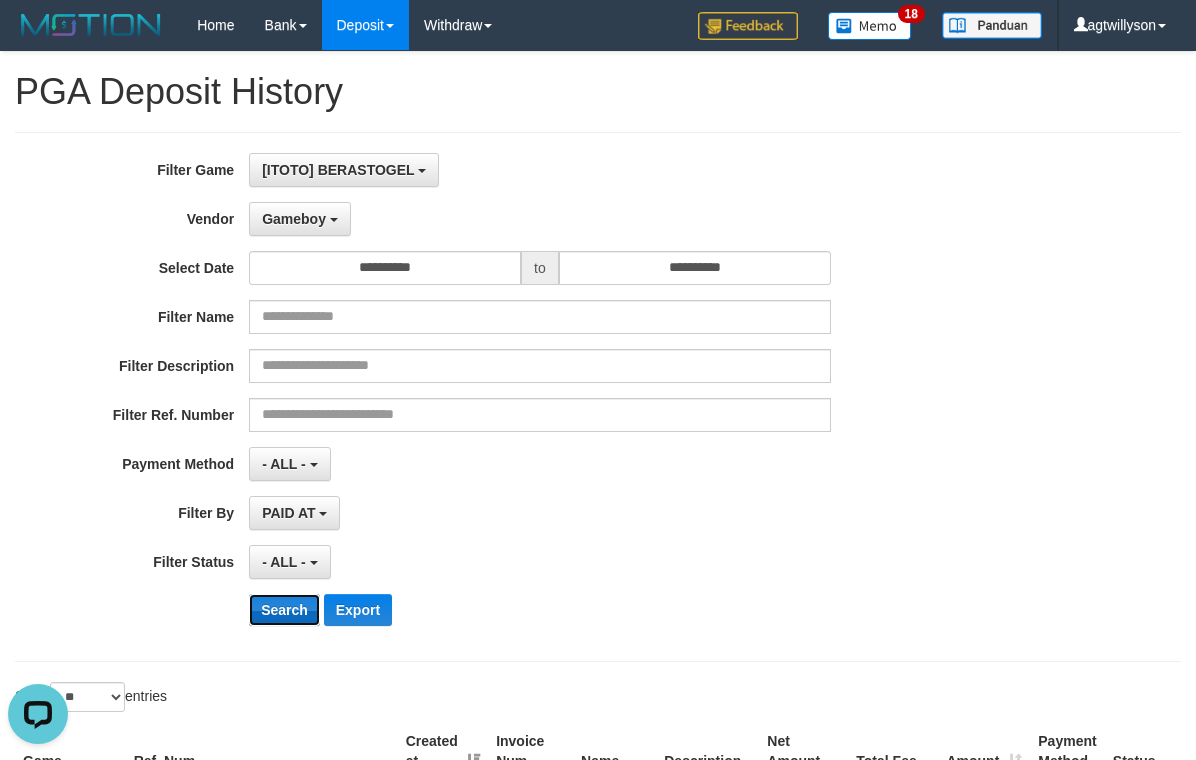 click on "Search" at bounding box center [284, 610] 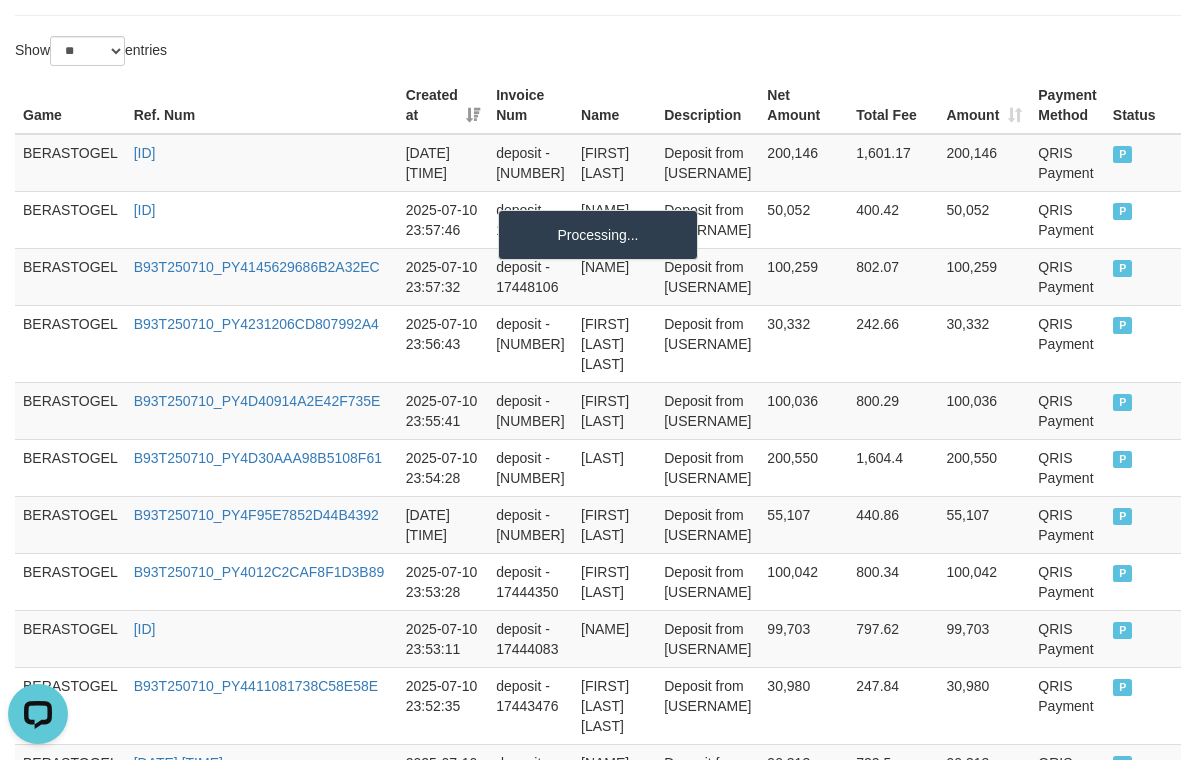 scroll, scrollTop: 1734, scrollLeft: 0, axis: vertical 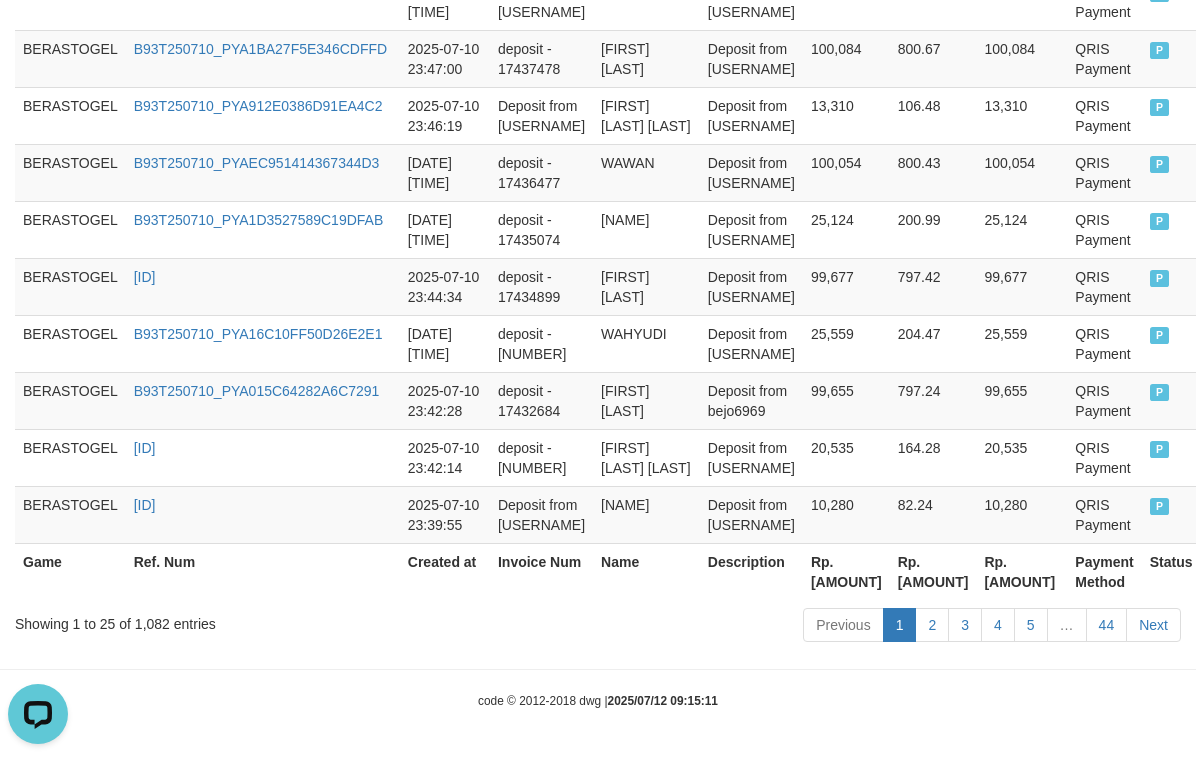 drag, startPoint x: 1016, startPoint y: 282, endPoint x: 1005, endPoint y: 664, distance: 382.15836 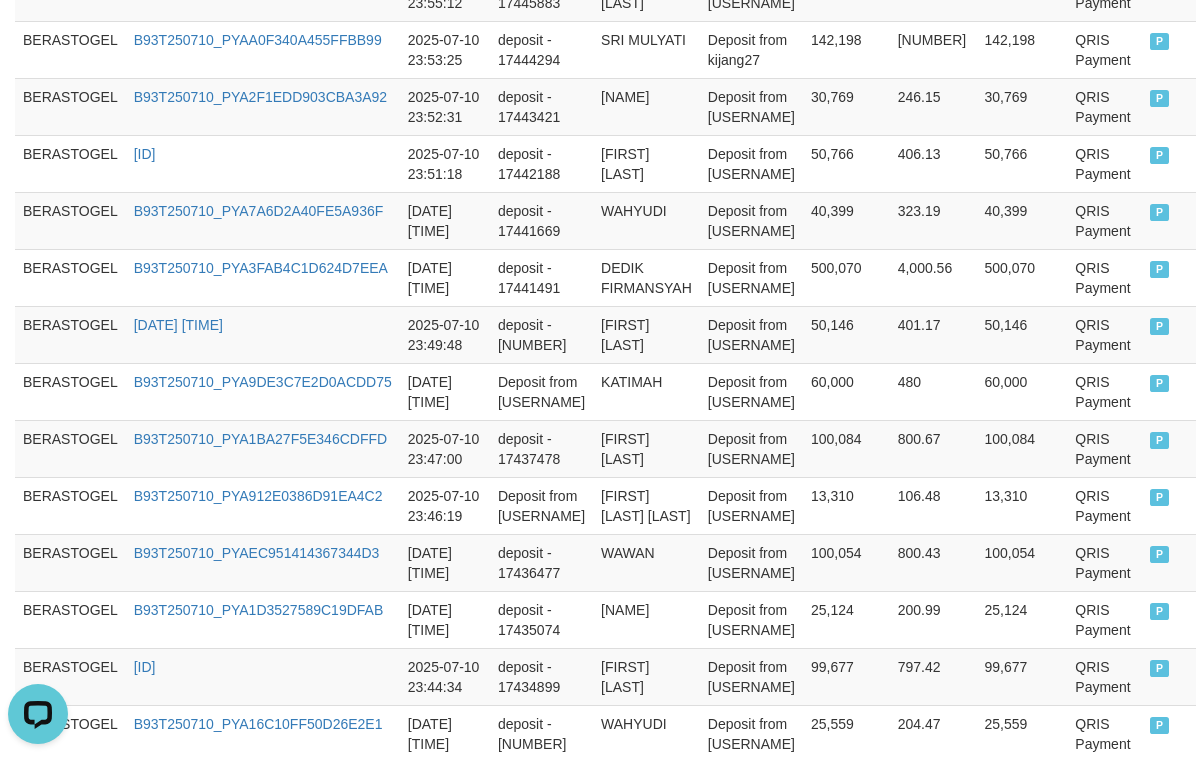 scroll, scrollTop: 0, scrollLeft: 0, axis: both 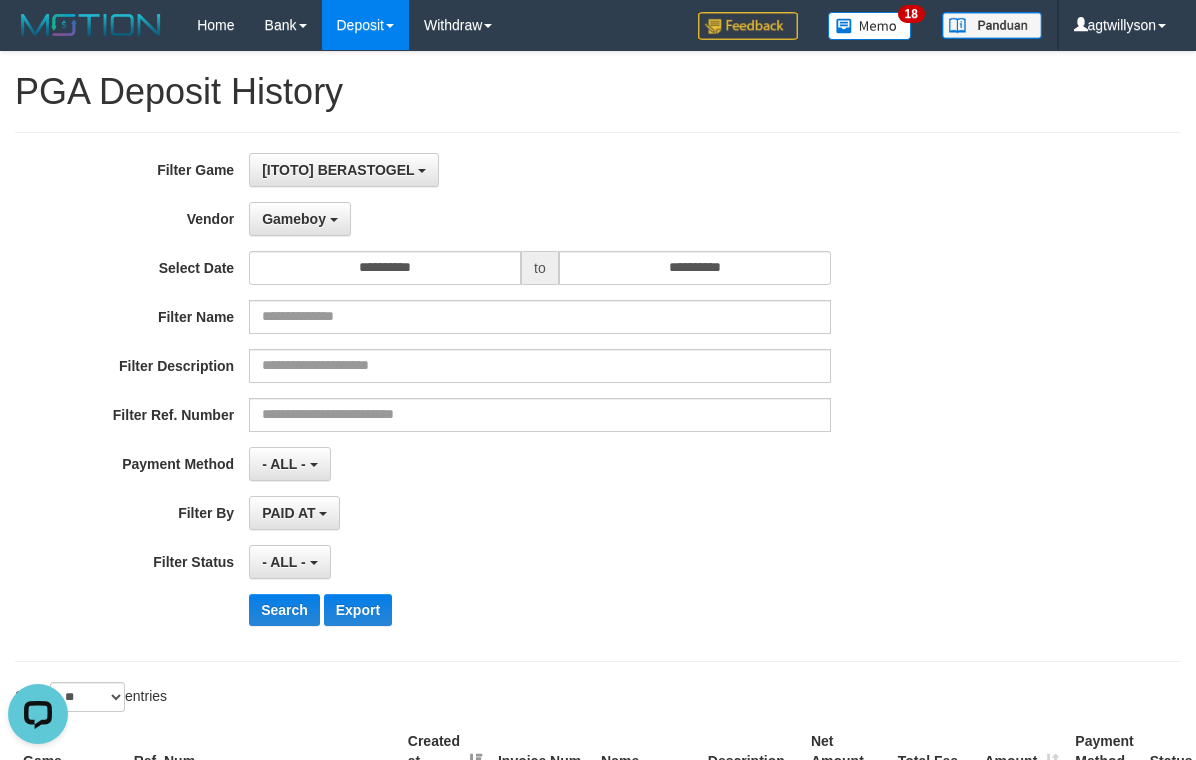 drag, startPoint x: 428, startPoint y: 465, endPoint x: 277, endPoint y: 96, distance: 398.70038 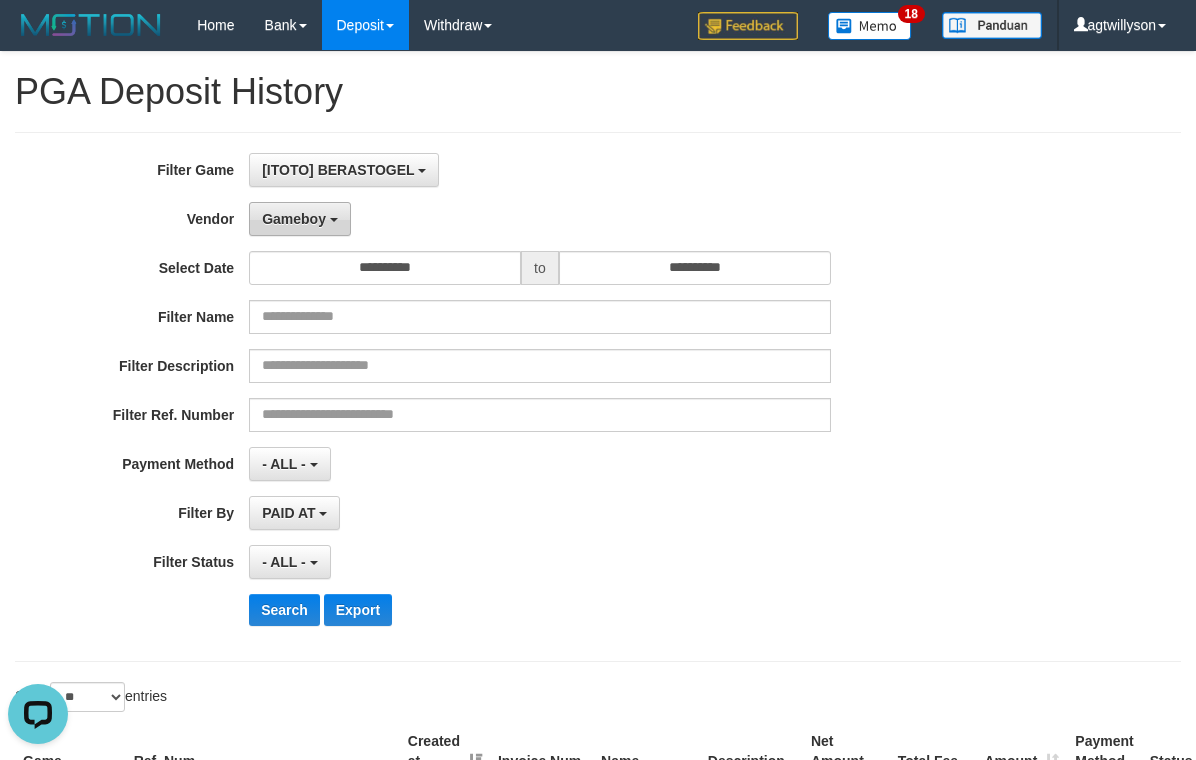 click on "Gameboy" at bounding box center [300, 219] 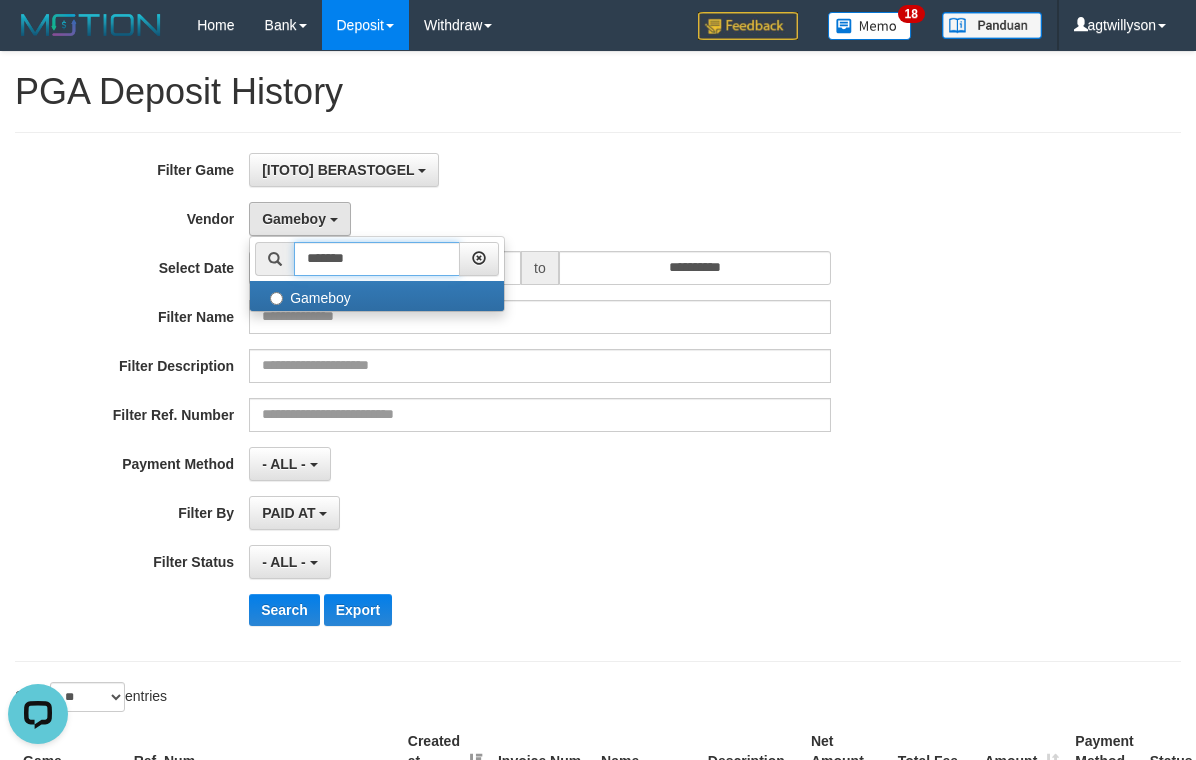 click on "*******" at bounding box center (377, 259) 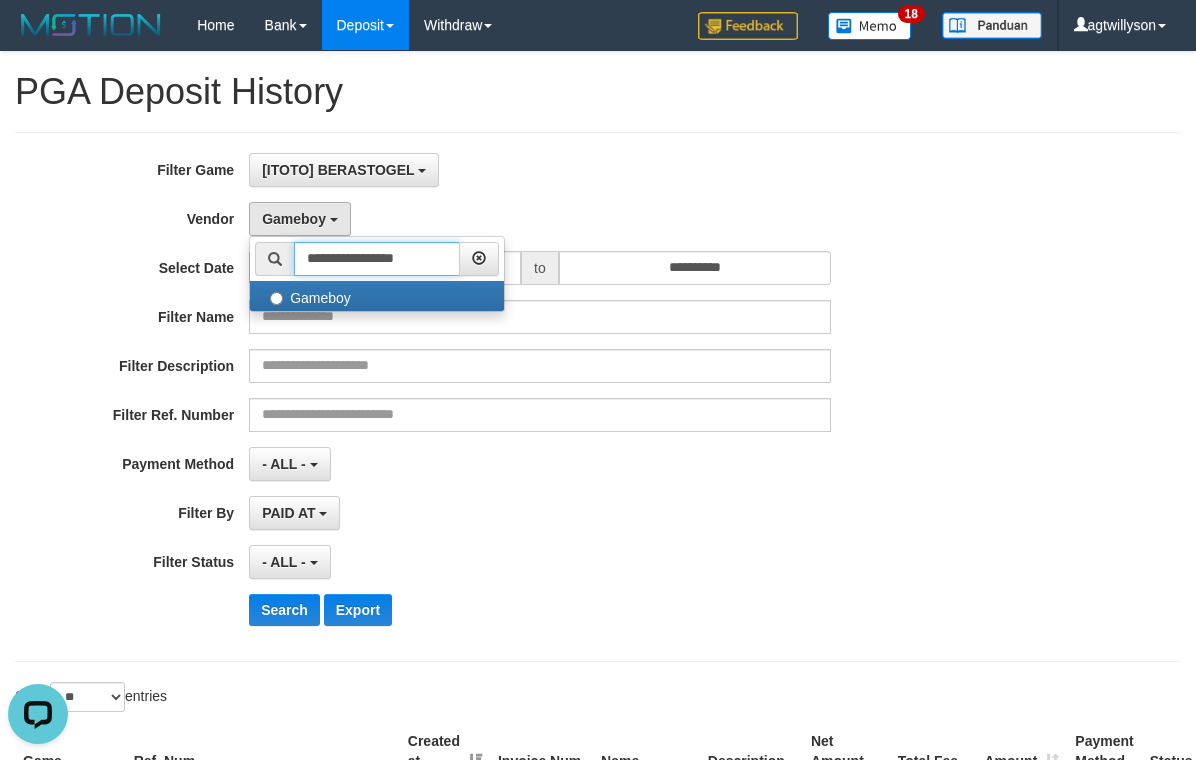 type on "**********" 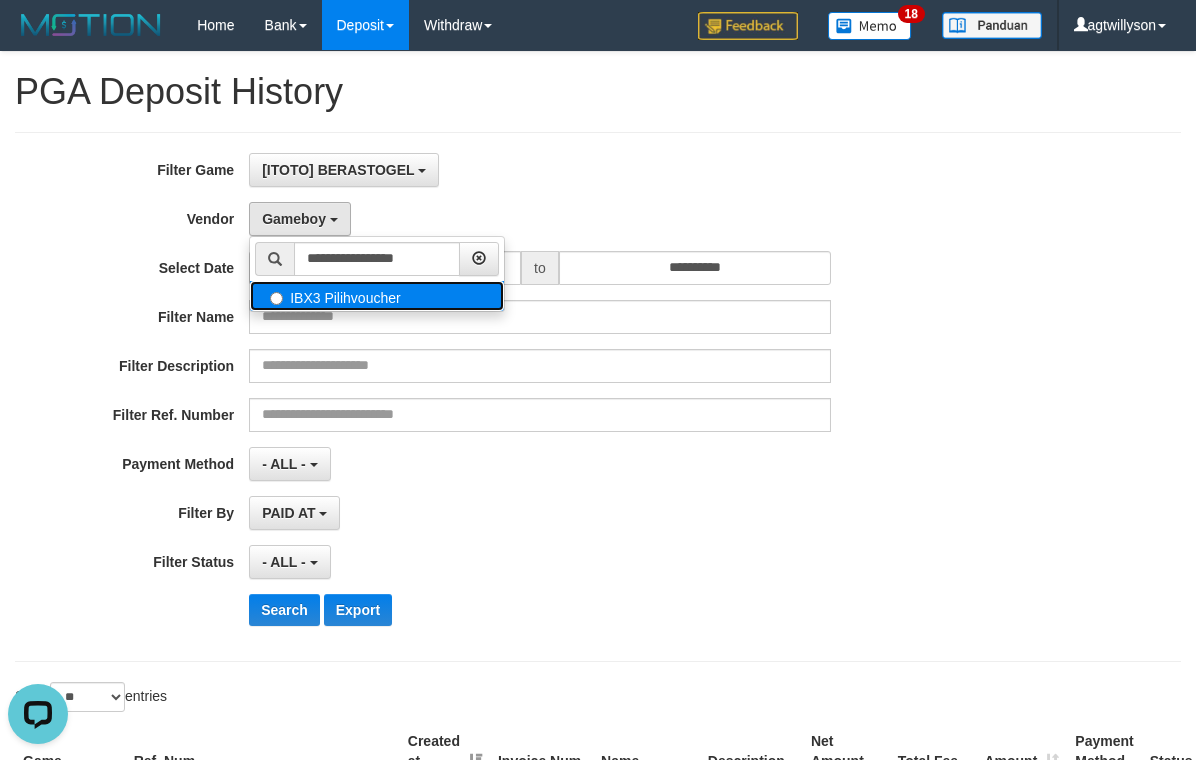 click on "IBX3 Pilihvoucher" at bounding box center (377, 296) 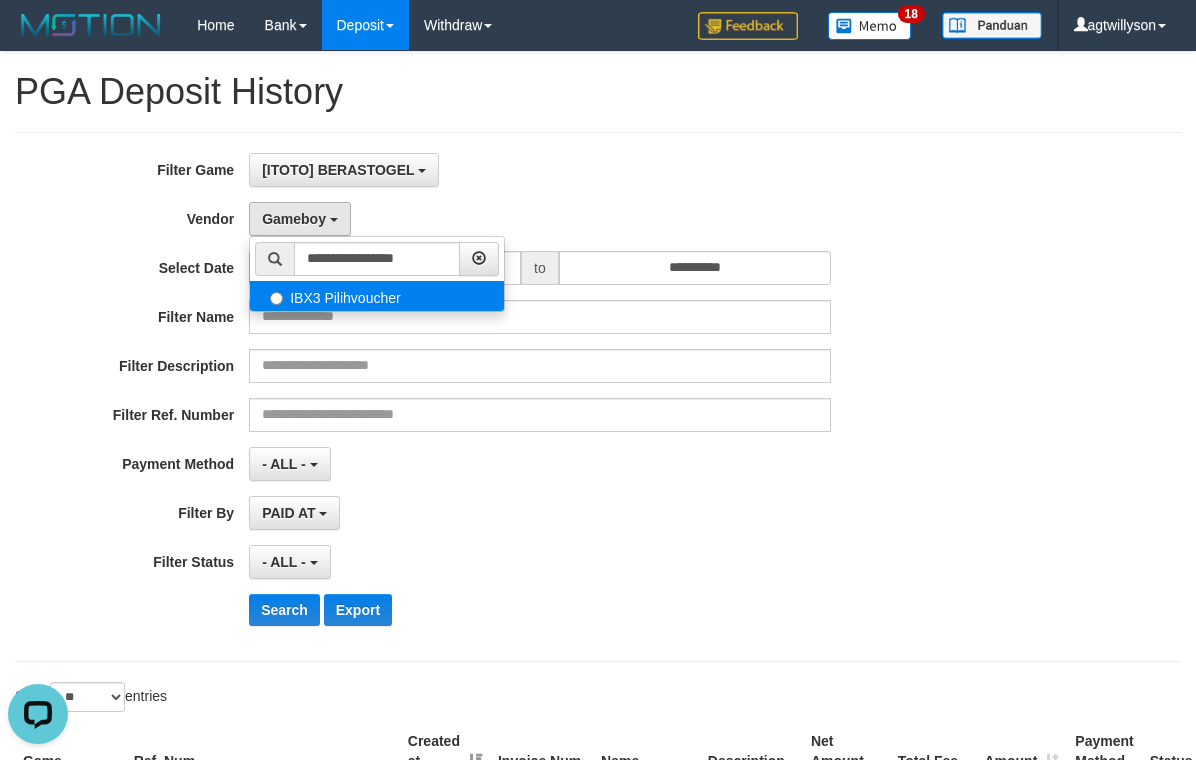 select on "**********" 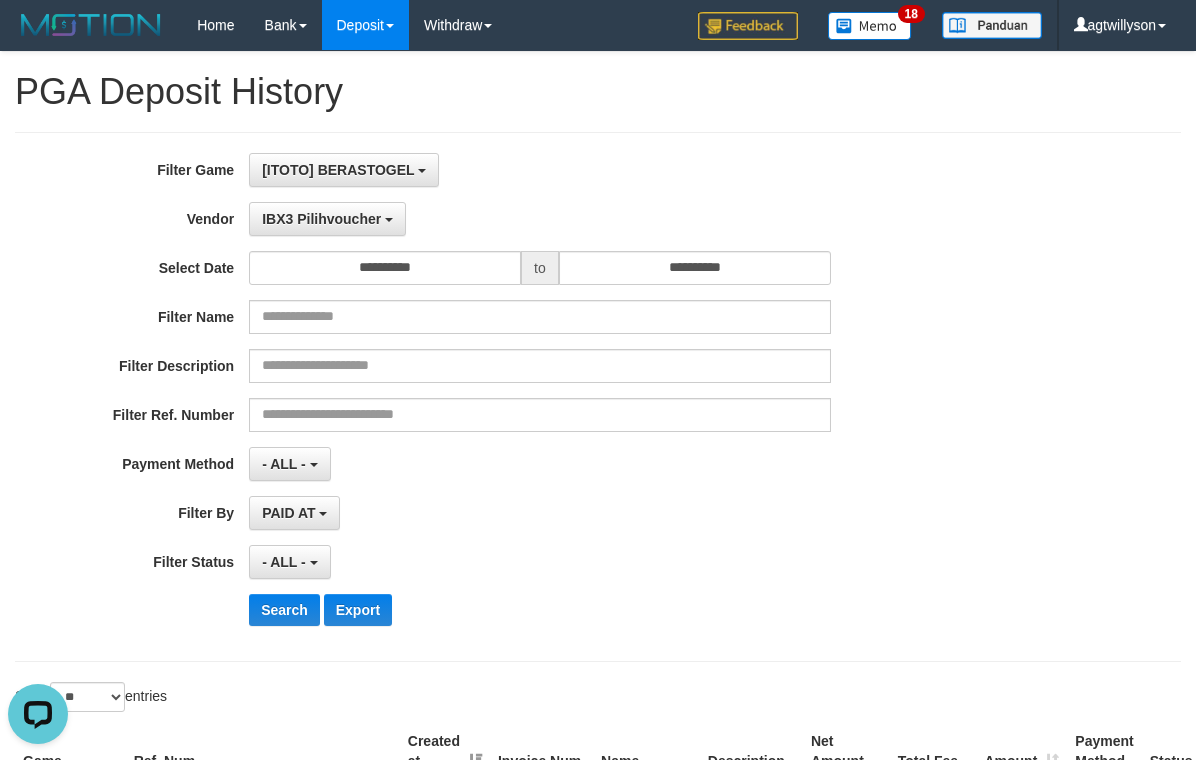 click on "**********" at bounding box center [598, 397] 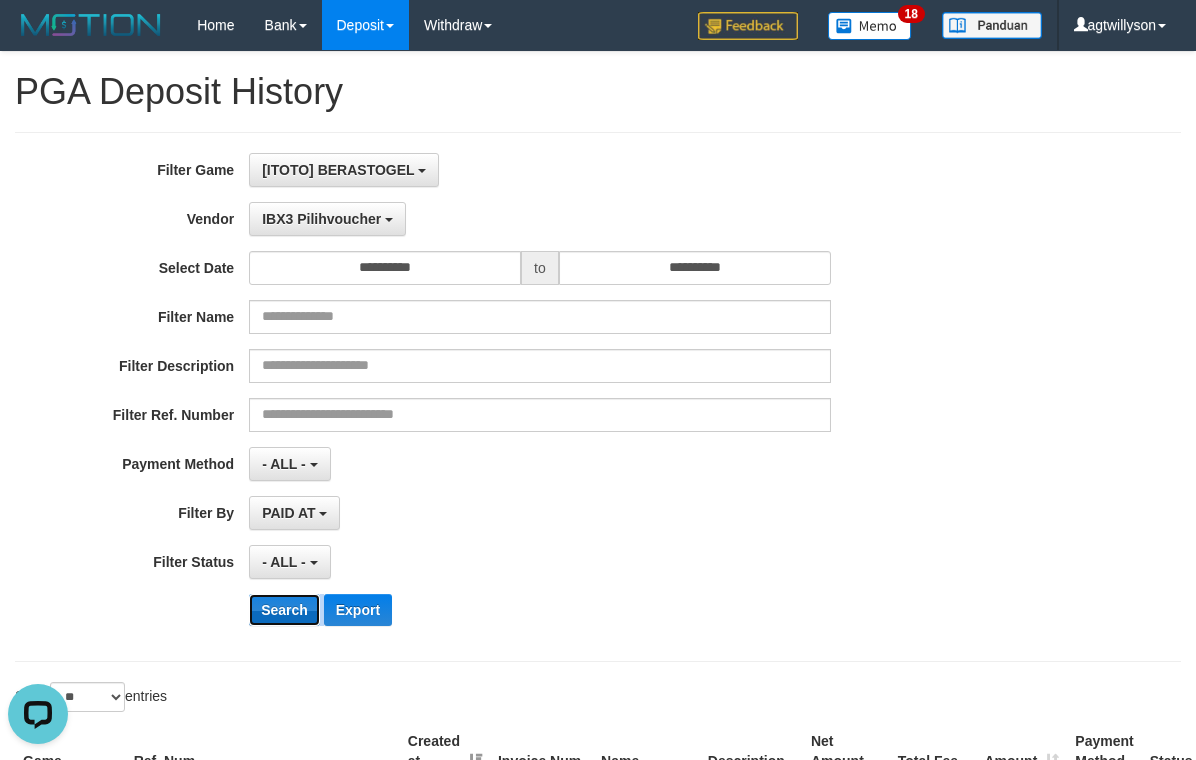 click on "Search" at bounding box center [284, 610] 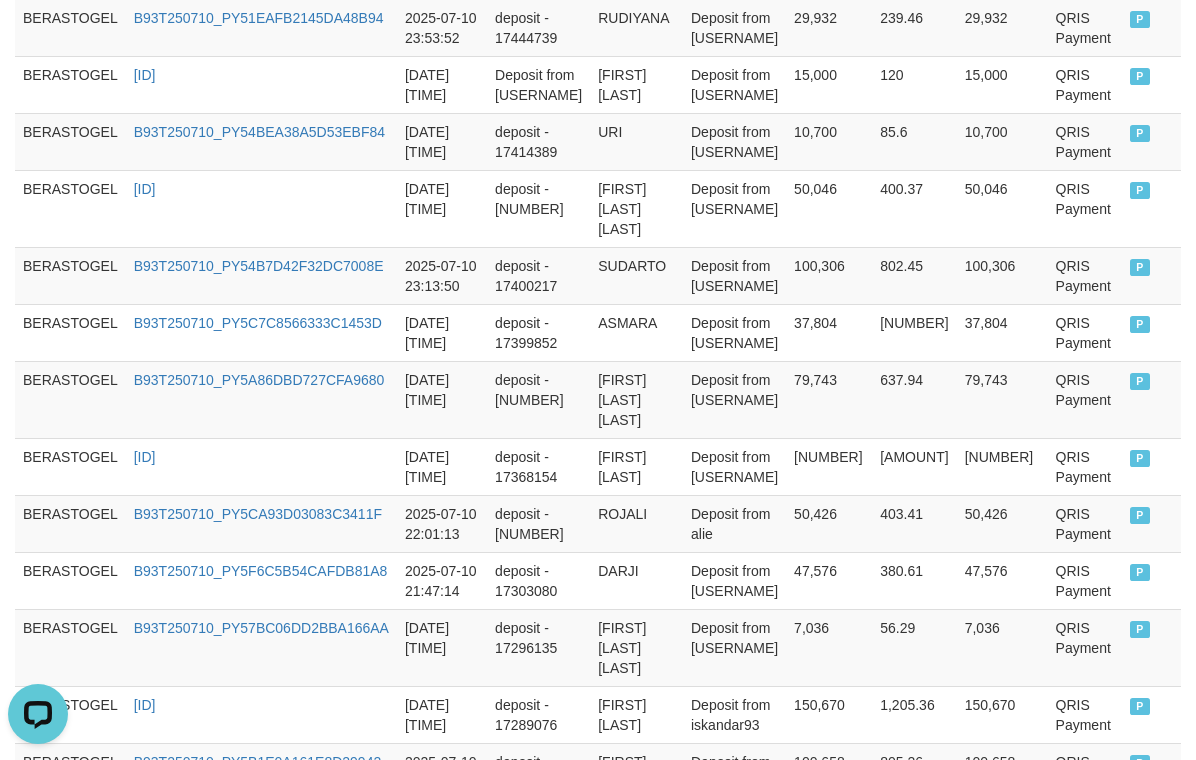scroll, scrollTop: 2034, scrollLeft: 0, axis: vertical 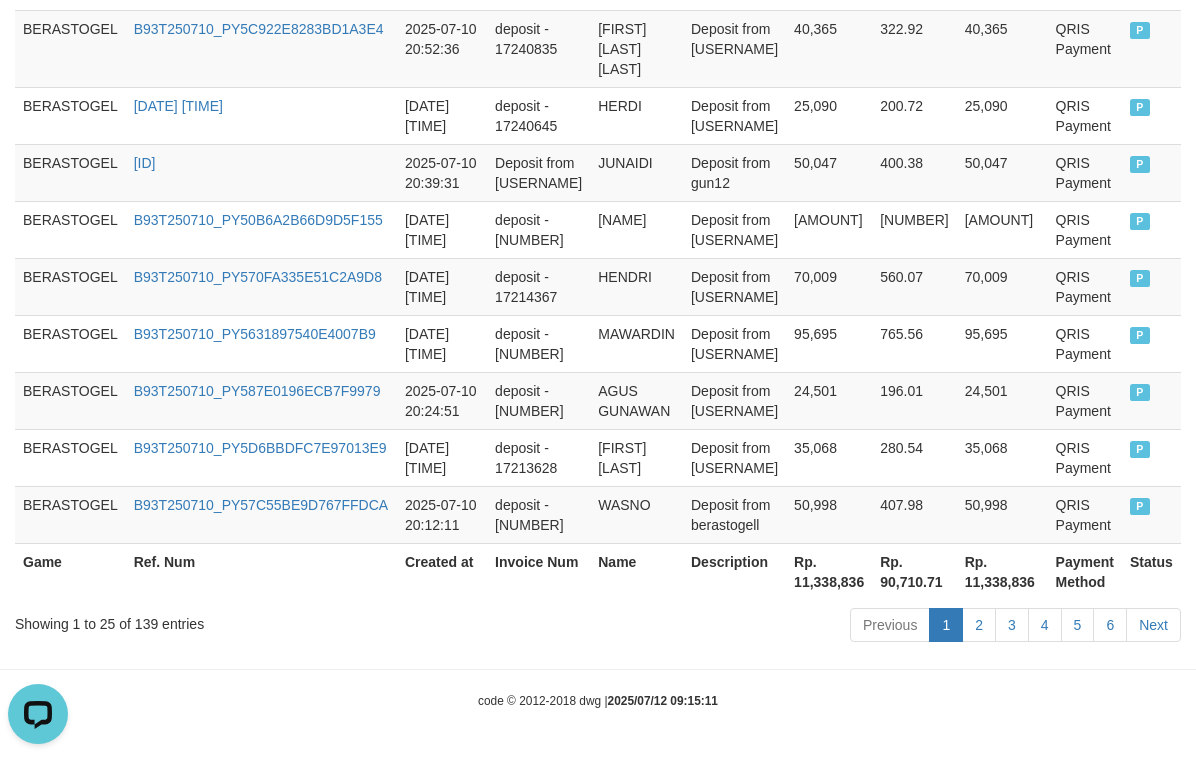 drag, startPoint x: 934, startPoint y: 704, endPoint x: 956, endPoint y: 681, distance: 31.827662 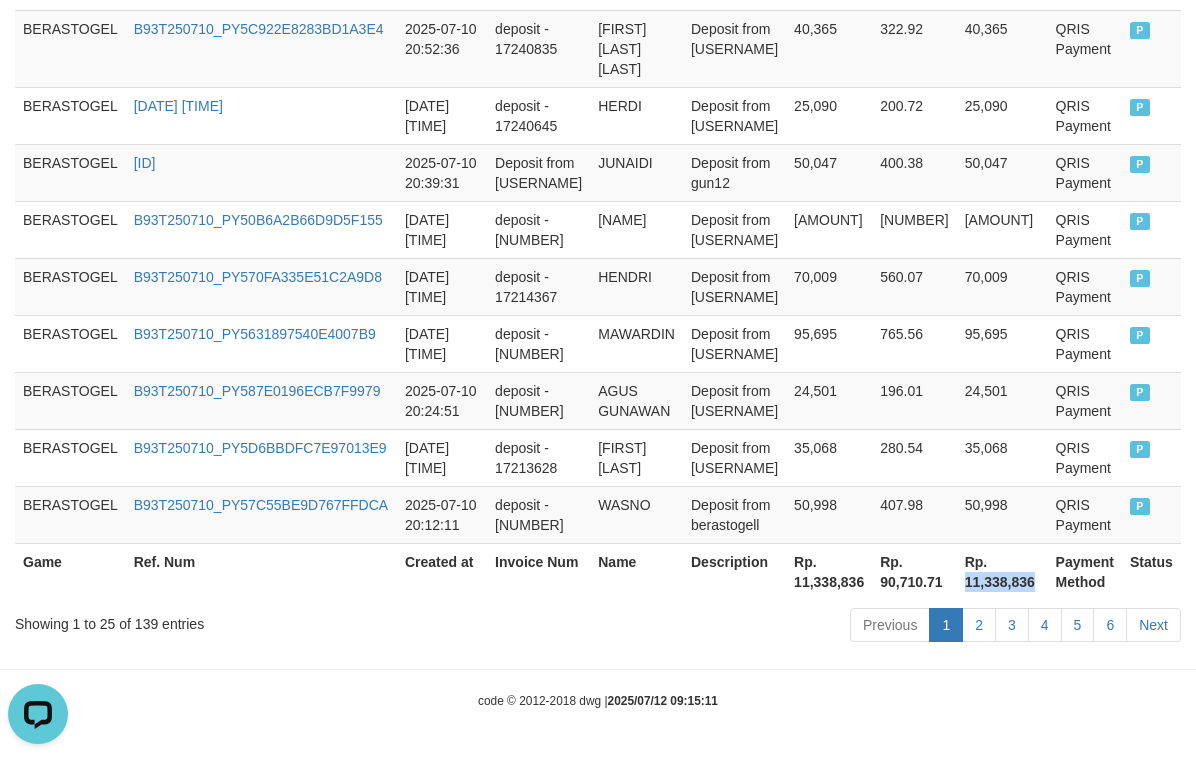 click on "Rp. 11,338,836" at bounding box center (1002, 571) 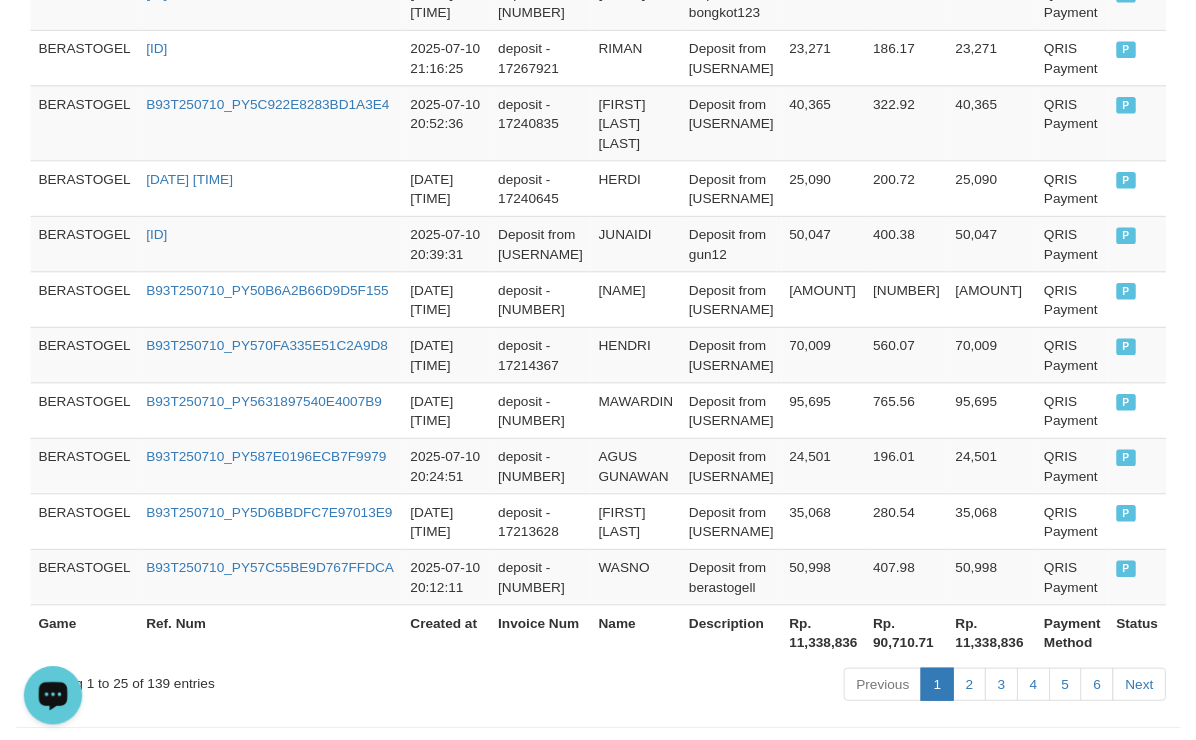 scroll, scrollTop: 0, scrollLeft: 0, axis: both 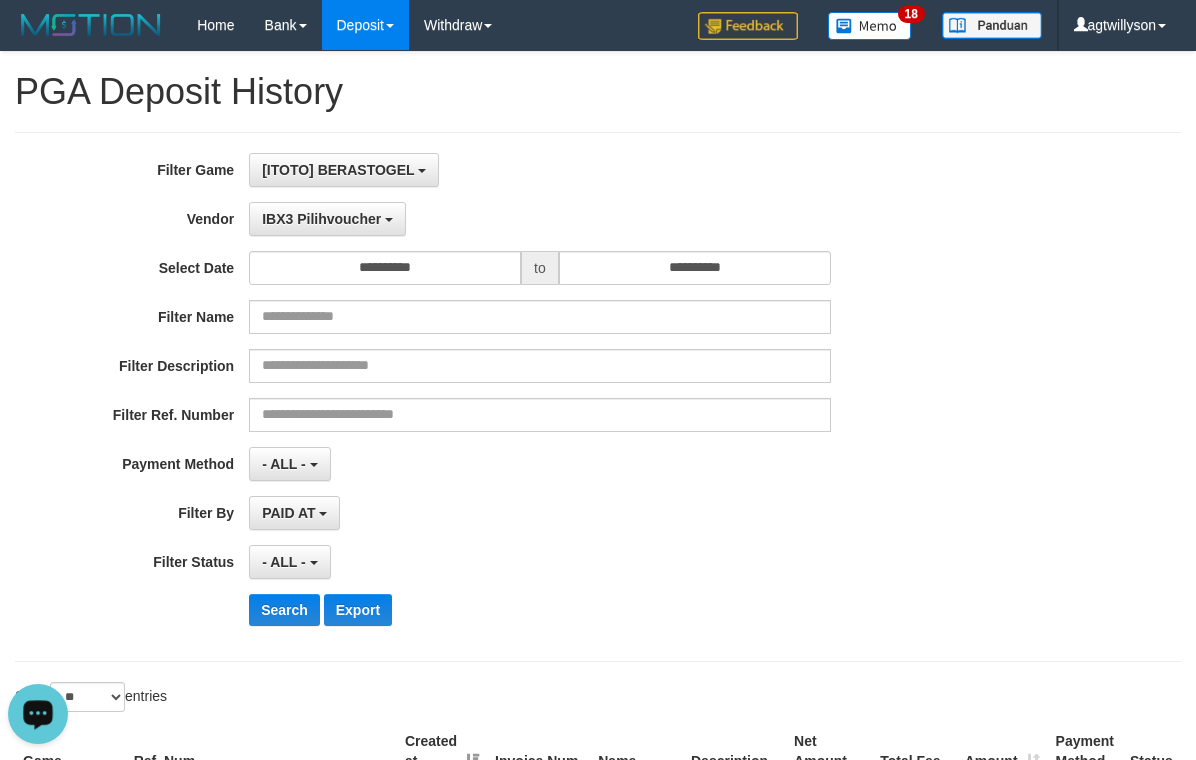 drag, startPoint x: 776, startPoint y: 408, endPoint x: 468, endPoint y: 264, distance: 340 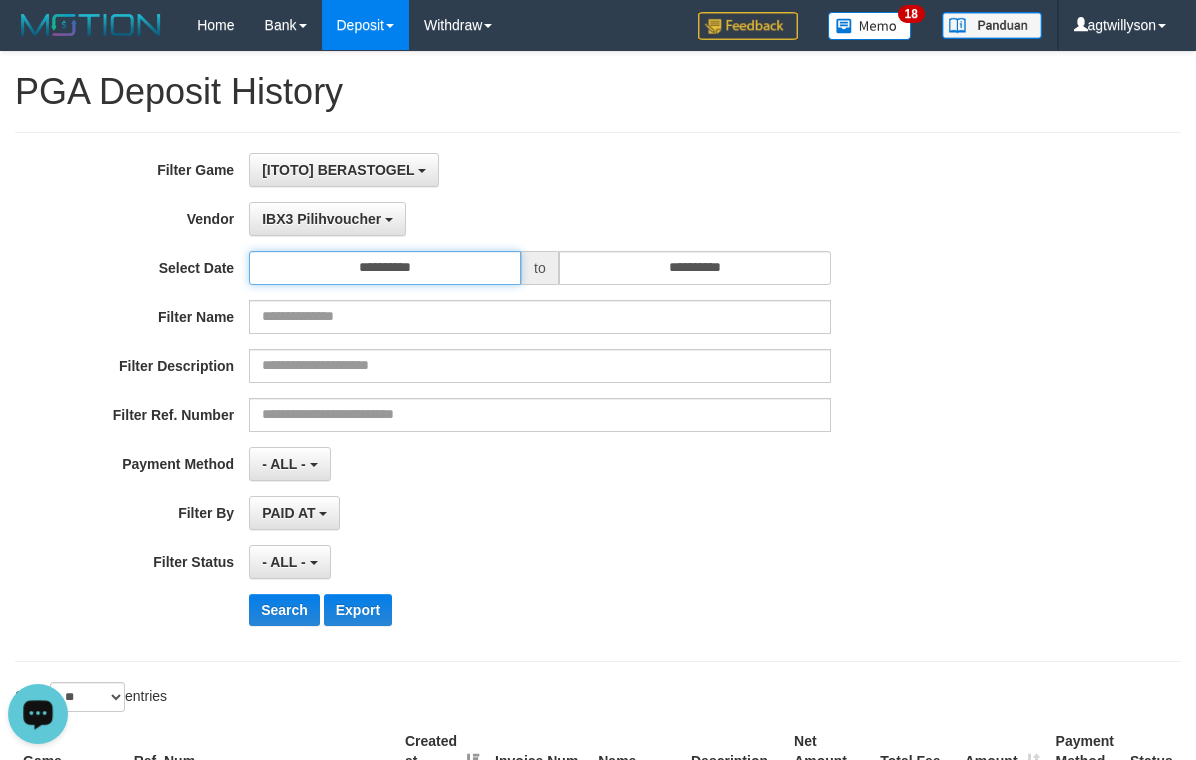 click on "**********" at bounding box center (385, 268) 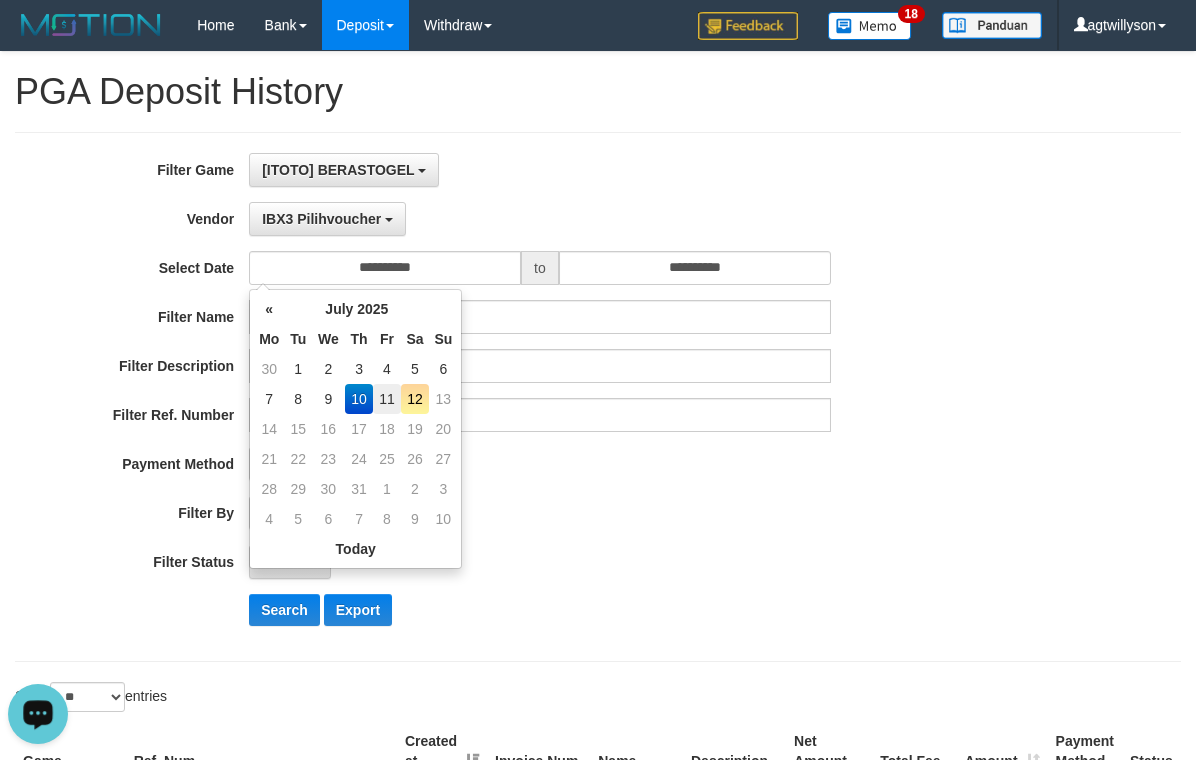 click on "11" at bounding box center [386, 399] 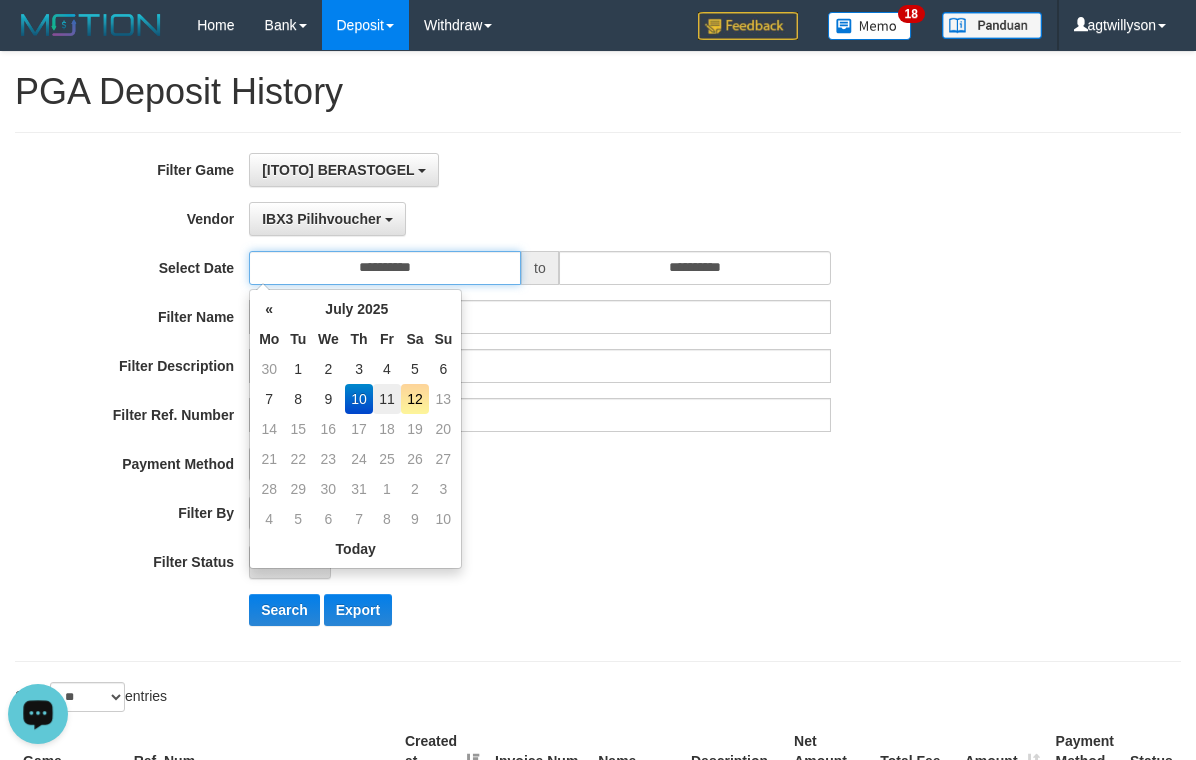 type on "**********" 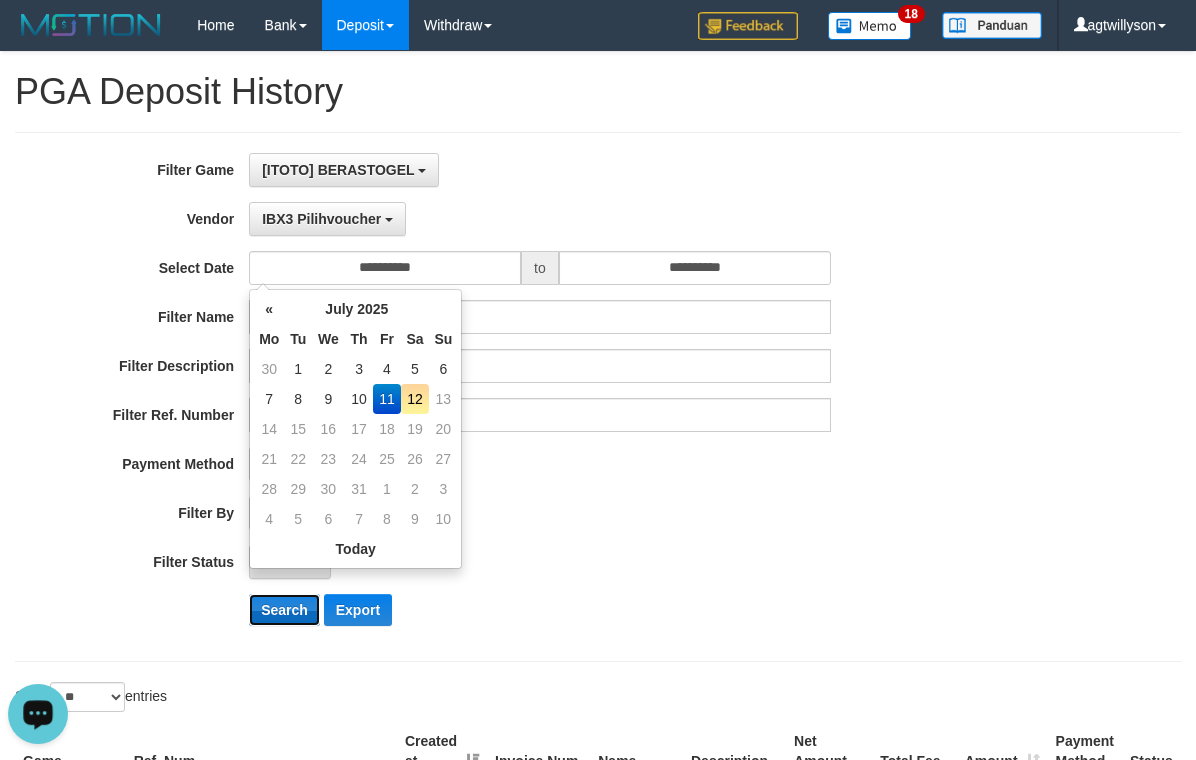 click on "Search" at bounding box center [284, 610] 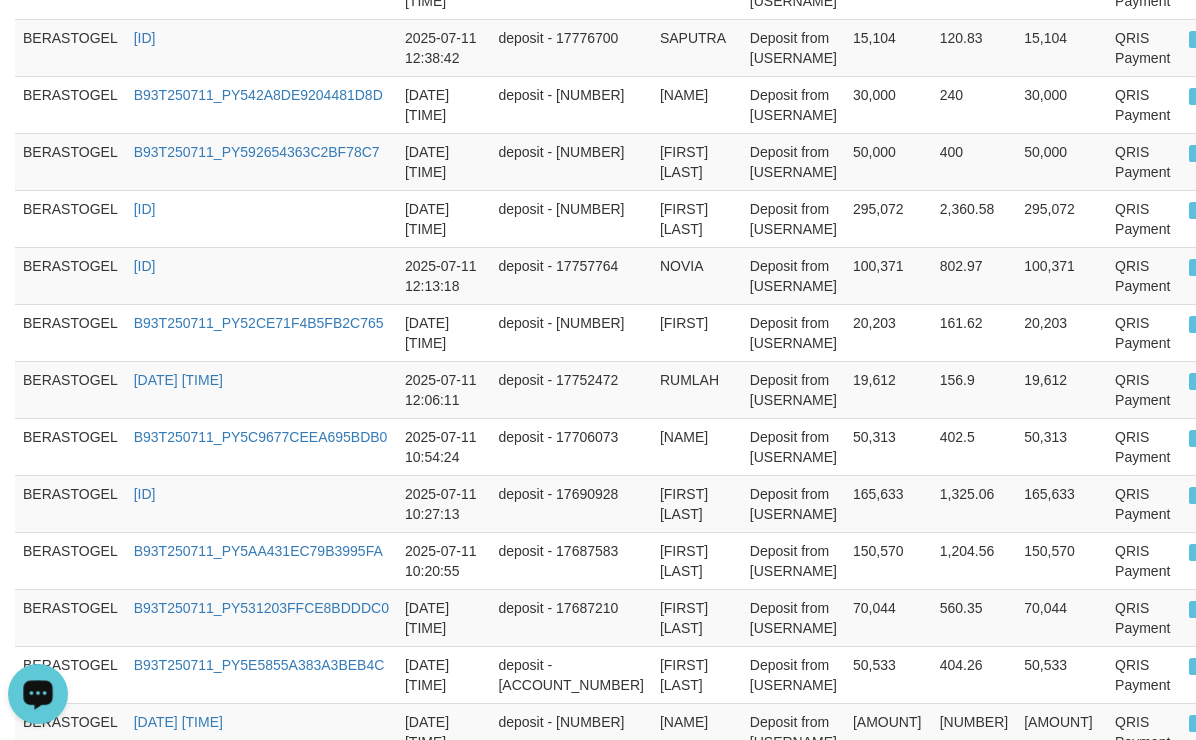 scroll, scrollTop: 1694, scrollLeft: 0, axis: vertical 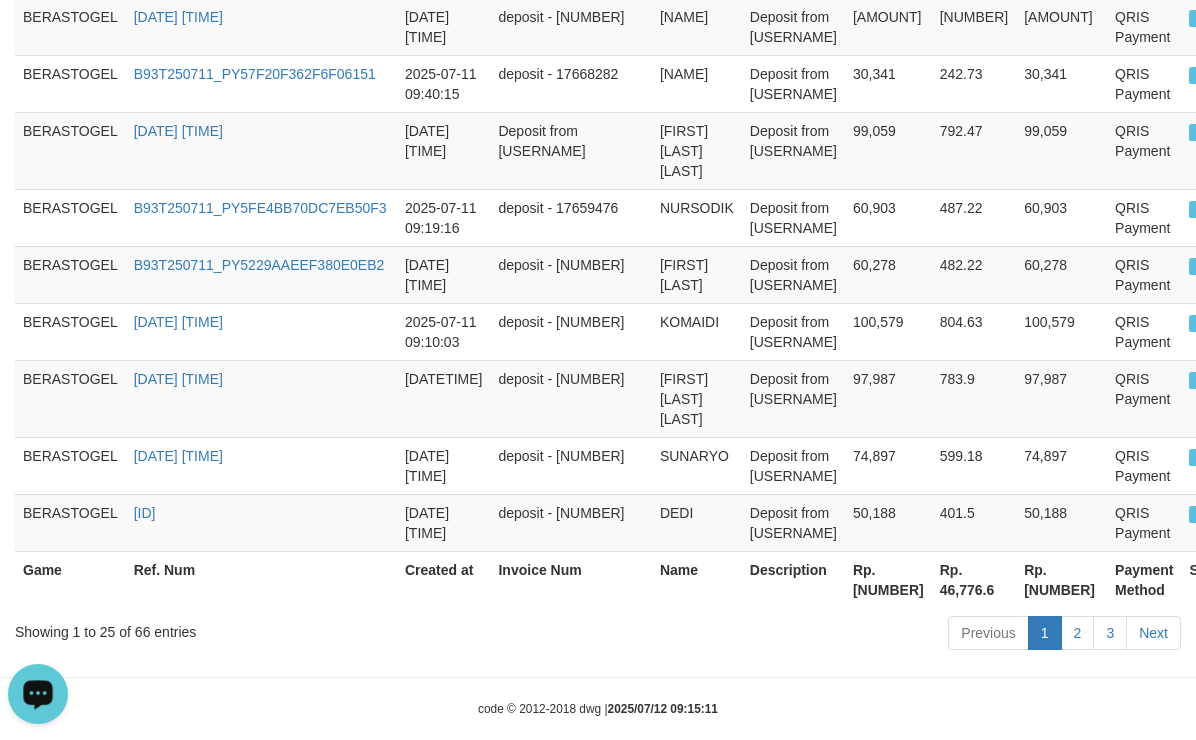 drag, startPoint x: 908, startPoint y: 230, endPoint x: 768, endPoint y: 730, distance: 519.2302 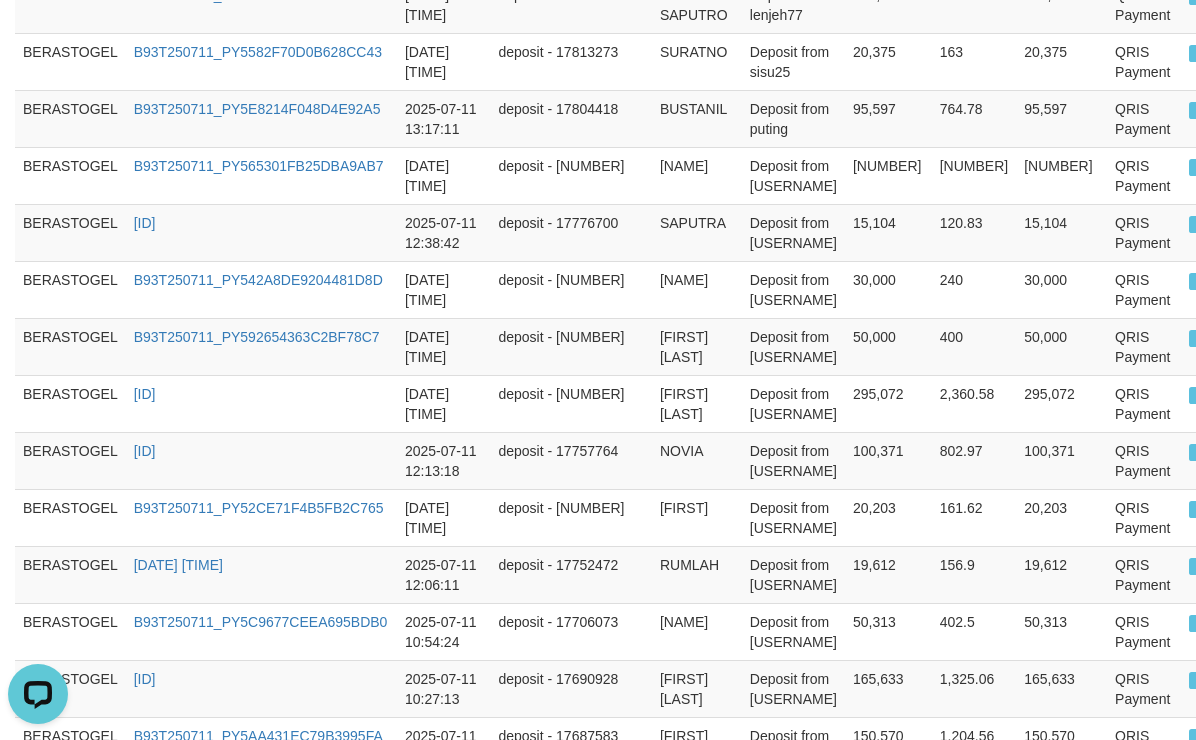 scroll, scrollTop: 208, scrollLeft: 0, axis: vertical 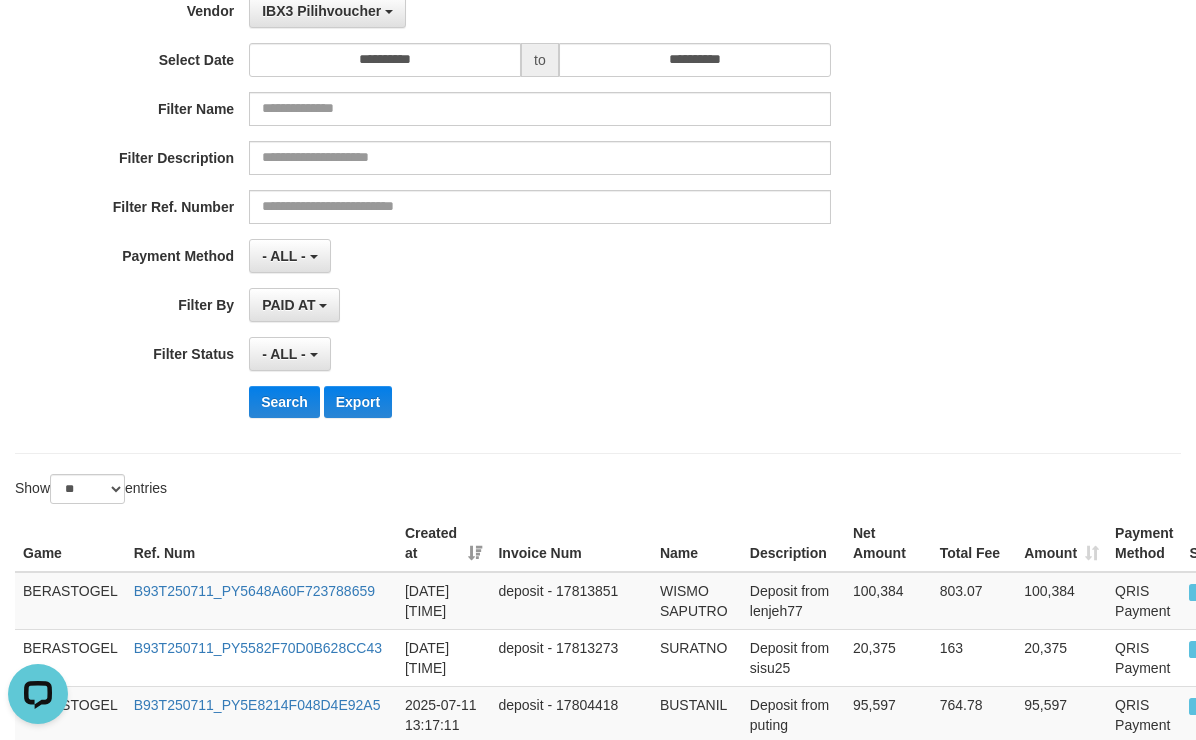 drag, startPoint x: 642, startPoint y: 480, endPoint x: 448, endPoint y: 229, distance: 317.23334 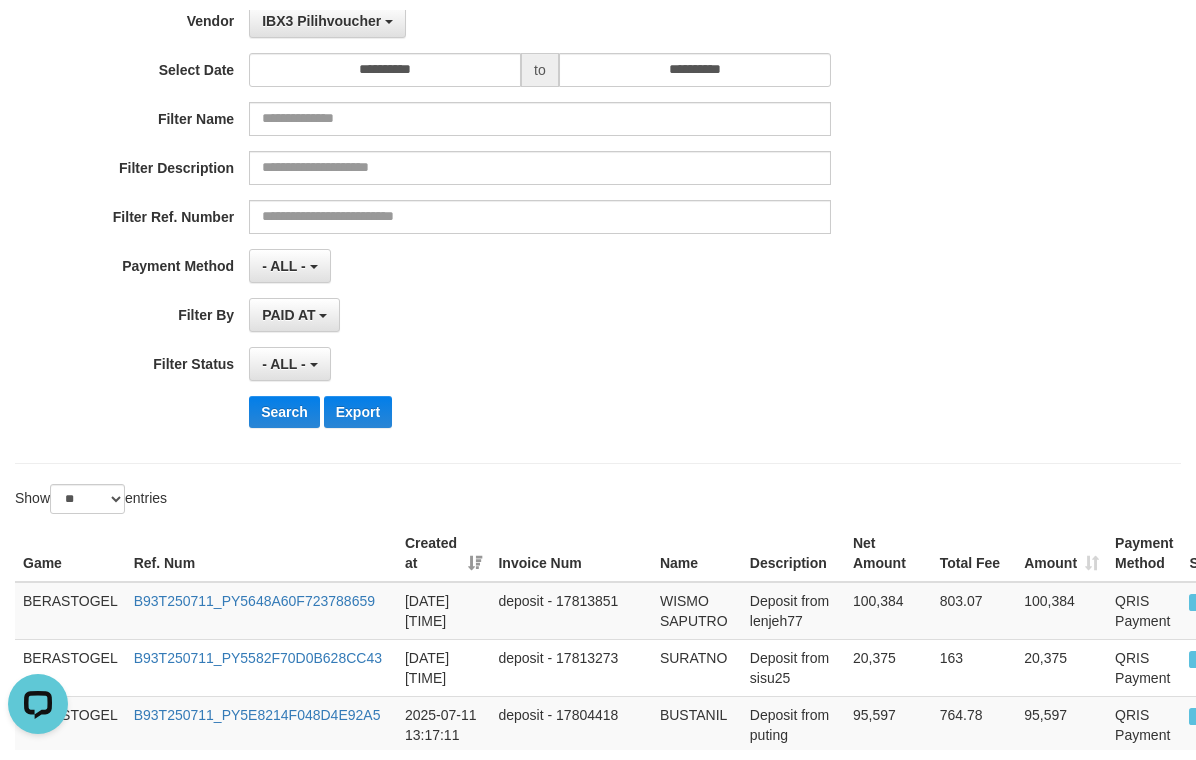 scroll, scrollTop: 0, scrollLeft: 0, axis: both 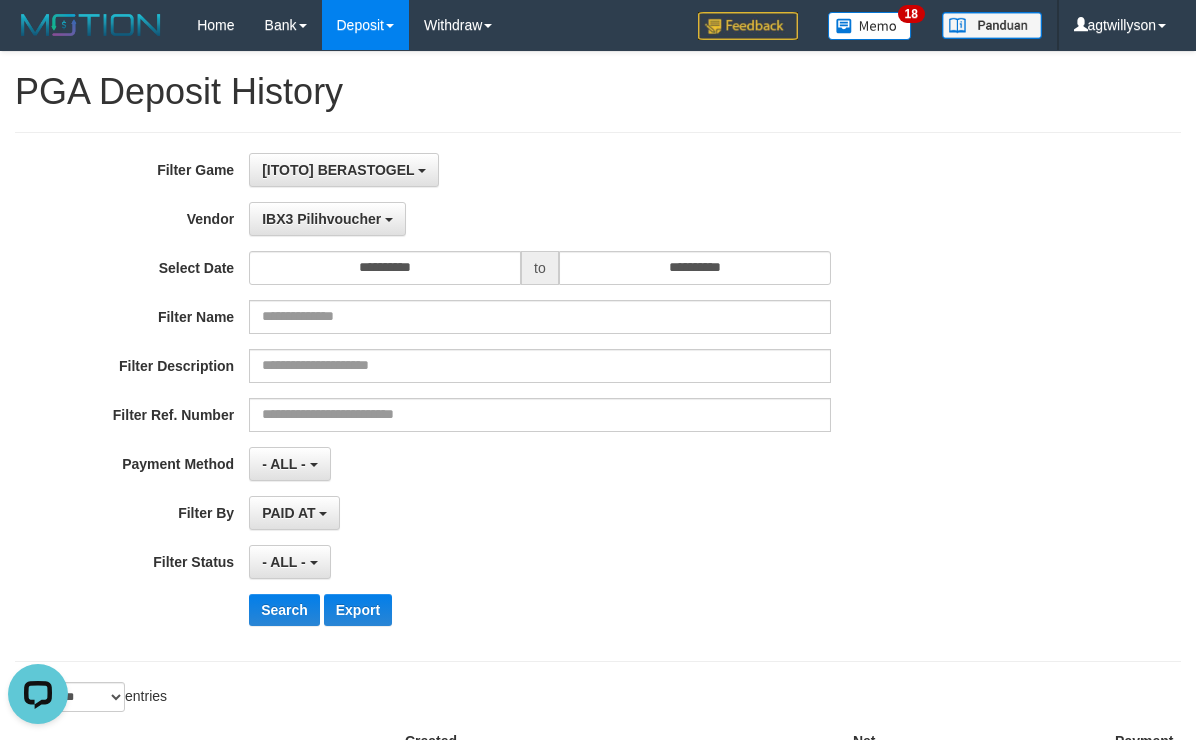 click on "**********" at bounding box center [498, 397] 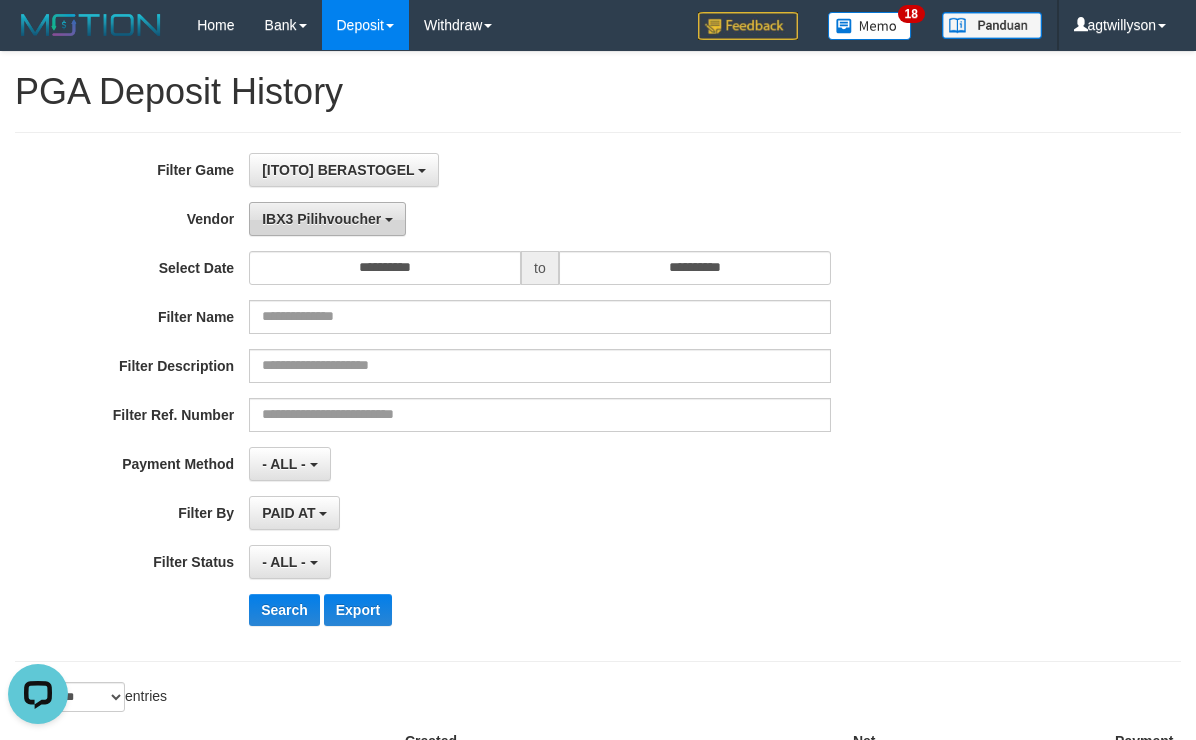 click on "IBX3 Pilihvoucher" at bounding box center (321, 219) 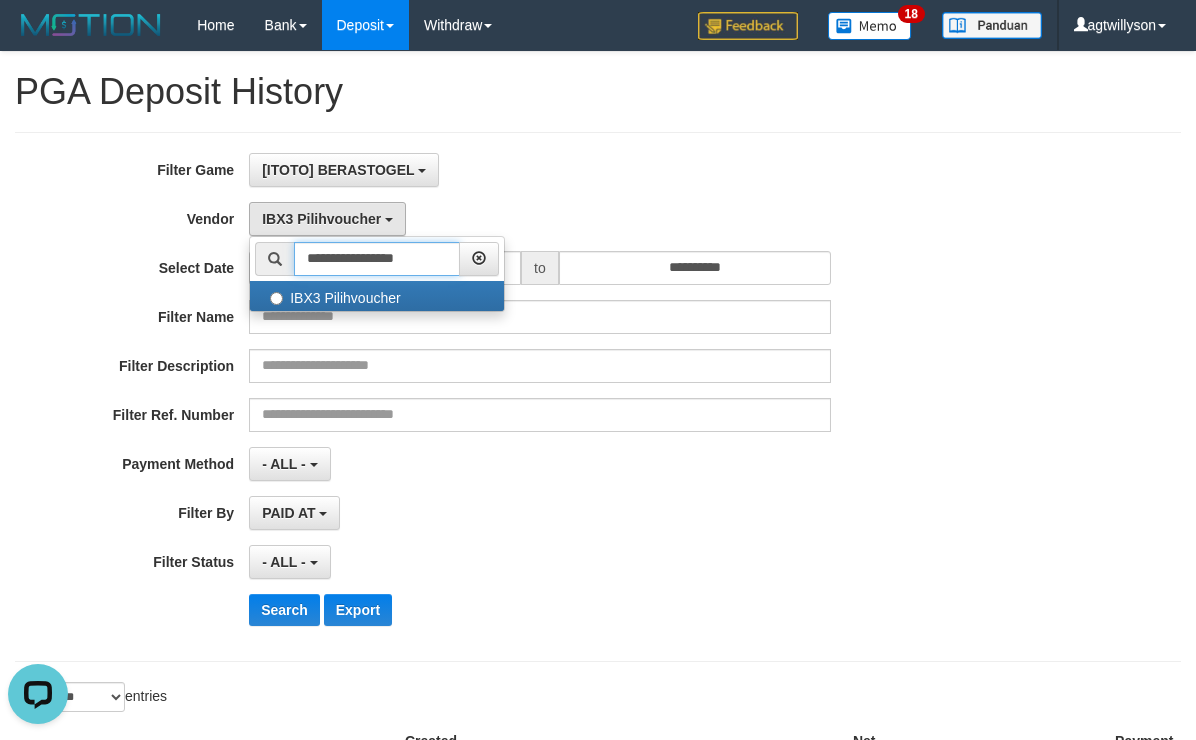 click on "**********" at bounding box center (377, 259) 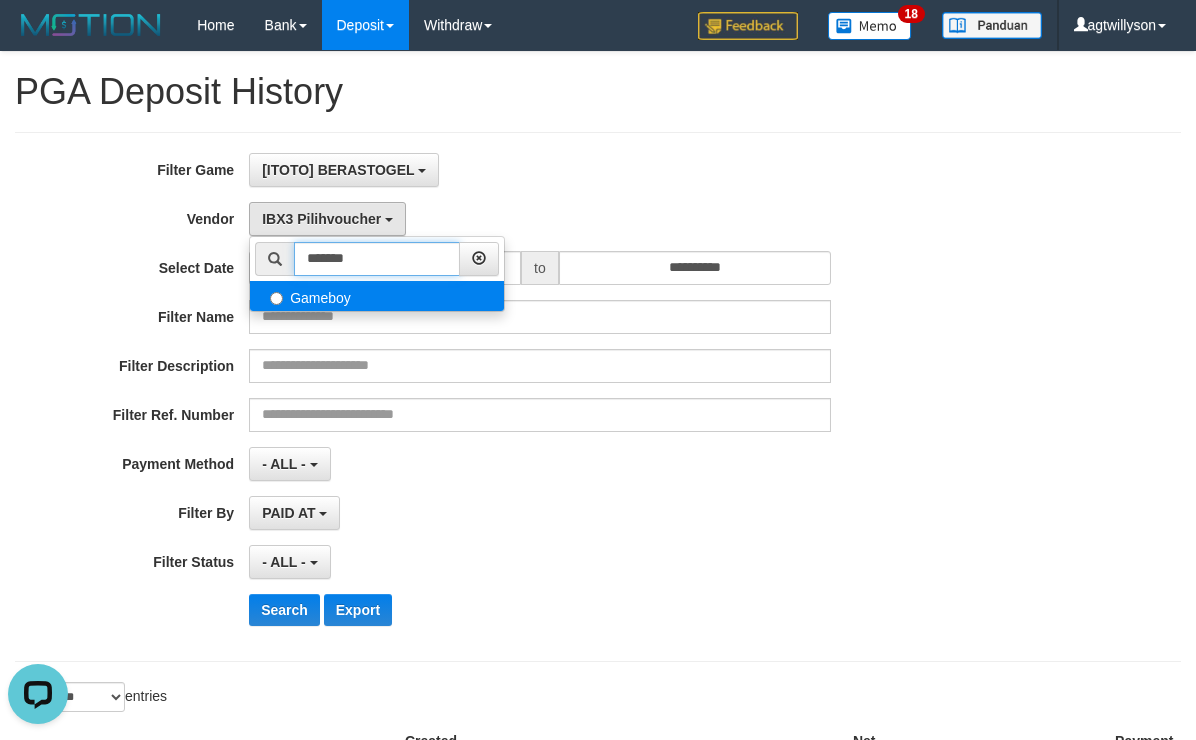 type on "*******" 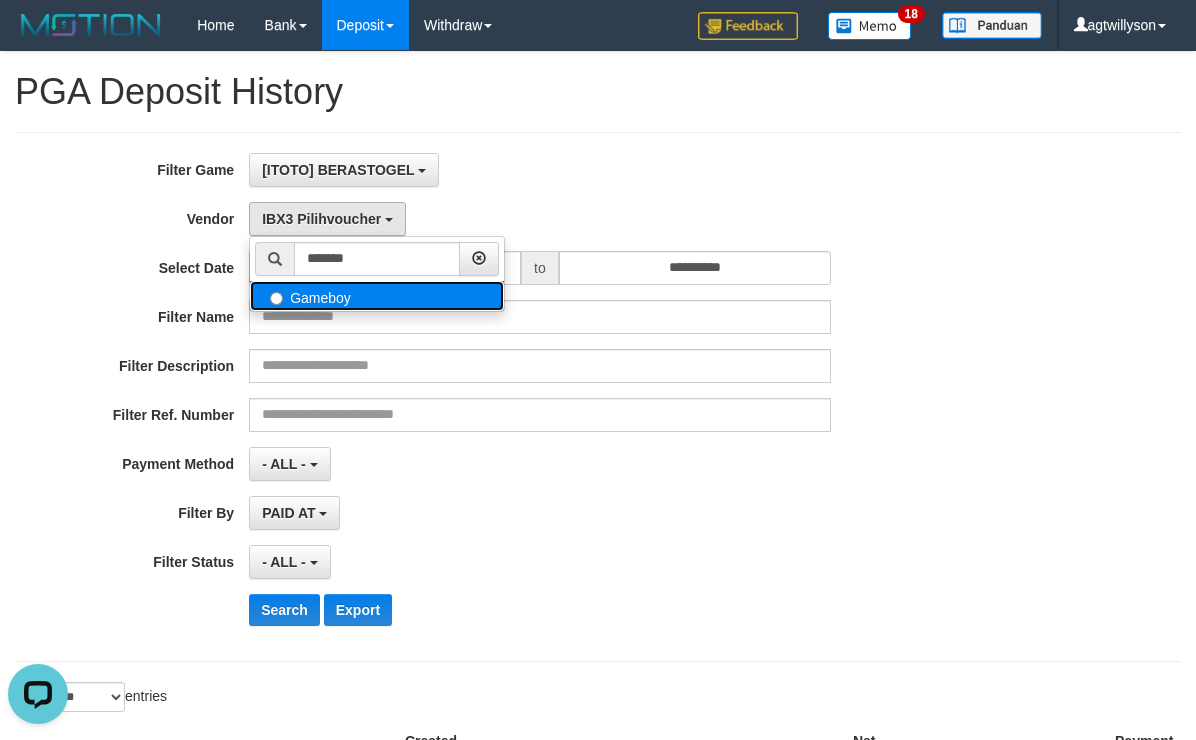 click on "Gameboy" at bounding box center (377, 296) 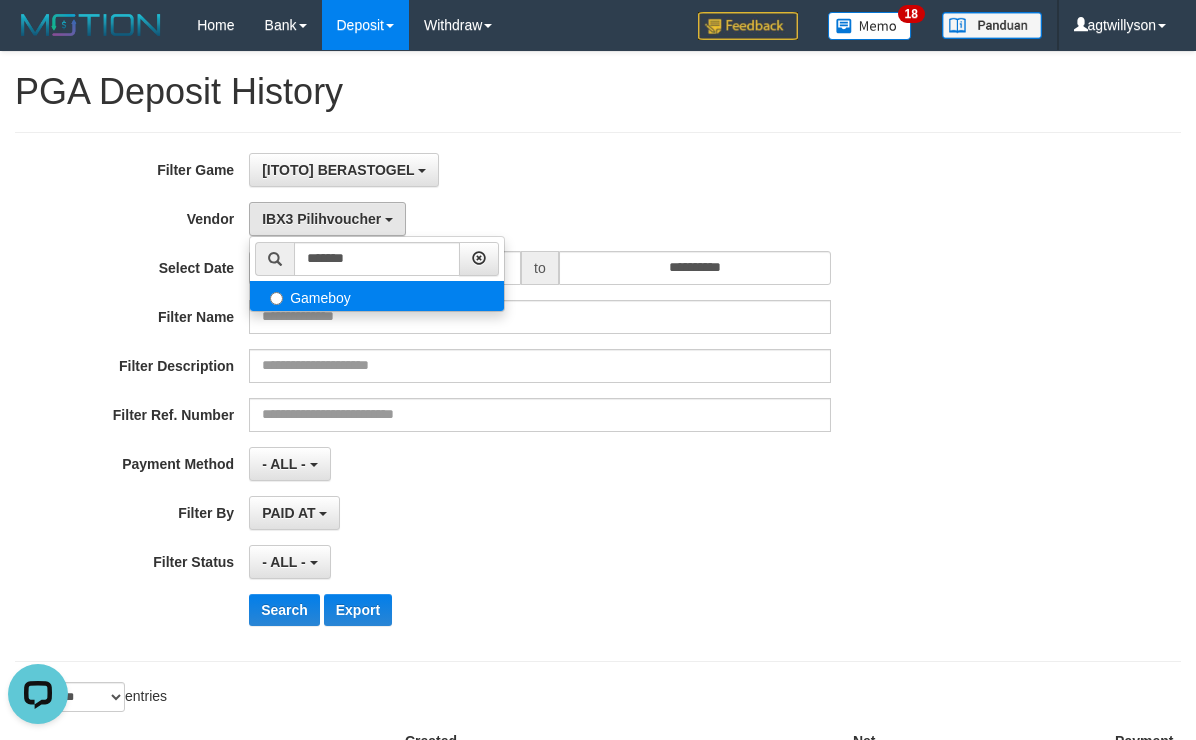 select on "**********" 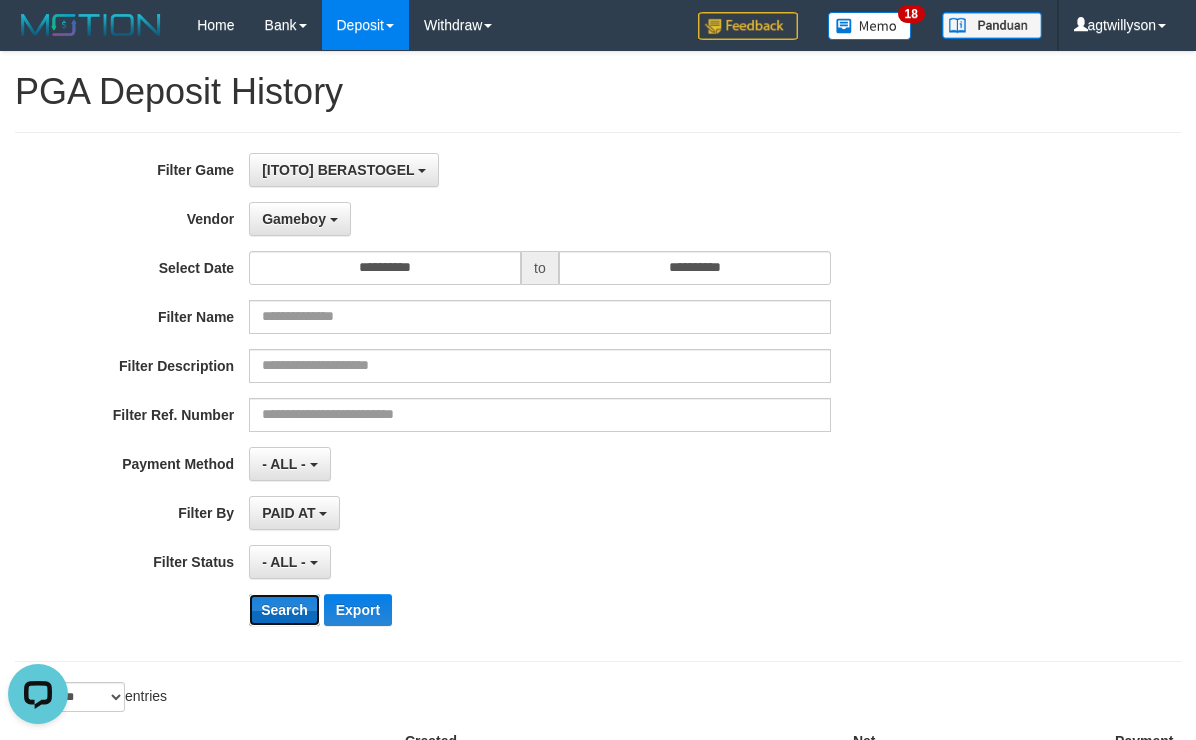 click on "Search" at bounding box center (284, 610) 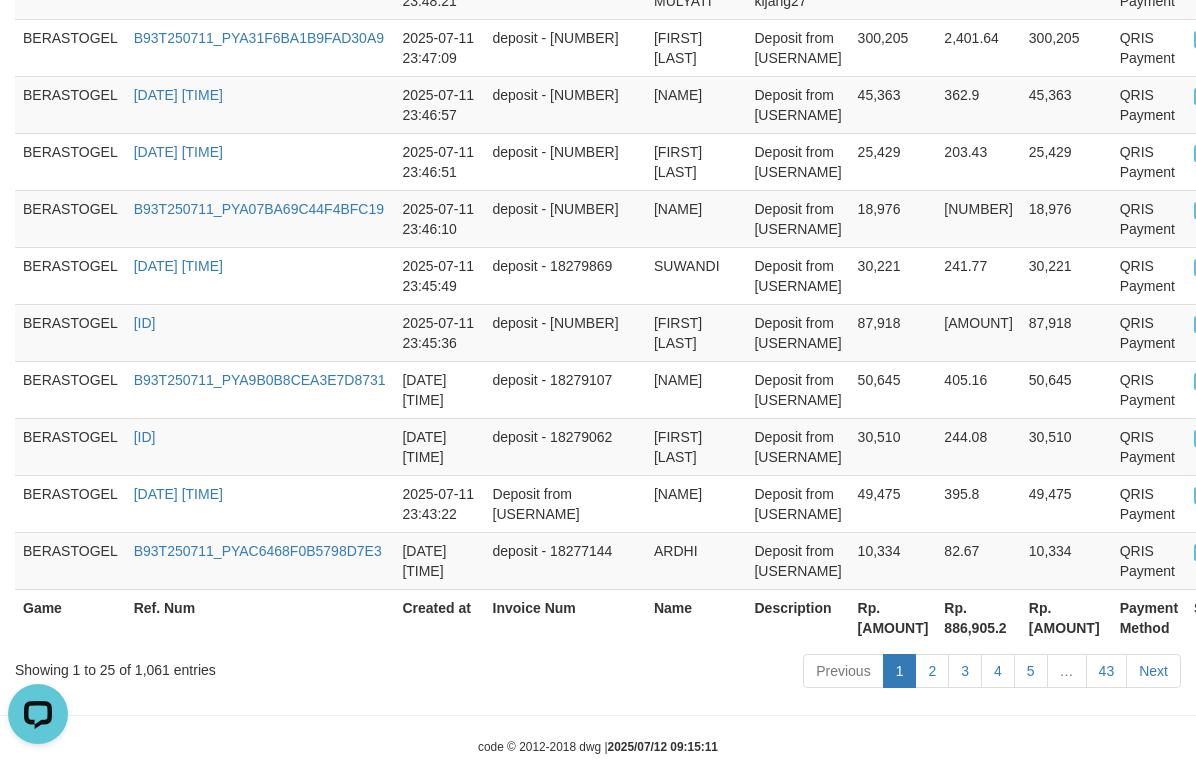 scroll, scrollTop: 2134, scrollLeft: 0, axis: vertical 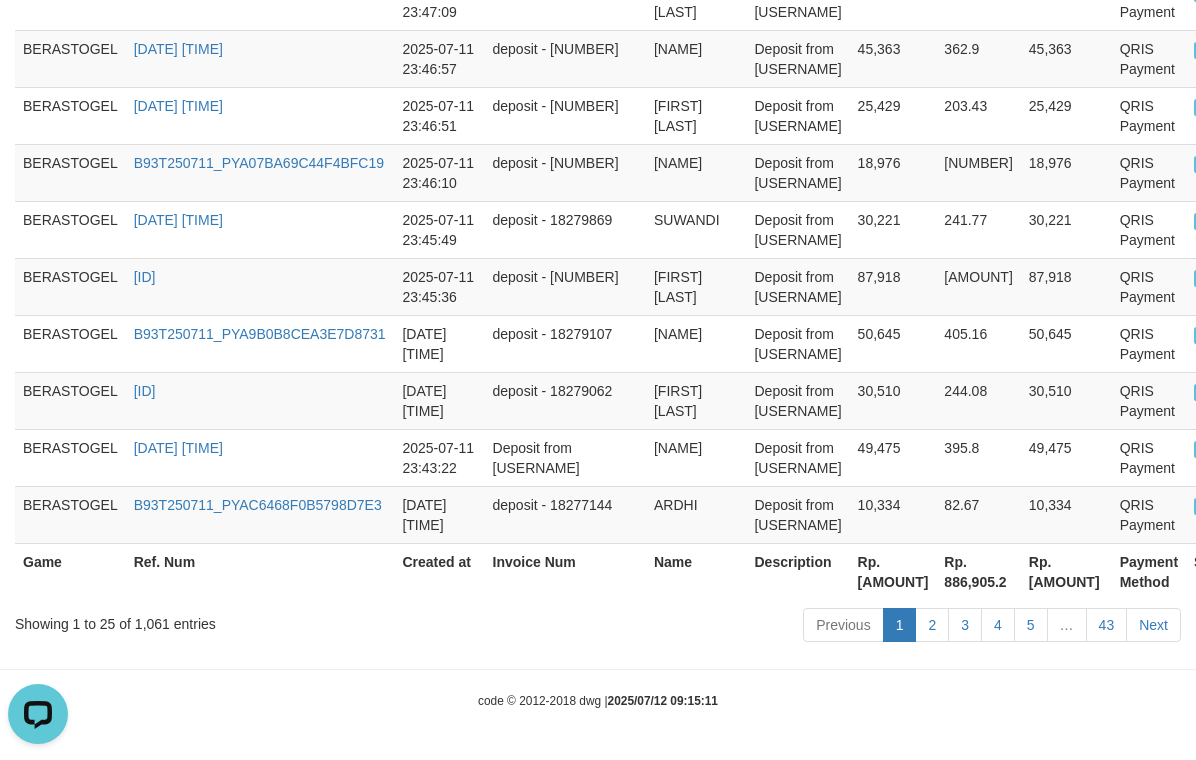 drag, startPoint x: 692, startPoint y: 397, endPoint x: 788, endPoint y: 785, distance: 399.6999 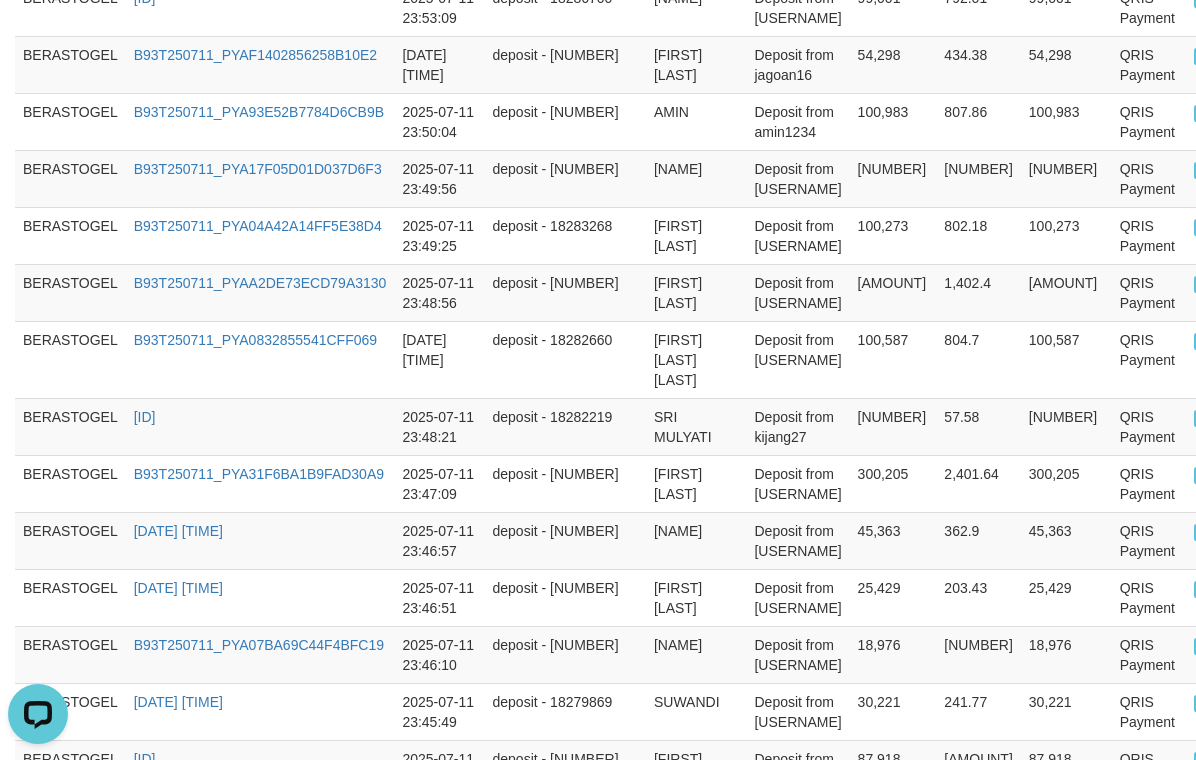 scroll, scrollTop: 0, scrollLeft: 0, axis: both 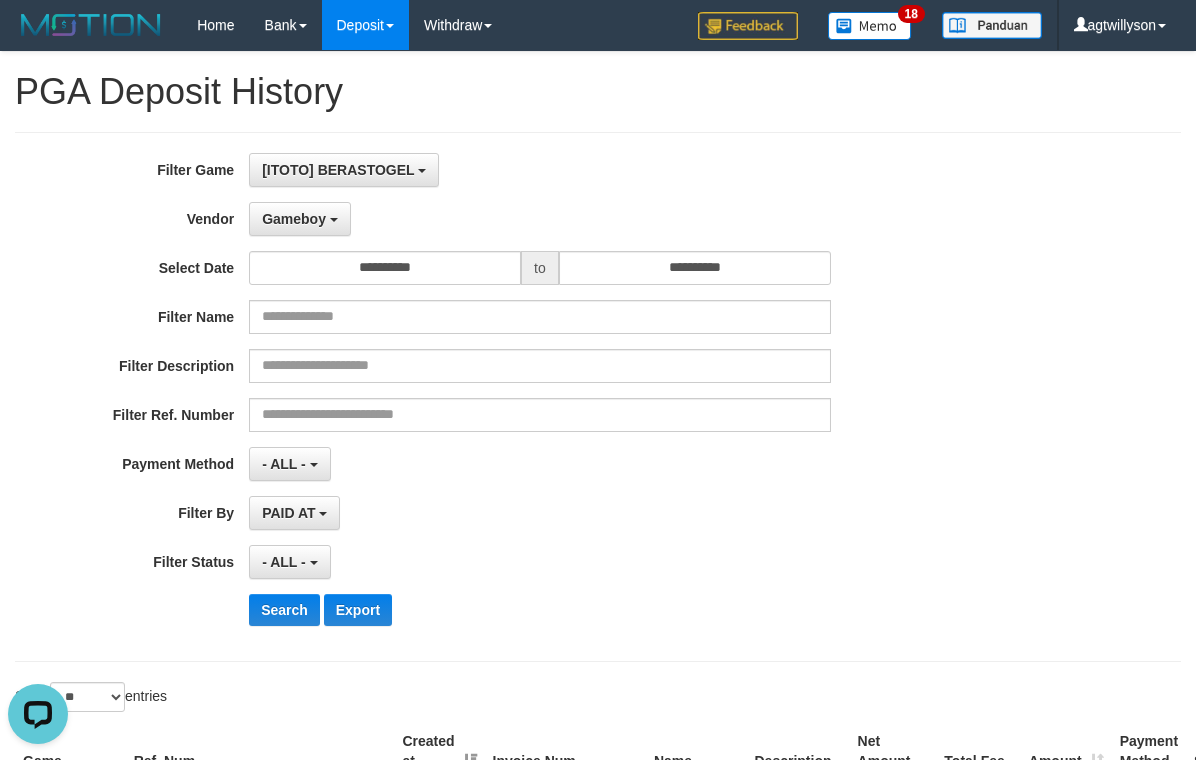 drag, startPoint x: 640, startPoint y: 393, endPoint x: 510, endPoint y: 218, distance: 218.00229 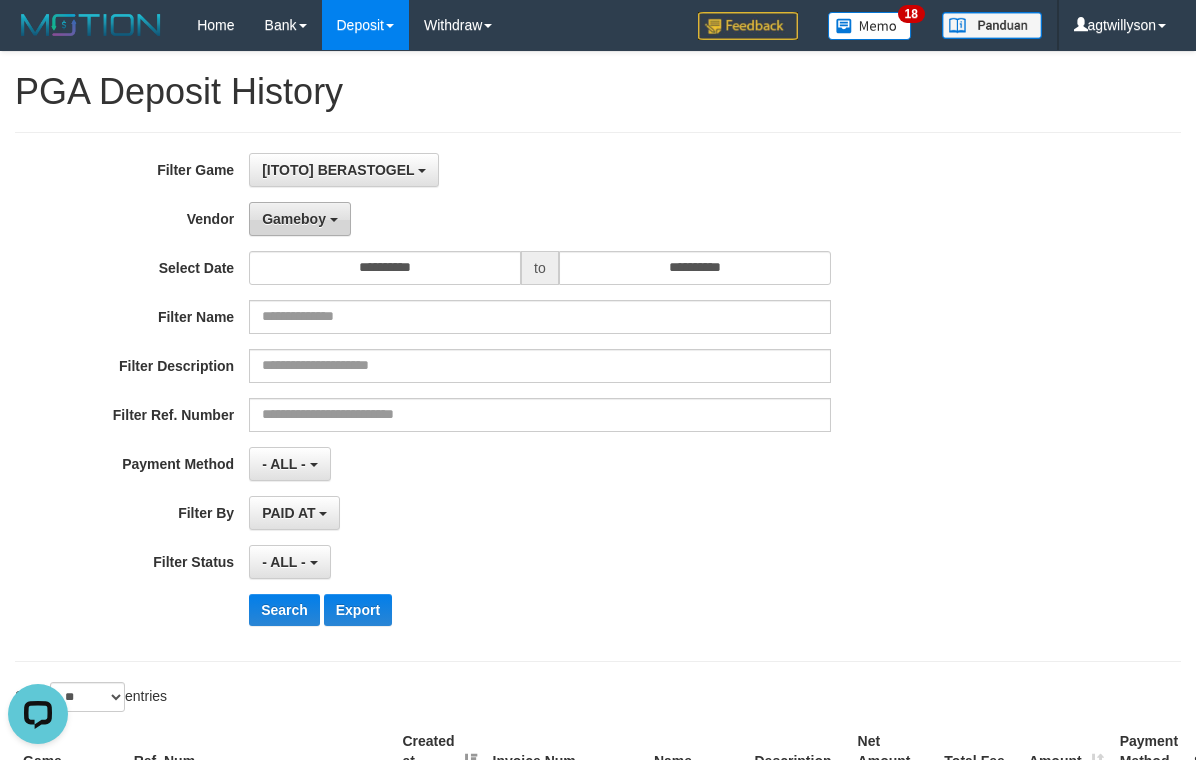 click at bounding box center (334, 220) 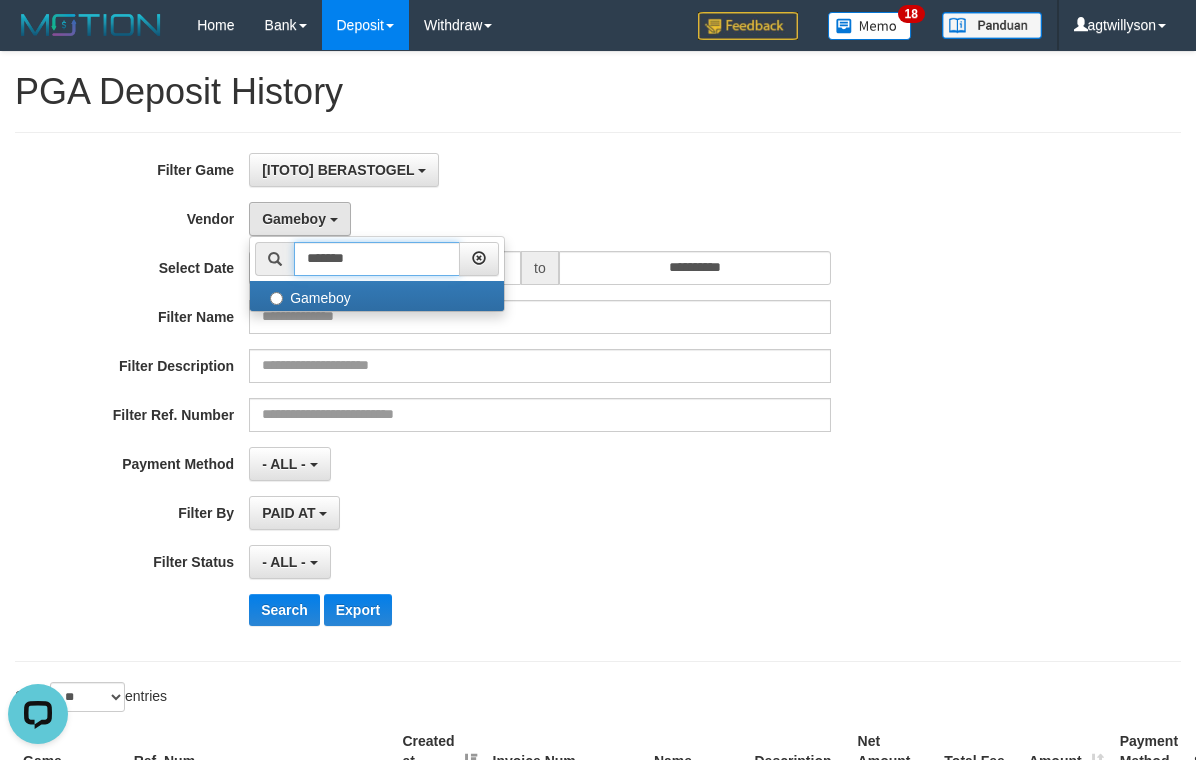 click on "*******" at bounding box center (377, 259) 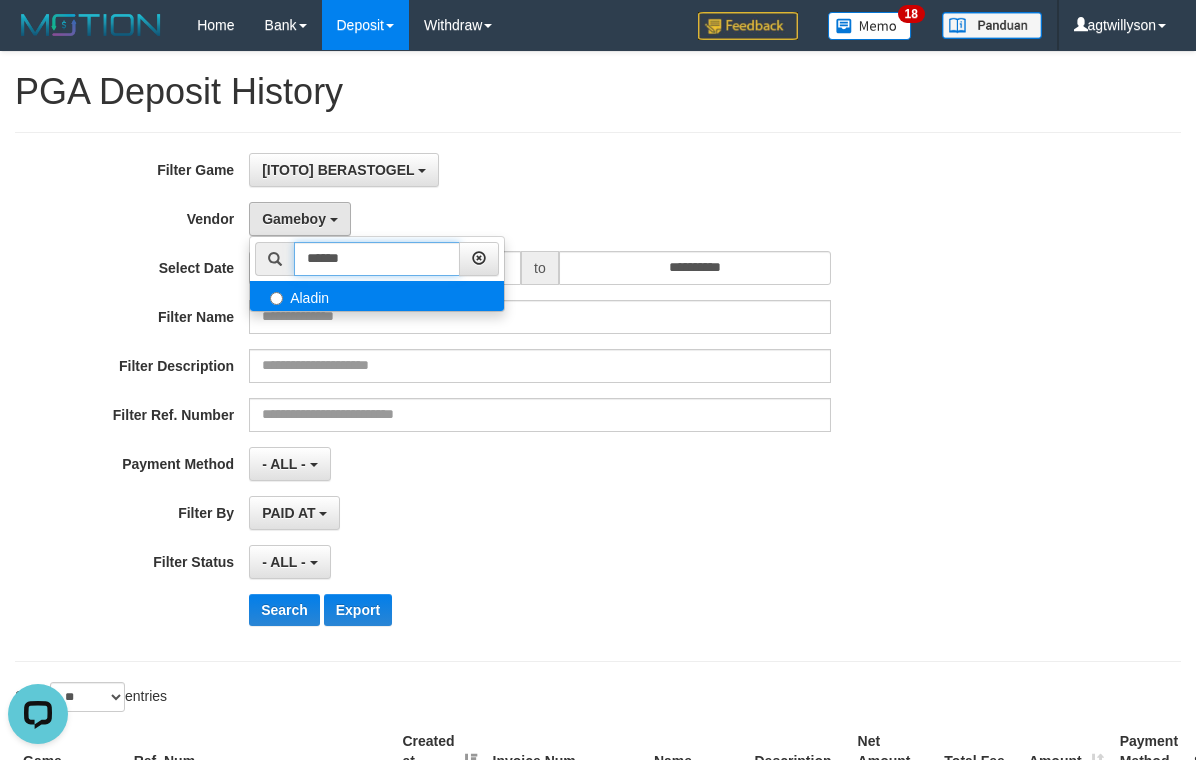 type on "******" 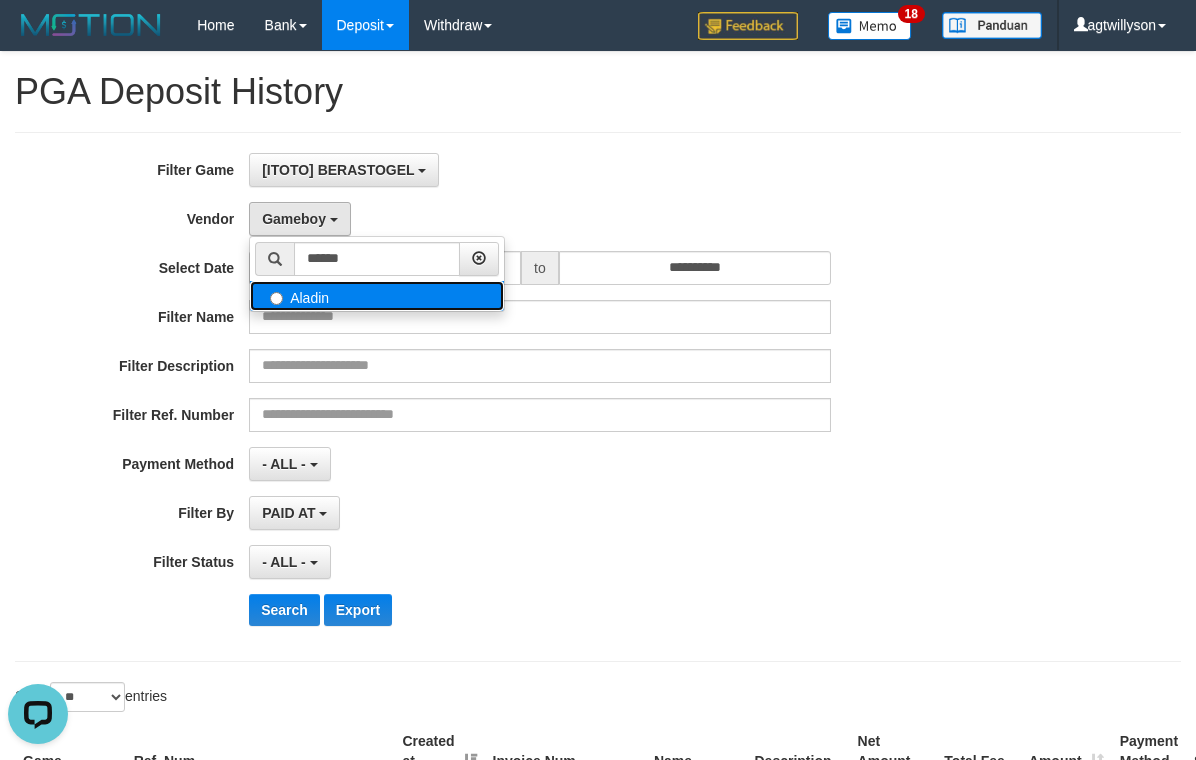 click on "Aladin" at bounding box center (377, 296) 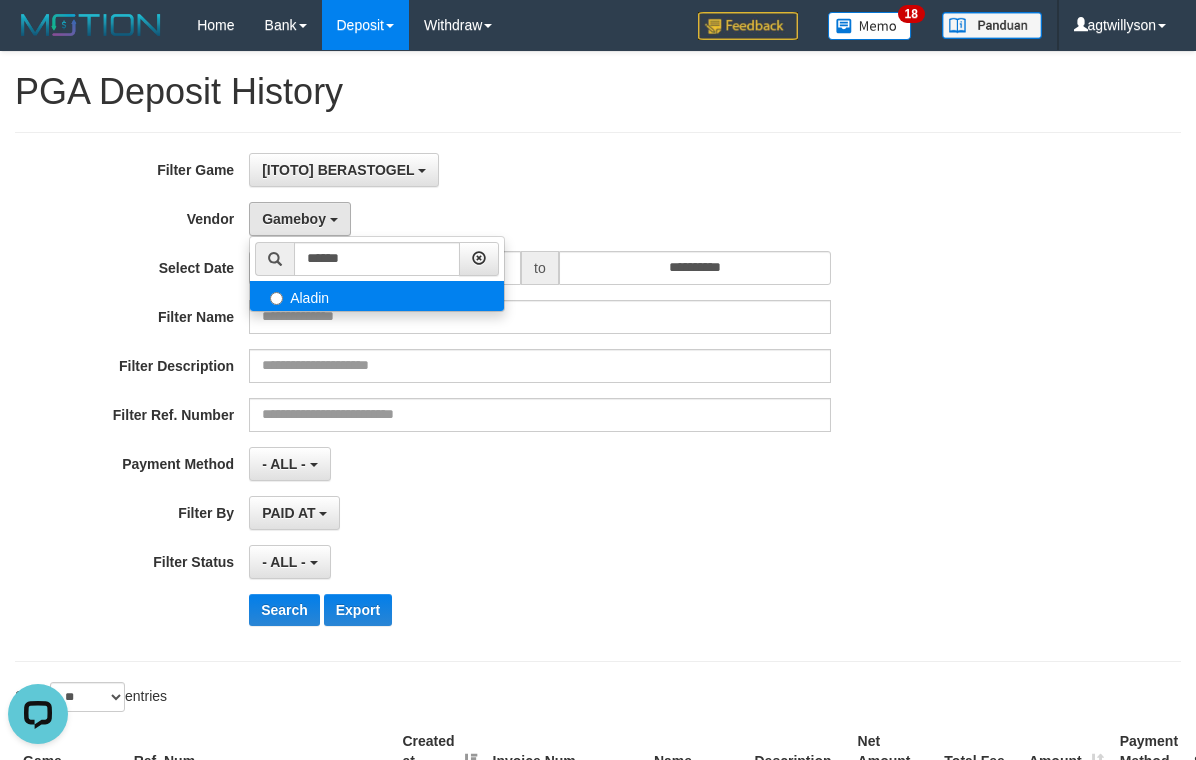 select on "**********" 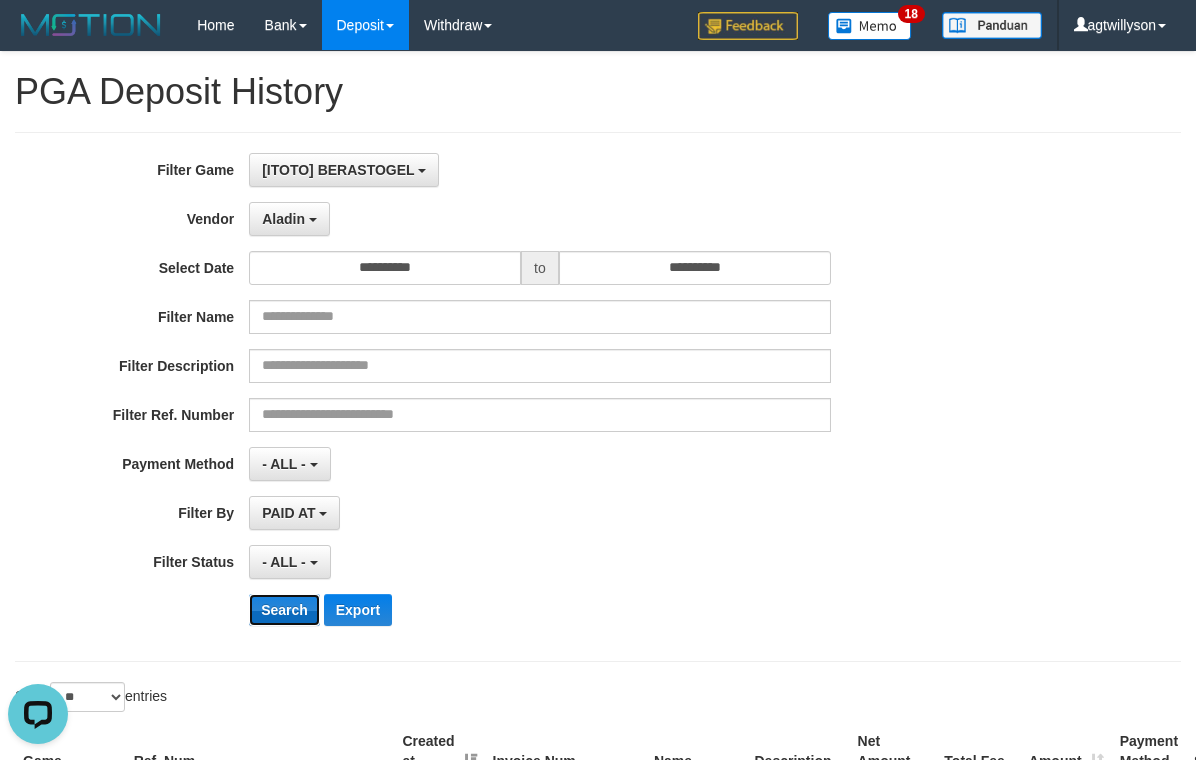 click on "Search" at bounding box center [284, 610] 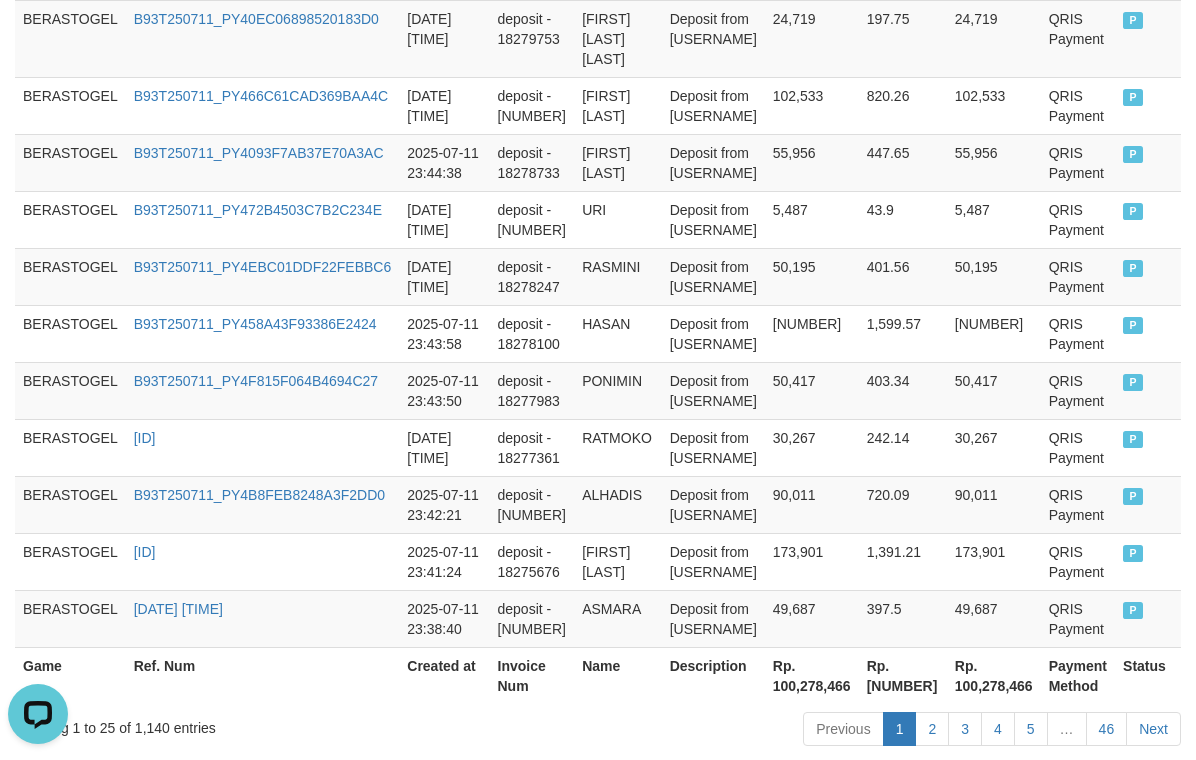 scroll, scrollTop: 1714, scrollLeft: 0, axis: vertical 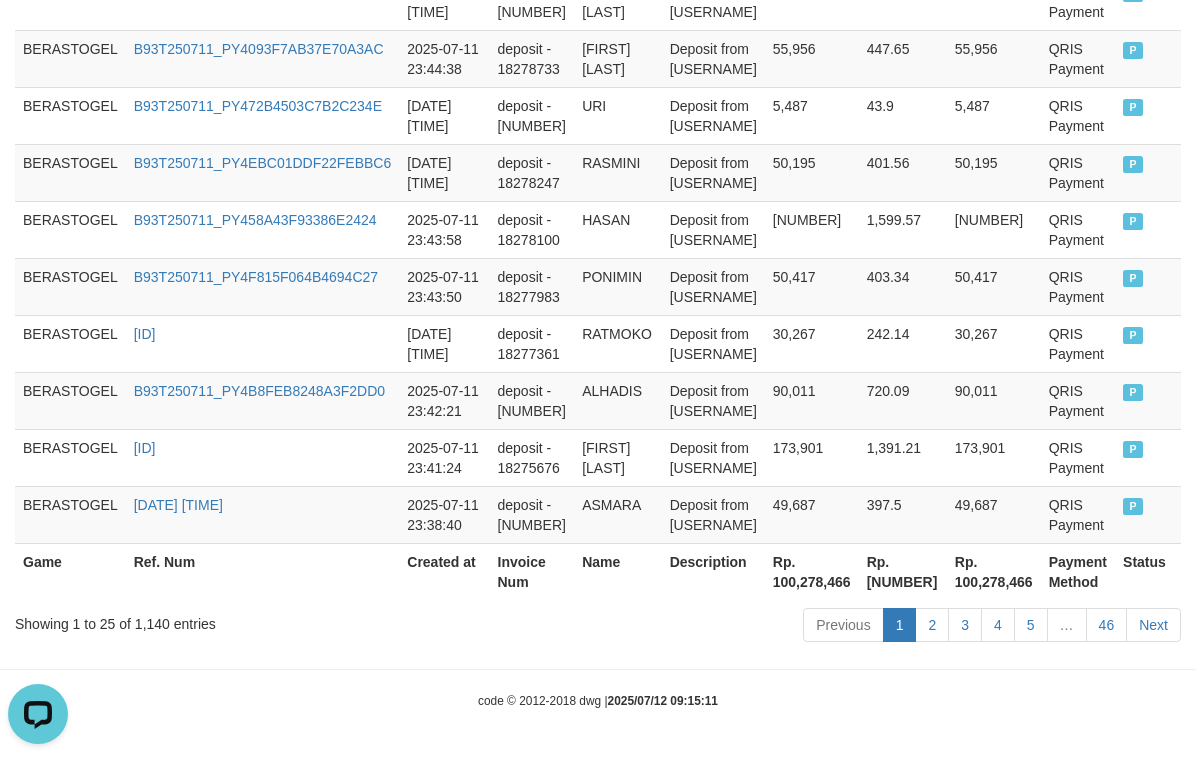 drag, startPoint x: 886, startPoint y: 298, endPoint x: 836, endPoint y: 869, distance: 573.18494 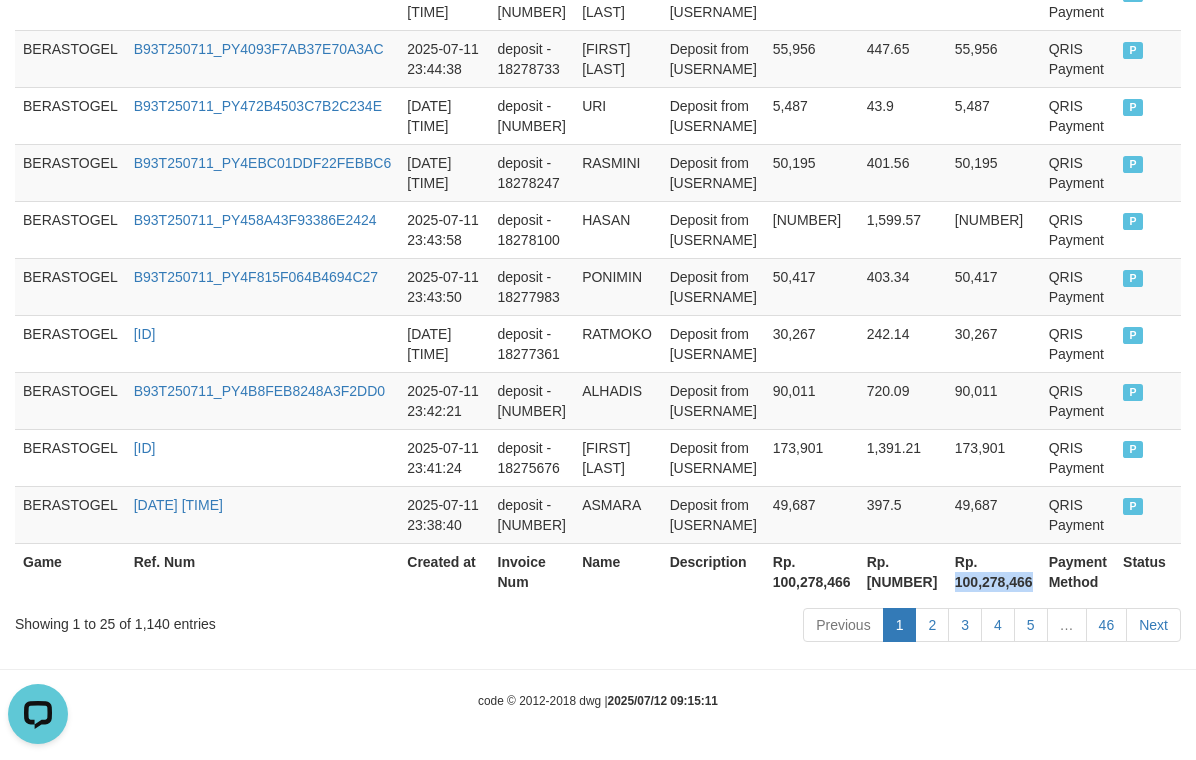 click on "Rp. 100,278,466" at bounding box center (994, 571) 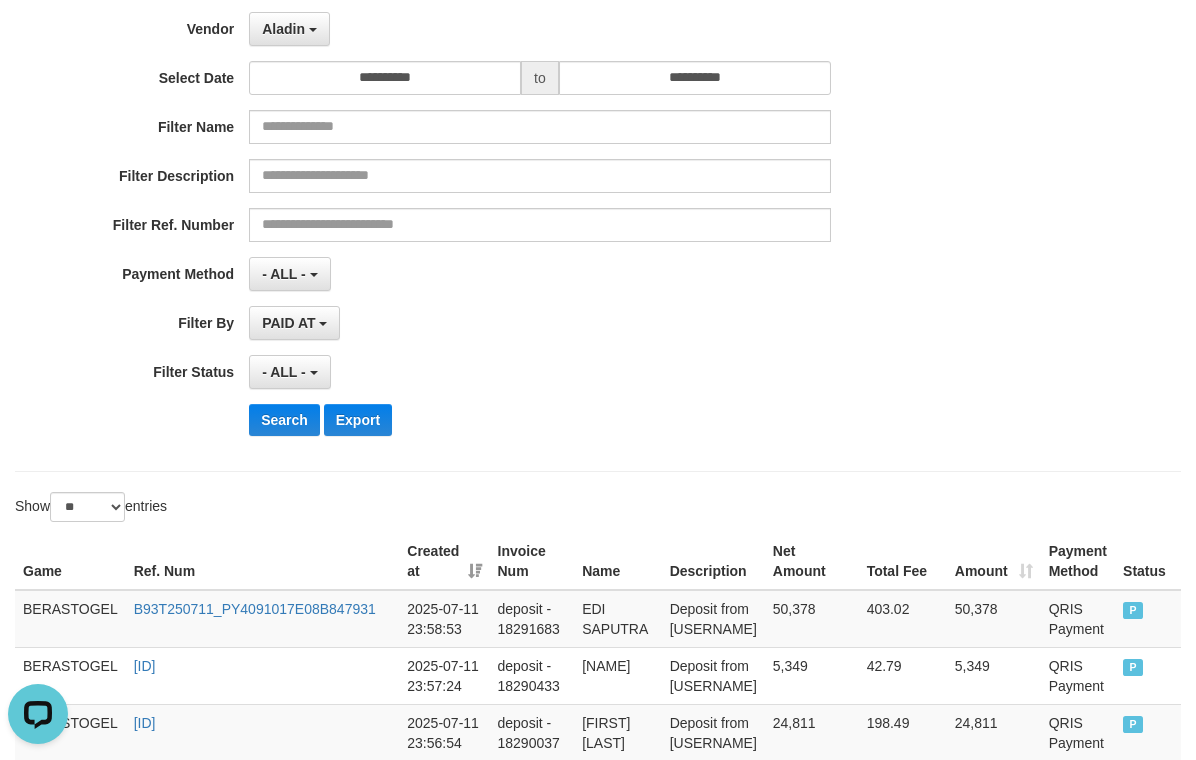 scroll, scrollTop: 0, scrollLeft: 0, axis: both 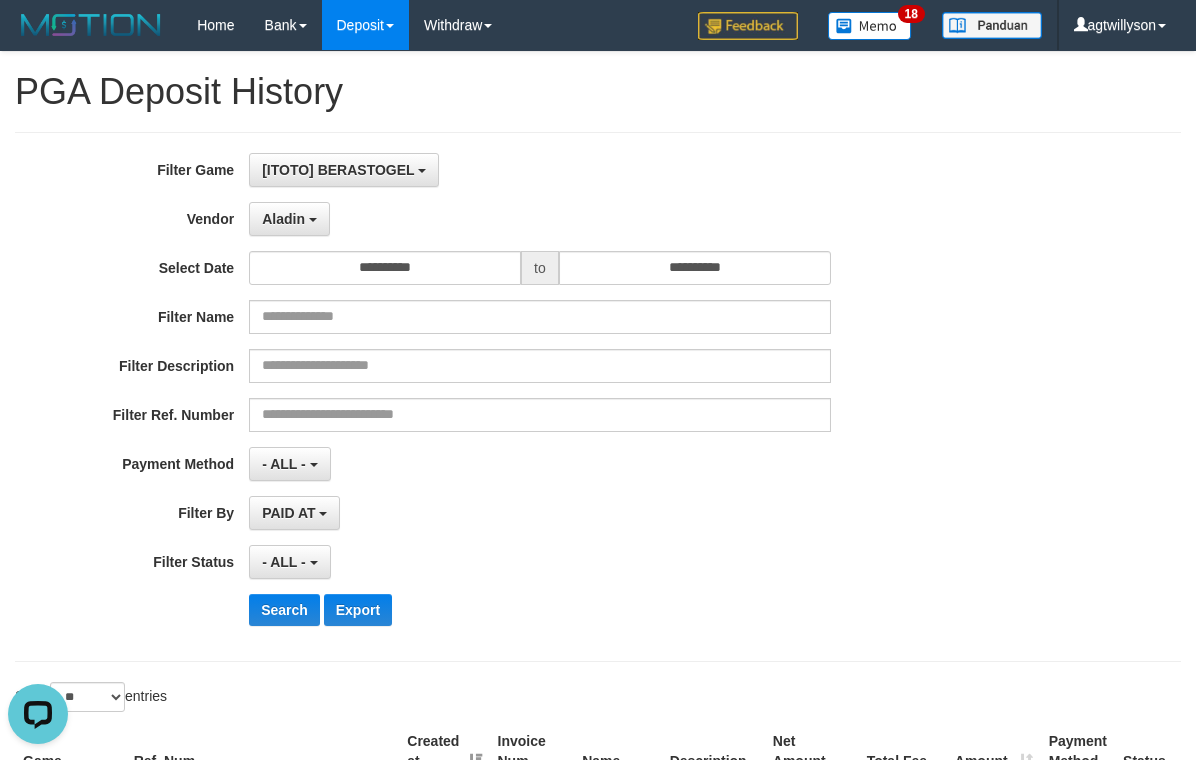 drag, startPoint x: 744, startPoint y: 420, endPoint x: 624, endPoint y: 125, distance: 318.47293 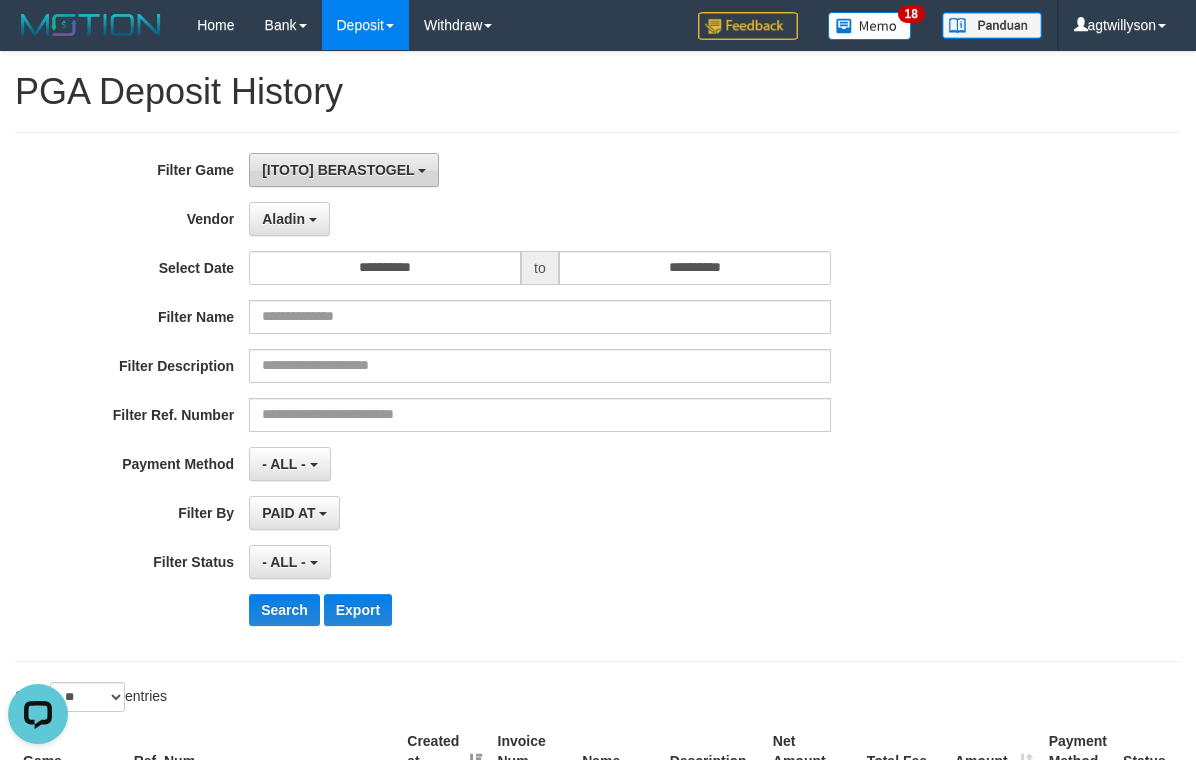 click on "[ITOTO] BERASTOGEL" at bounding box center (338, 170) 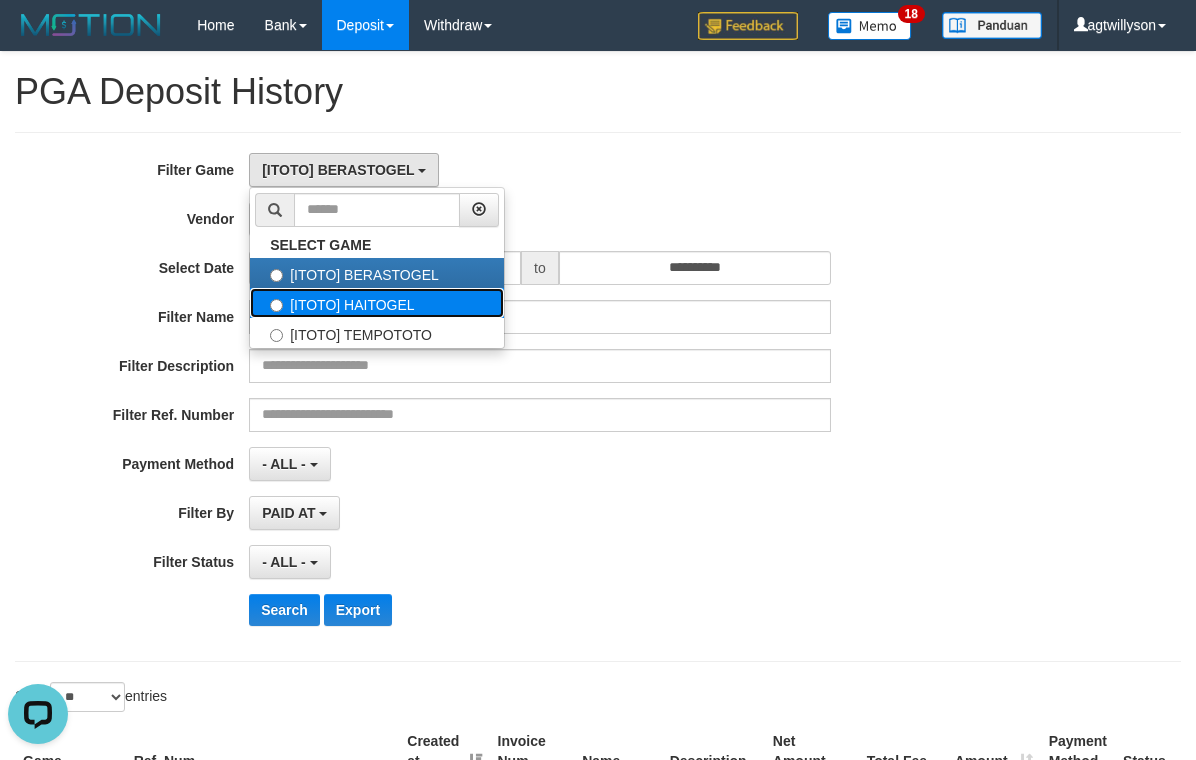 click on "[ITOTO] HAITOGEL" at bounding box center [377, 303] 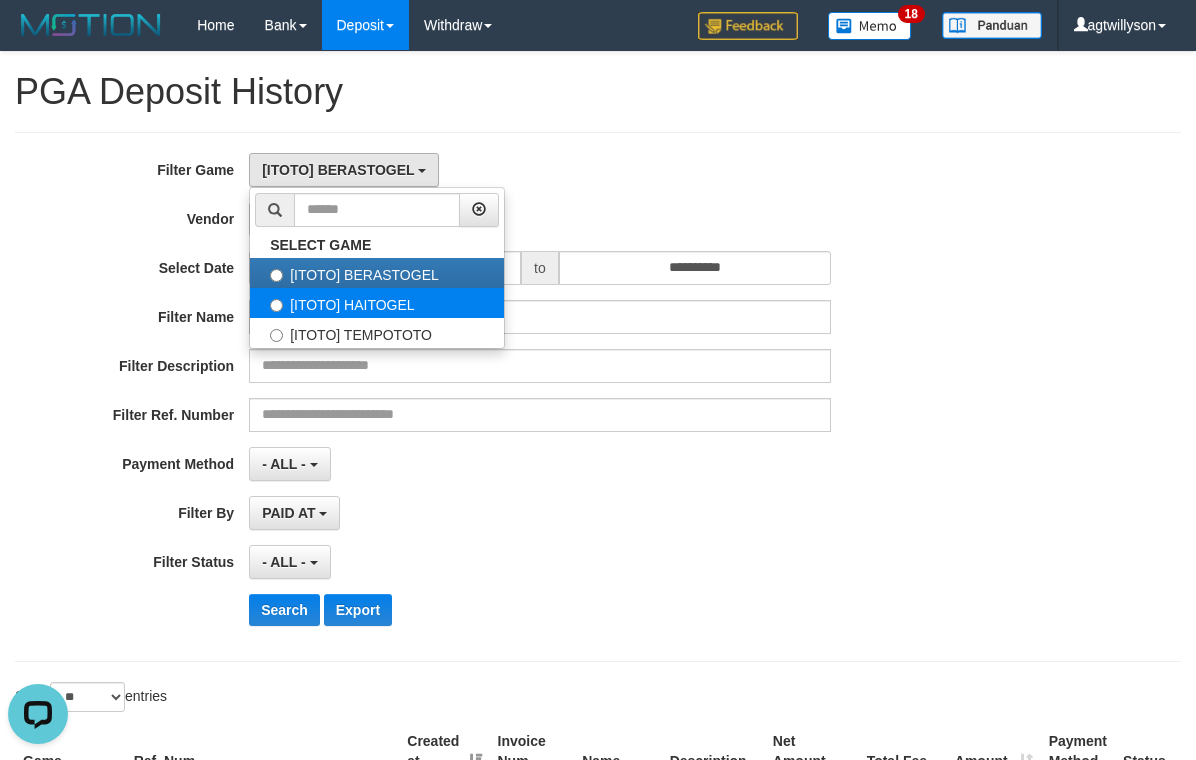 select on "****" 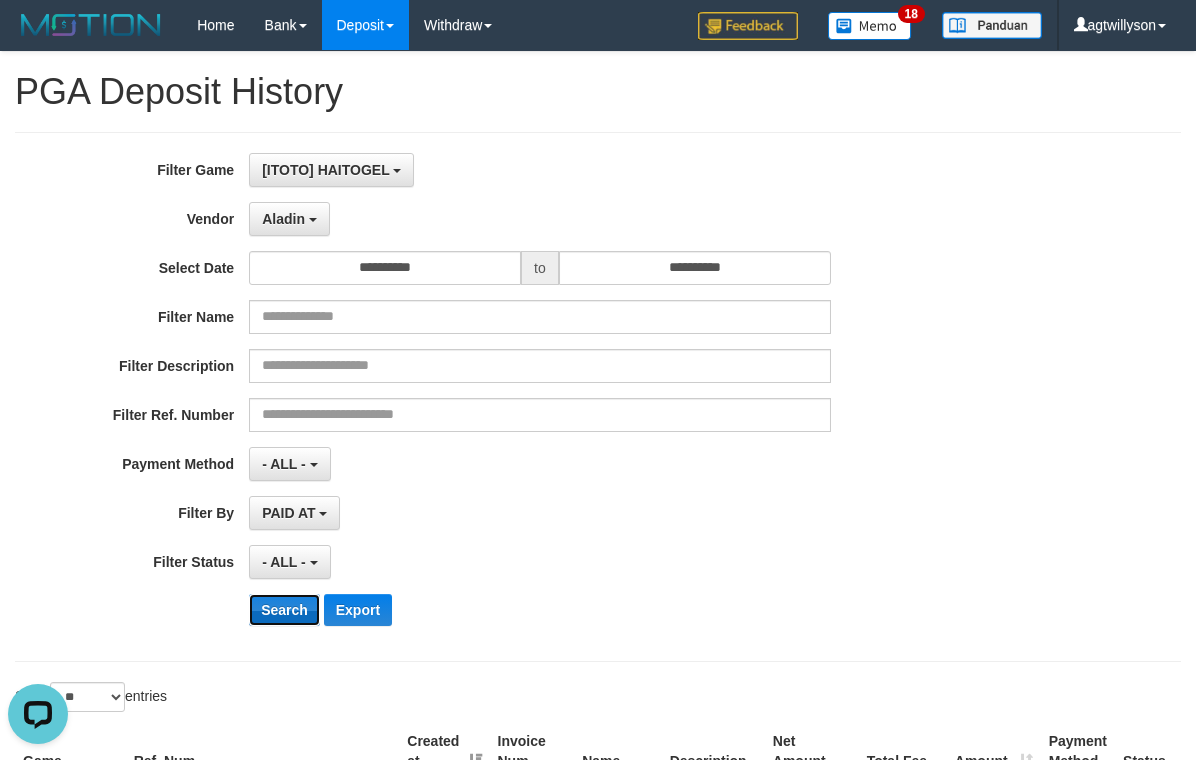click on "Search" at bounding box center [284, 610] 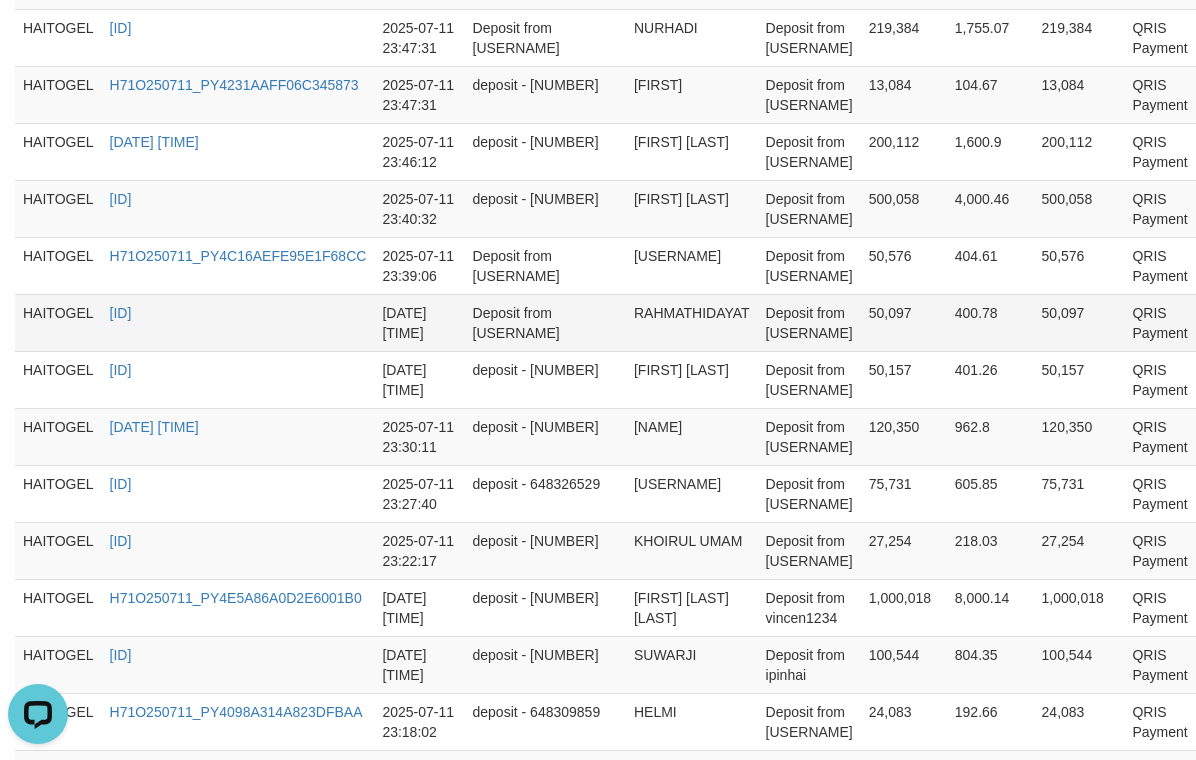 scroll, scrollTop: 1994, scrollLeft: 0, axis: vertical 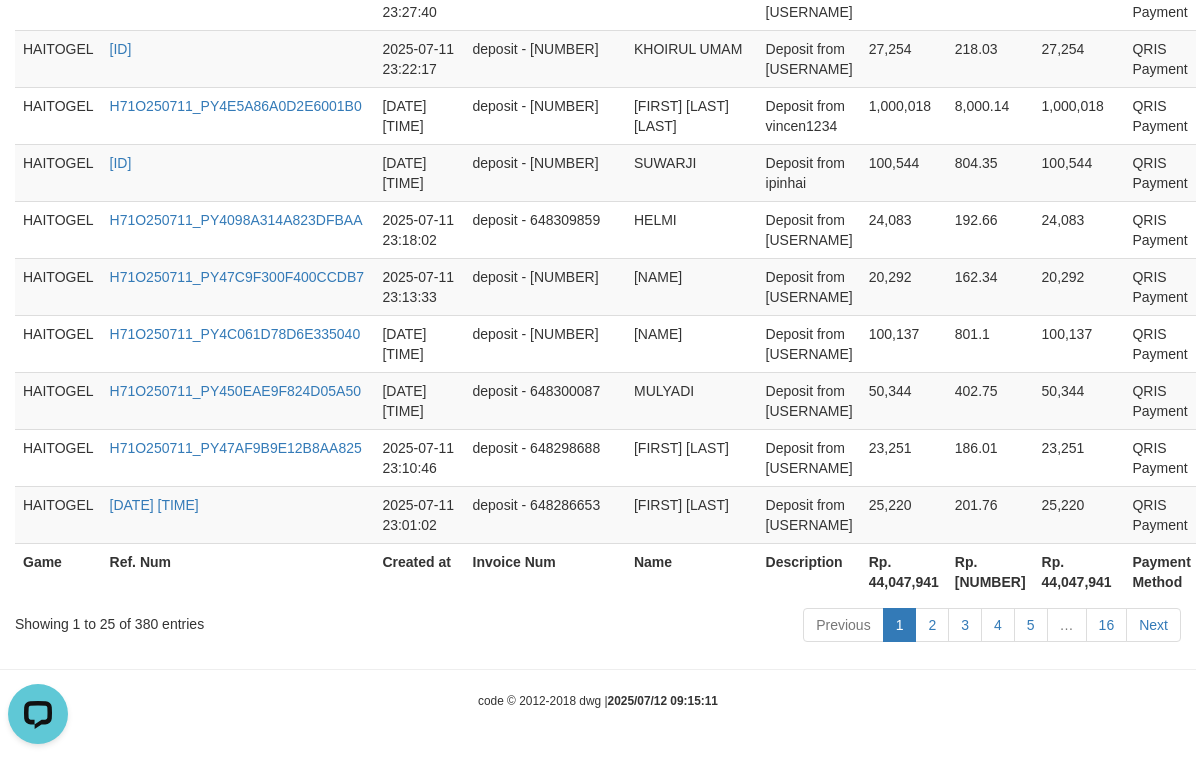 drag, startPoint x: 481, startPoint y: 698, endPoint x: 480, endPoint y: 724, distance: 26.019224 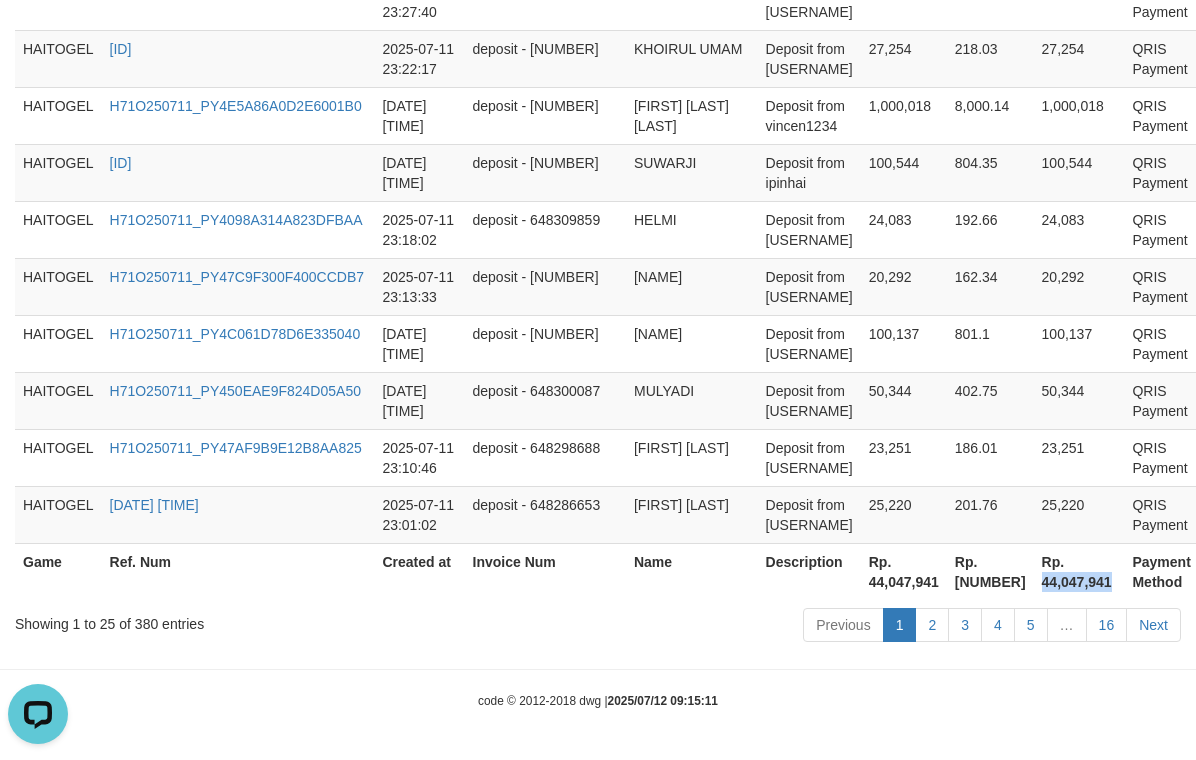 click on "Rp. 44,047,941" at bounding box center [1079, 571] 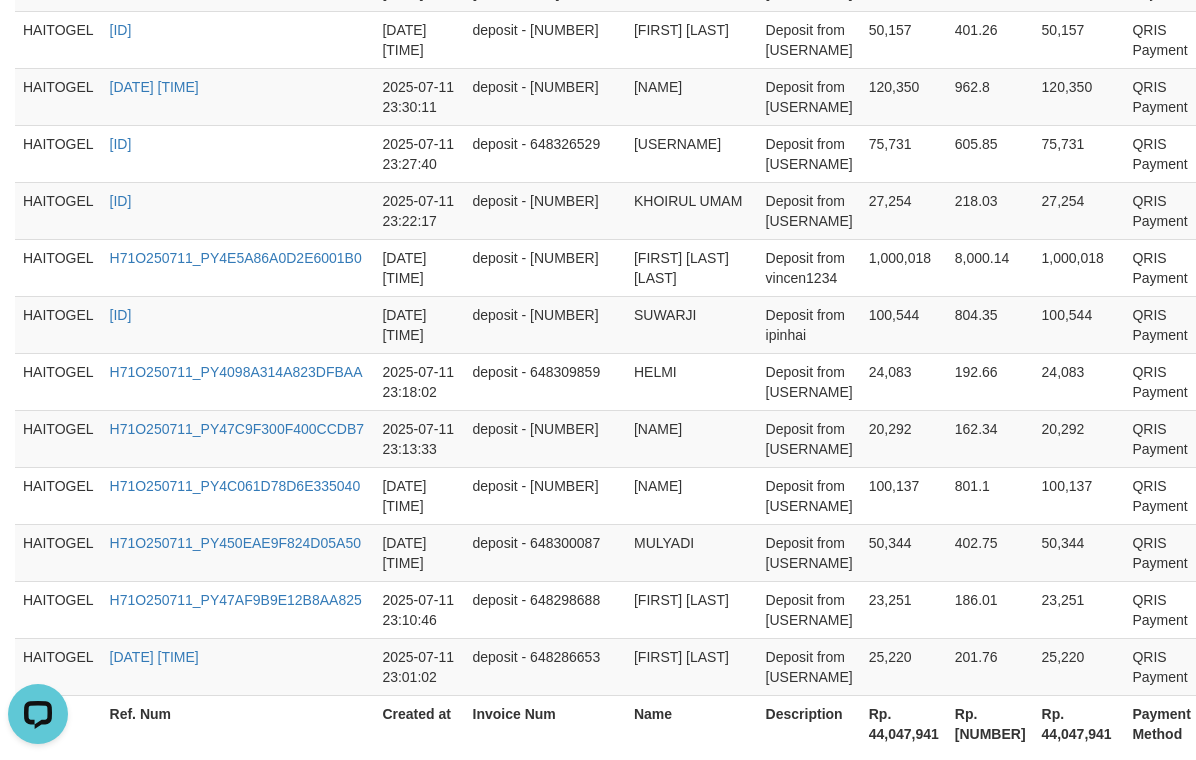 scroll, scrollTop: 0, scrollLeft: 0, axis: both 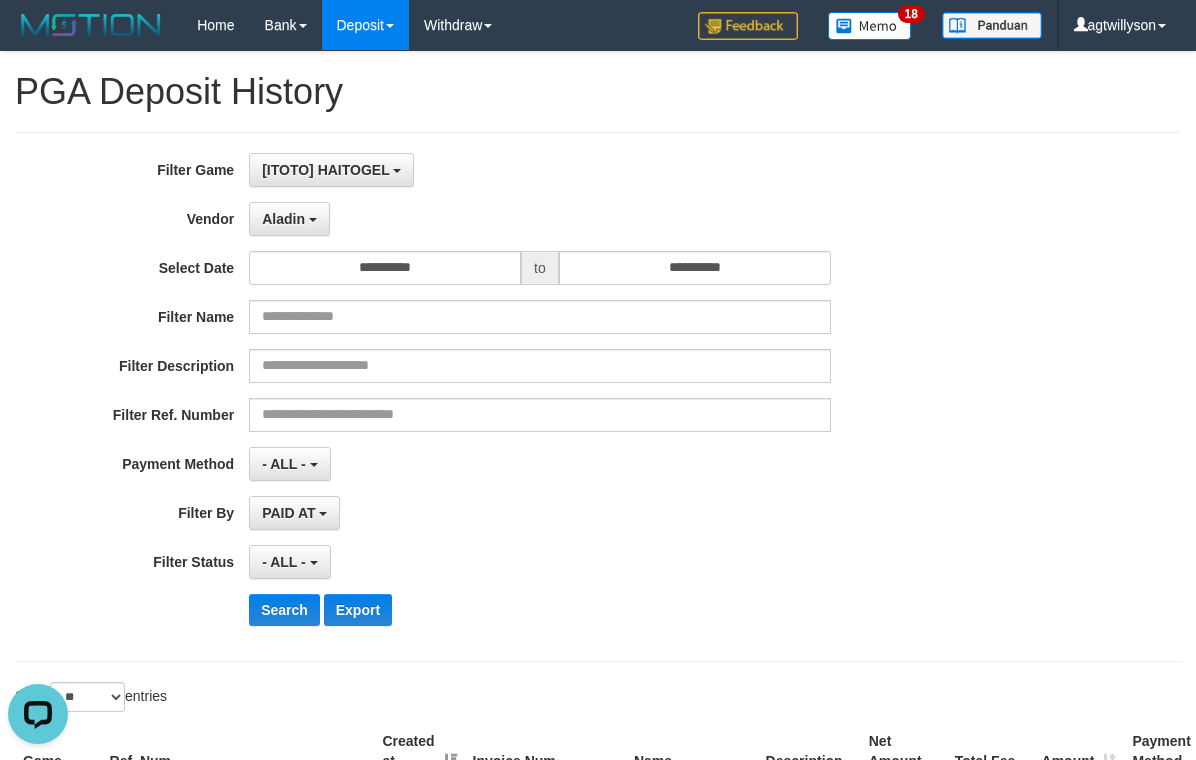 drag, startPoint x: 621, startPoint y: 542, endPoint x: 449, endPoint y: 210, distance: 373.9091 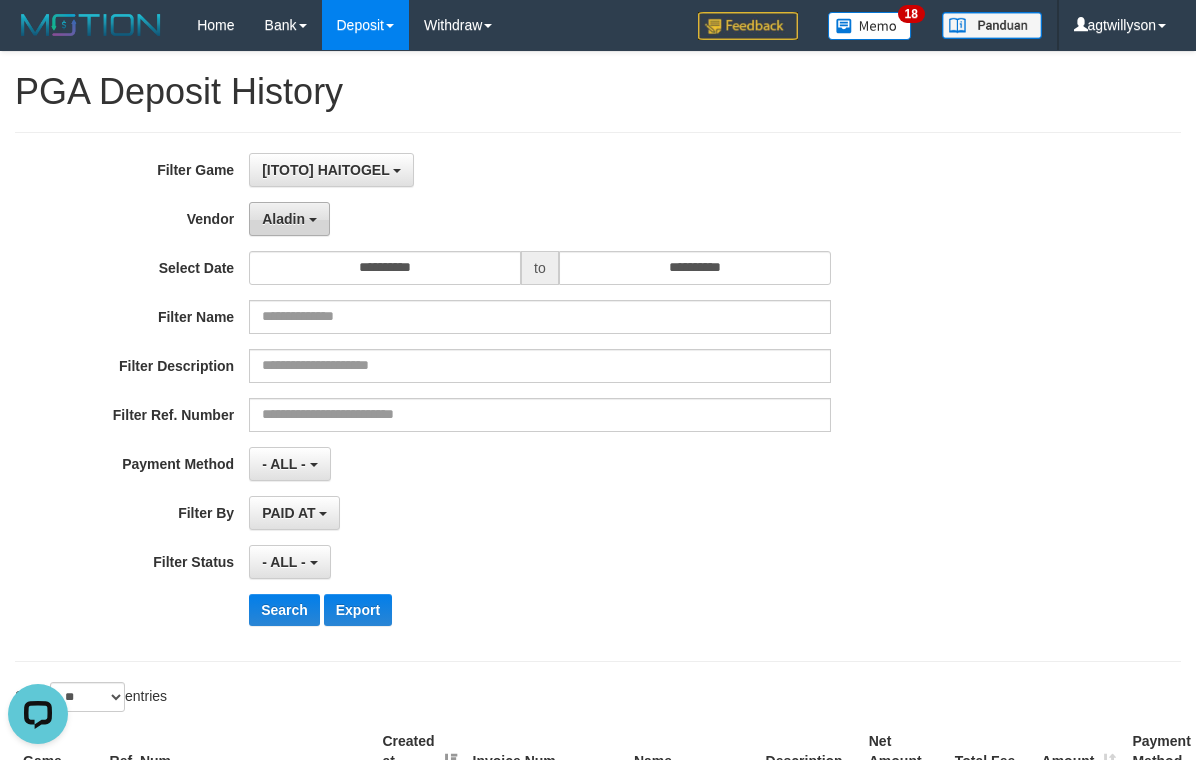 click on "Aladin" at bounding box center (289, 219) 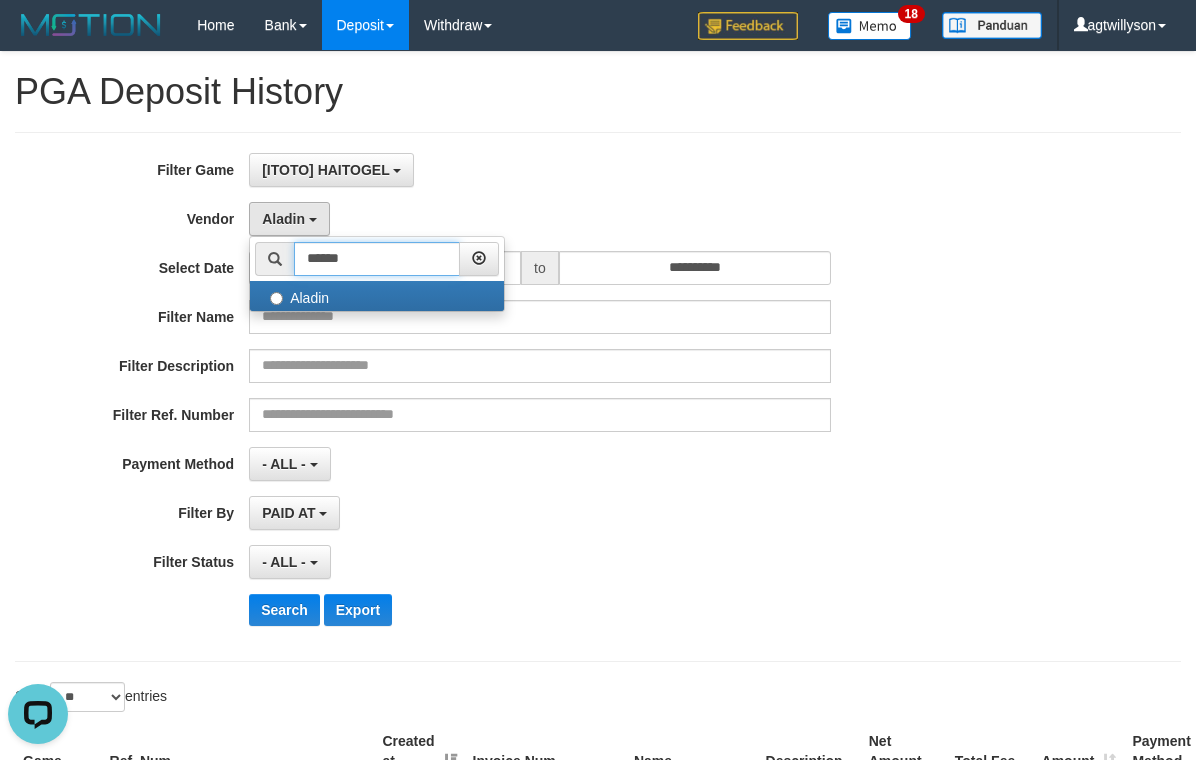 click on "******" at bounding box center (377, 259) 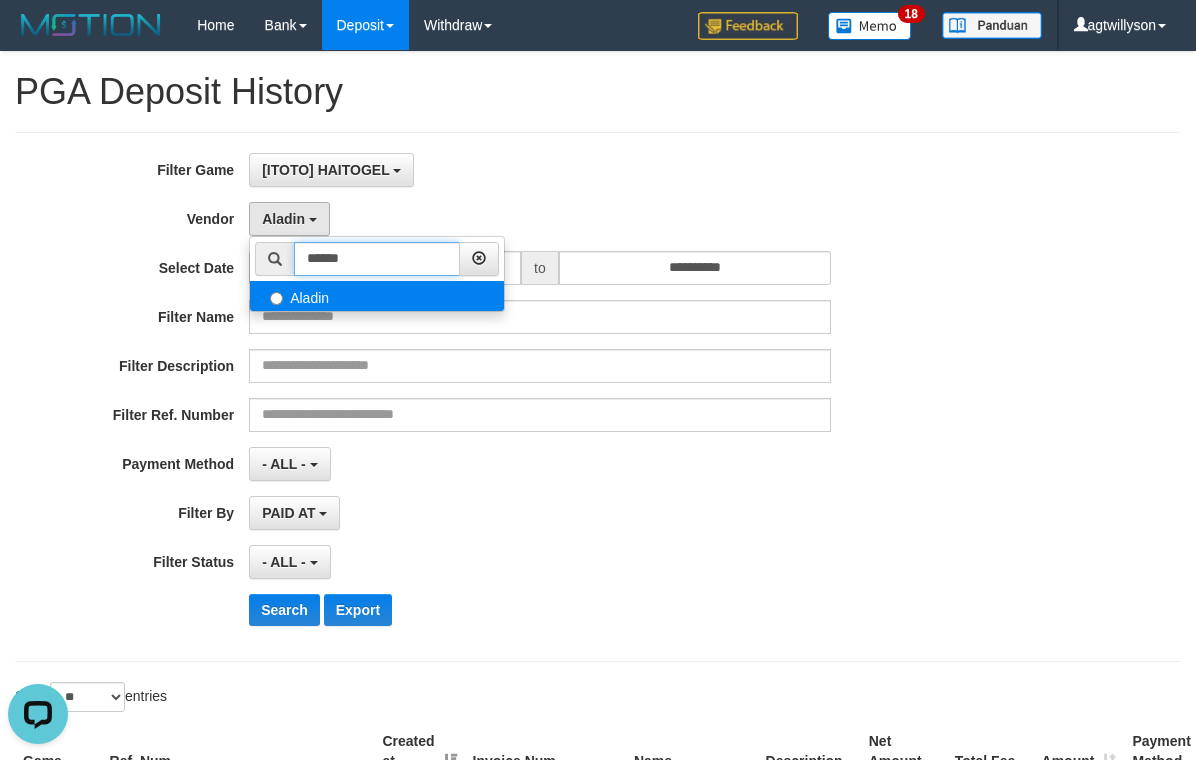 paste on "*" 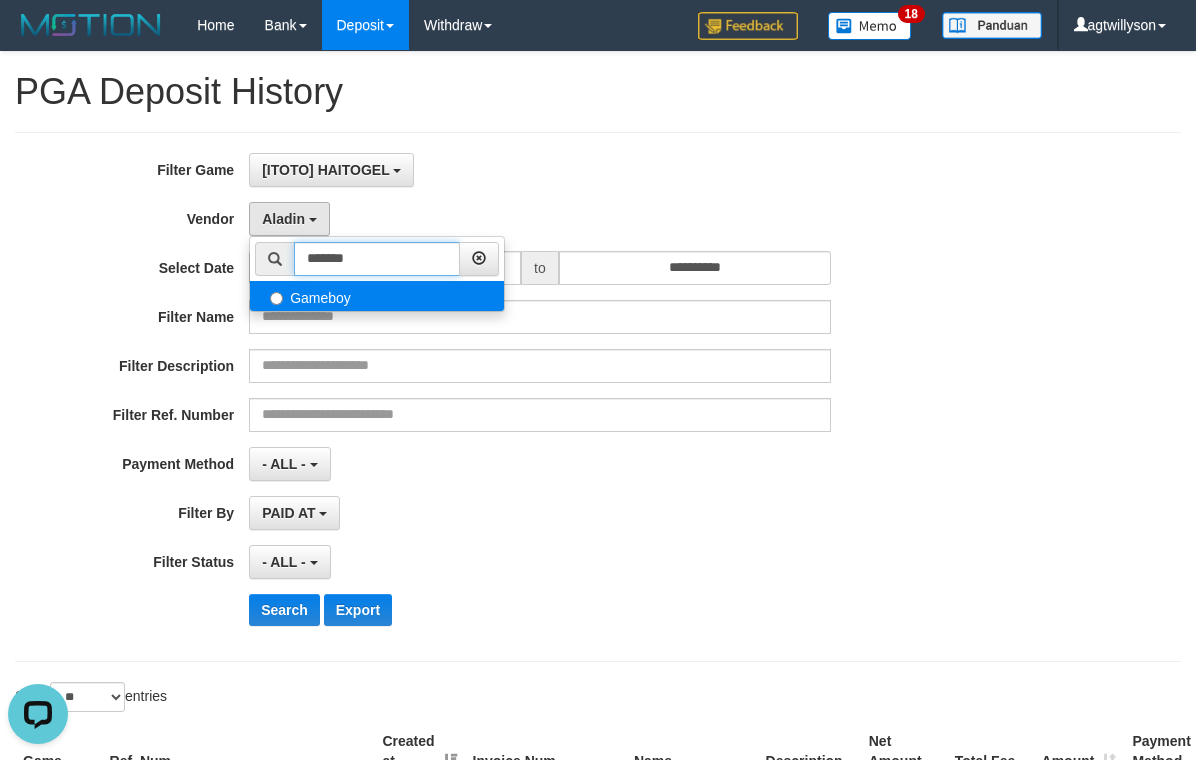 type on "*******" 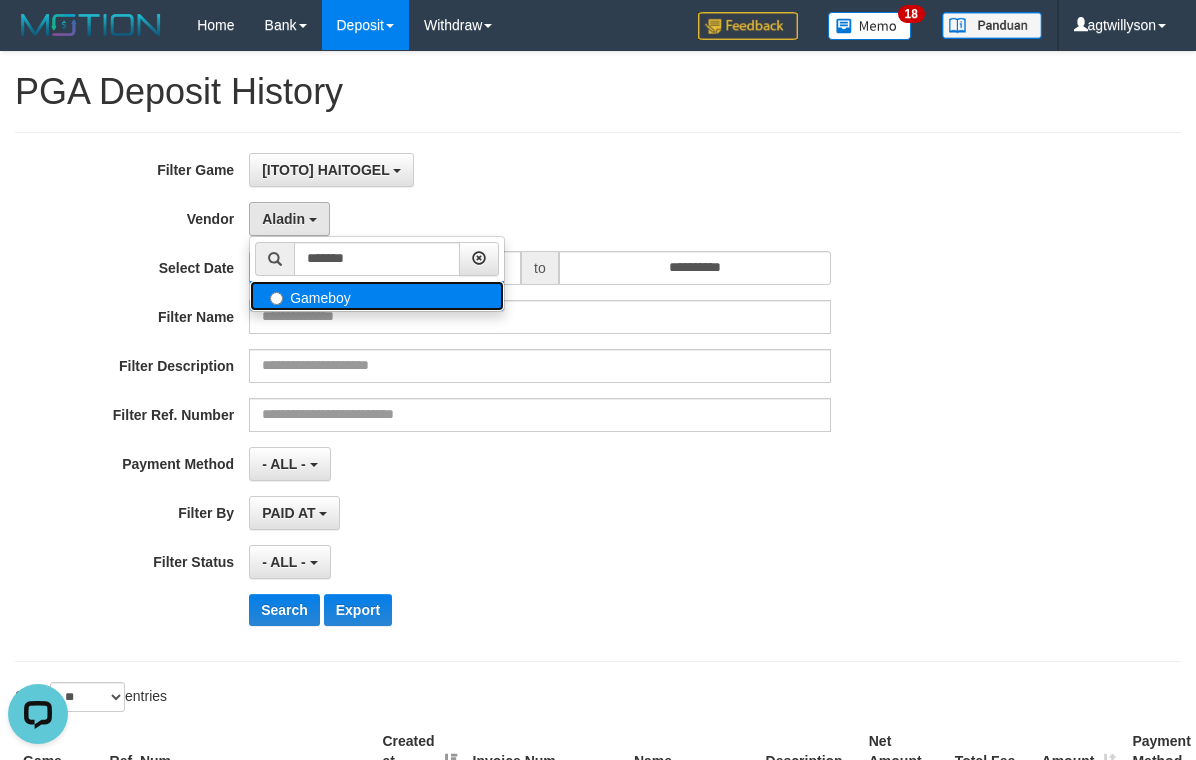 click on "Gameboy" at bounding box center [377, 296] 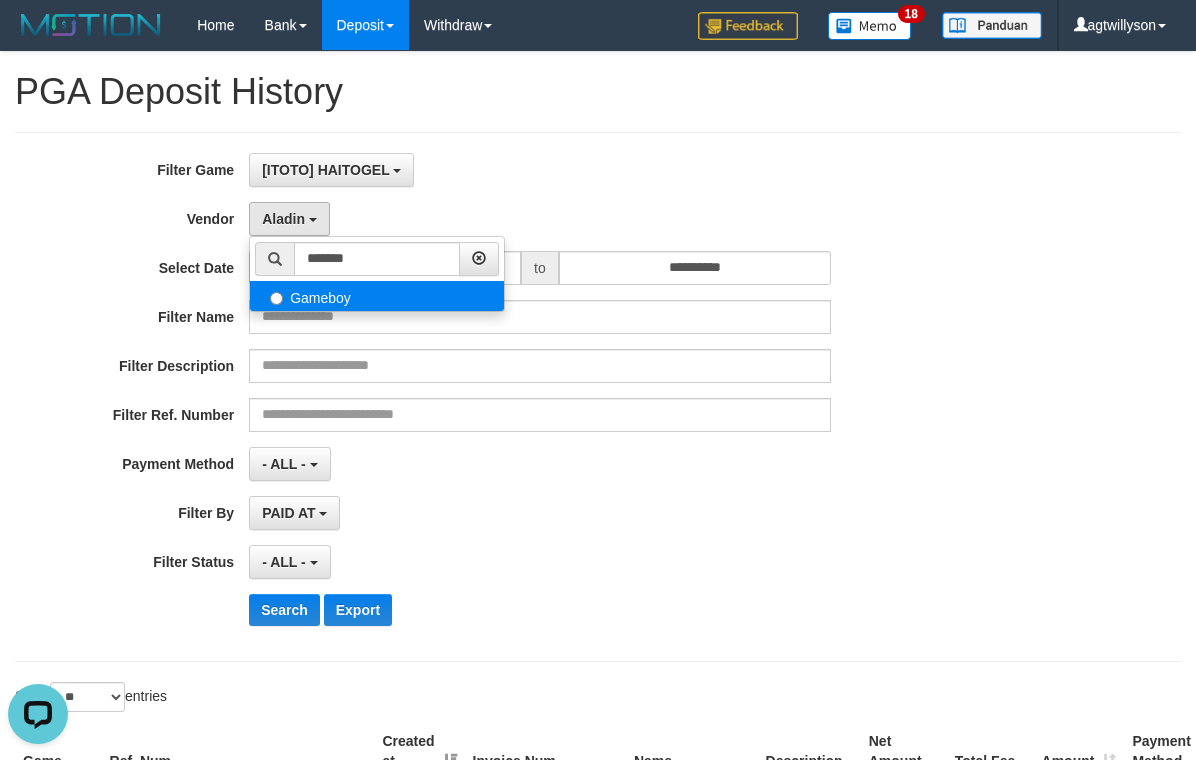 select on "**********" 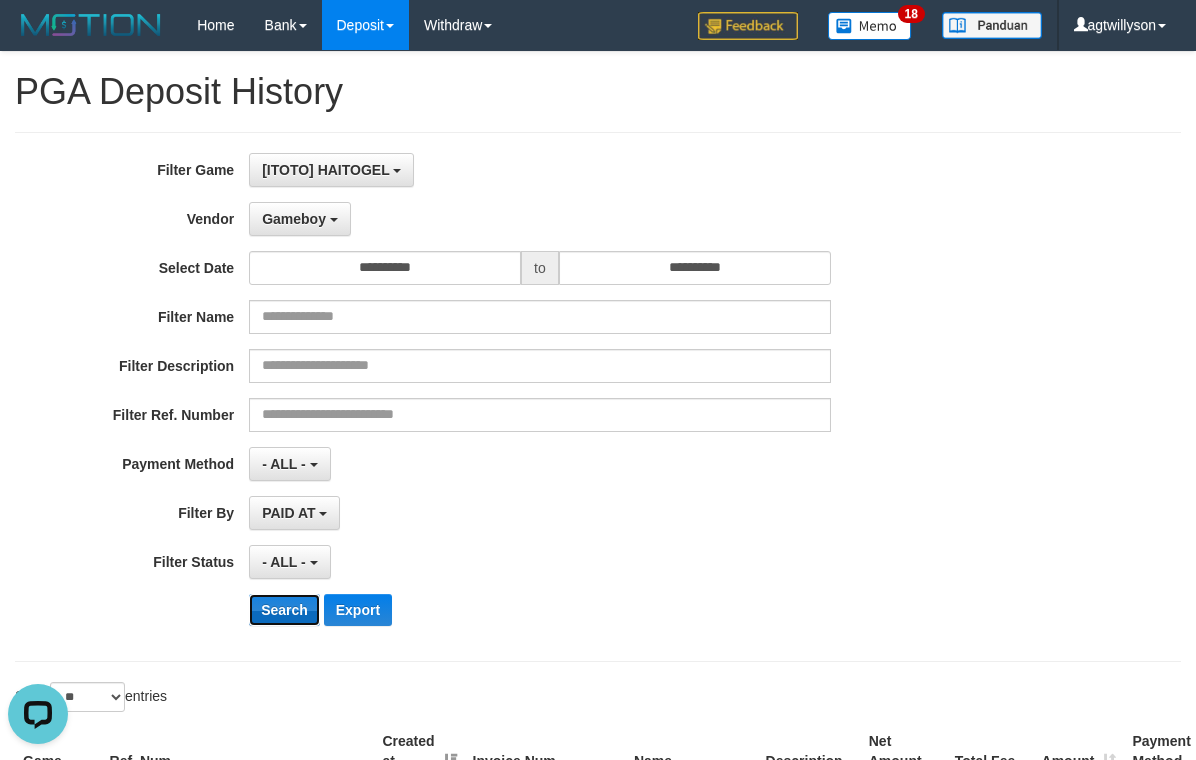 click on "Search" at bounding box center [284, 610] 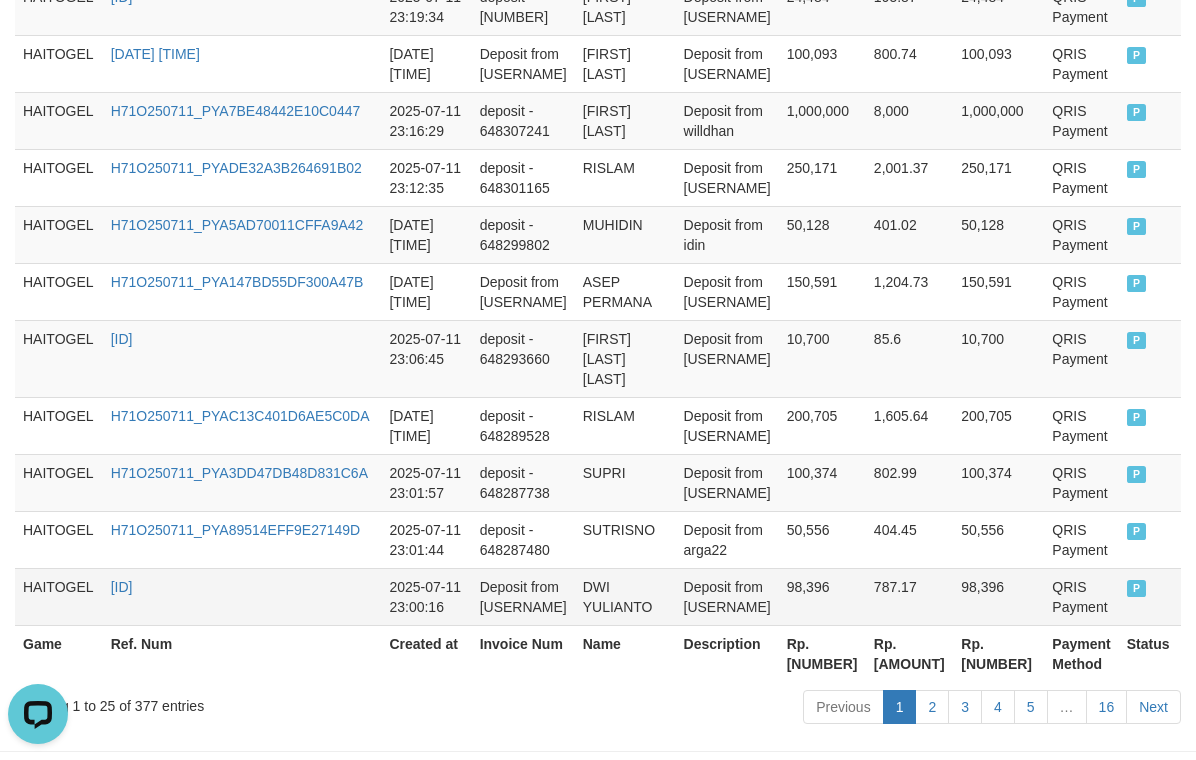 scroll, scrollTop: 2054, scrollLeft: 0, axis: vertical 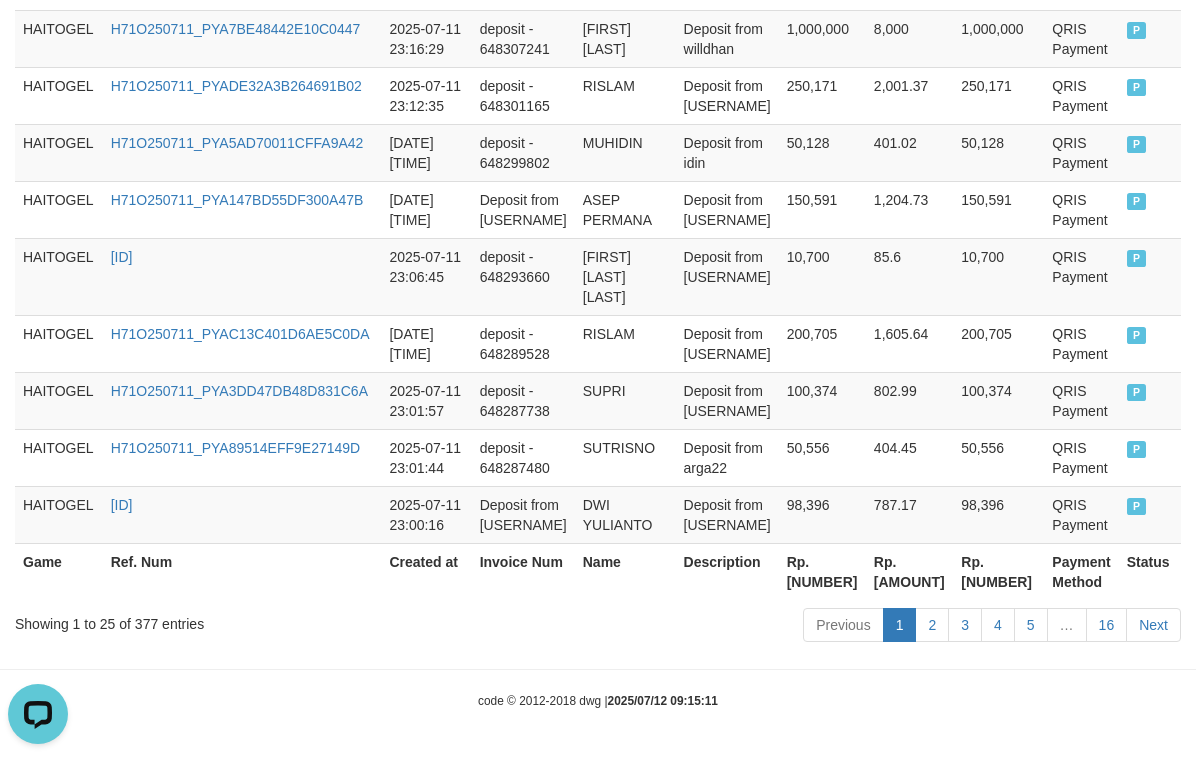 click on "Rp. [NUMBER]" at bounding box center [998, 571] 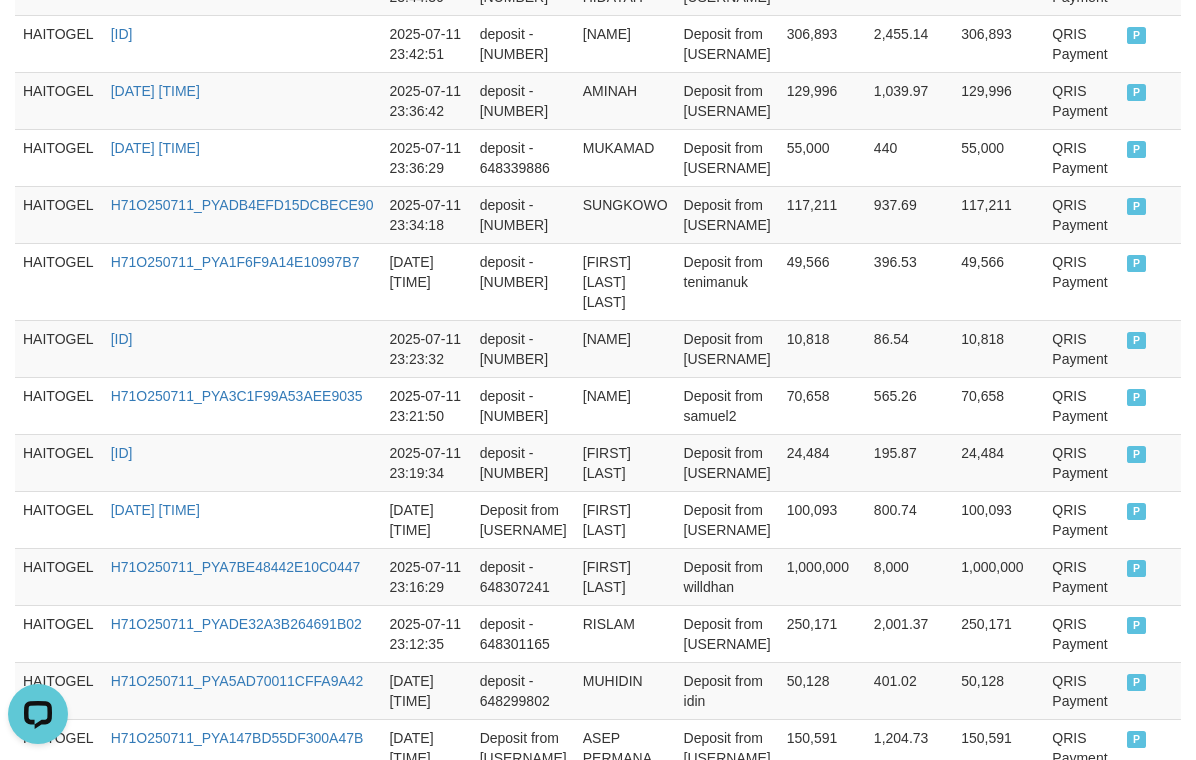 scroll, scrollTop: 0, scrollLeft: 0, axis: both 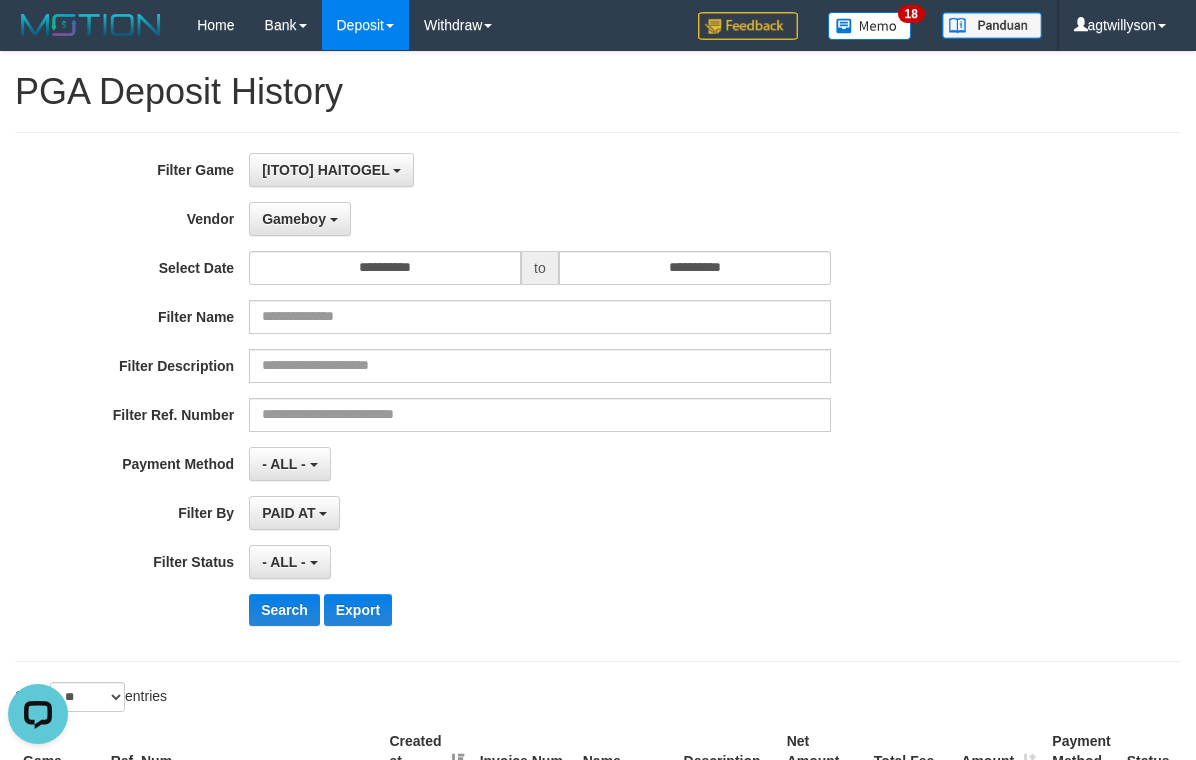 drag, startPoint x: 676, startPoint y: 417, endPoint x: 406, endPoint y: 213, distance: 338.40213 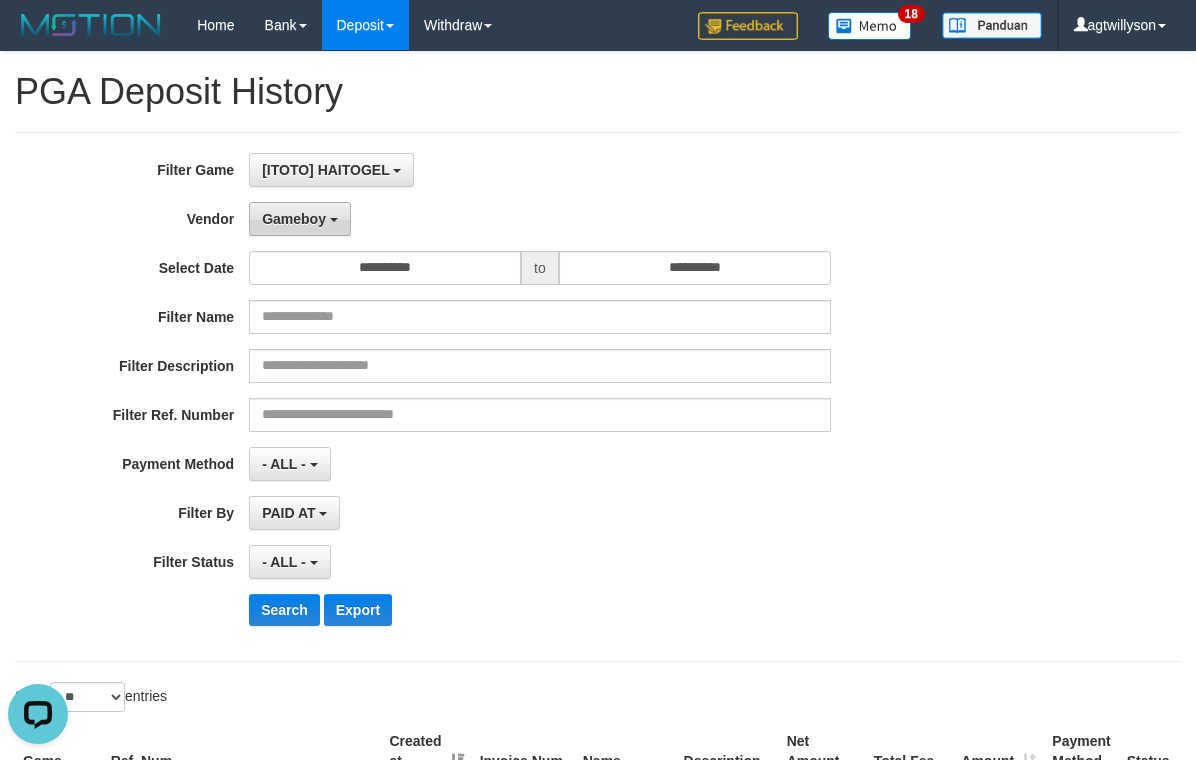 click on "Gameboy" at bounding box center (294, 219) 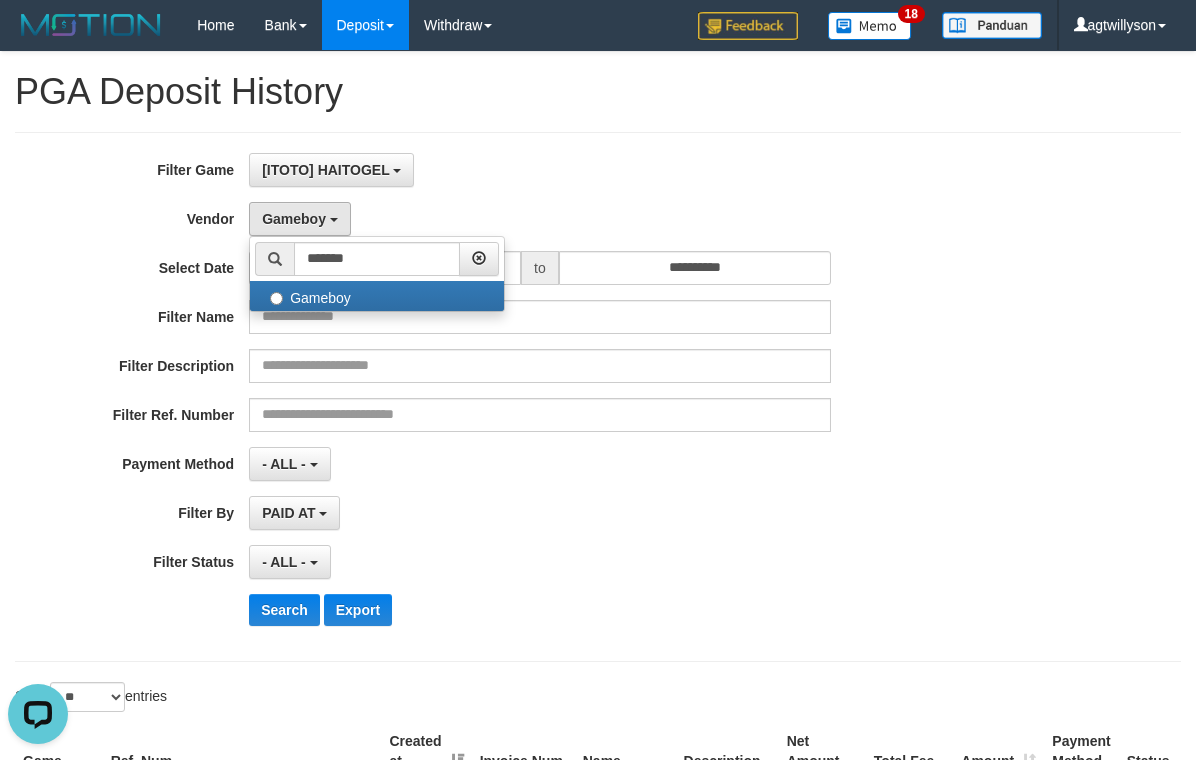 click on "******* - Default Vendor - [USERNAME]" at bounding box center [377, 274] 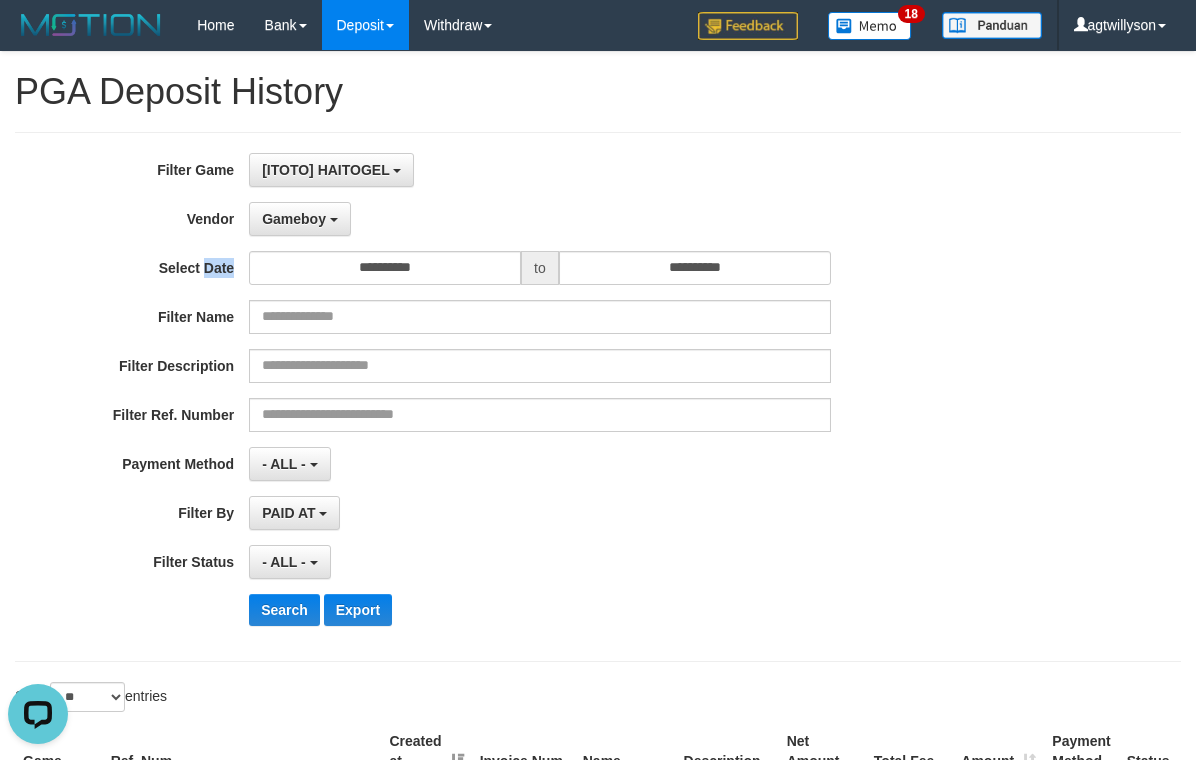 click on "**********" at bounding box center [498, 397] 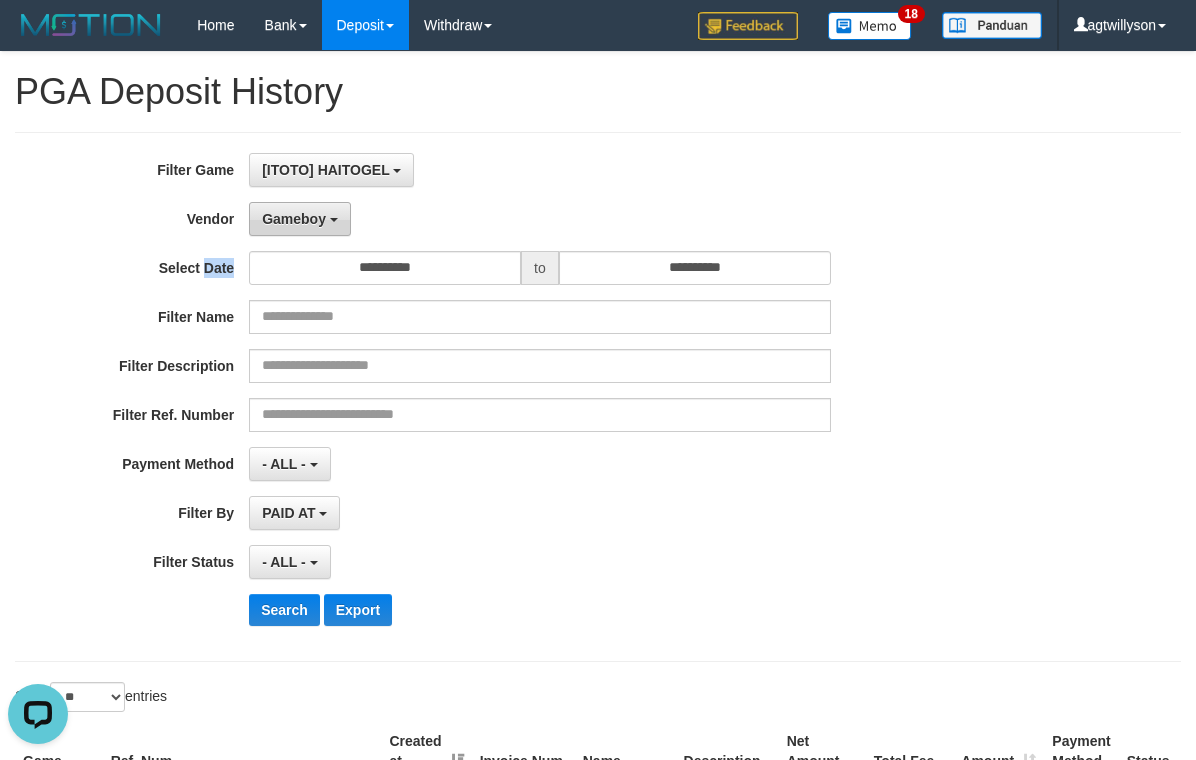 click on "Gameboy" at bounding box center (300, 219) 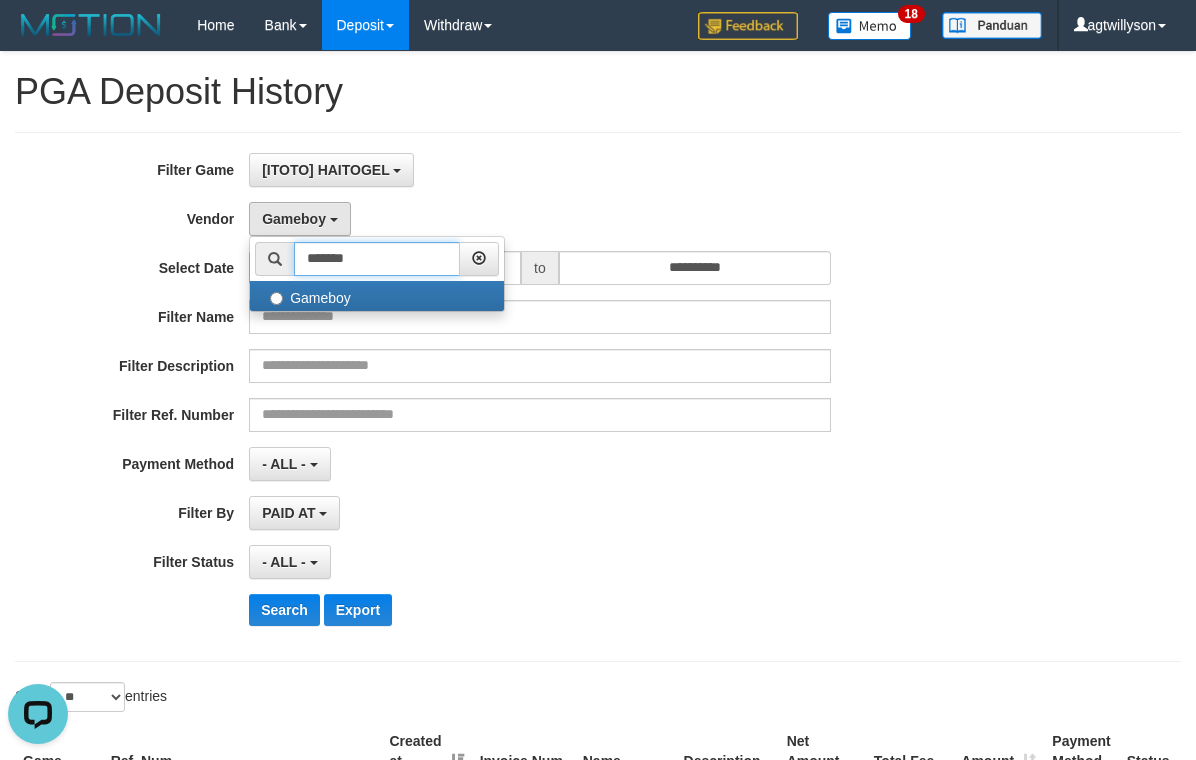 click on "*******" at bounding box center [377, 259] 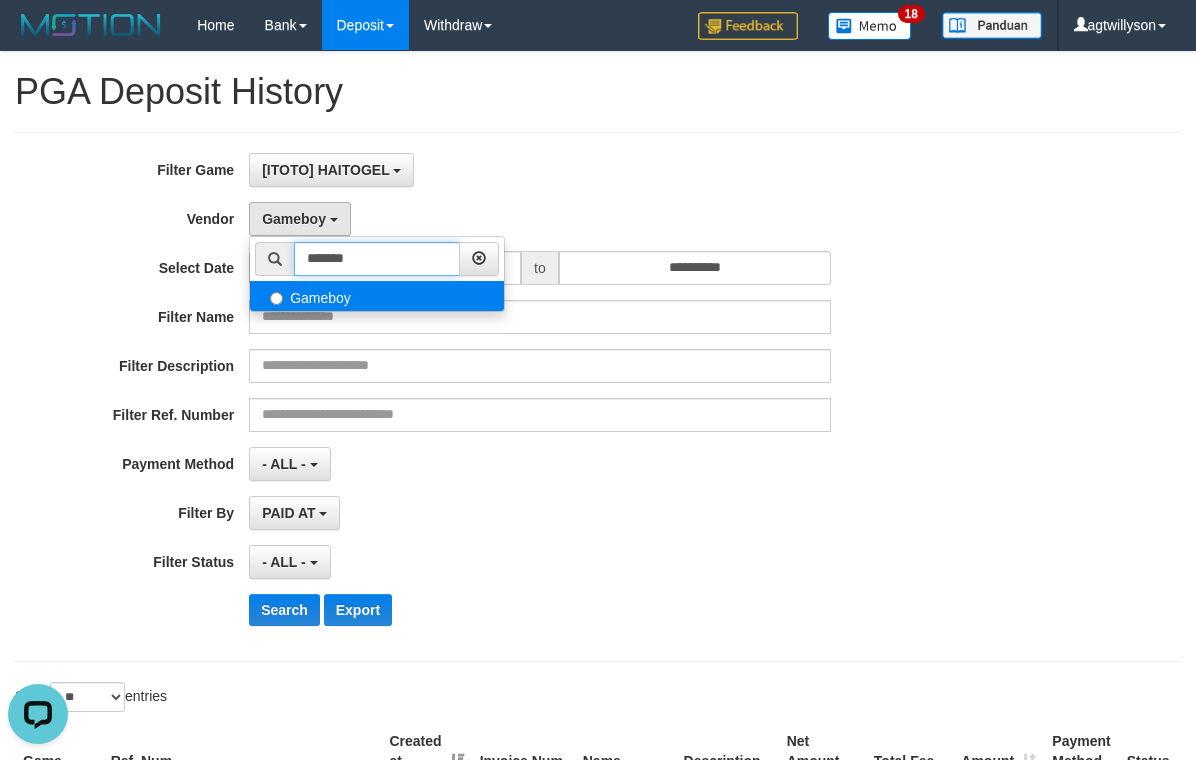 paste on "**********" 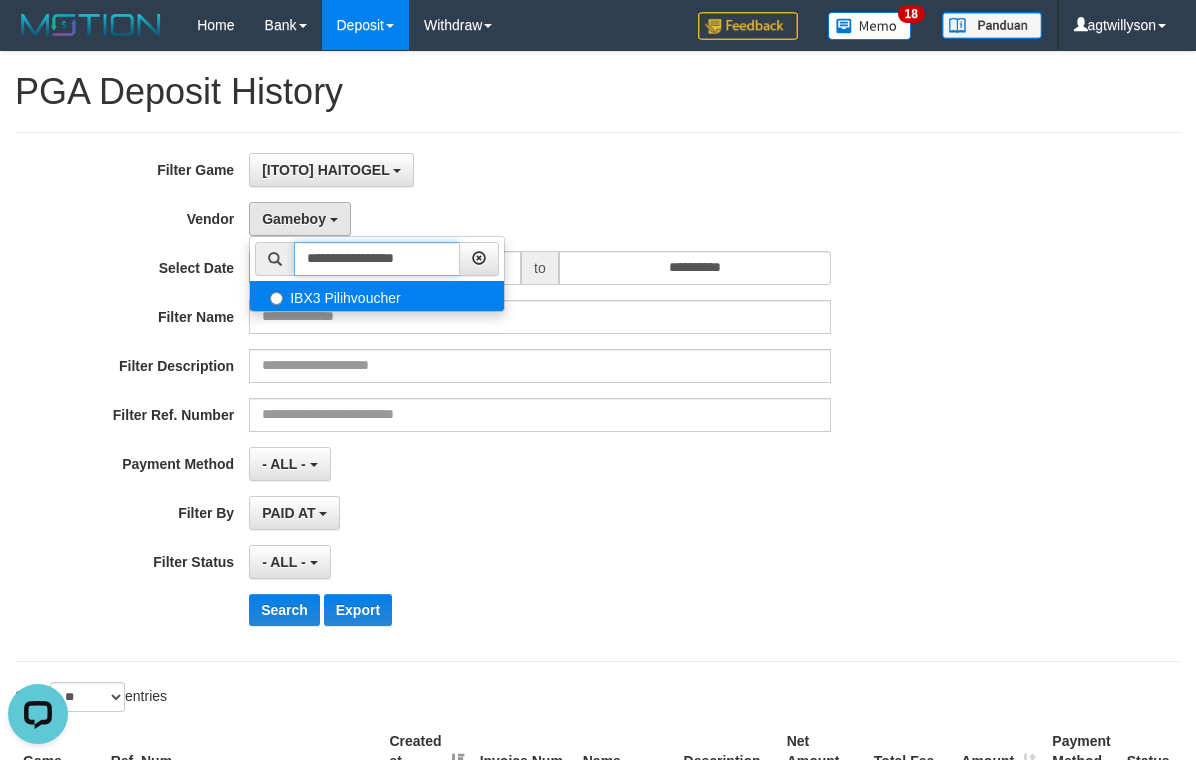 type on "**********" 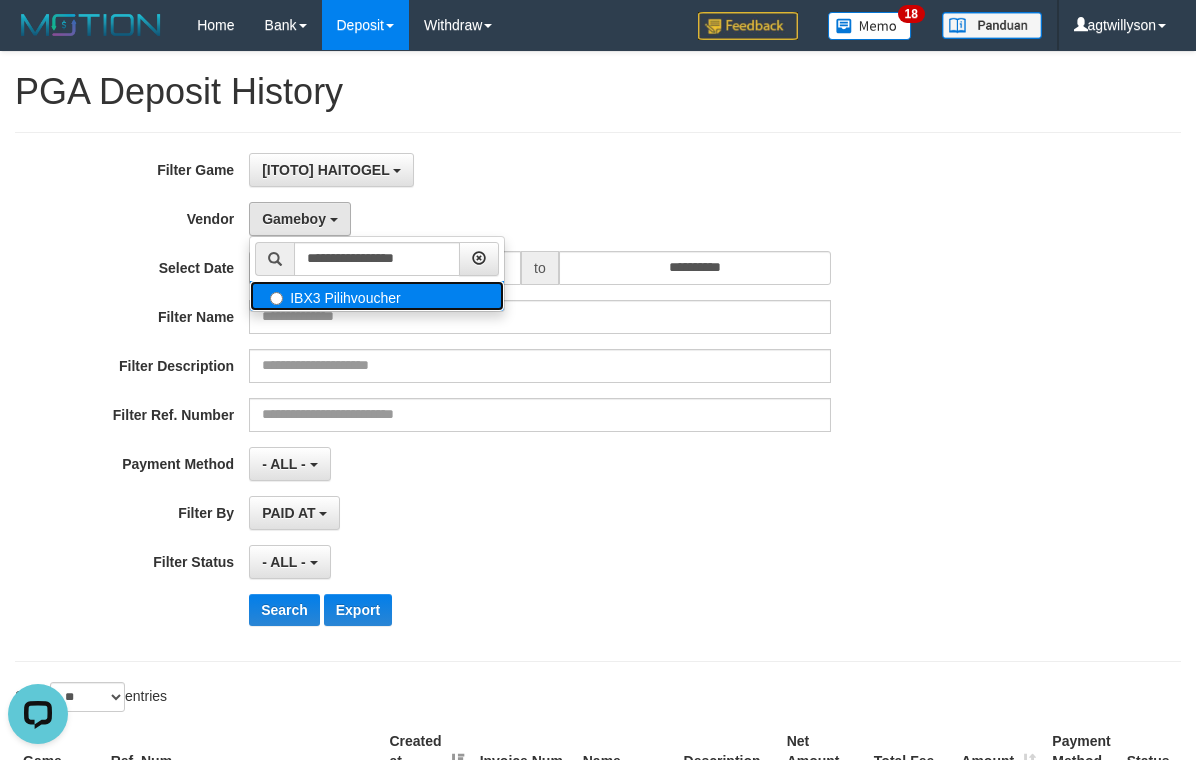 click on "IBX3 Pilihvoucher" at bounding box center [377, 296] 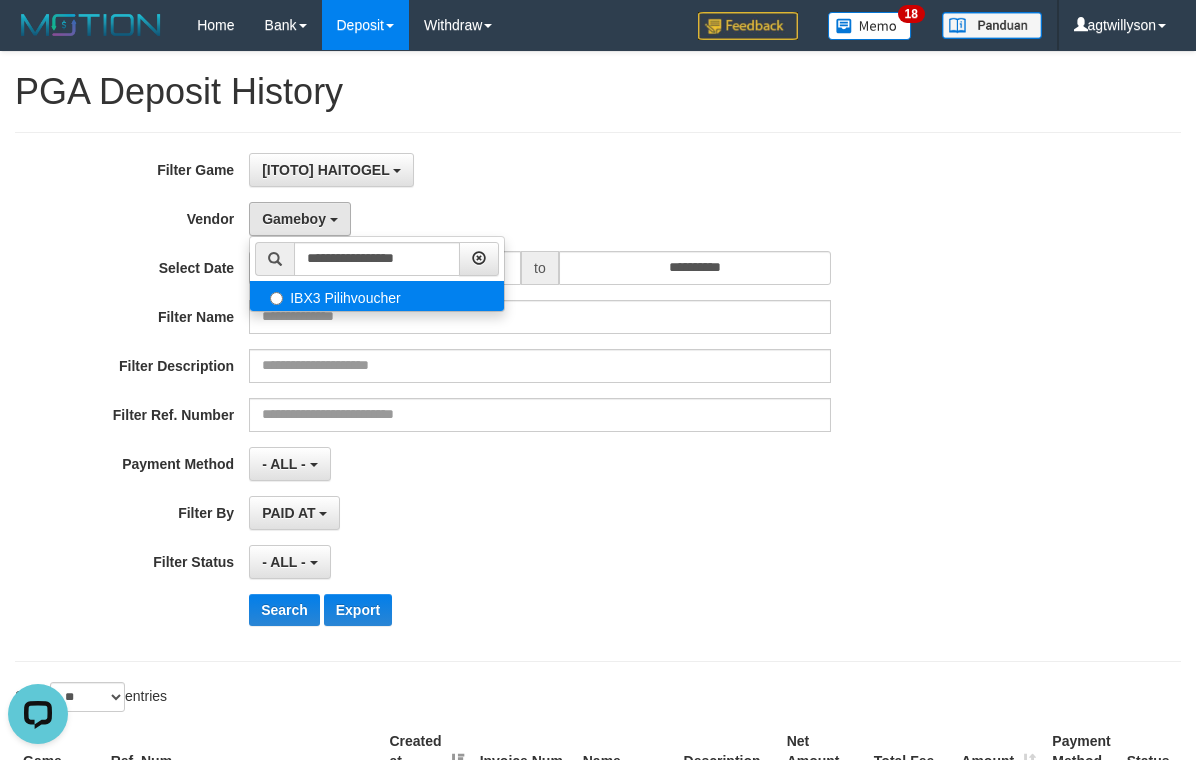 select on "**********" 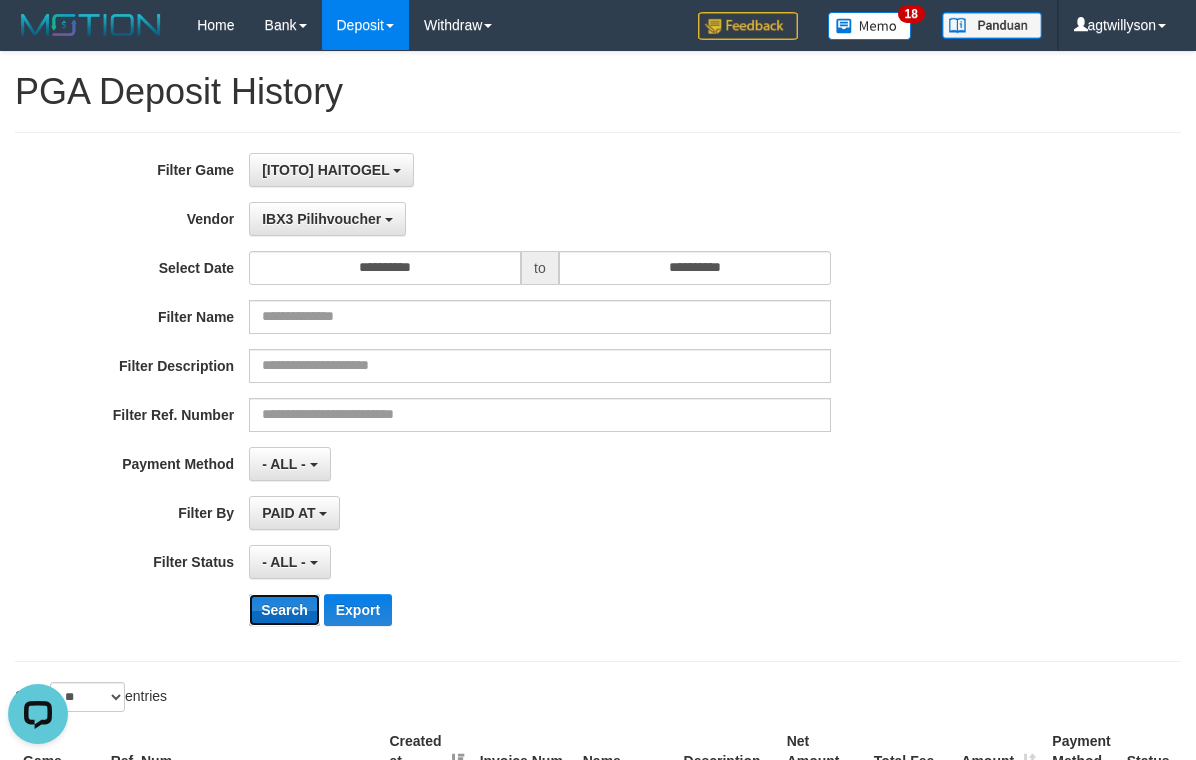 drag, startPoint x: 276, startPoint y: 618, endPoint x: 342, endPoint y: 582, distance: 75.17979 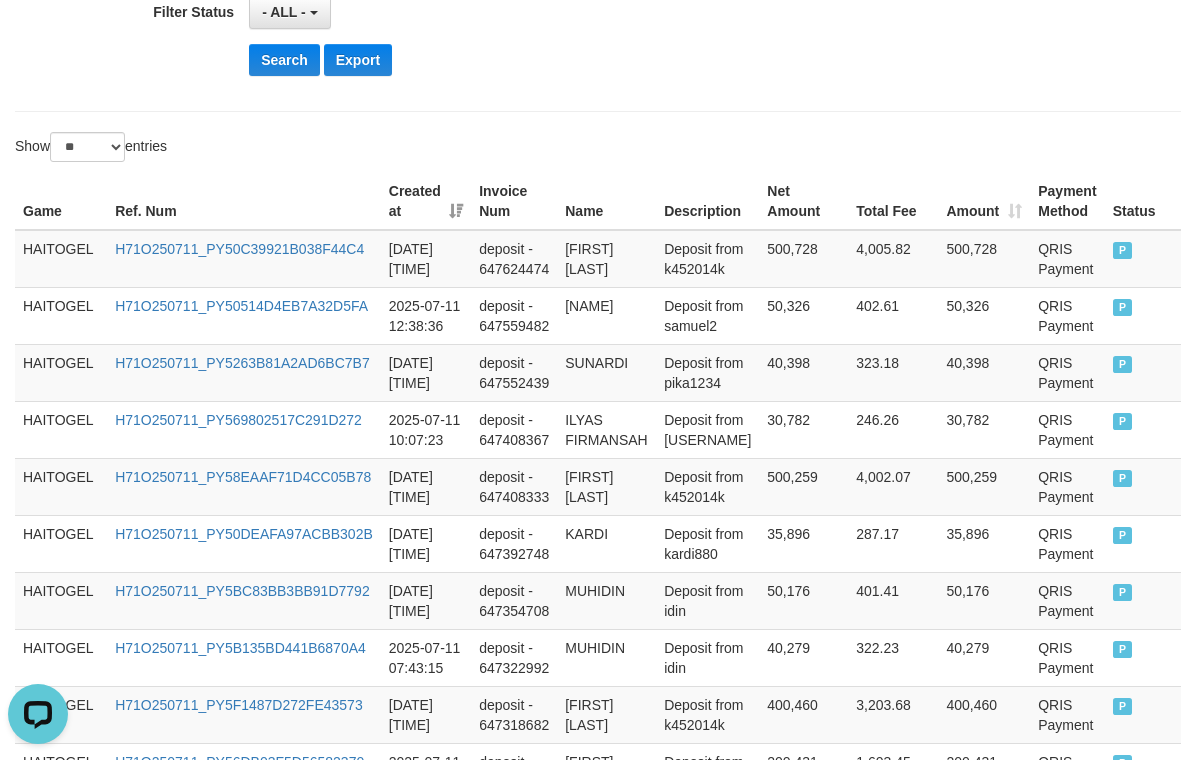 scroll, scrollTop: 1350, scrollLeft: 0, axis: vertical 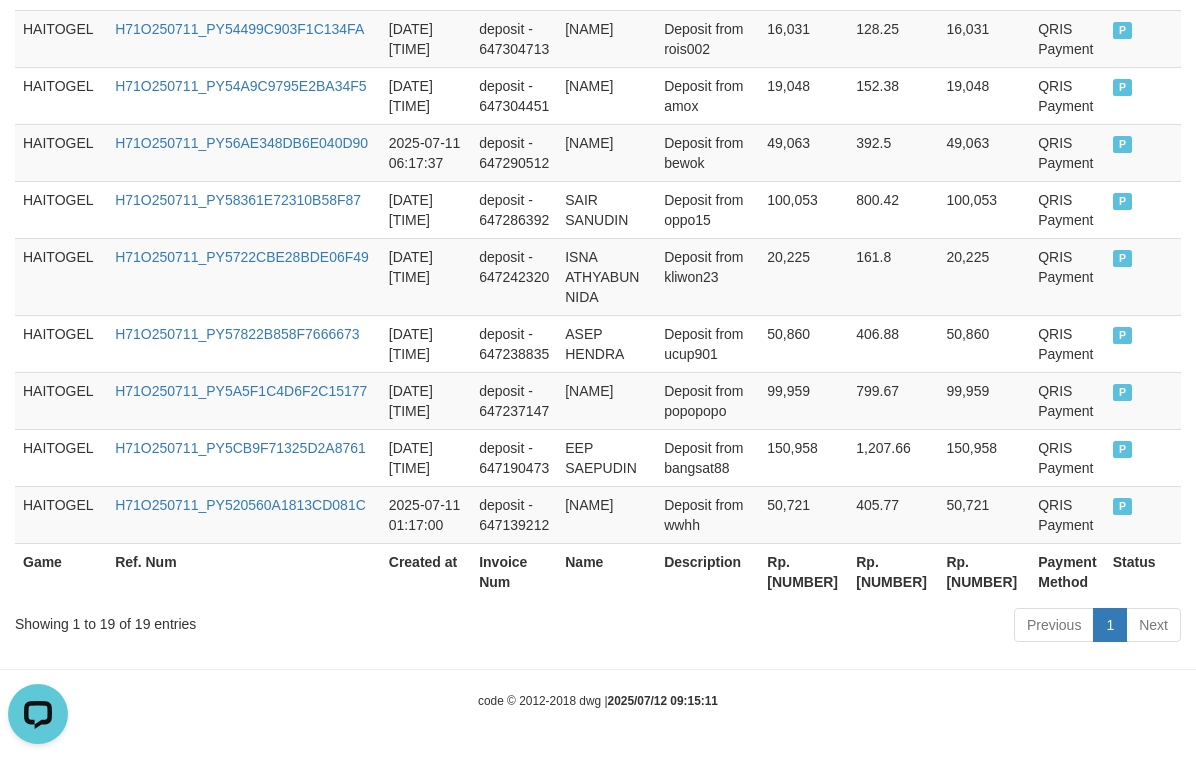 drag, startPoint x: 792, startPoint y: 372, endPoint x: 692, endPoint y: 693, distance: 336.2157 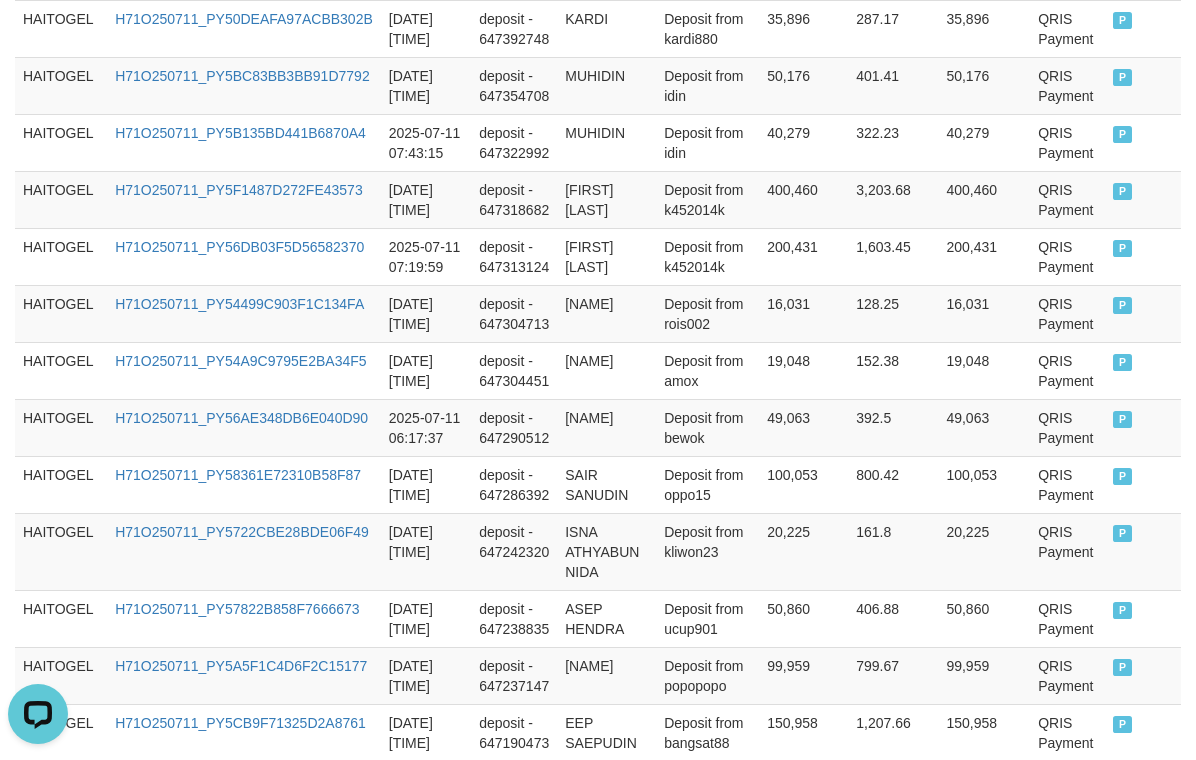 scroll, scrollTop: 0, scrollLeft: 0, axis: both 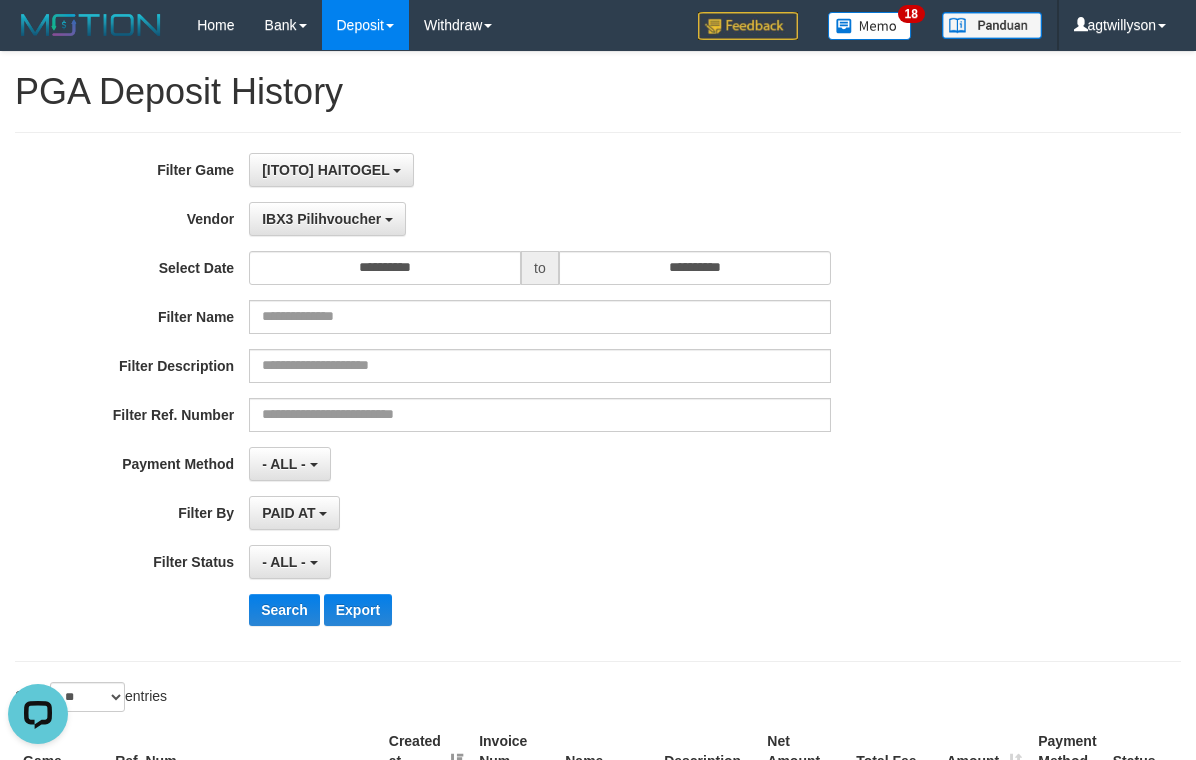 drag, startPoint x: 702, startPoint y: 369, endPoint x: 676, endPoint y: 88, distance: 282.2003 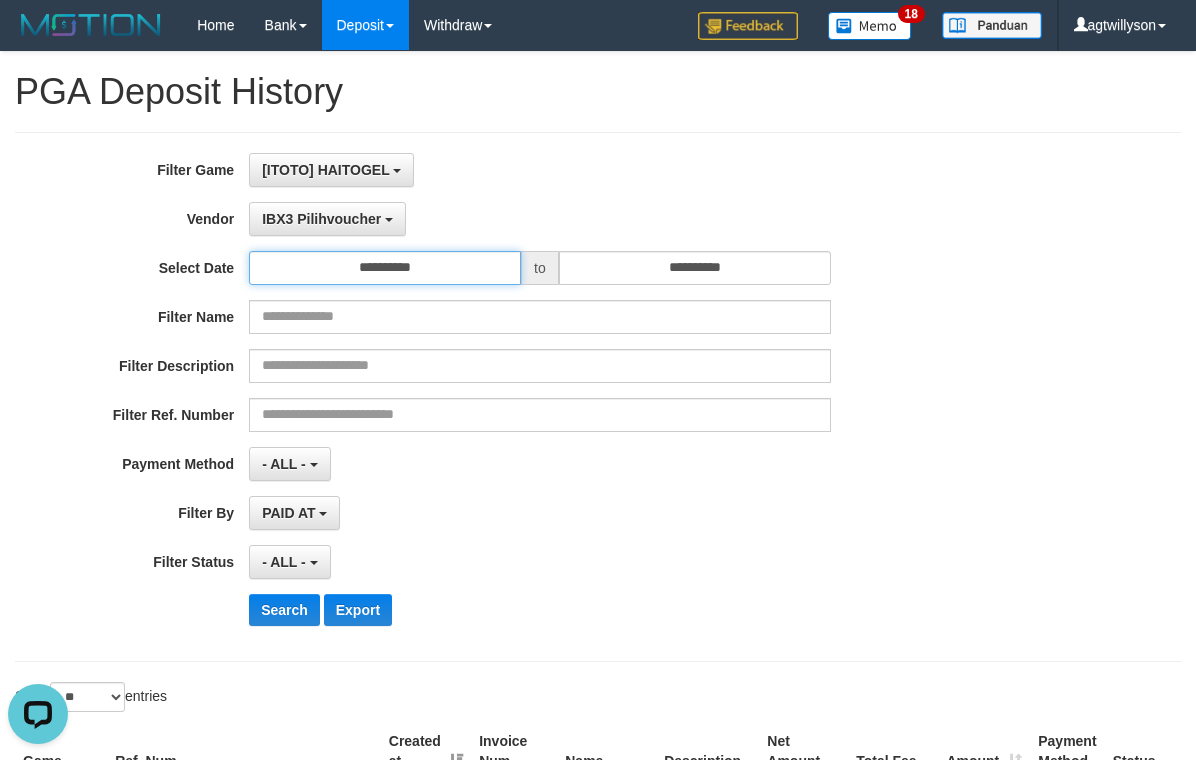 click on "**********" at bounding box center [385, 268] 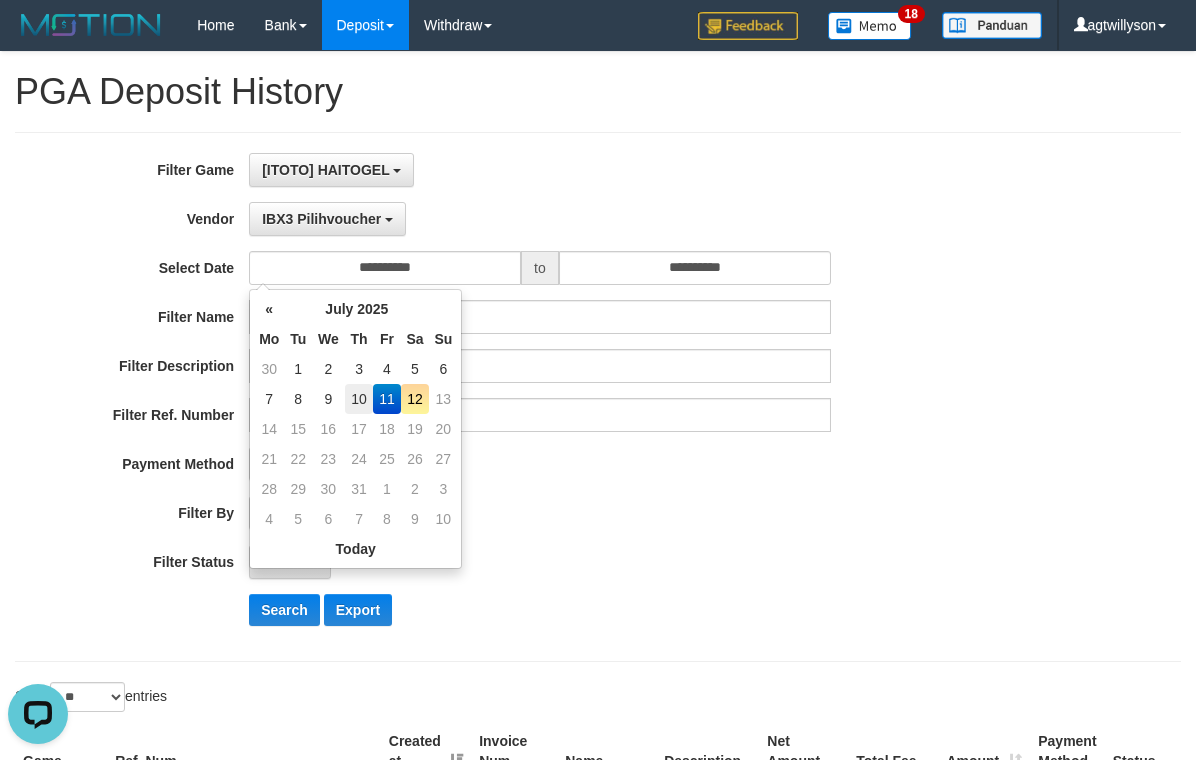 click on "10" at bounding box center [359, 399] 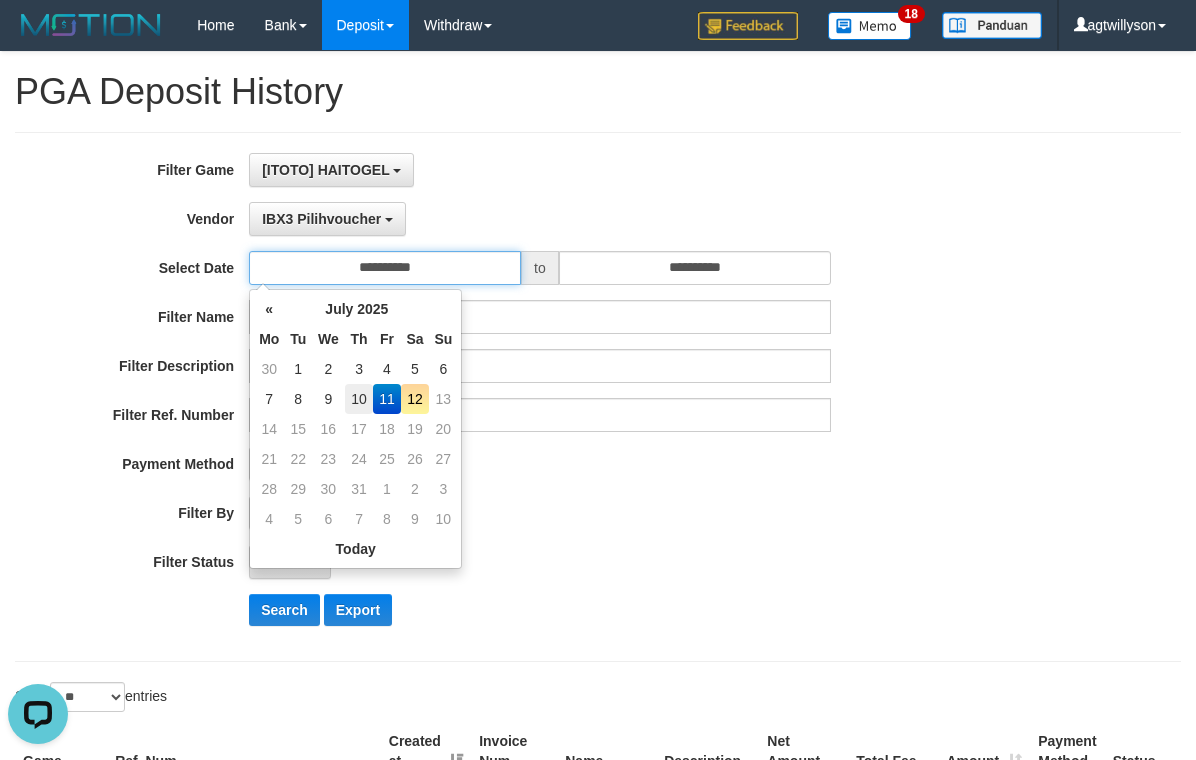 type on "**********" 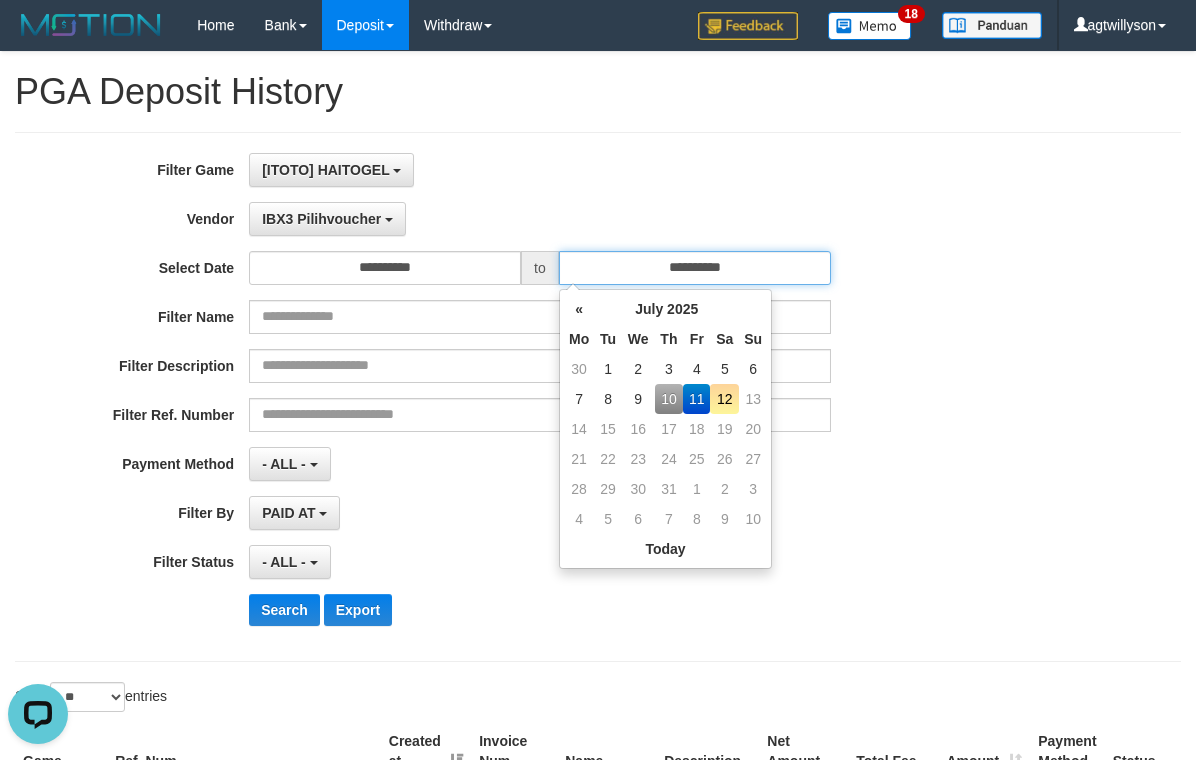 click on "**********" at bounding box center [695, 268] 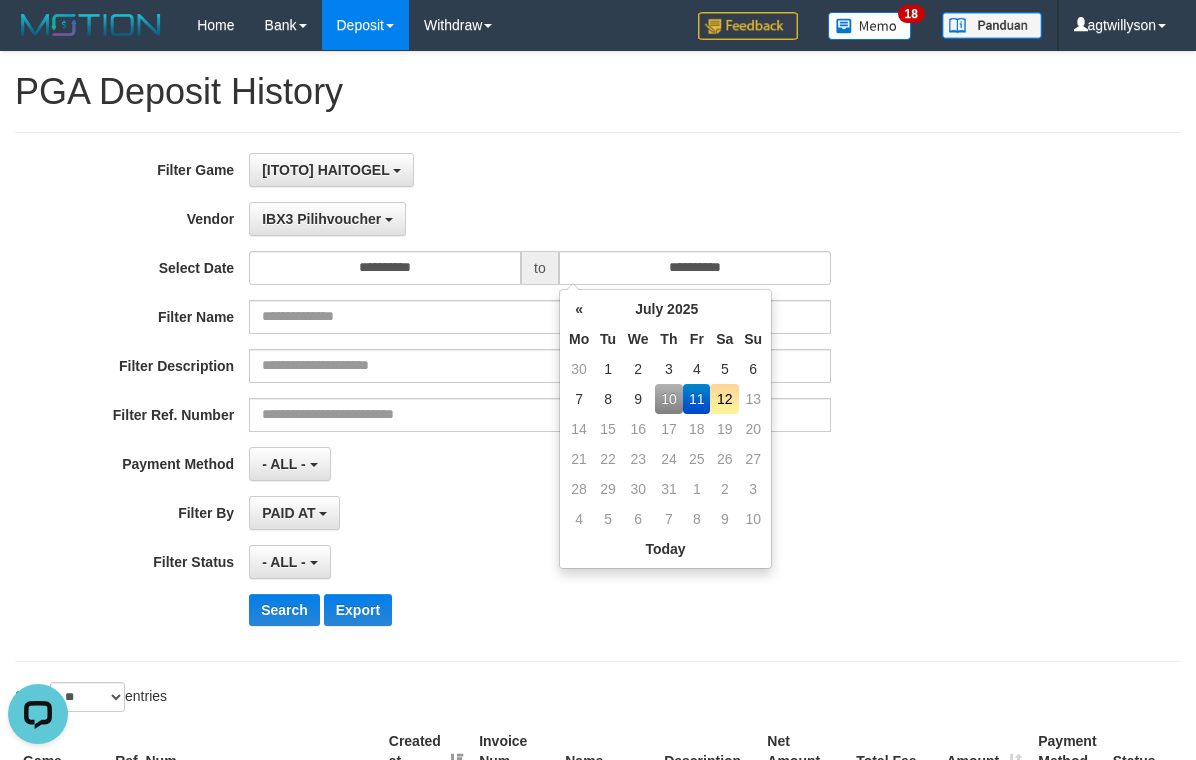 click on "10" at bounding box center [669, 399] 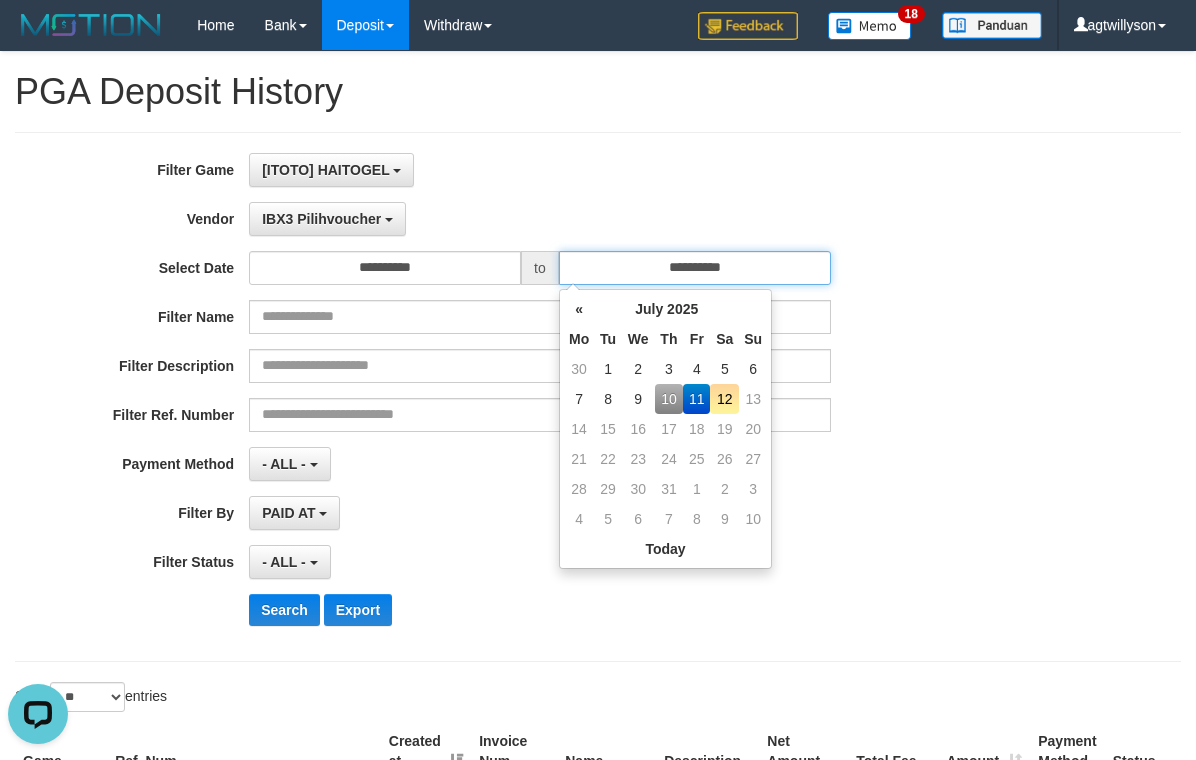 type on "**********" 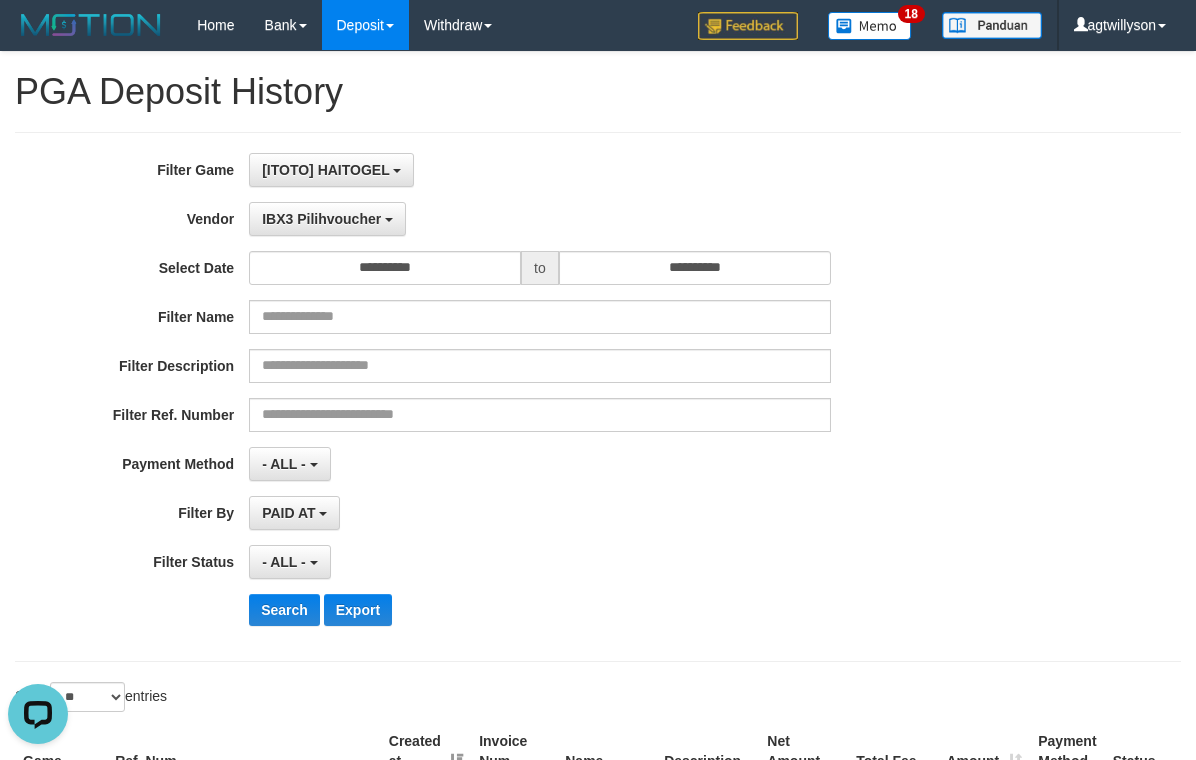 click on "**********" at bounding box center [539, 219] 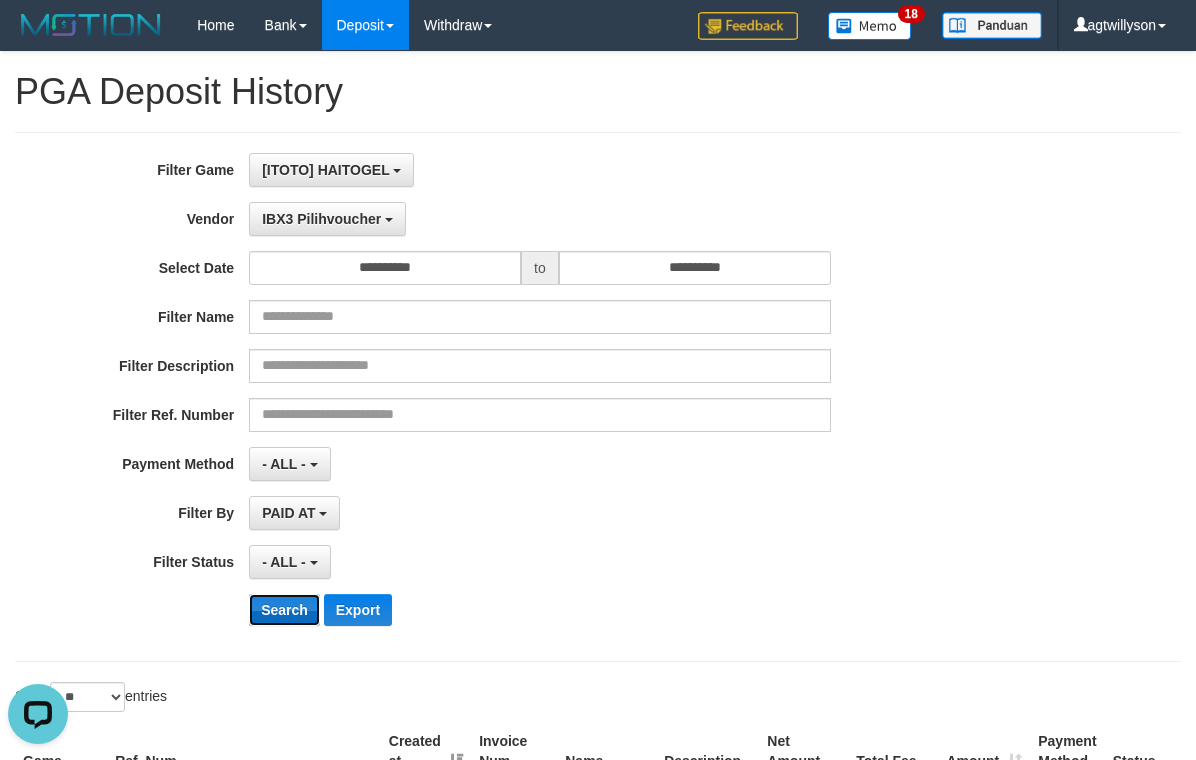 click on "Search" at bounding box center (284, 610) 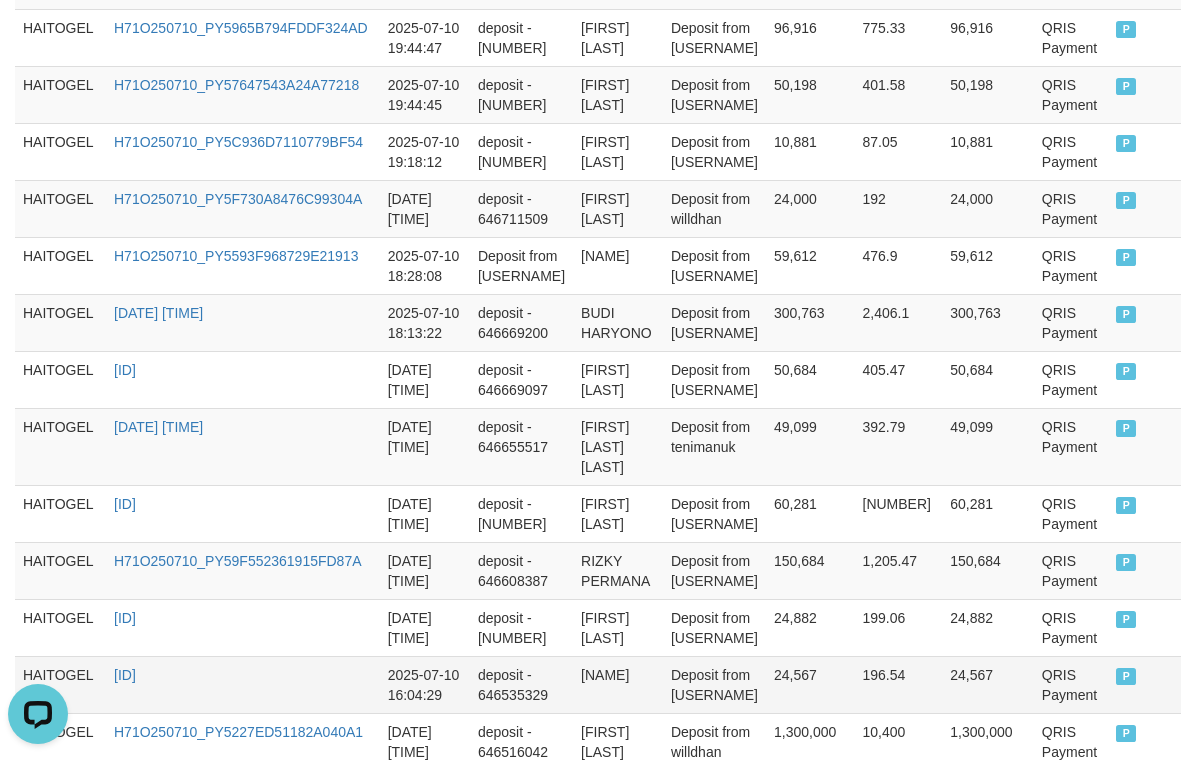 scroll, scrollTop: 1994, scrollLeft: 0, axis: vertical 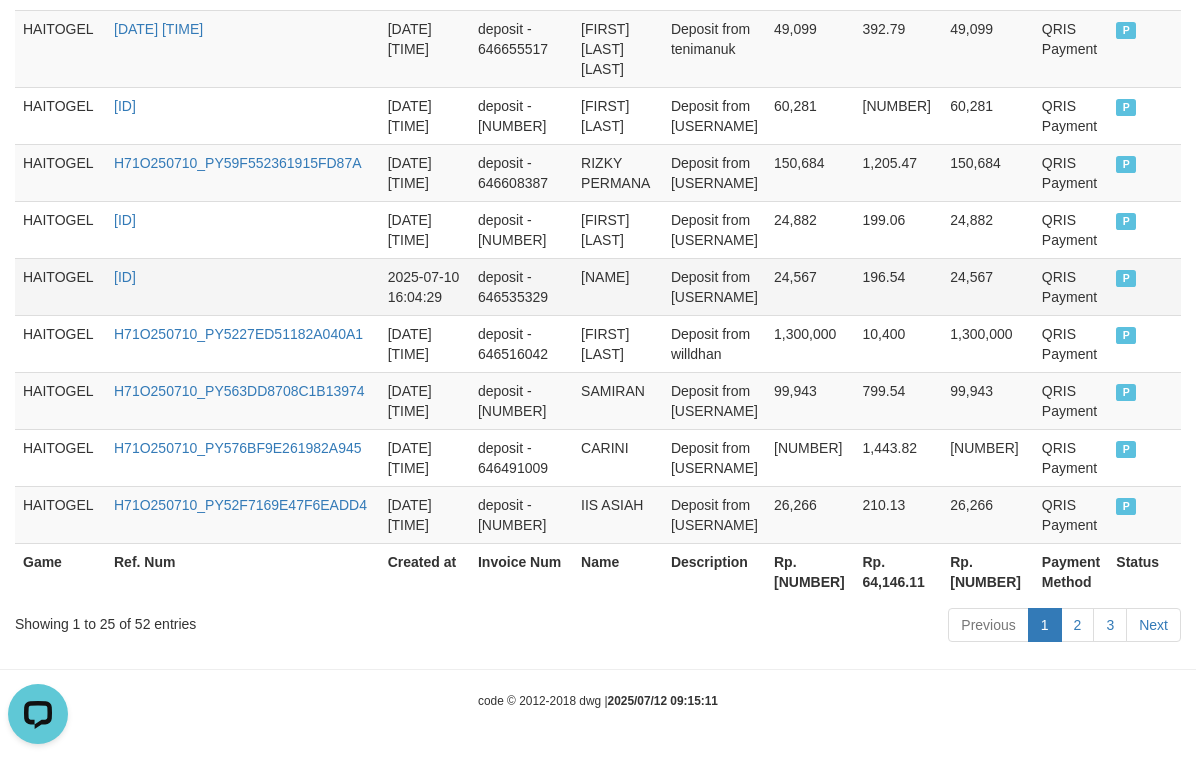 drag, startPoint x: 886, startPoint y: 425, endPoint x: 794, endPoint y: 722, distance: 310.92282 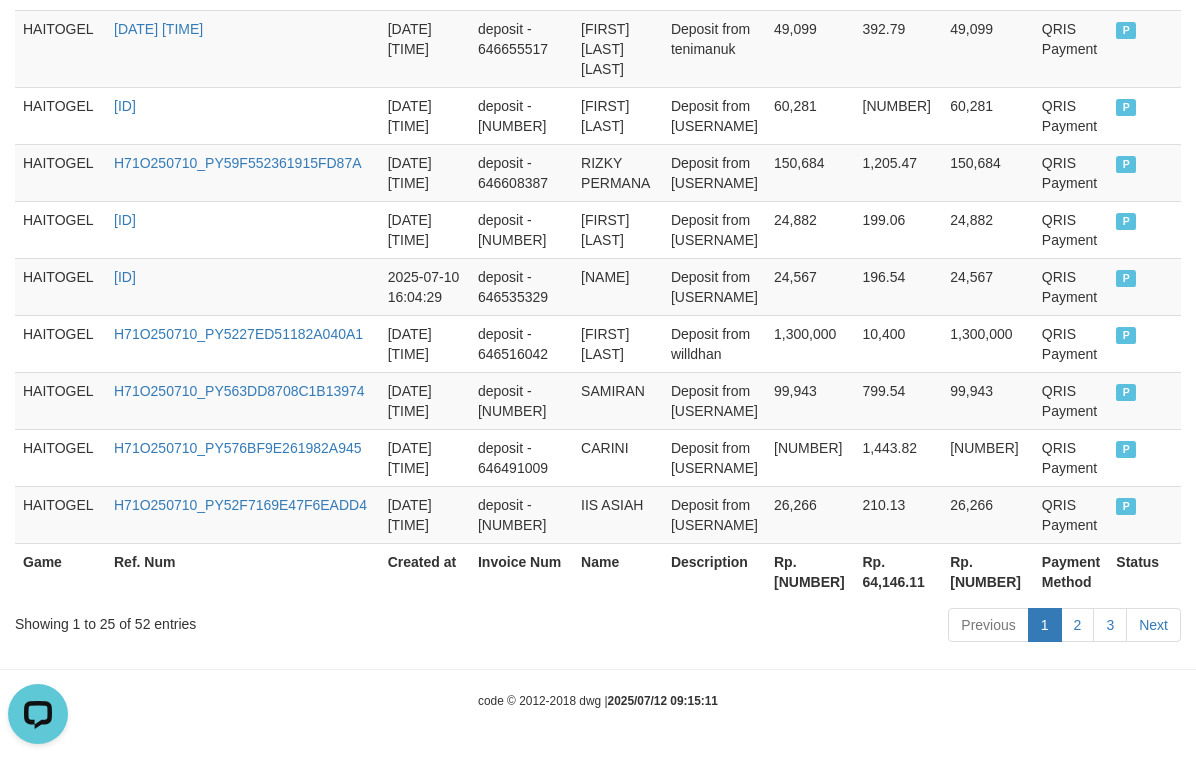 click on "Rp. [NUMBER]" at bounding box center (988, 571) 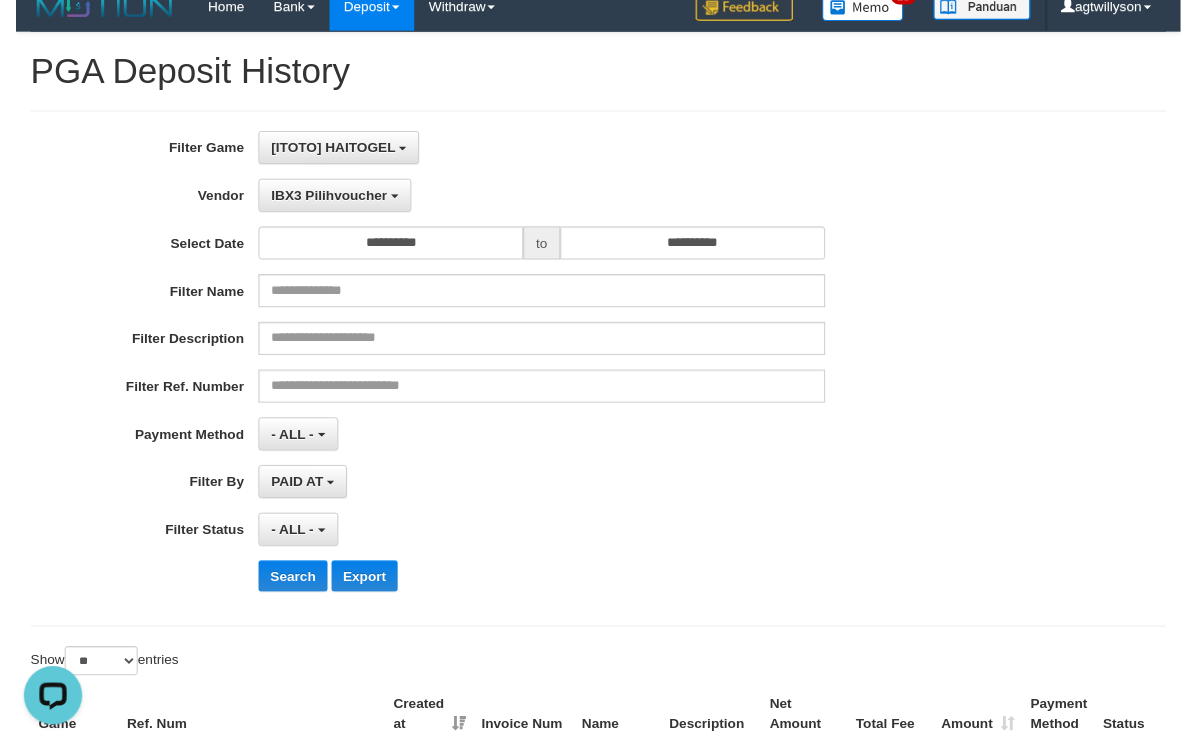 scroll, scrollTop: 0, scrollLeft: 0, axis: both 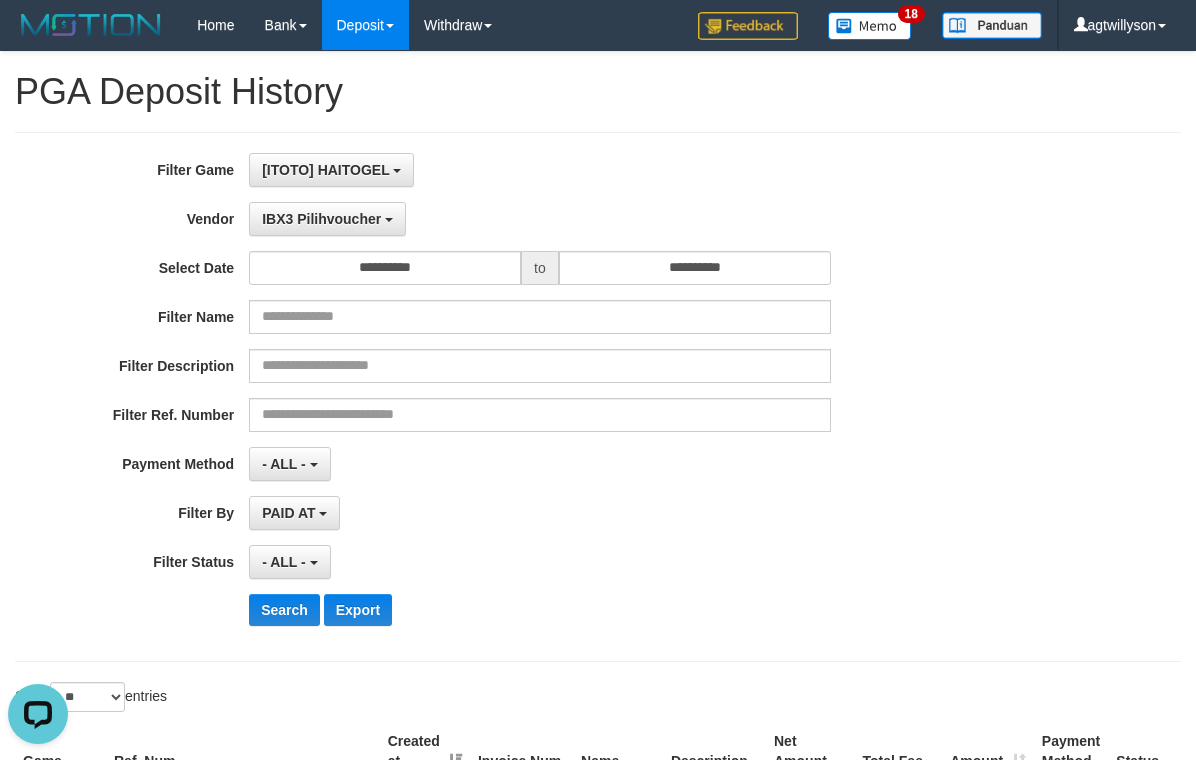drag, startPoint x: 718, startPoint y: 449, endPoint x: 666, endPoint y: 194, distance: 260.24796 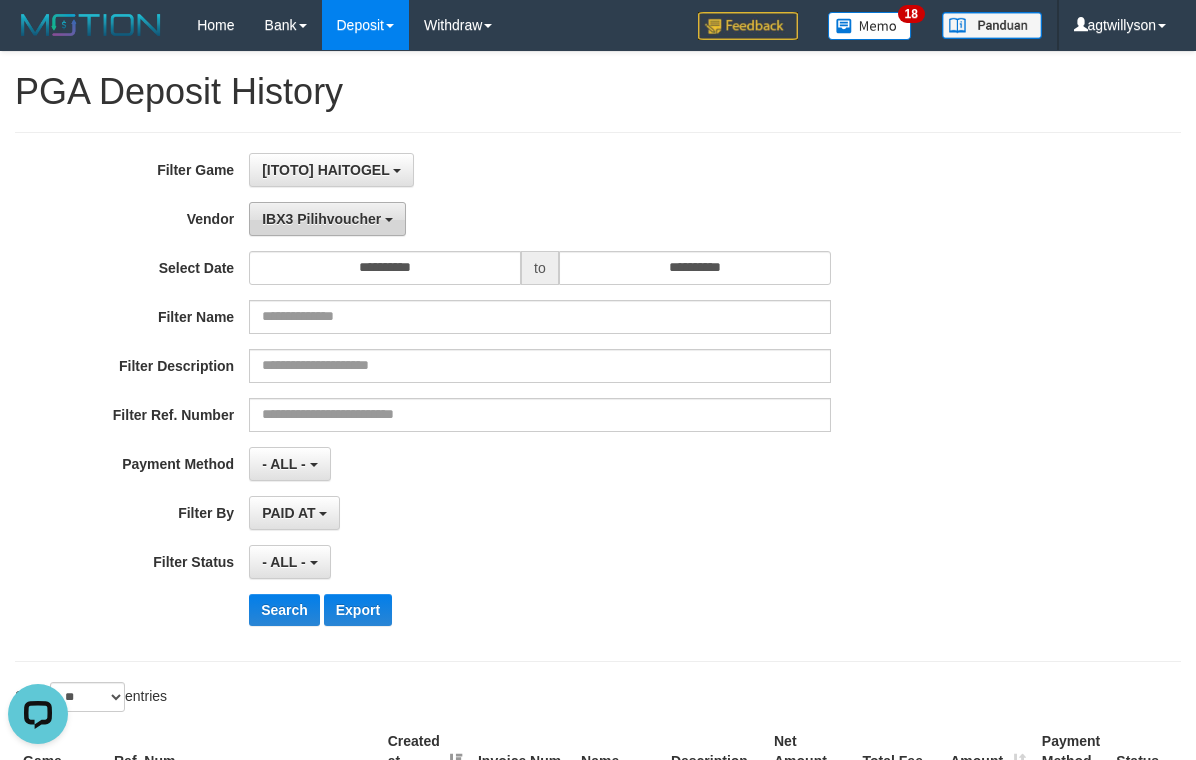 click on "IBX3 Pilihvoucher" at bounding box center [321, 219] 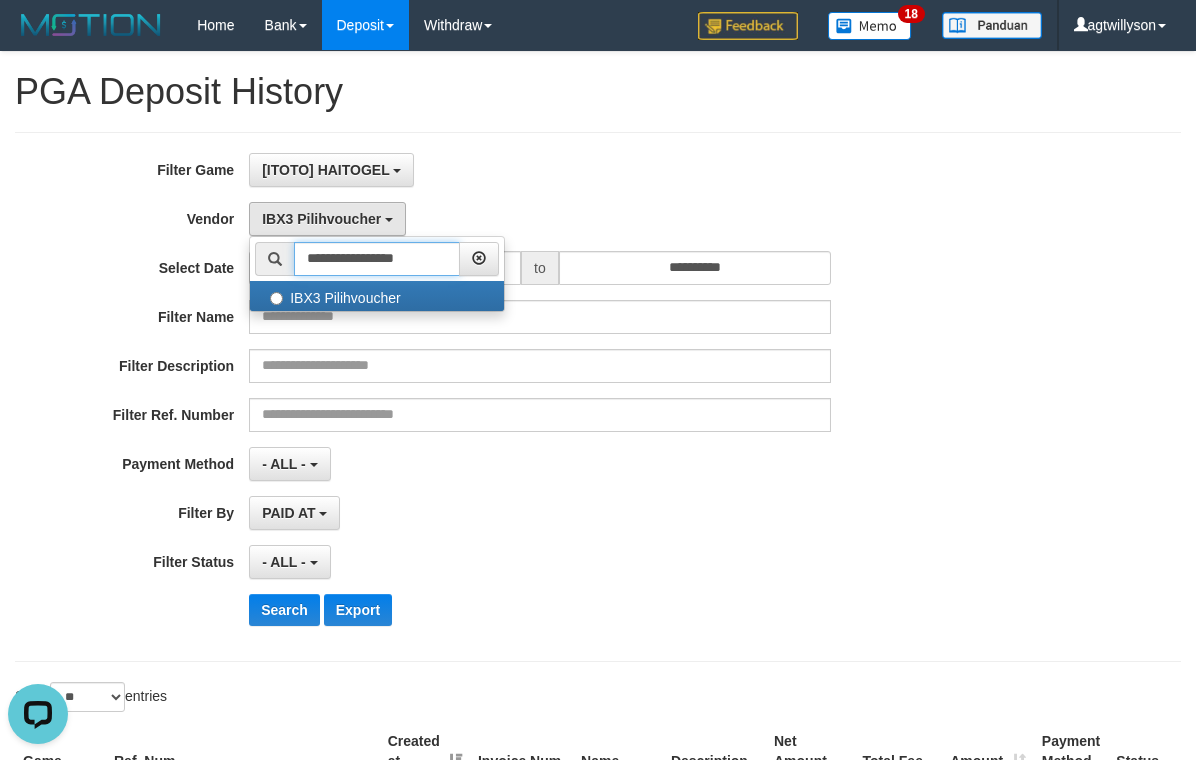 click on "**********" at bounding box center [377, 259] 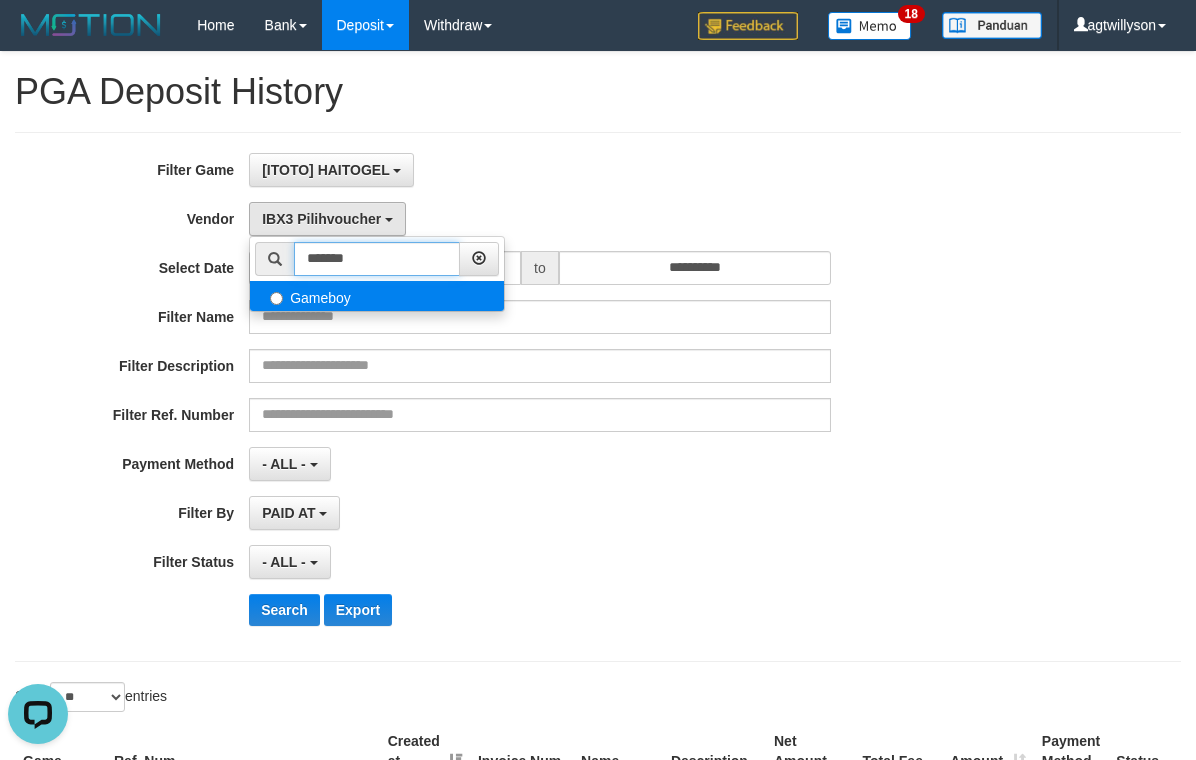 type on "*******" 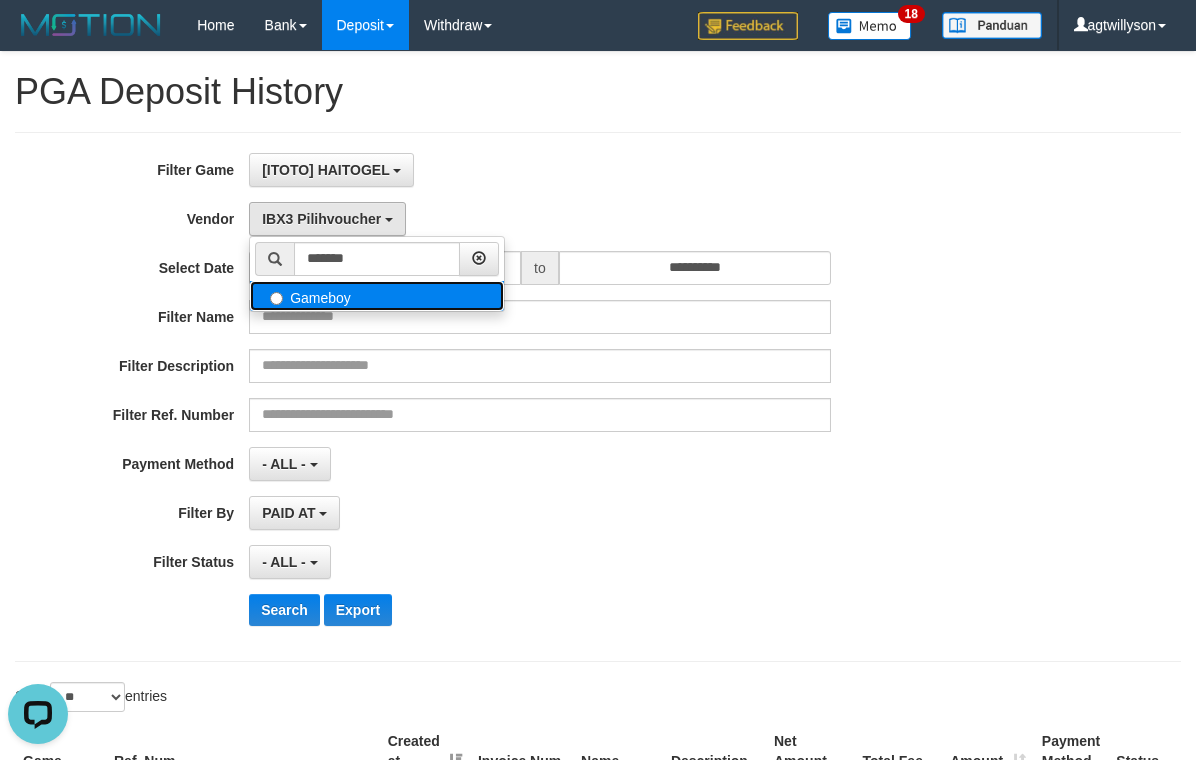 click on "Gameboy" at bounding box center (377, 296) 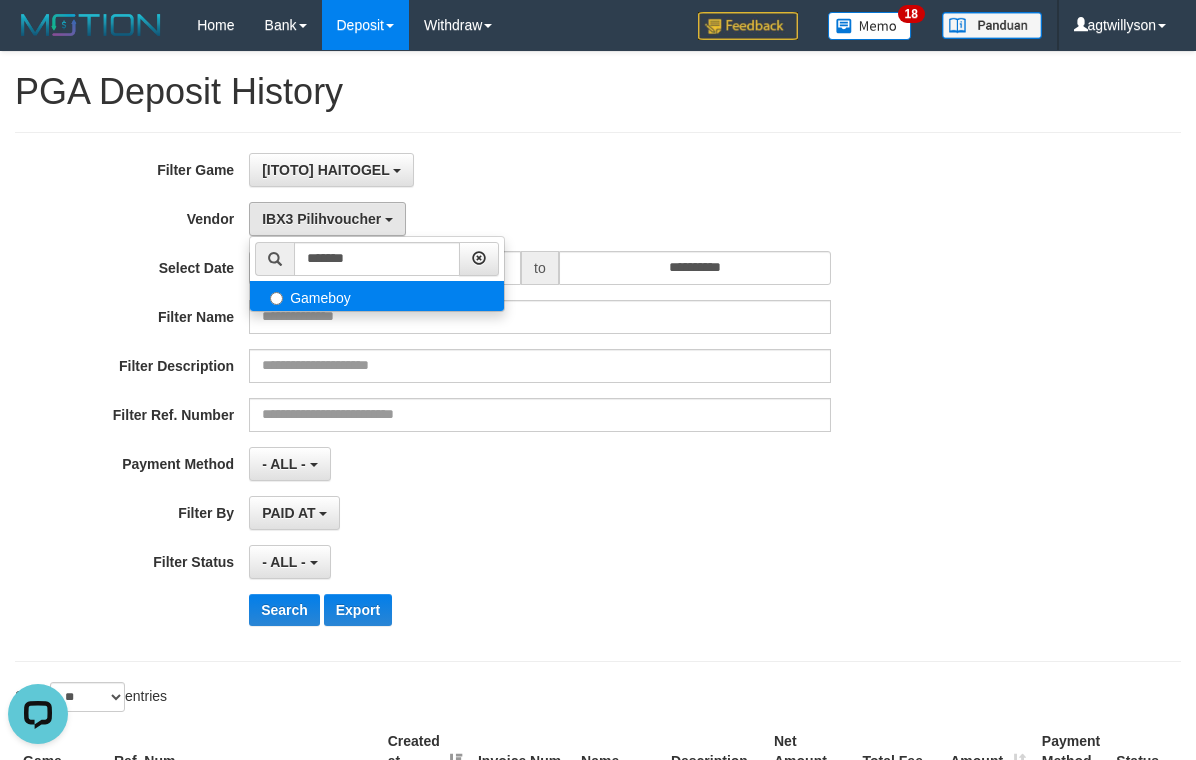 select on "**********" 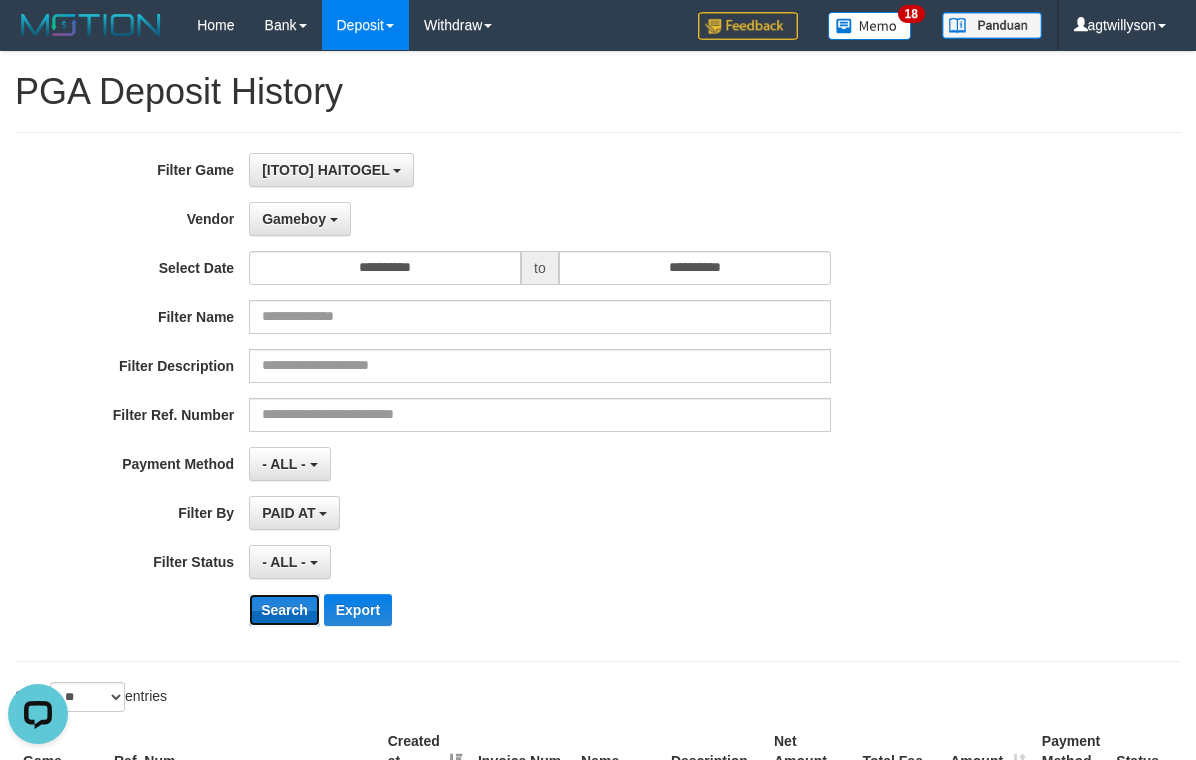 click on "Search" at bounding box center (284, 610) 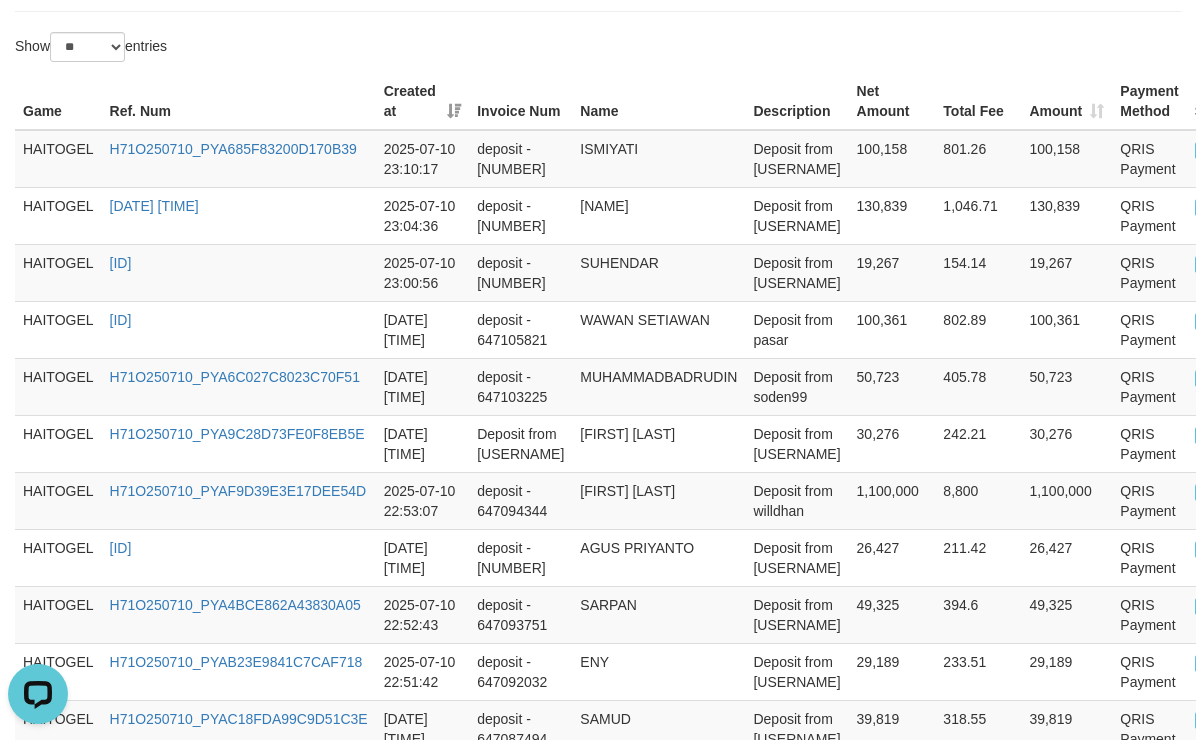 scroll, scrollTop: 1694, scrollLeft: 0, axis: vertical 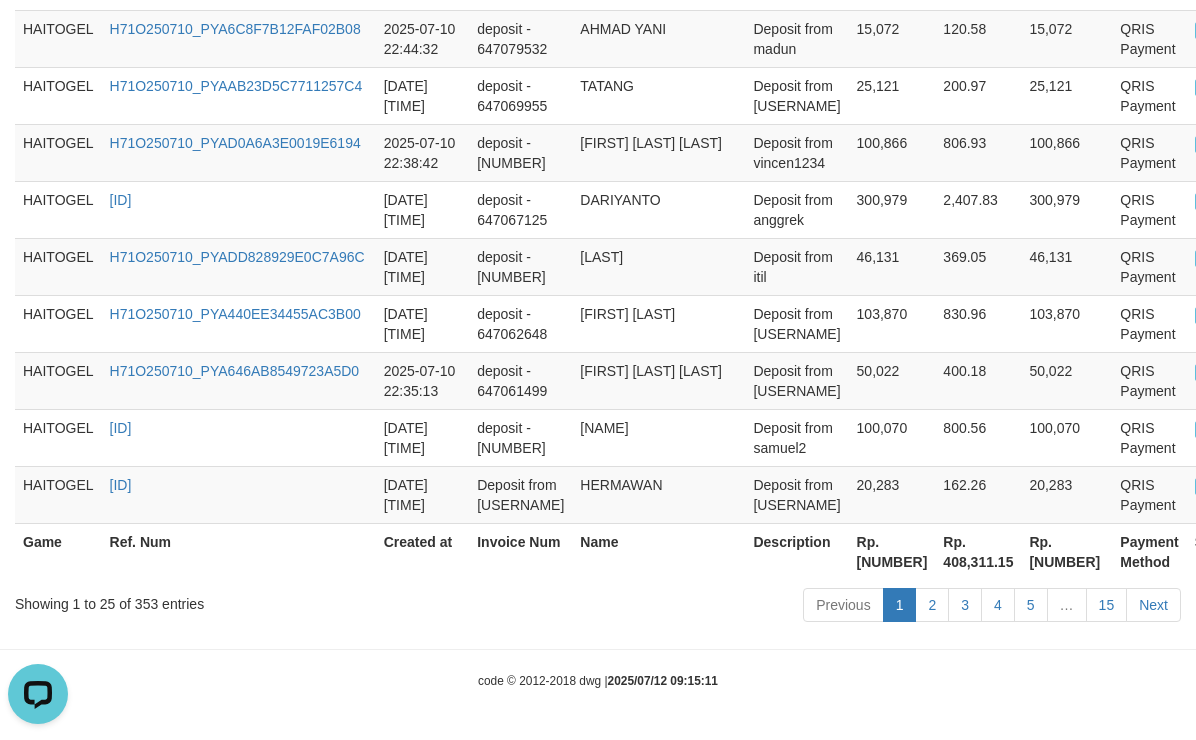 click on "Rp. [NUMBER]" at bounding box center [1066, 551] 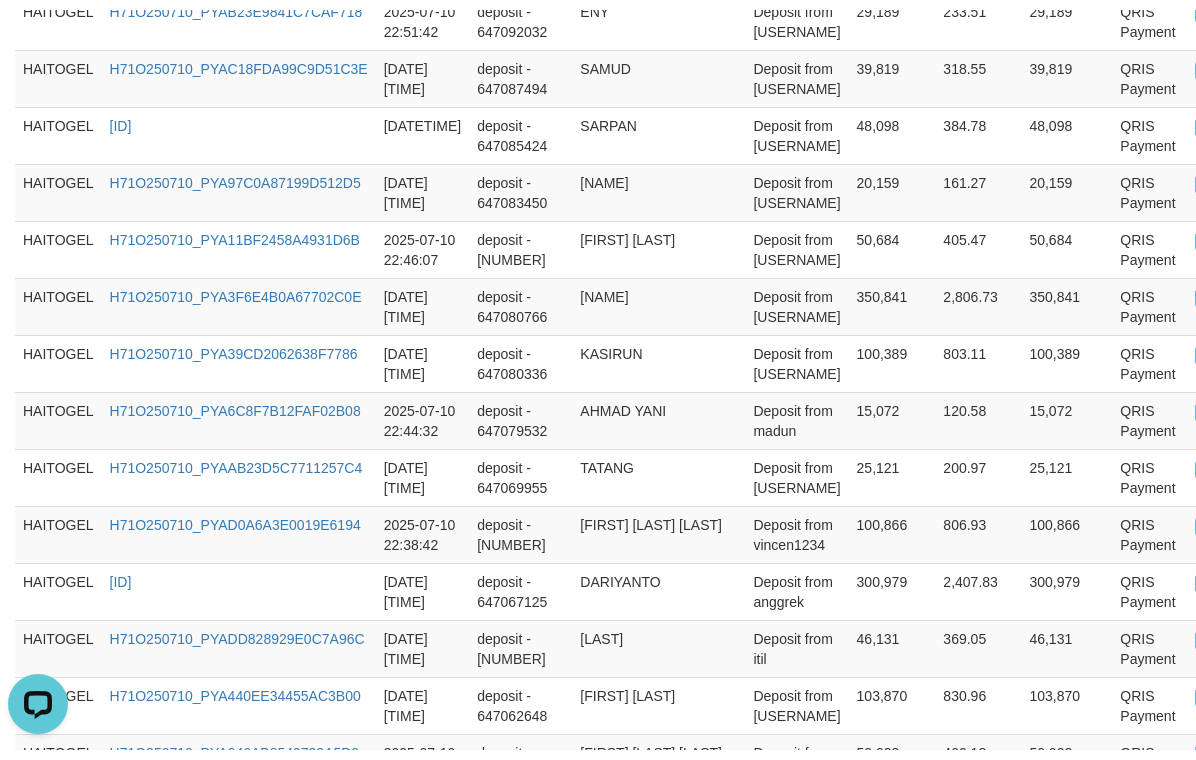 scroll, scrollTop: 0, scrollLeft: 0, axis: both 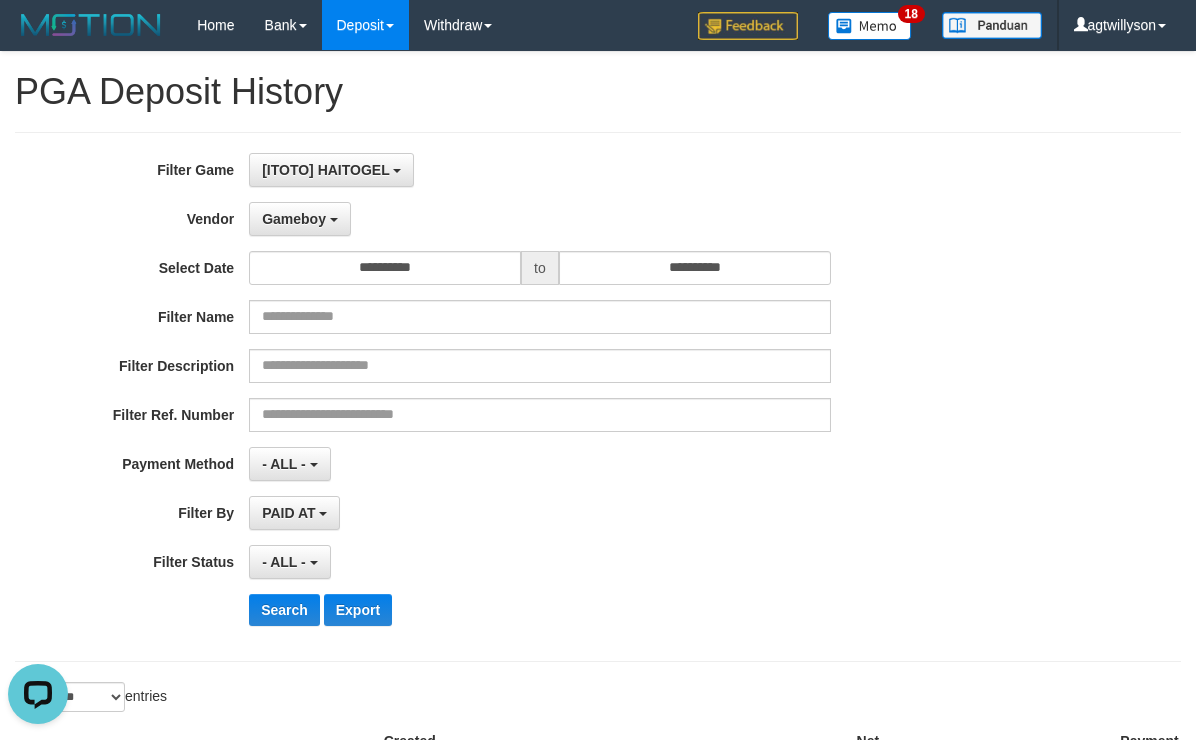 drag, startPoint x: 660, startPoint y: 514, endPoint x: 549, endPoint y: 162, distance: 369.0867 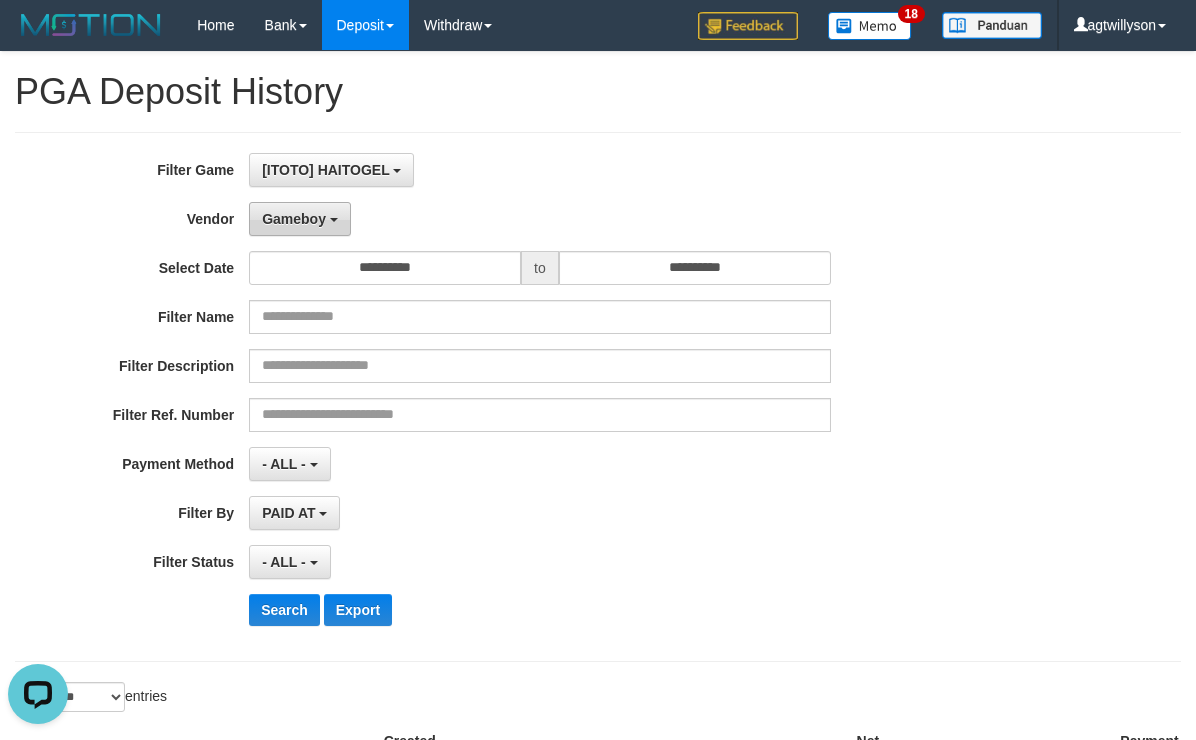 click on "Gameboy" at bounding box center [294, 219] 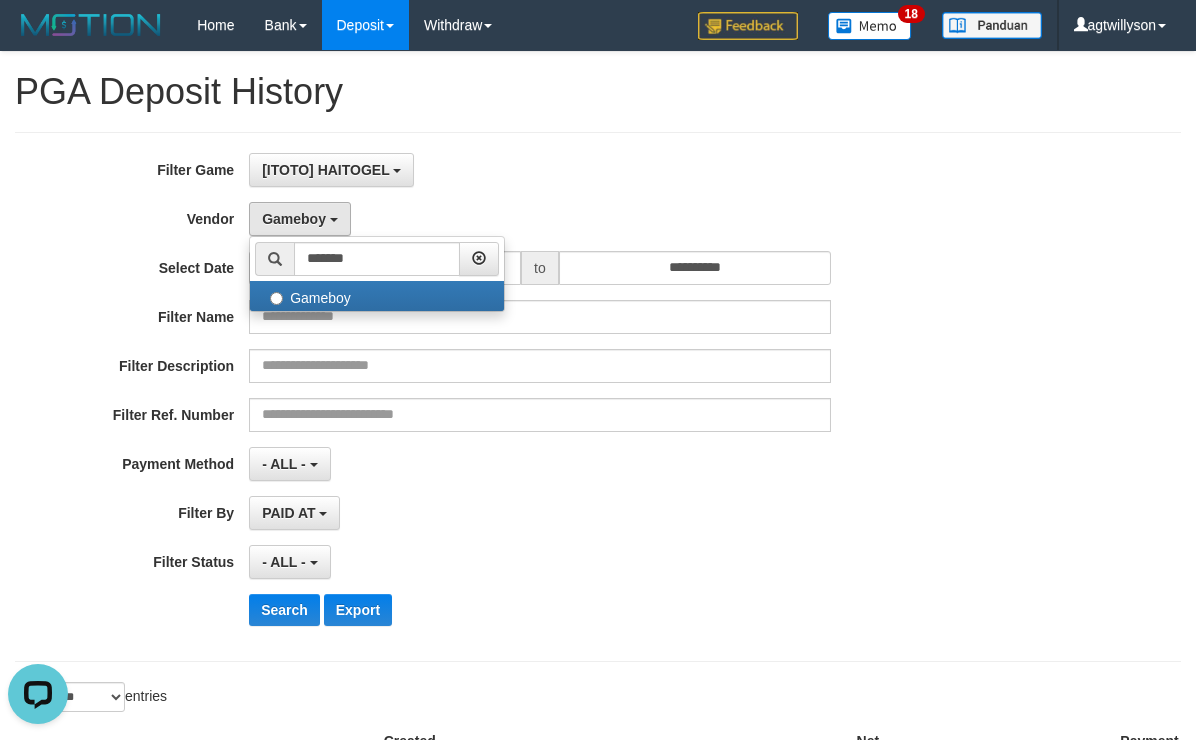 click on "******* - Default Vendor - [USERNAME]" at bounding box center [377, 274] 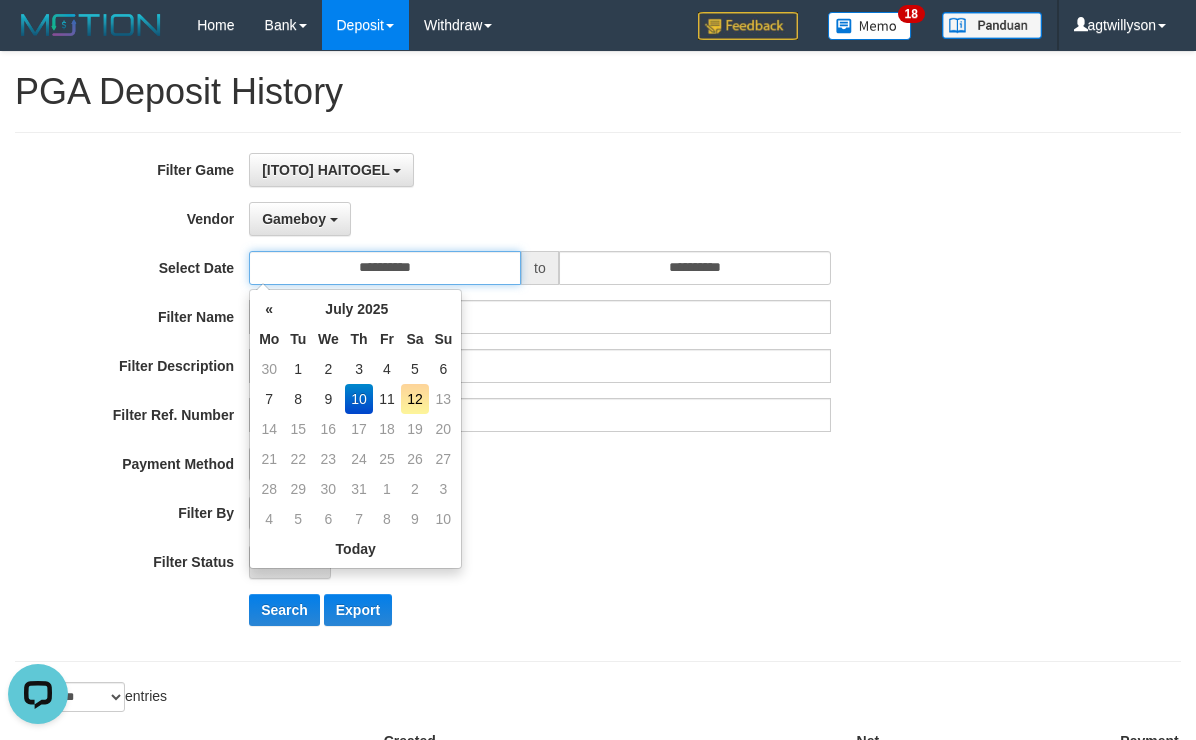 click on "**********" at bounding box center (385, 268) 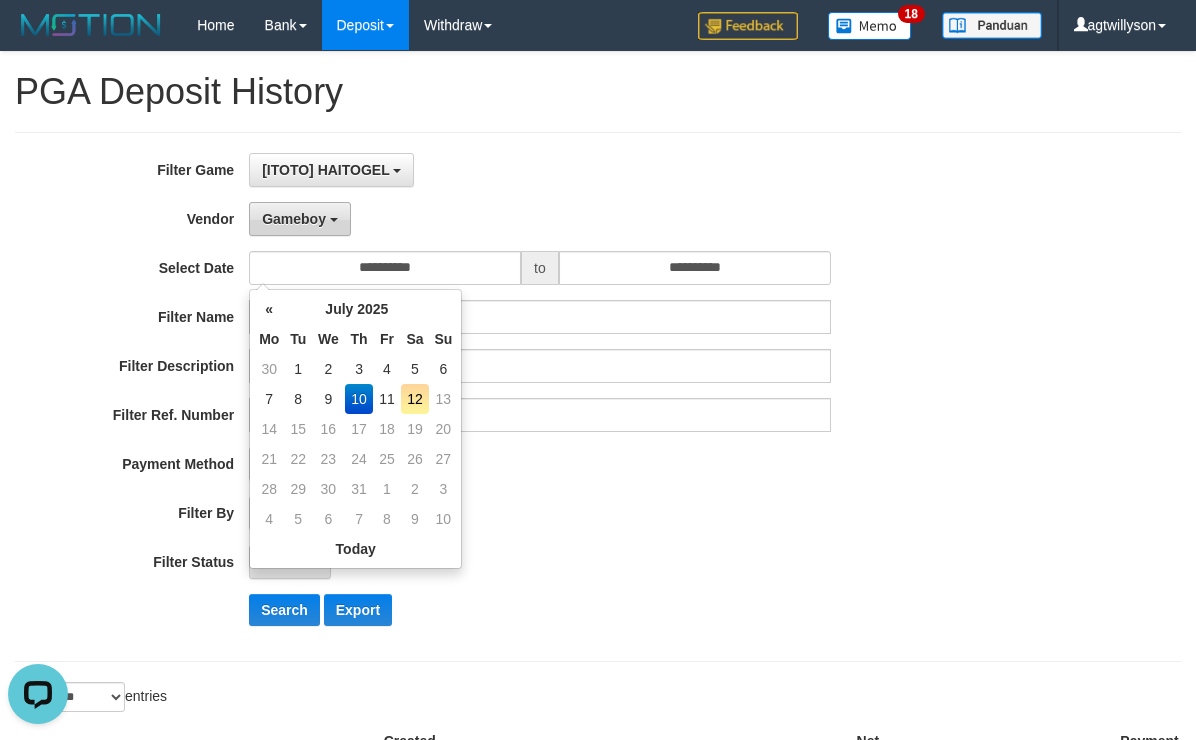 click on "Gameboy" at bounding box center [300, 219] 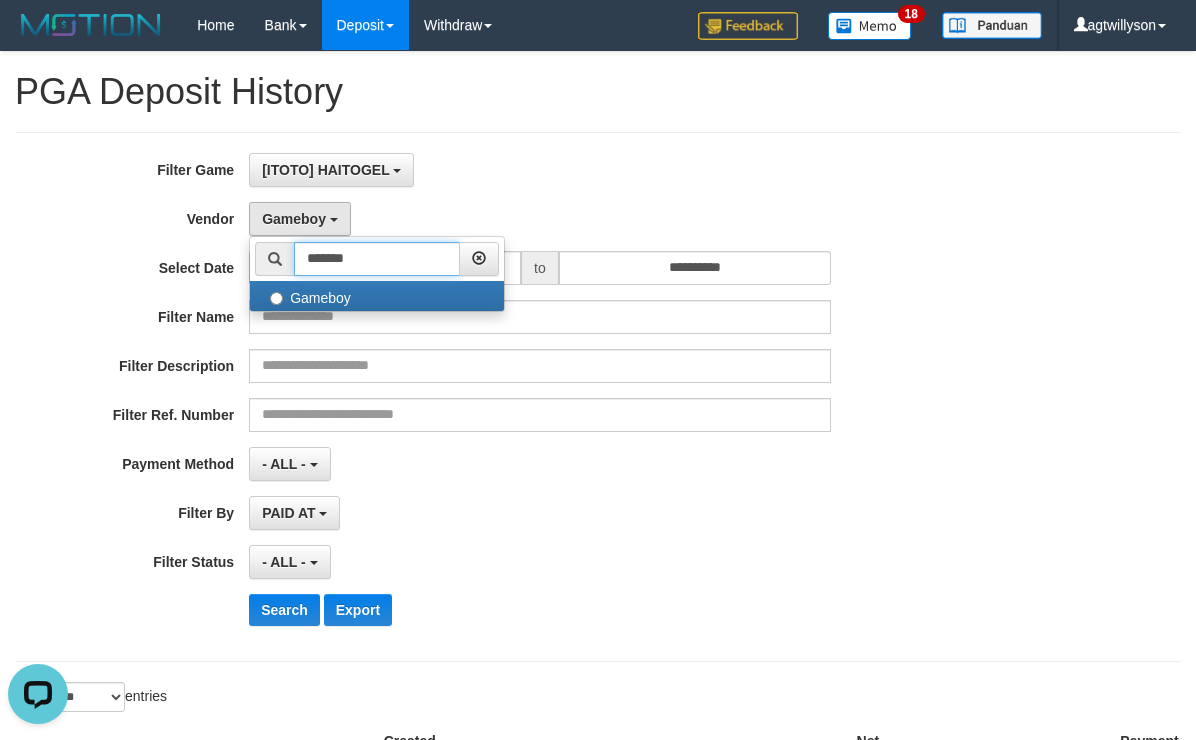 click on "*******" at bounding box center (377, 259) 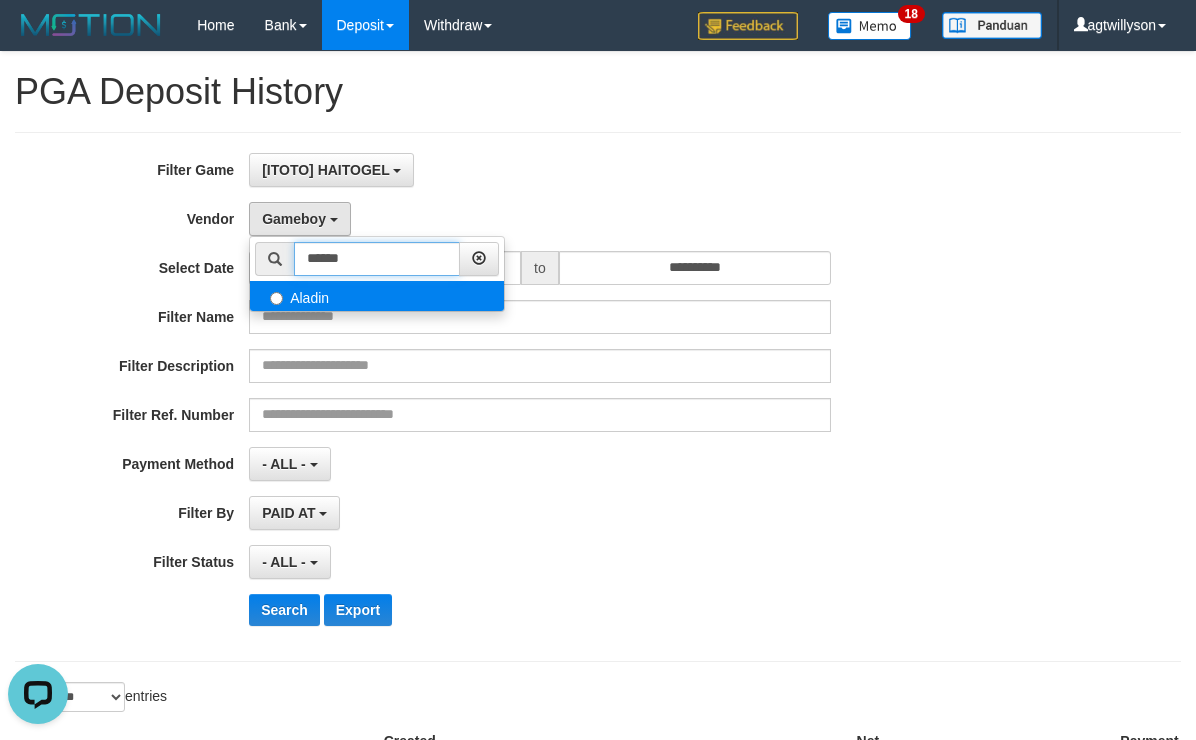 type on "******" 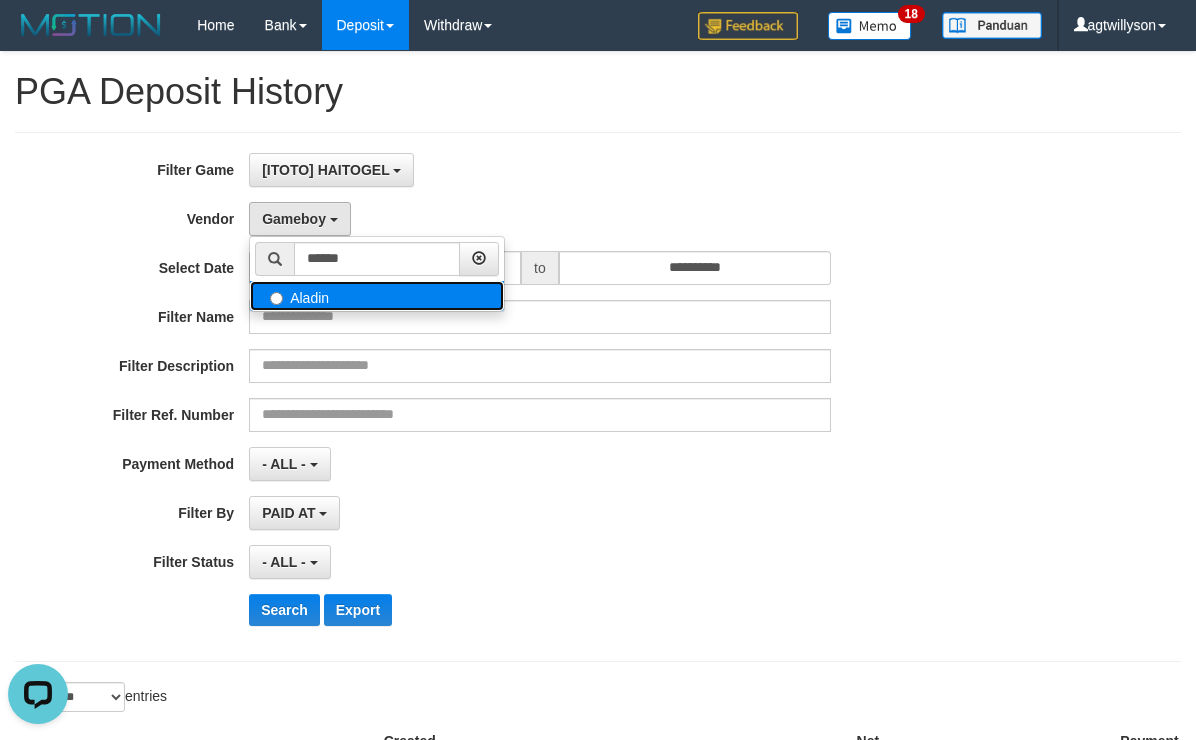 click on "Aladin" at bounding box center (377, 296) 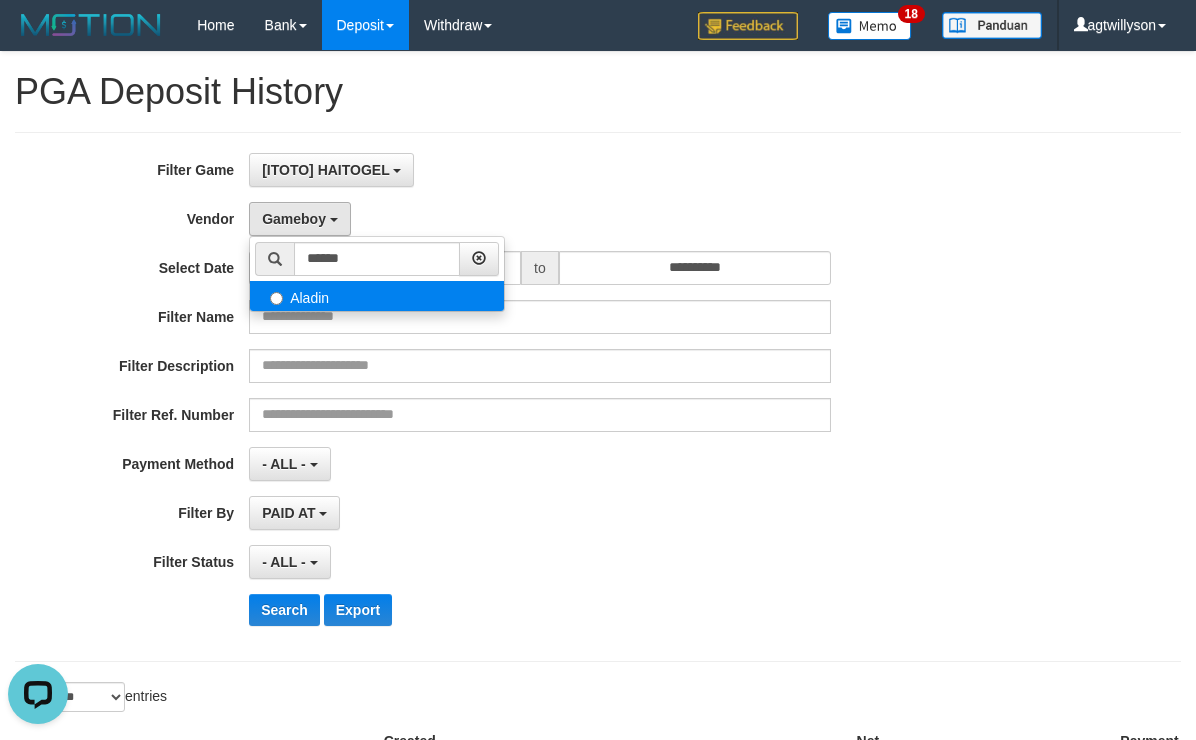 select on "**********" 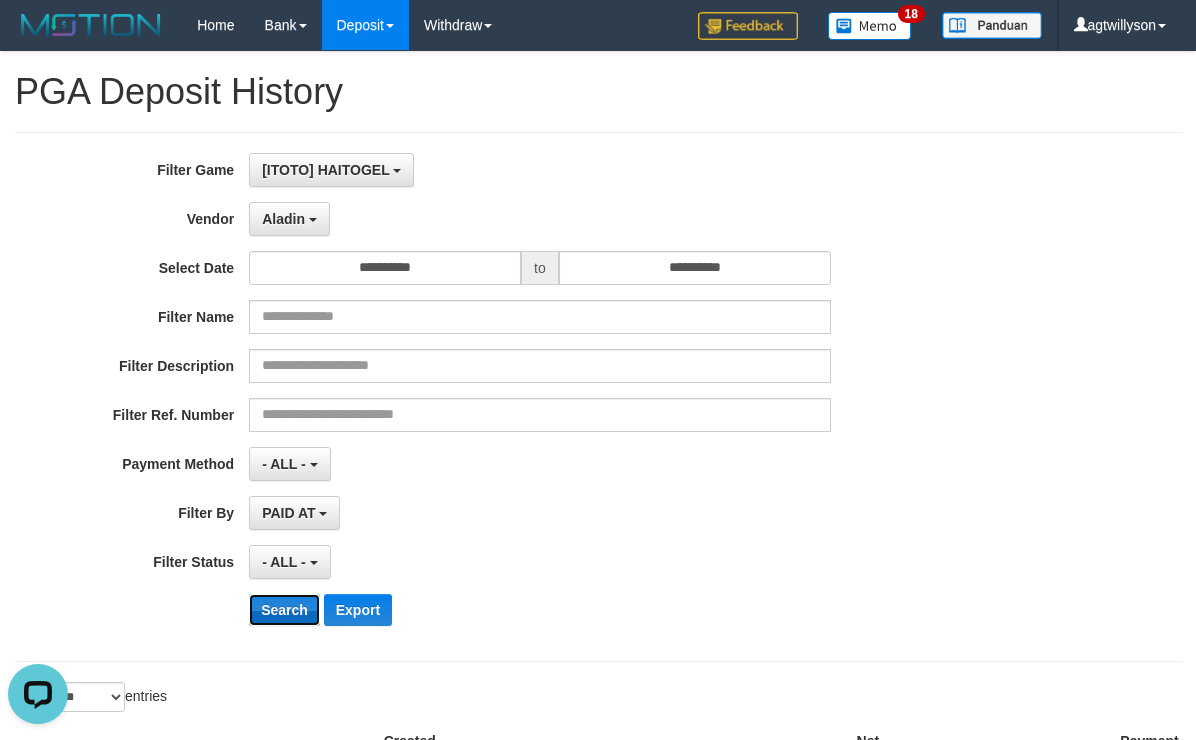click on "Search" at bounding box center (284, 610) 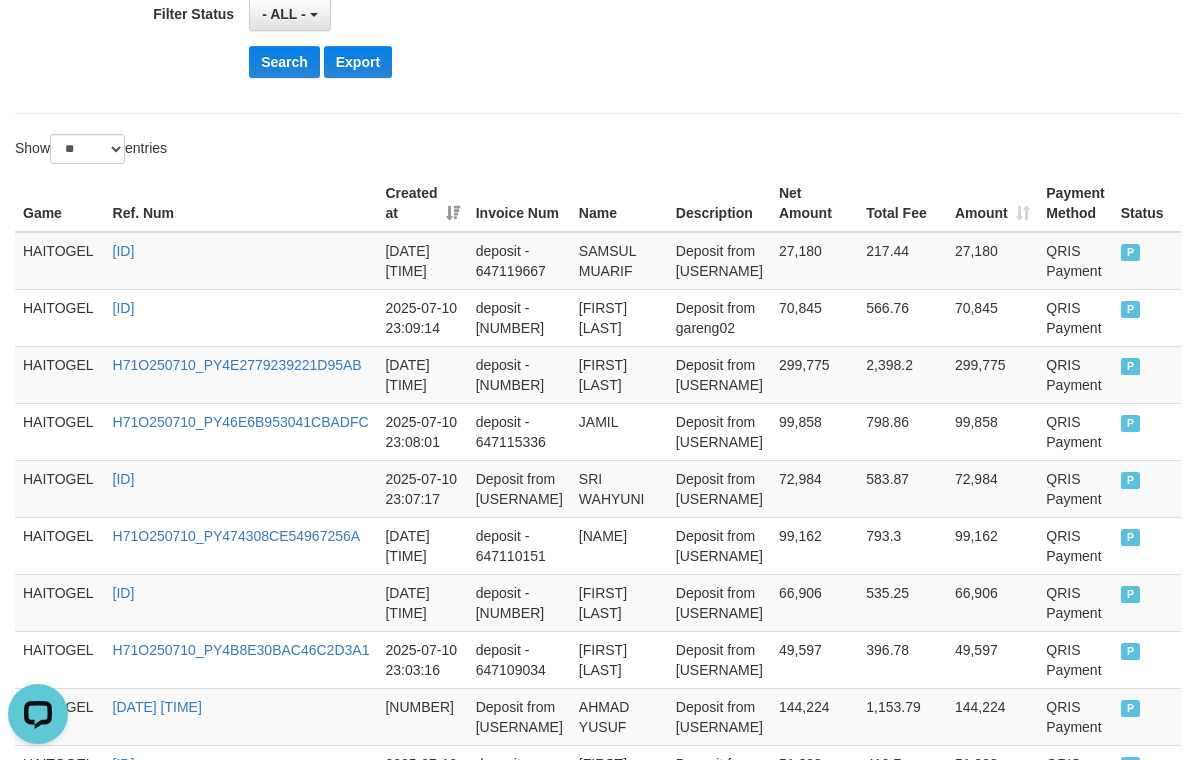 scroll, scrollTop: 1894, scrollLeft: 0, axis: vertical 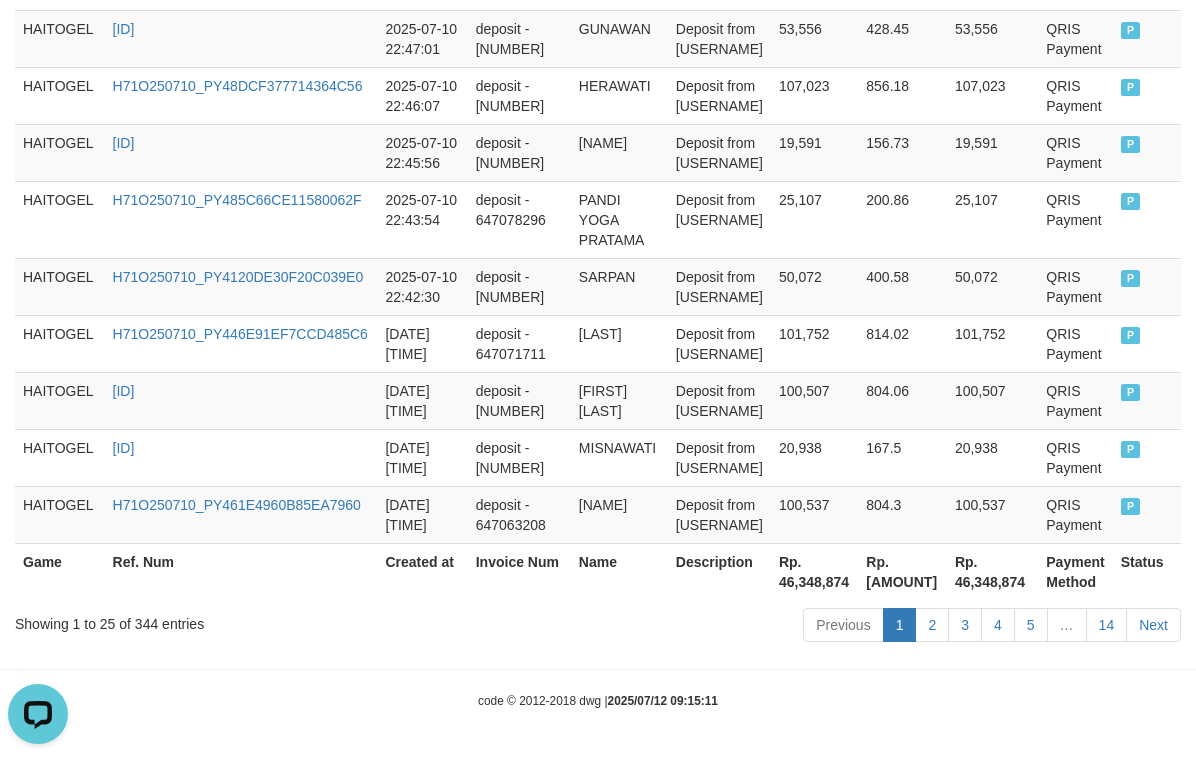 drag, startPoint x: 1081, startPoint y: 250, endPoint x: 946, endPoint y: 829, distance: 594.5301 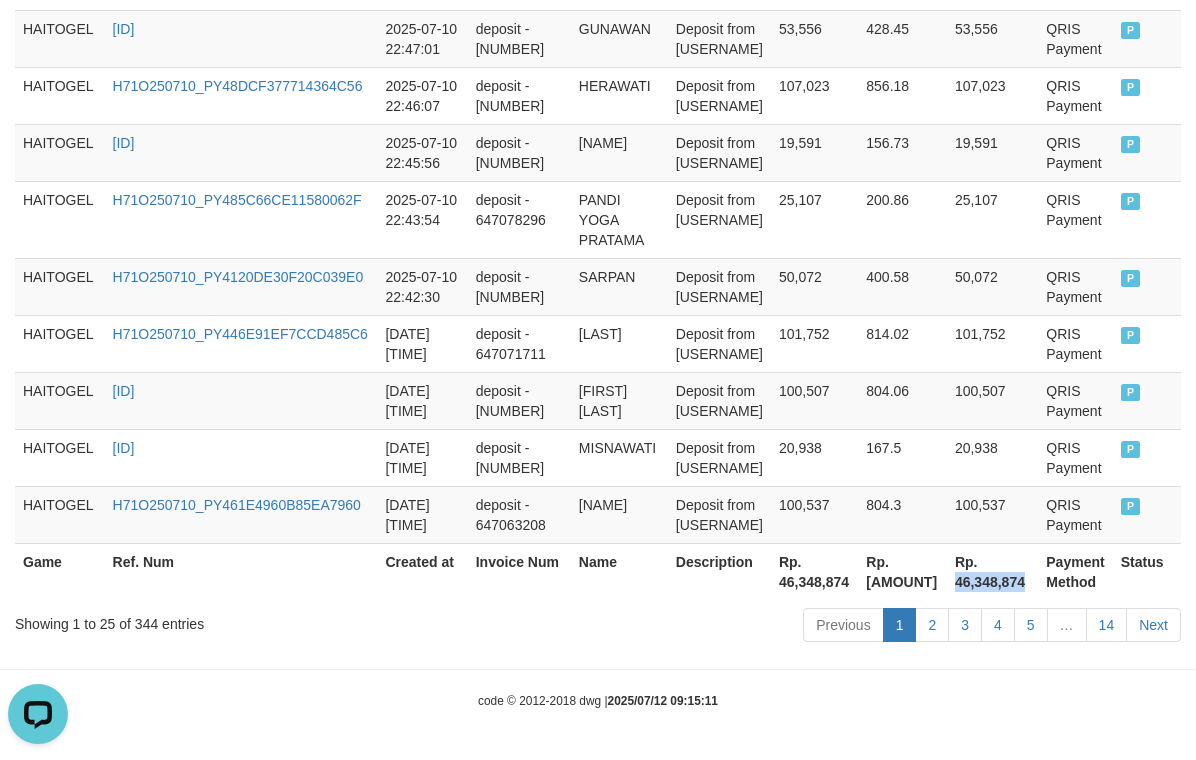 click on "Rp. 46,348,874" at bounding box center [992, 571] 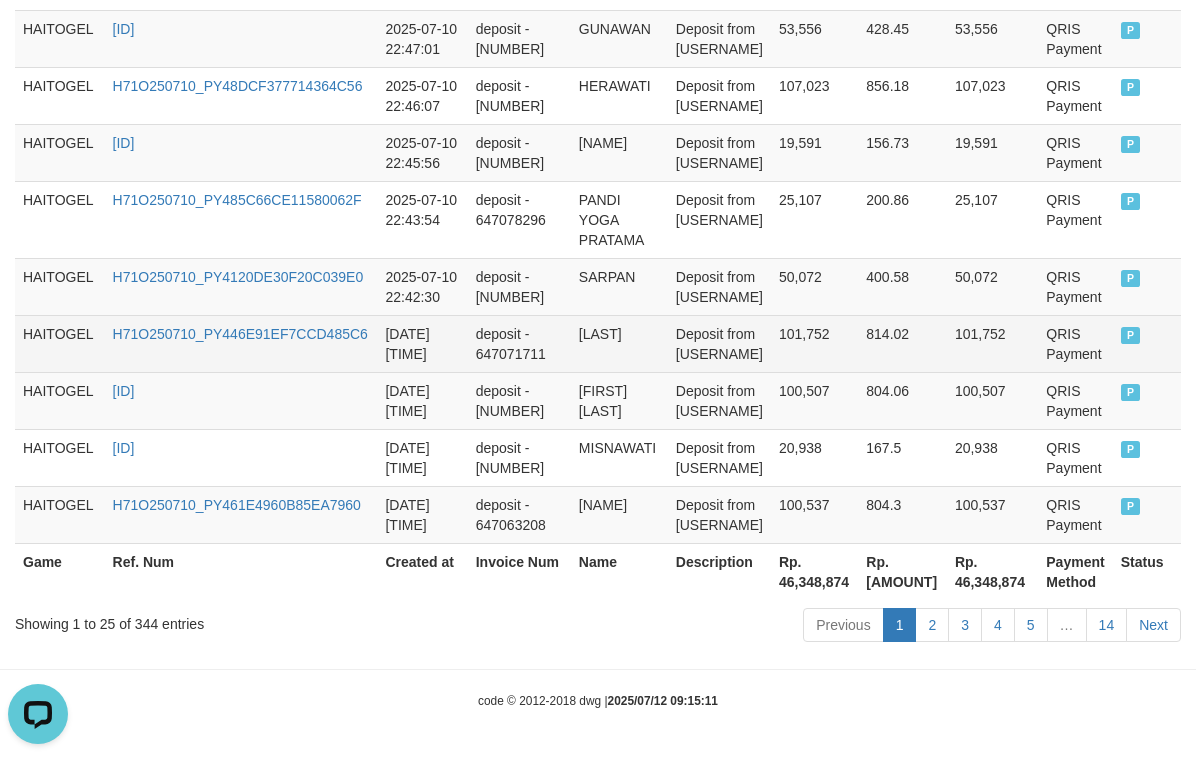 click on "[LAST]" at bounding box center (619, 343) 